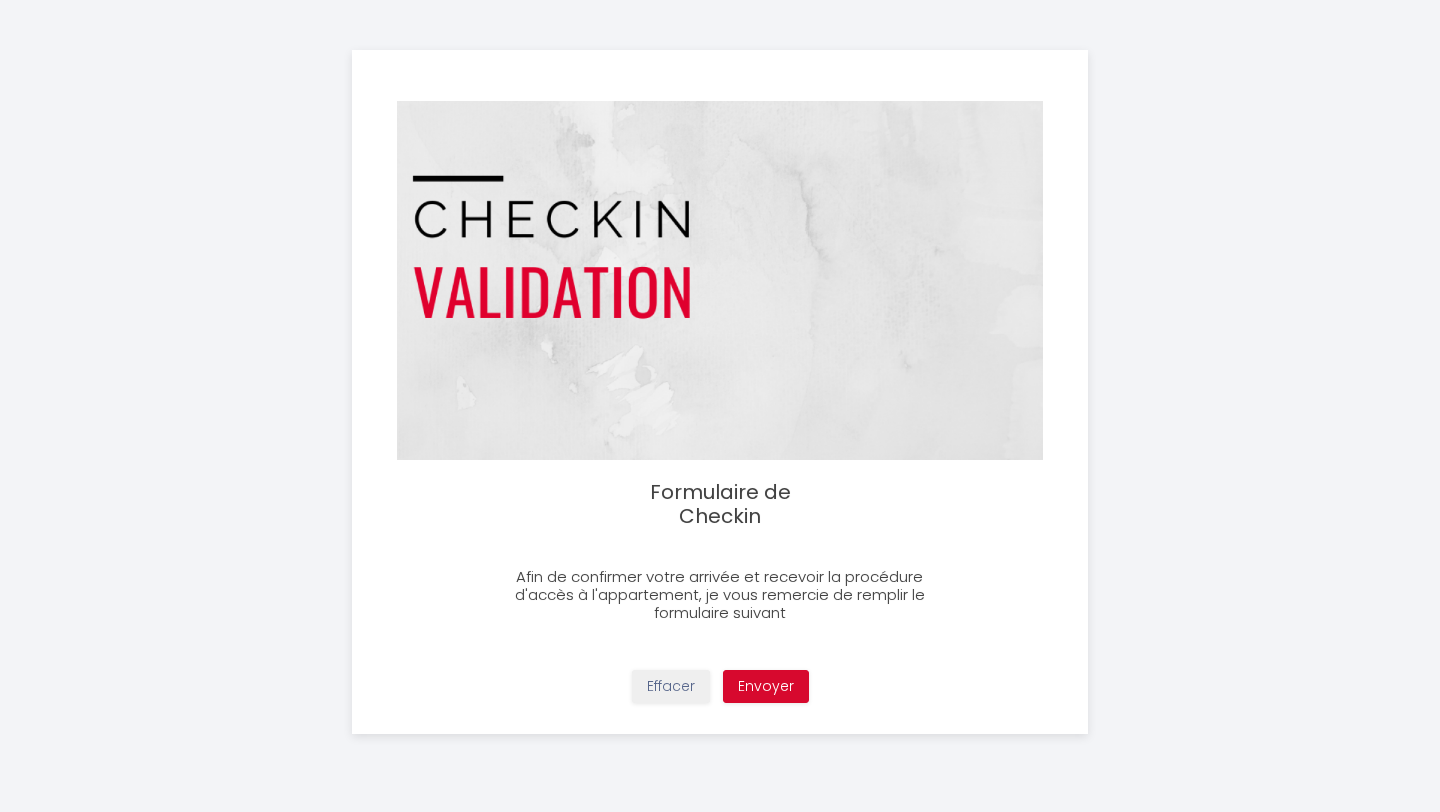 scroll, scrollTop: 0, scrollLeft: 0, axis: both 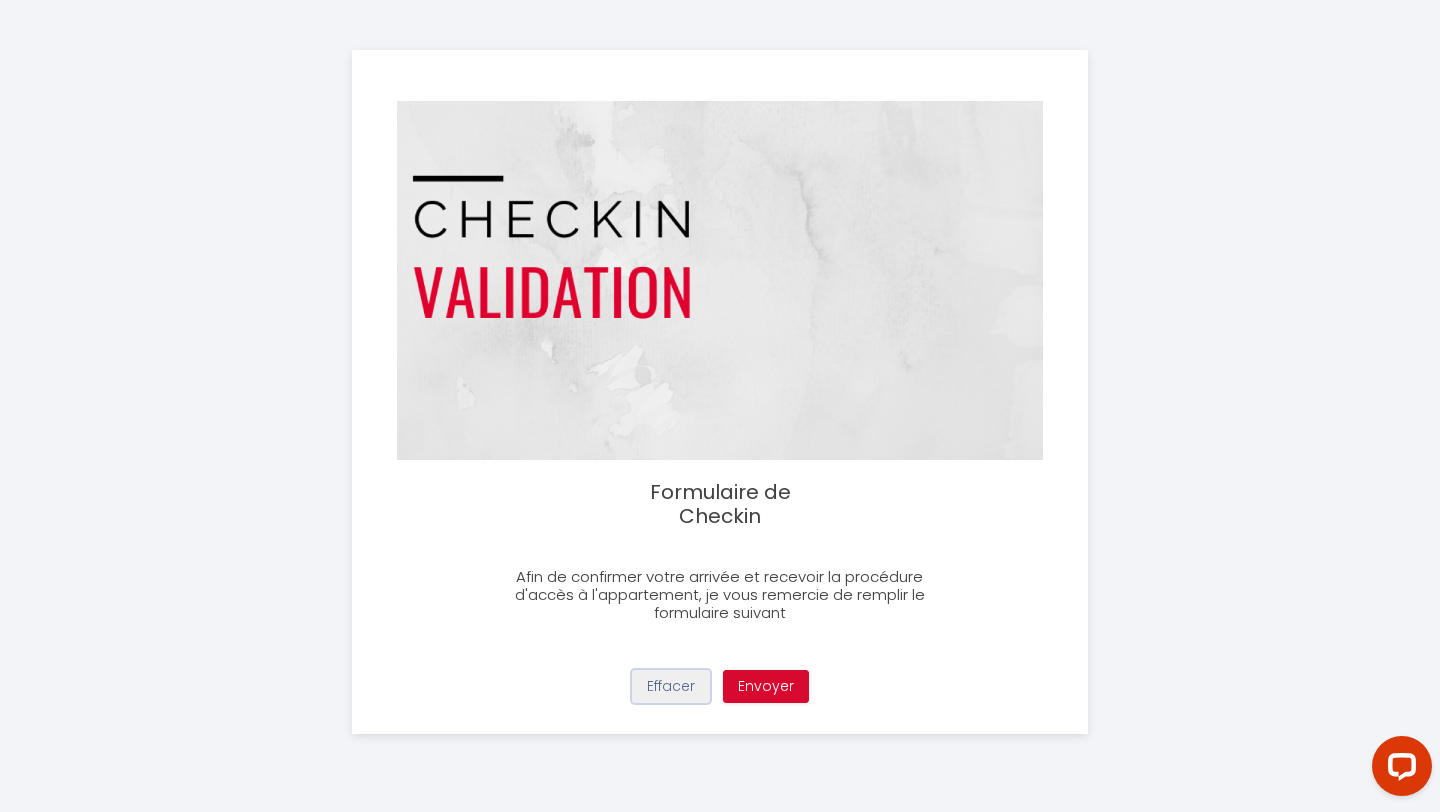 click on "Effacer" at bounding box center (671, 687) 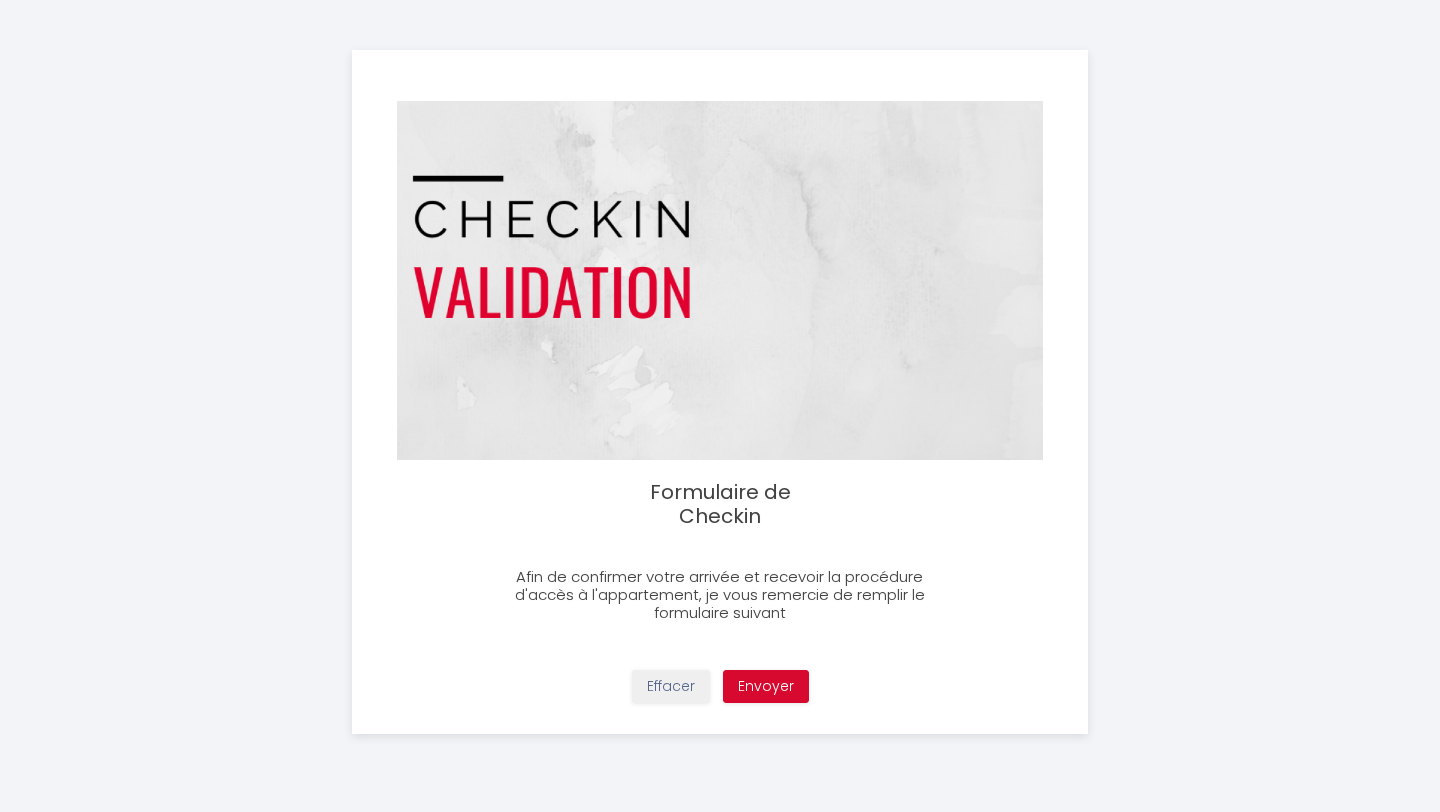 scroll, scrollTop: 0, scrollLeft: 0, axis: both 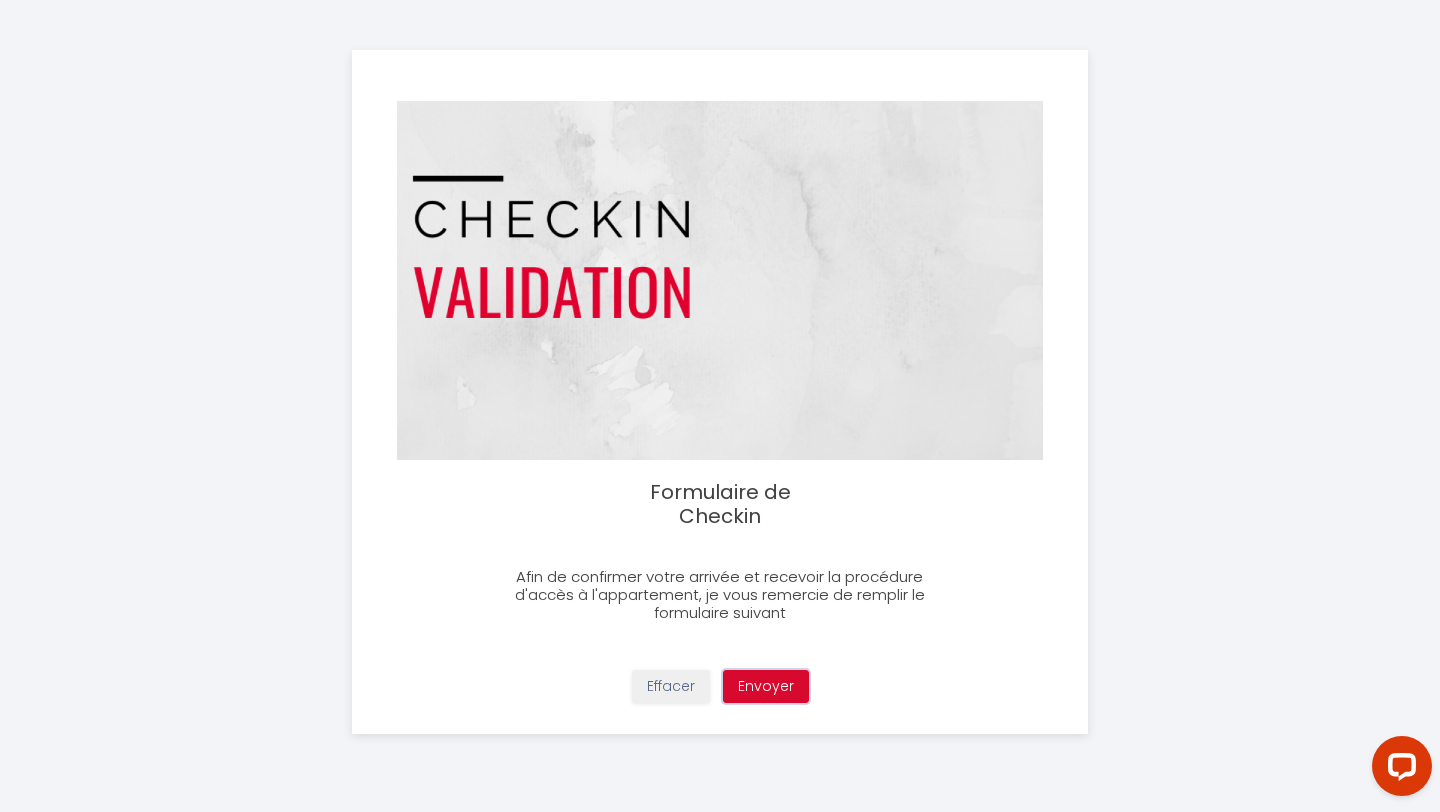 click on "Envoyer" at bounding box center (766, 687) 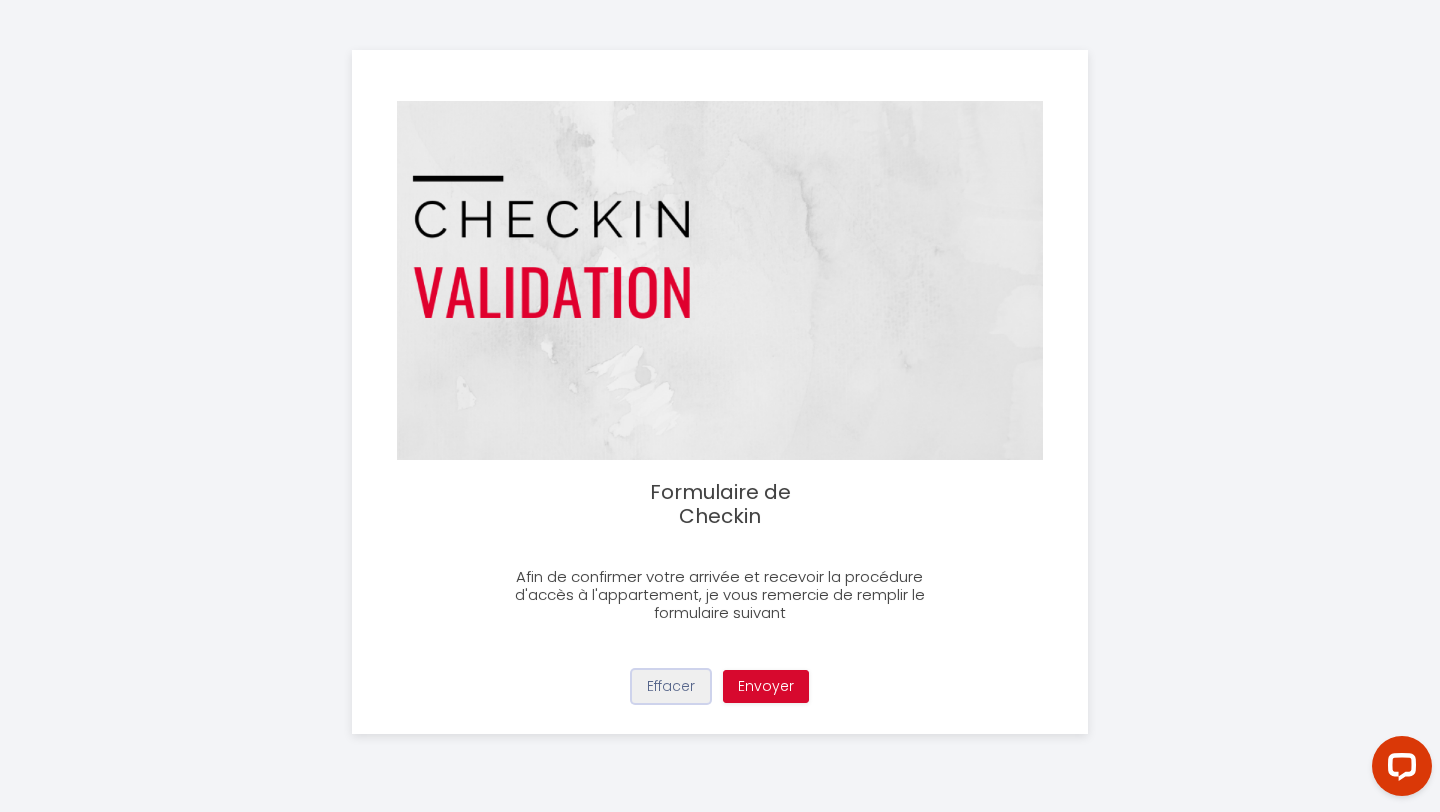 click on "Effacer" at bounding box center [671, 687] 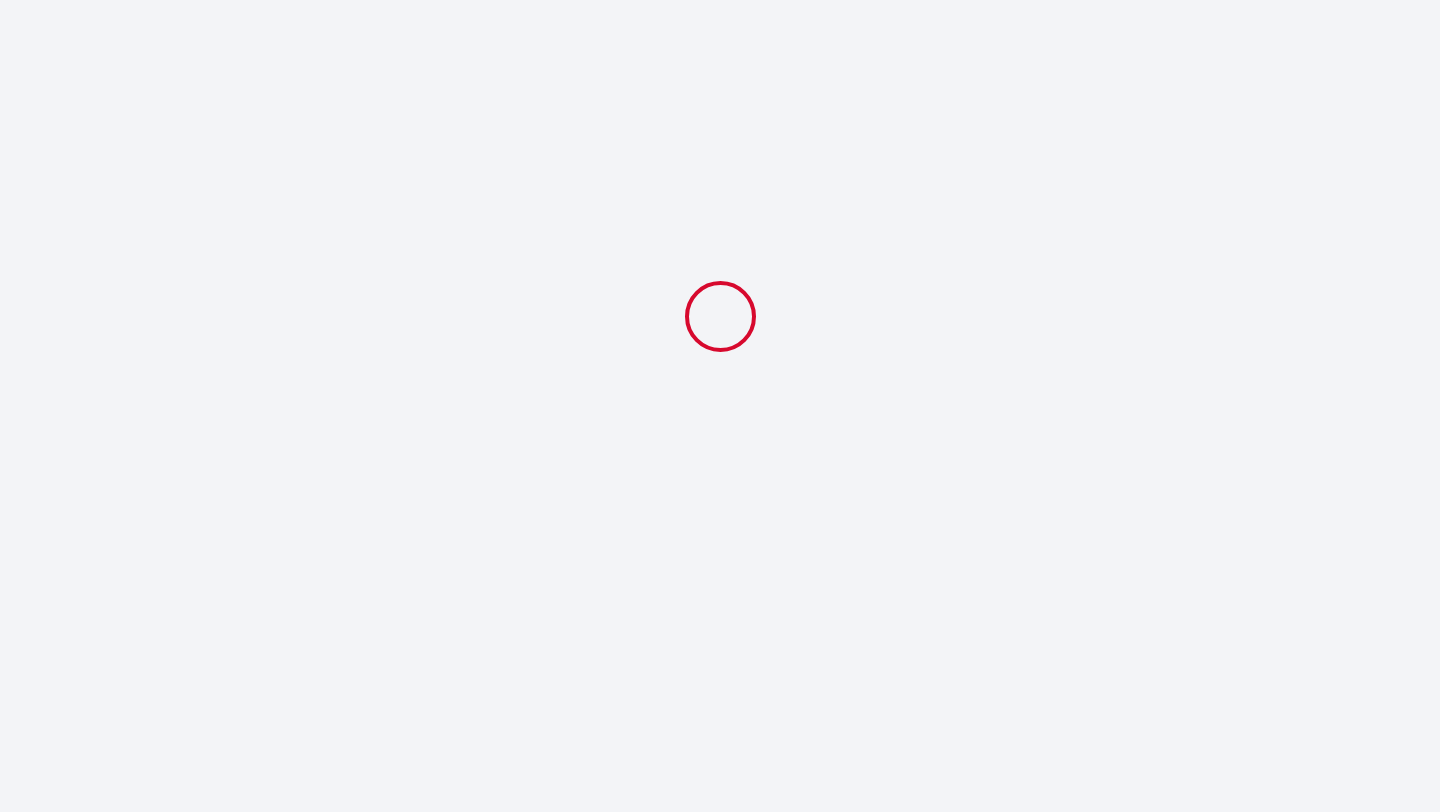 scroll, scrollTop: 0, scrollLeft: 0, axis: both 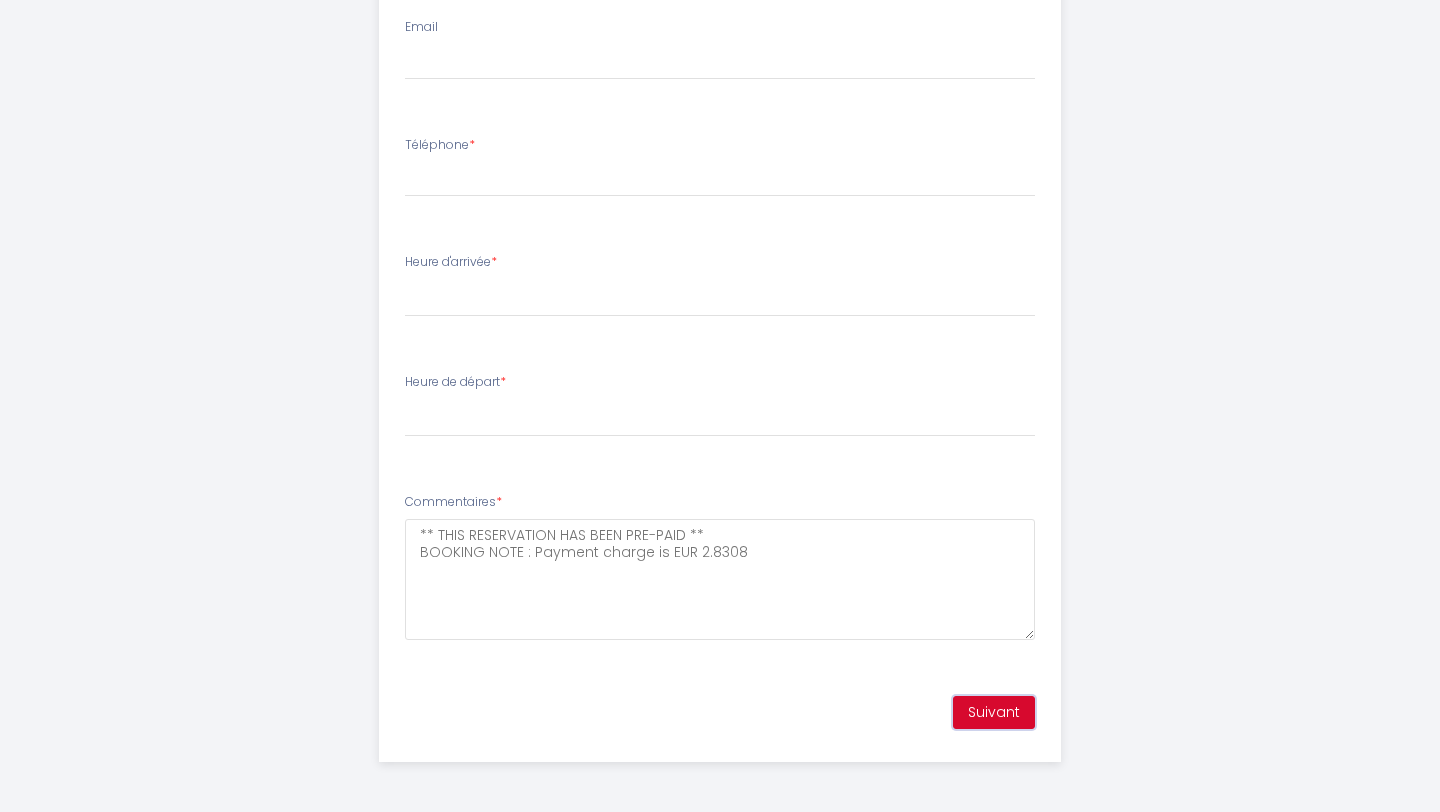 click on "Suivant" at bounding box center [994, 713] 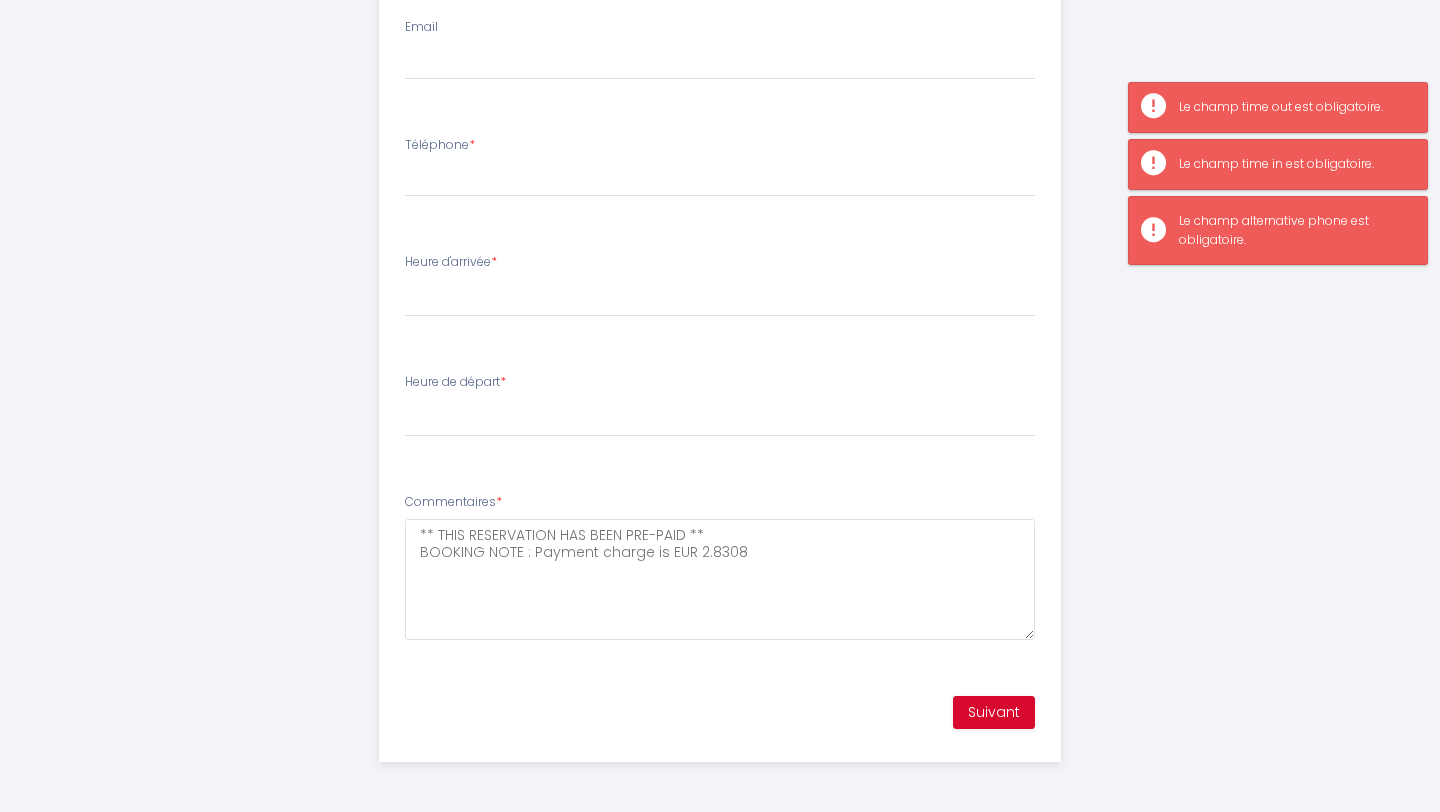 click on "Appart. Derrière Carré Éden       Étape 1 de
2   Afin de confirmer votre arrivée et recevoir la procédure d'accès à l'appartement, je vous remercie de remplir le formulaire suivant           Checkin:   2025-07-11   Checkout:   2025-07-13   Nombre d'adultes:   2   Nombre d'enfants:   3   Voyageur:   dima aruri   Heure d'arrivée:   -   Heure de départ:   -
Email
Téléphone
*
Heure d'arrivée
*   14:00 14:30 15:00 15:30 16:00 16:30 17:00 17:30 18:00 18:30 19:00 19:30 20:00 20:30 21:00 21:30 22:00 22:30 23:00 23:30
Heure de départ
*   00:00 00:30 01:00 01:30 02:00 02:30 03:00 03:30 04:00 04:30 05:00 05:30 06:00 06:30 07:00 07:30 08:00 08:30 09:00 09:30 10:00 10:30 11:00
Commentaires
*   ** THIS RESERVATION HAS BEEN PRE-PAID **
BOOKING NOTE : Payment charge is EUR 2.8308
Suivant" at bounding box center (720, -295) 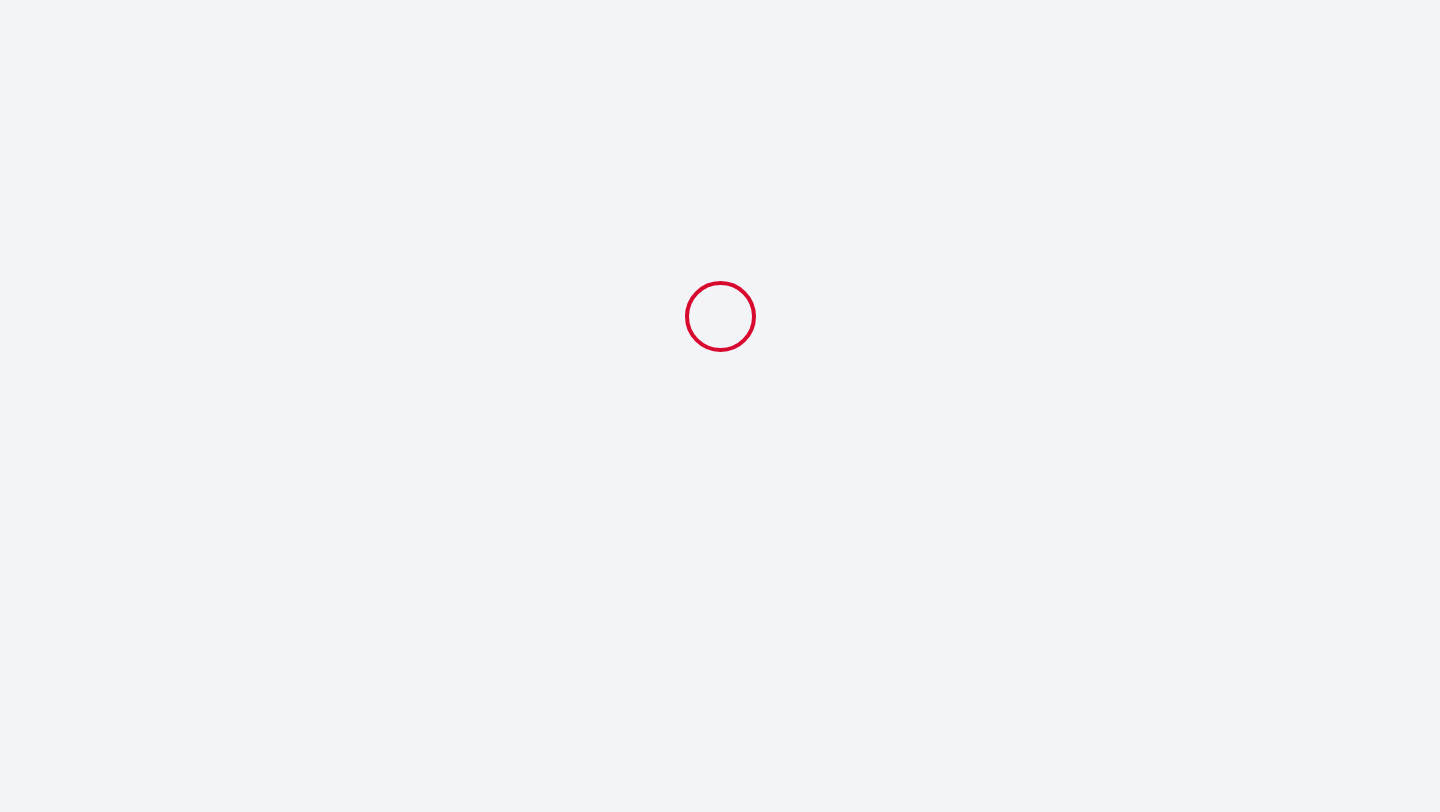 scroll, scrollTop: 0, scrollLeft: 0, axis: both 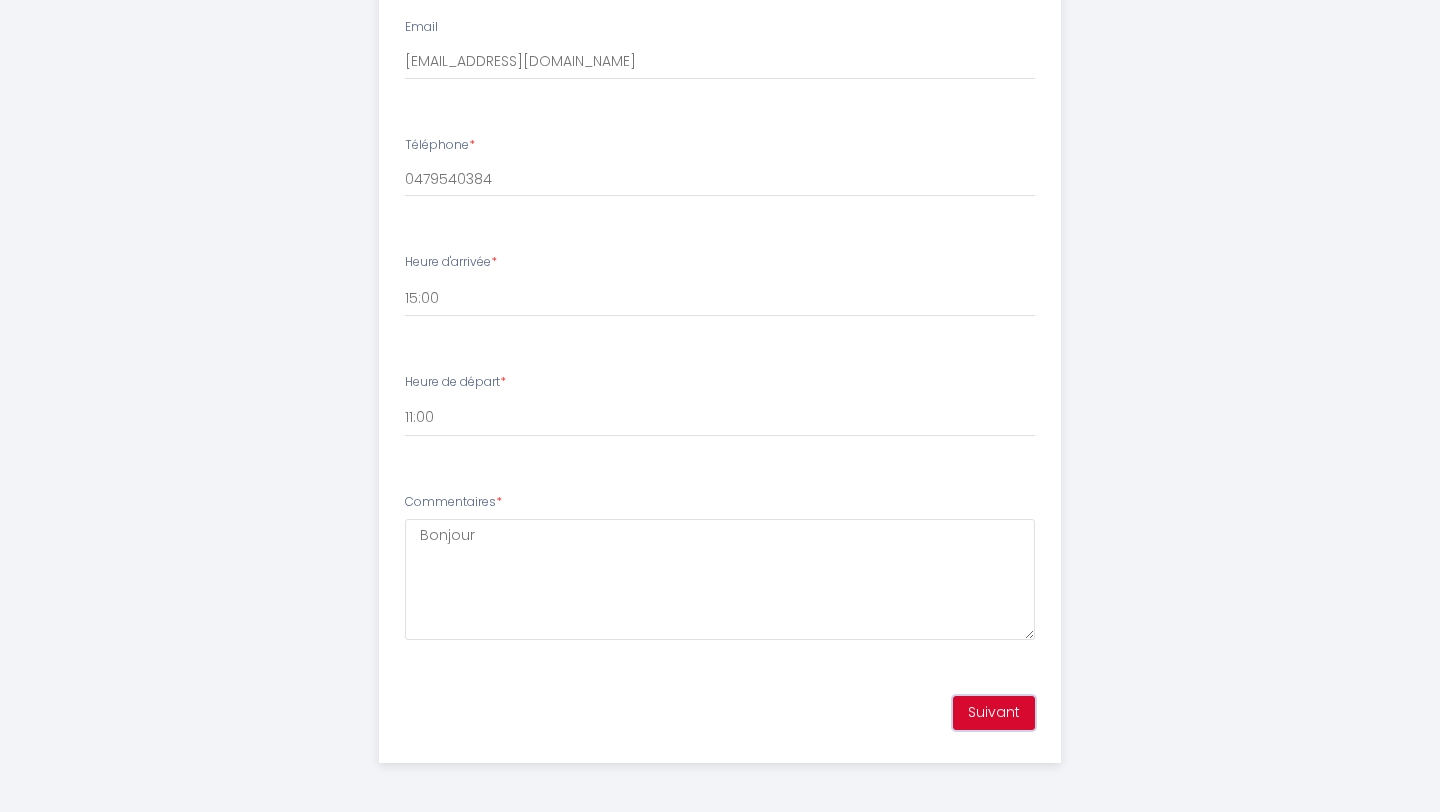 click on "Suivant" at bounding box center [994, 713] 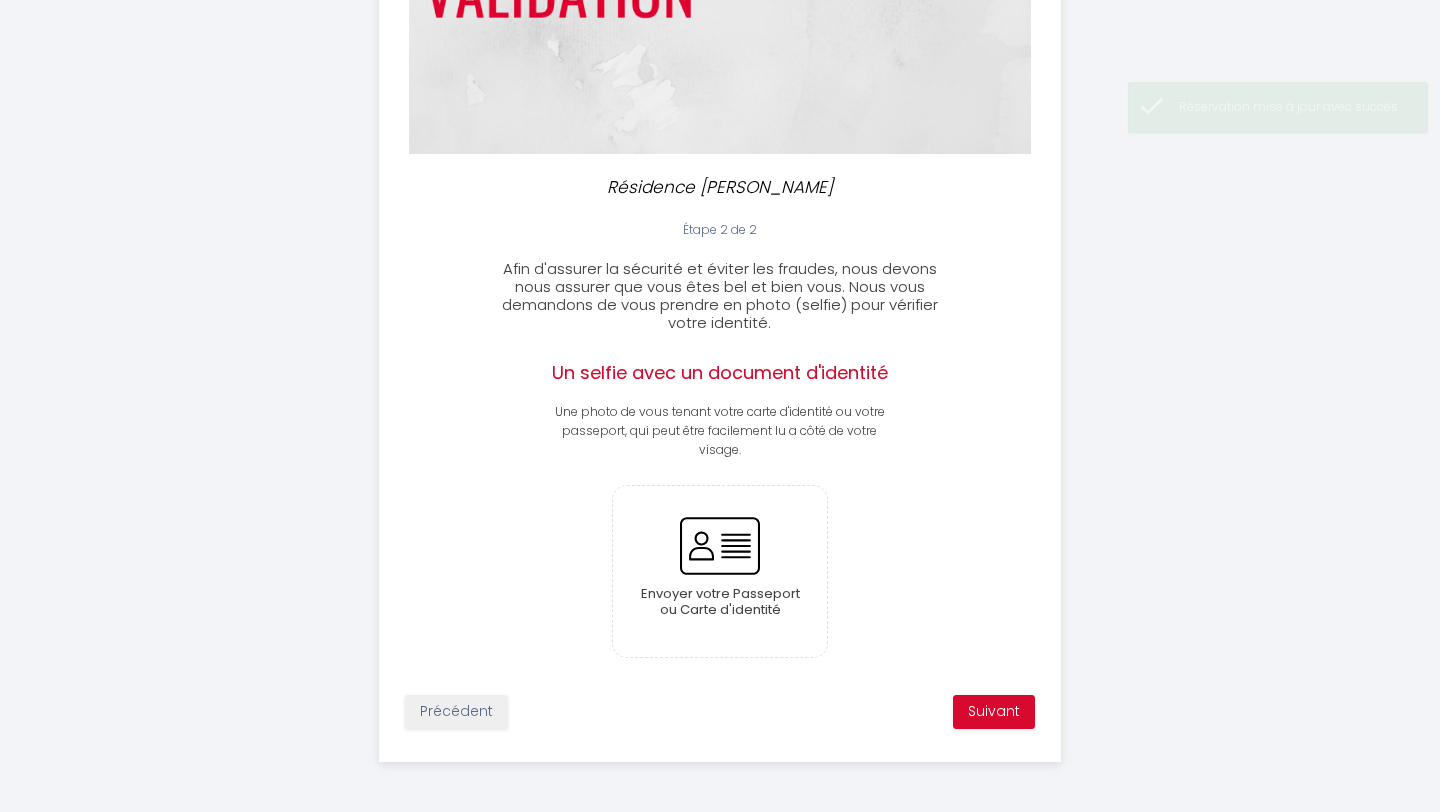 scroll, scrollTop: 320, scrollLeft: 0, axis: vertical 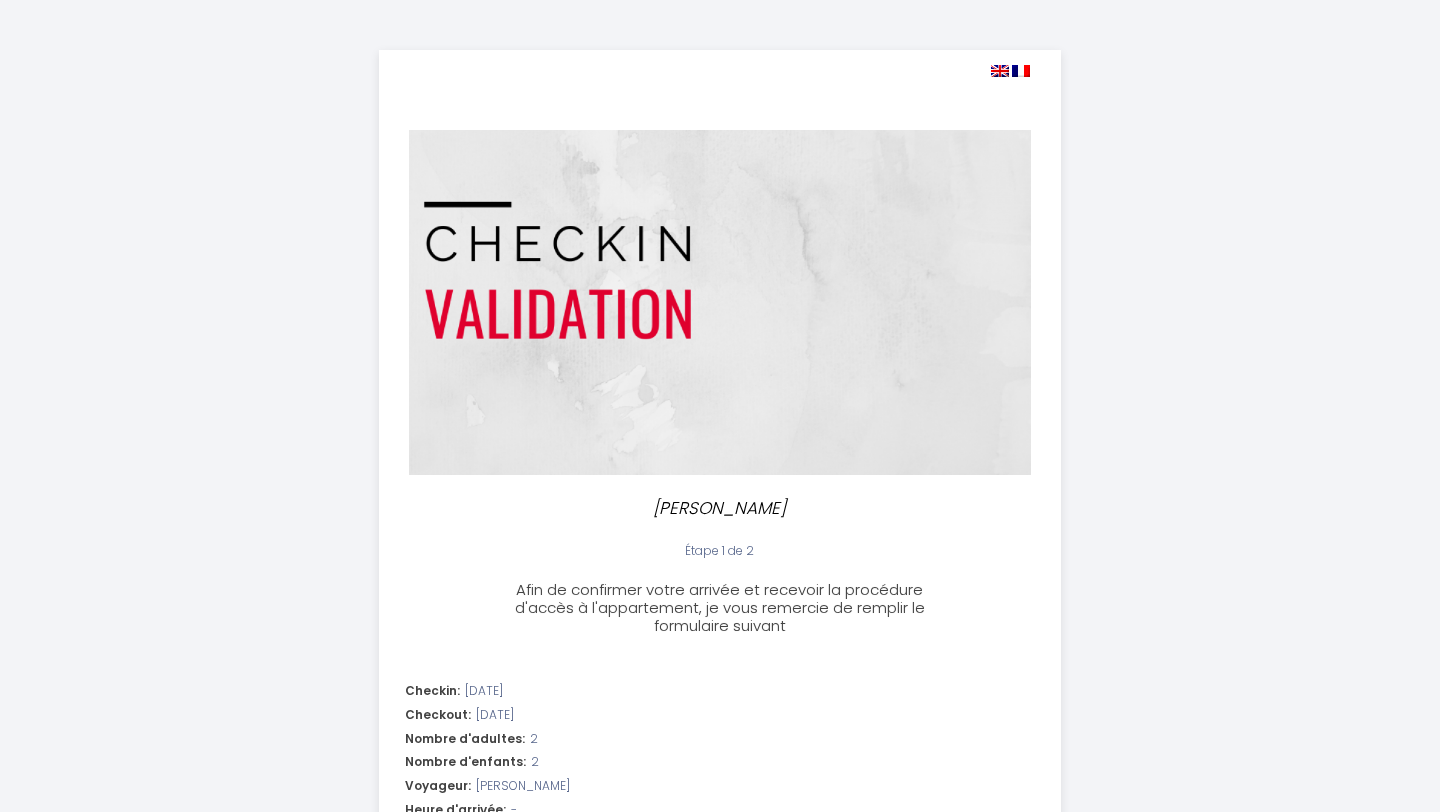 select 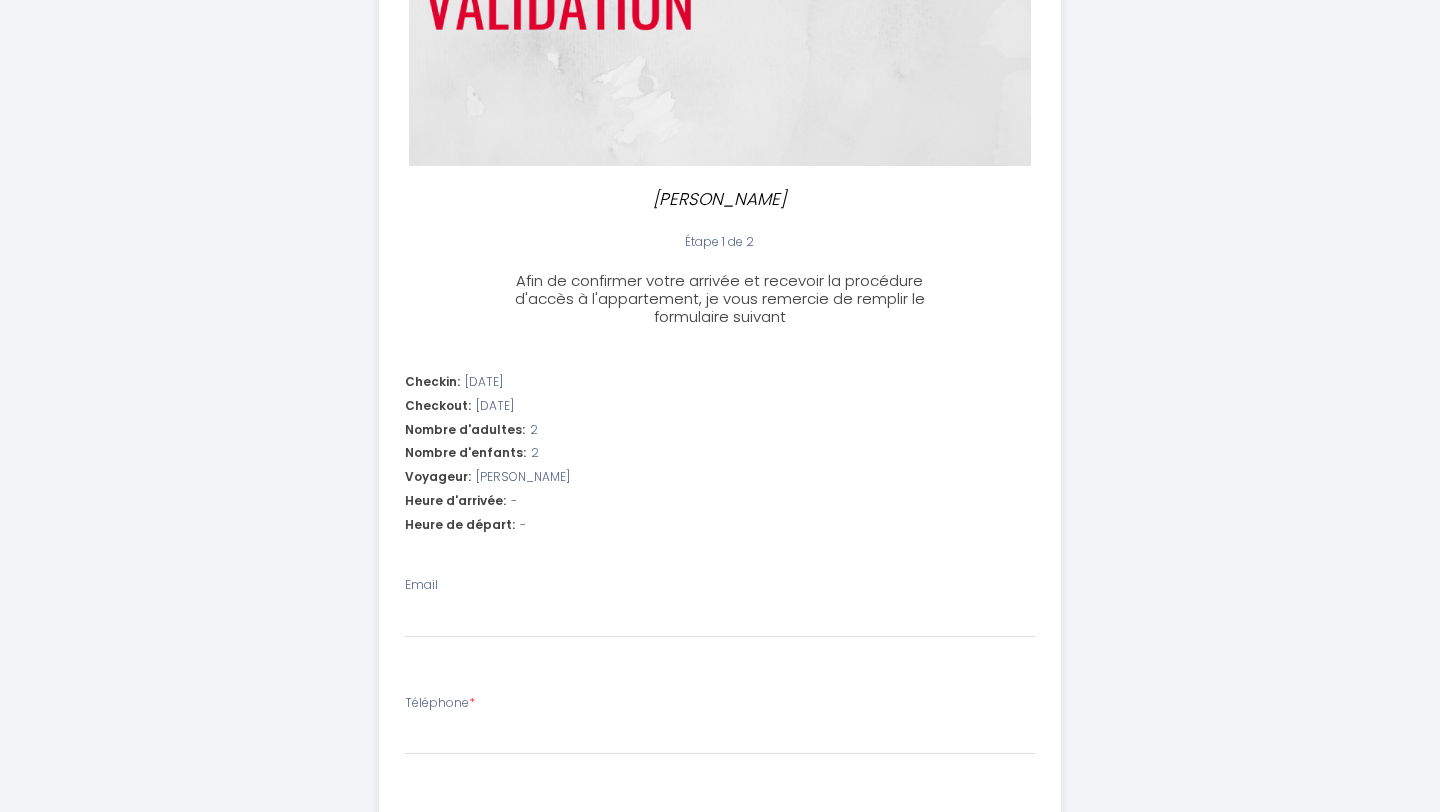 scroll, scrollTop: 0, scrollLeft: 0, axis: both 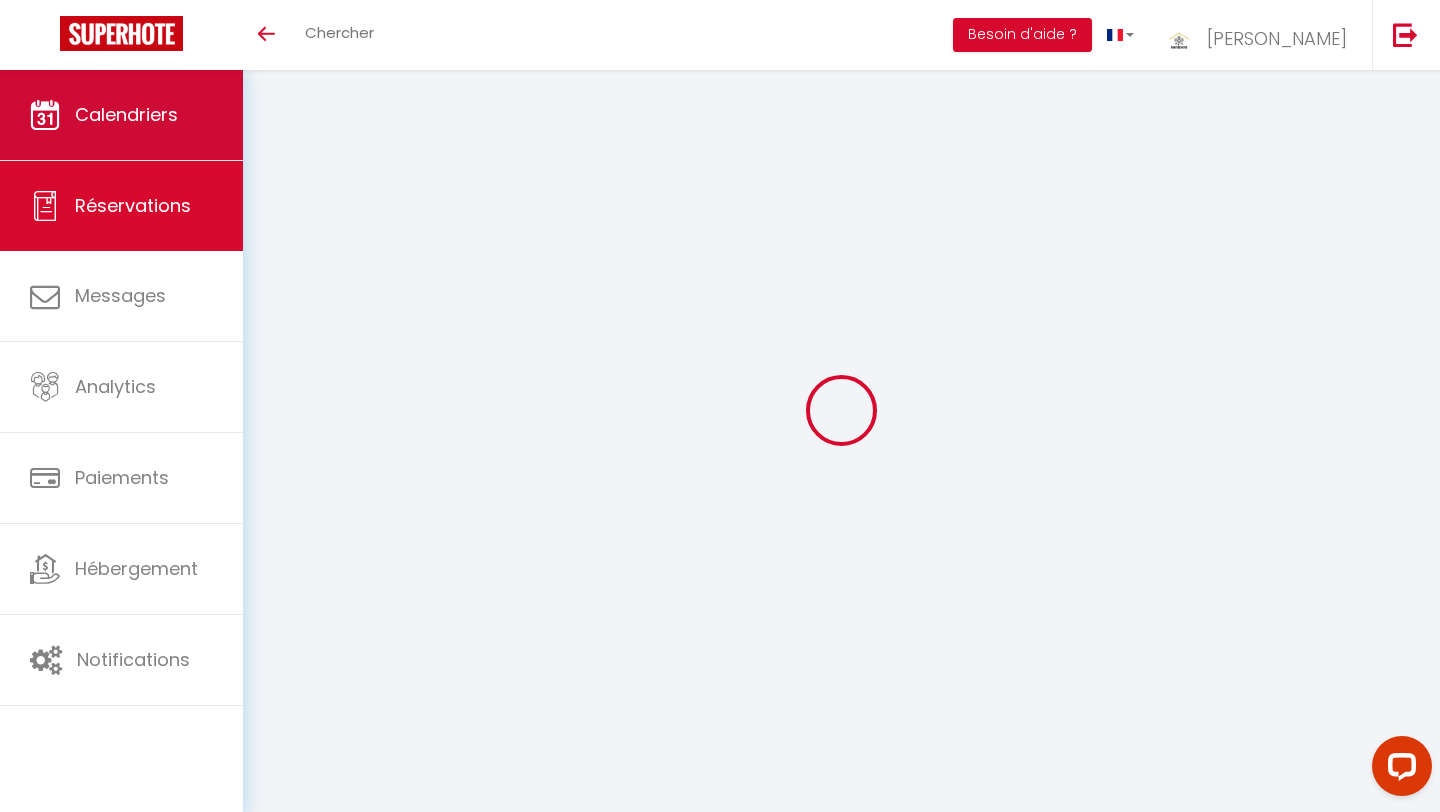 click on "Calendriers" at bounding box center [121, 115] 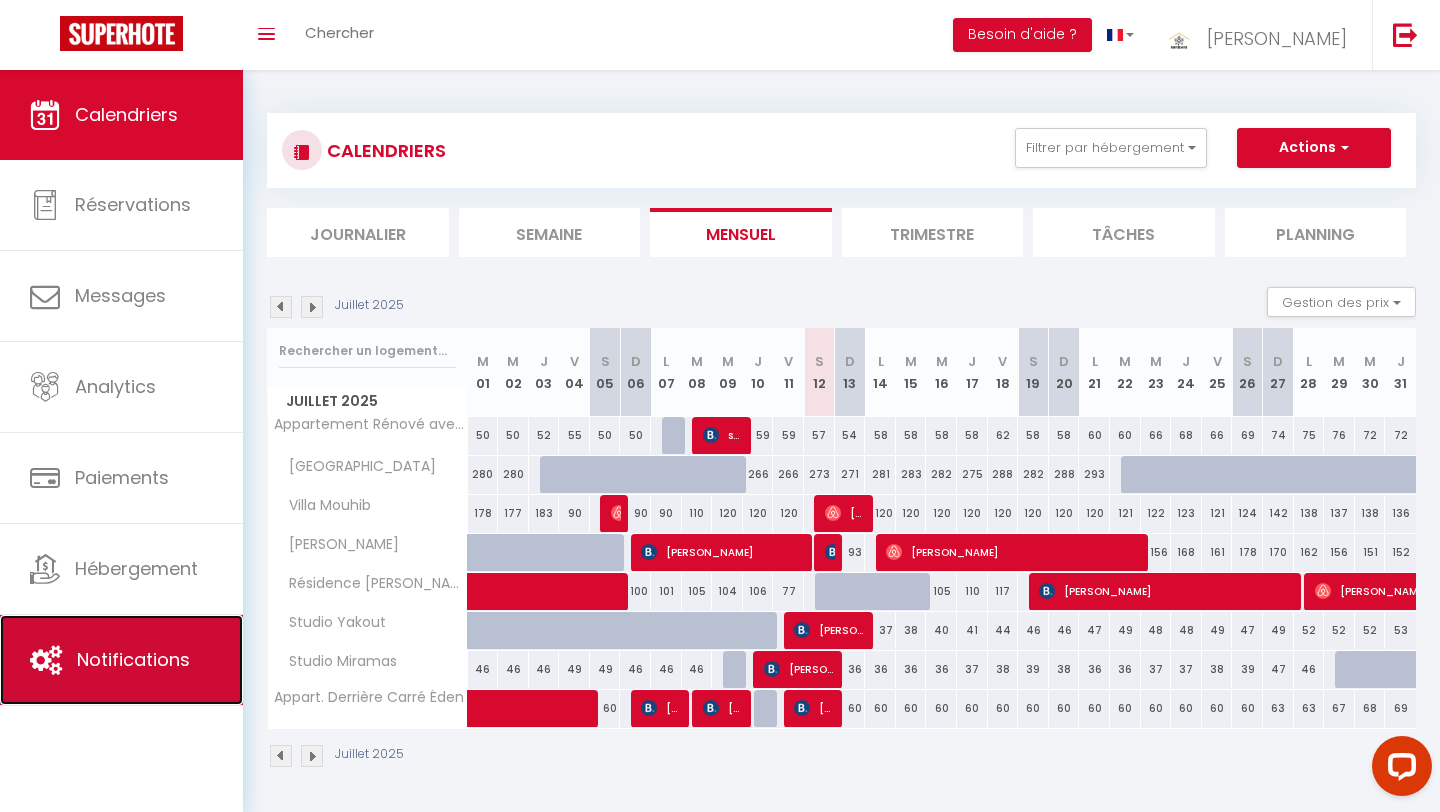 click on "Notifications" at bounding box center (133, 659) 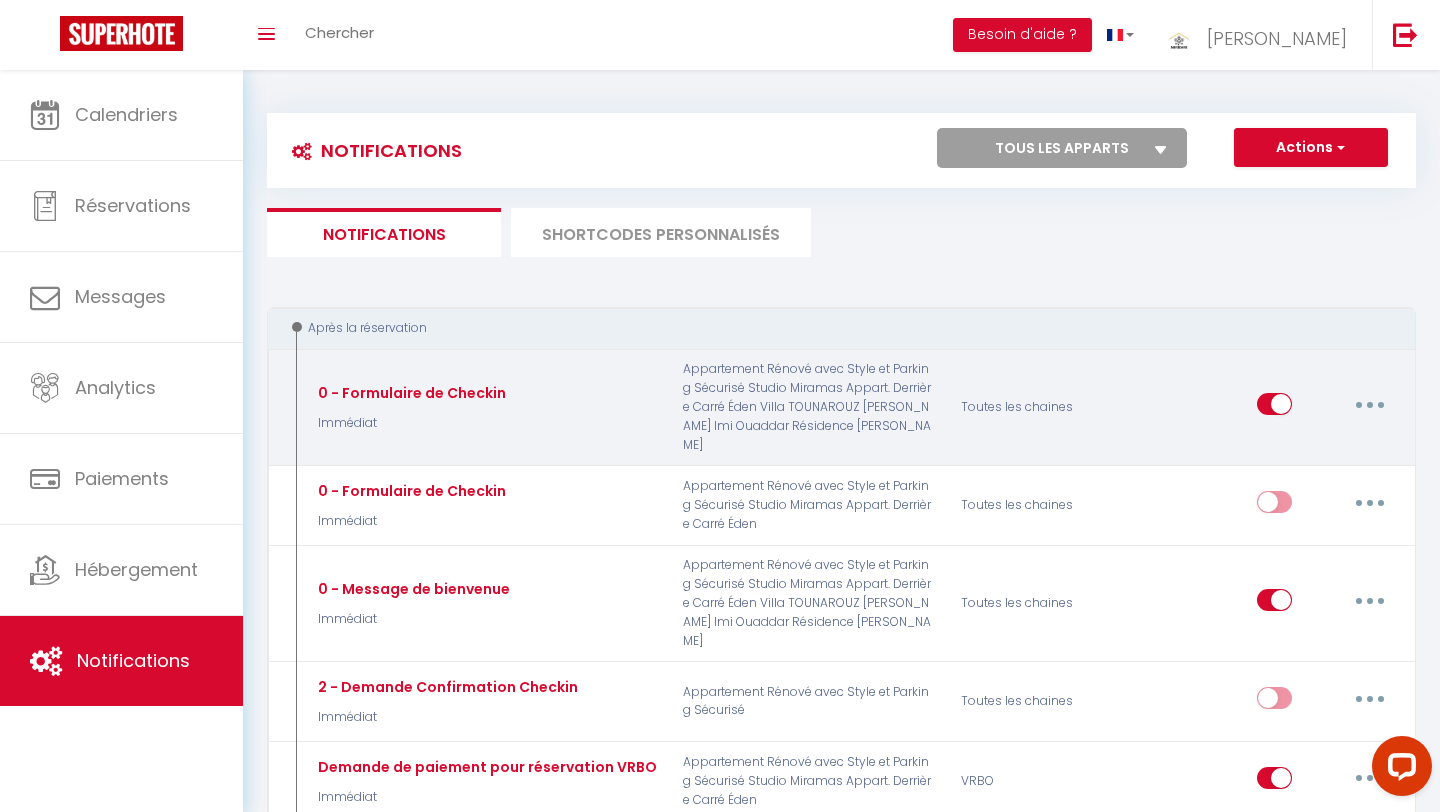 click at bounding box center (1370, 404) 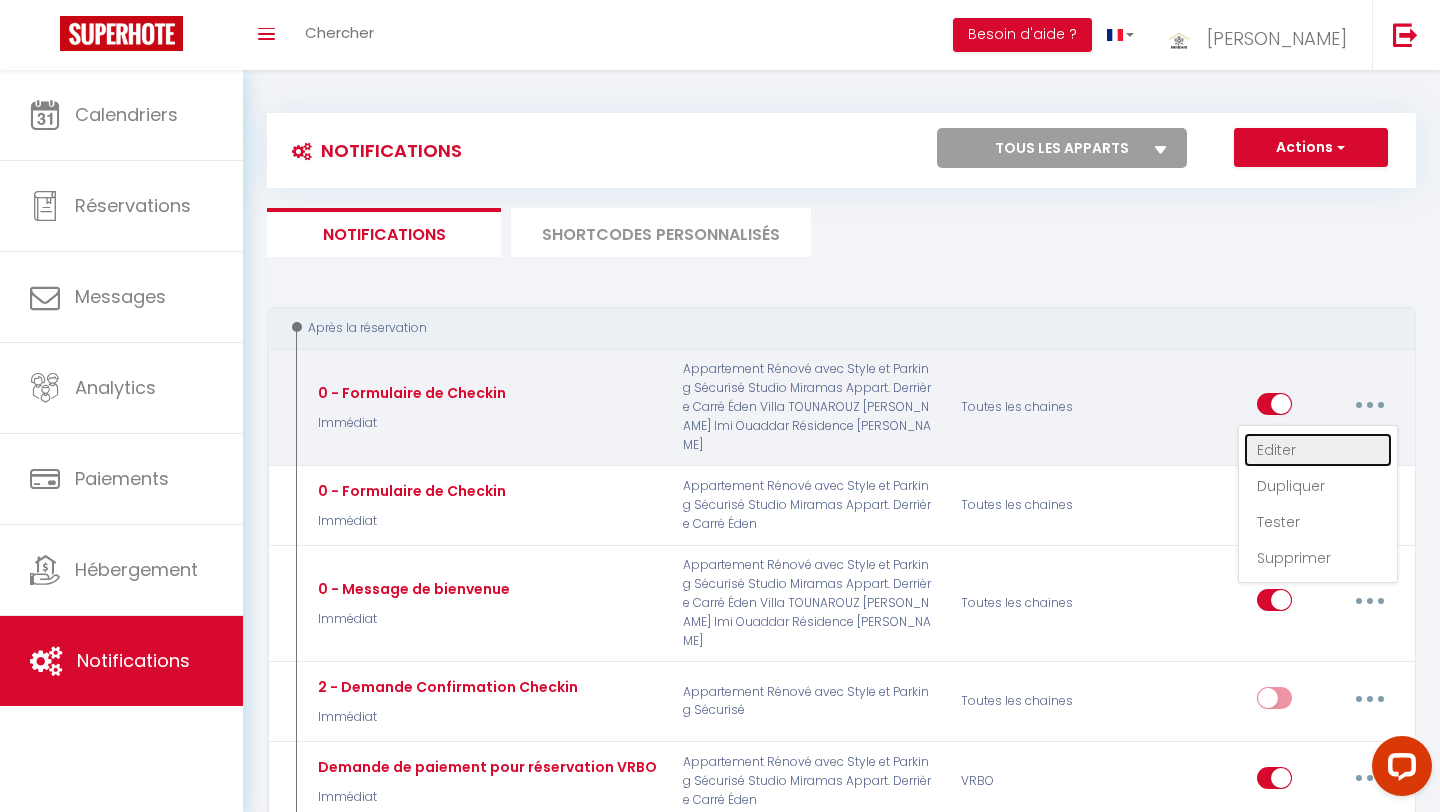 click on "Editer" at bounding box center (1318, 450) 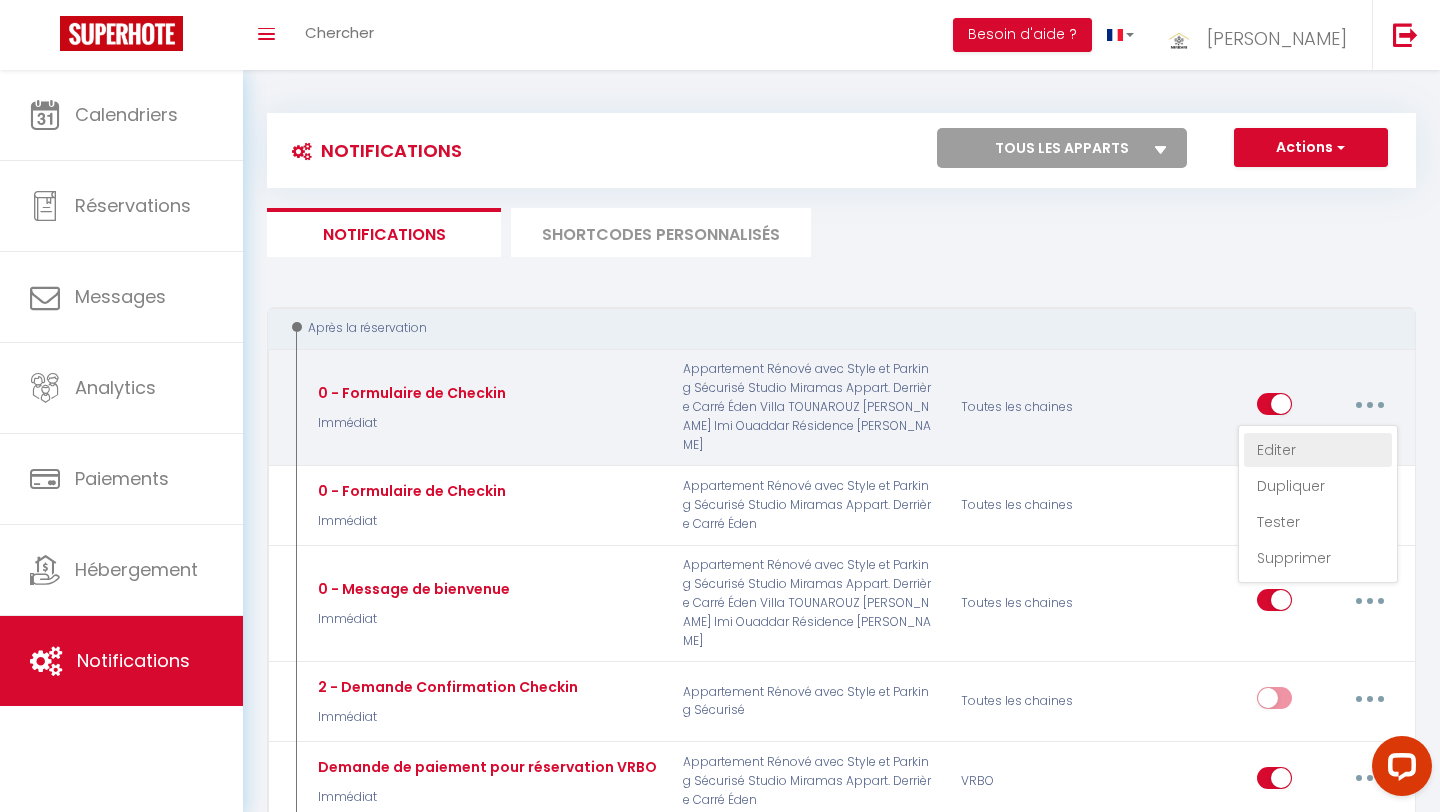 type on "0 - Formulaire de Checkin" 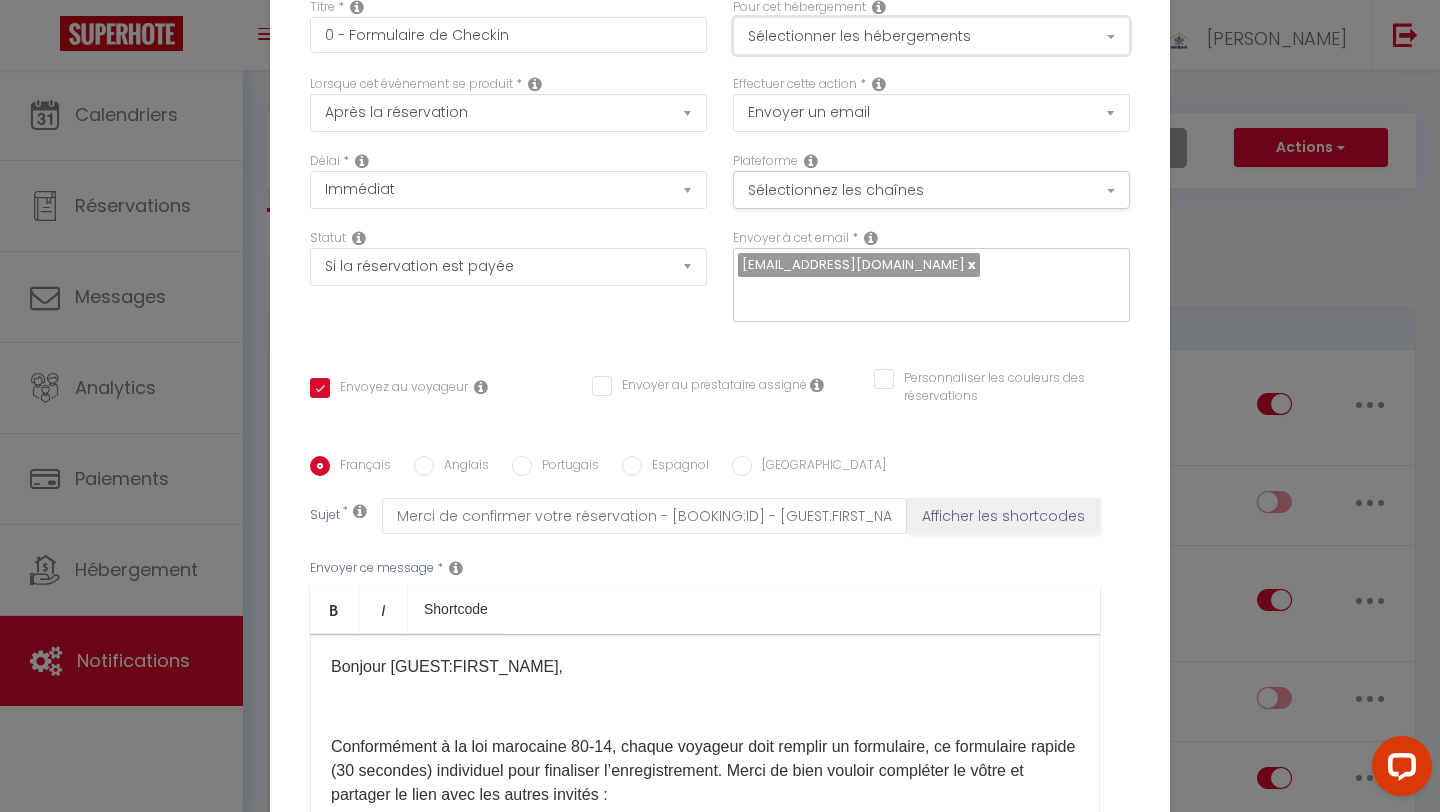 click on "Sélectionner les hébergements" at bounding box center (931, 36) 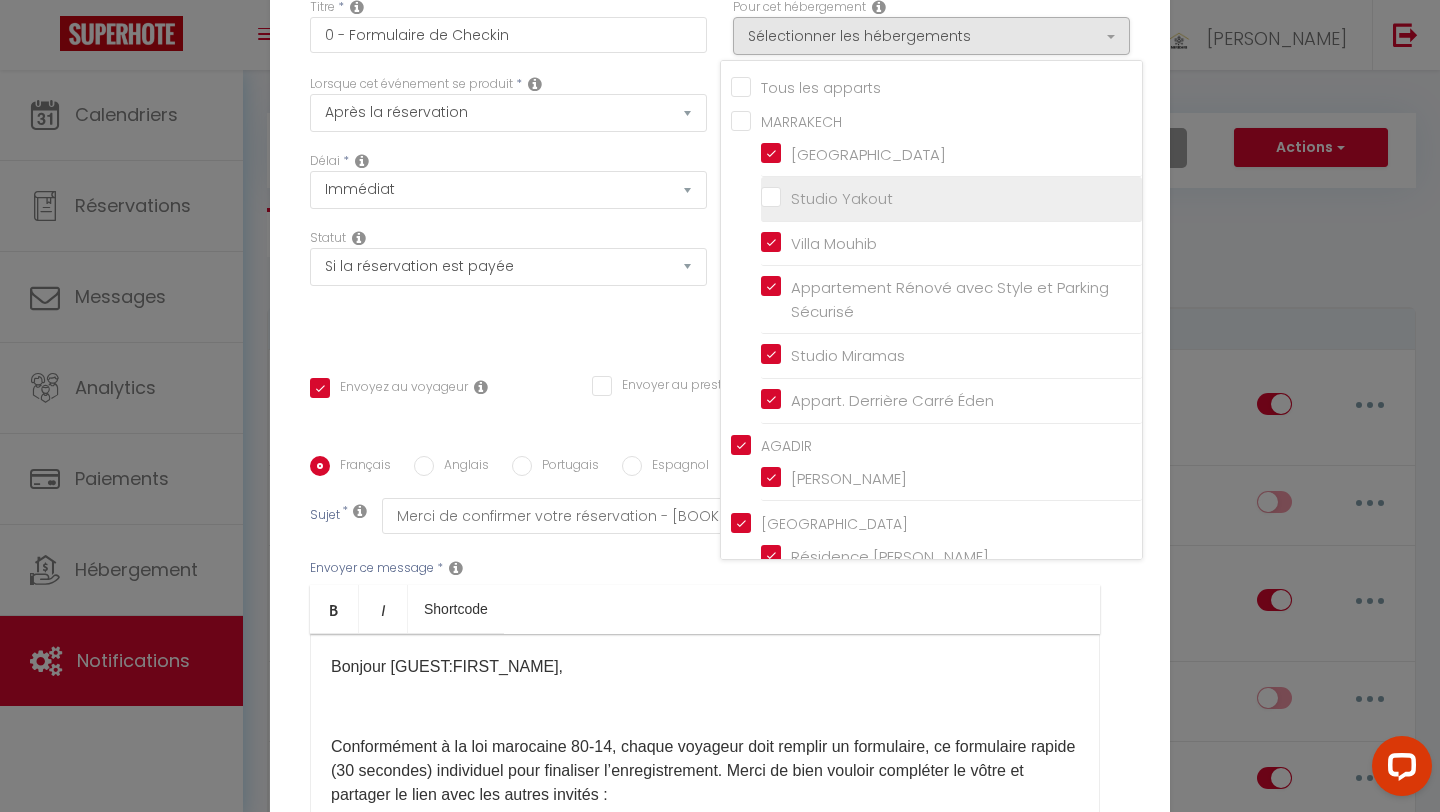 click on "Studio Yakout" at bounding box center [951, 199] 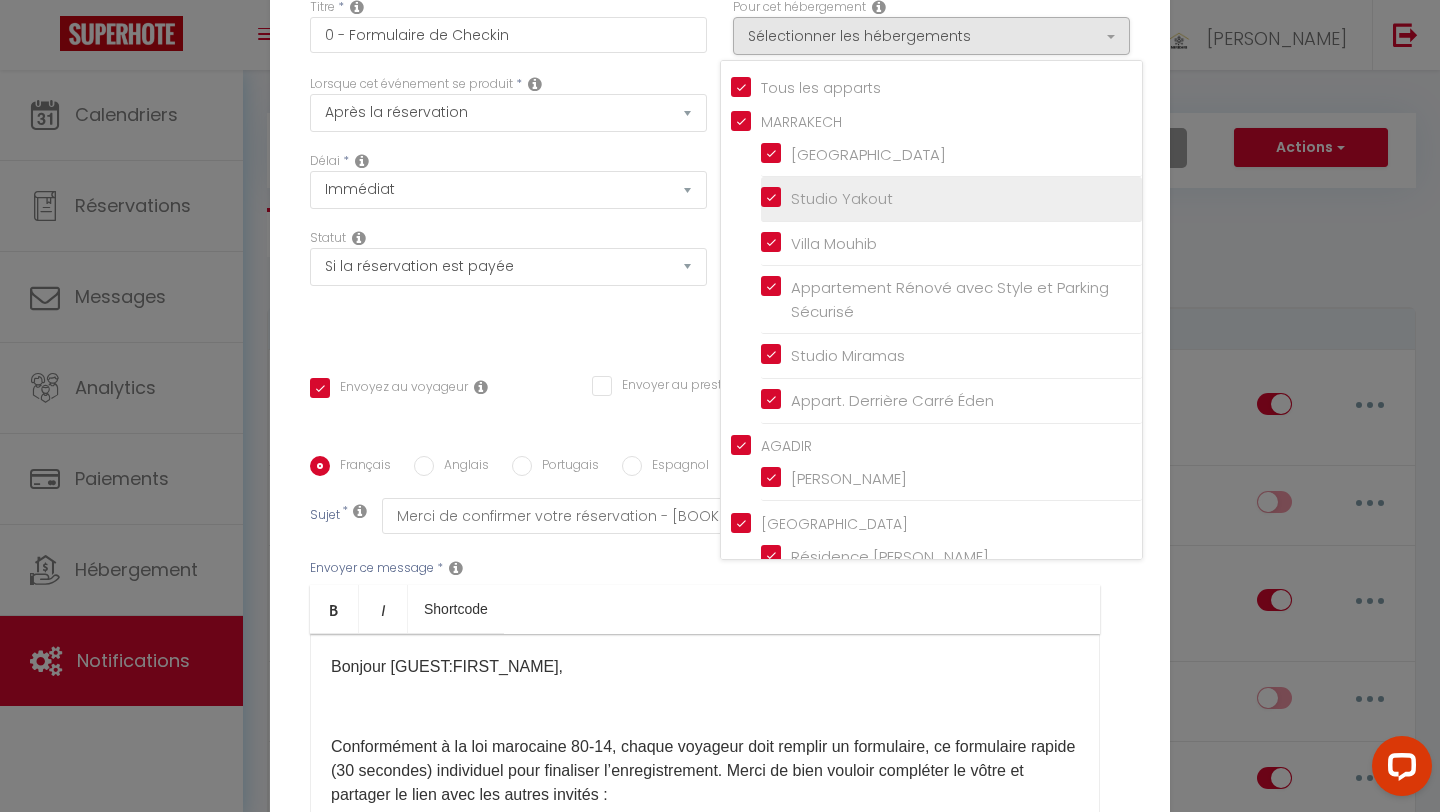 checkbox on "true" 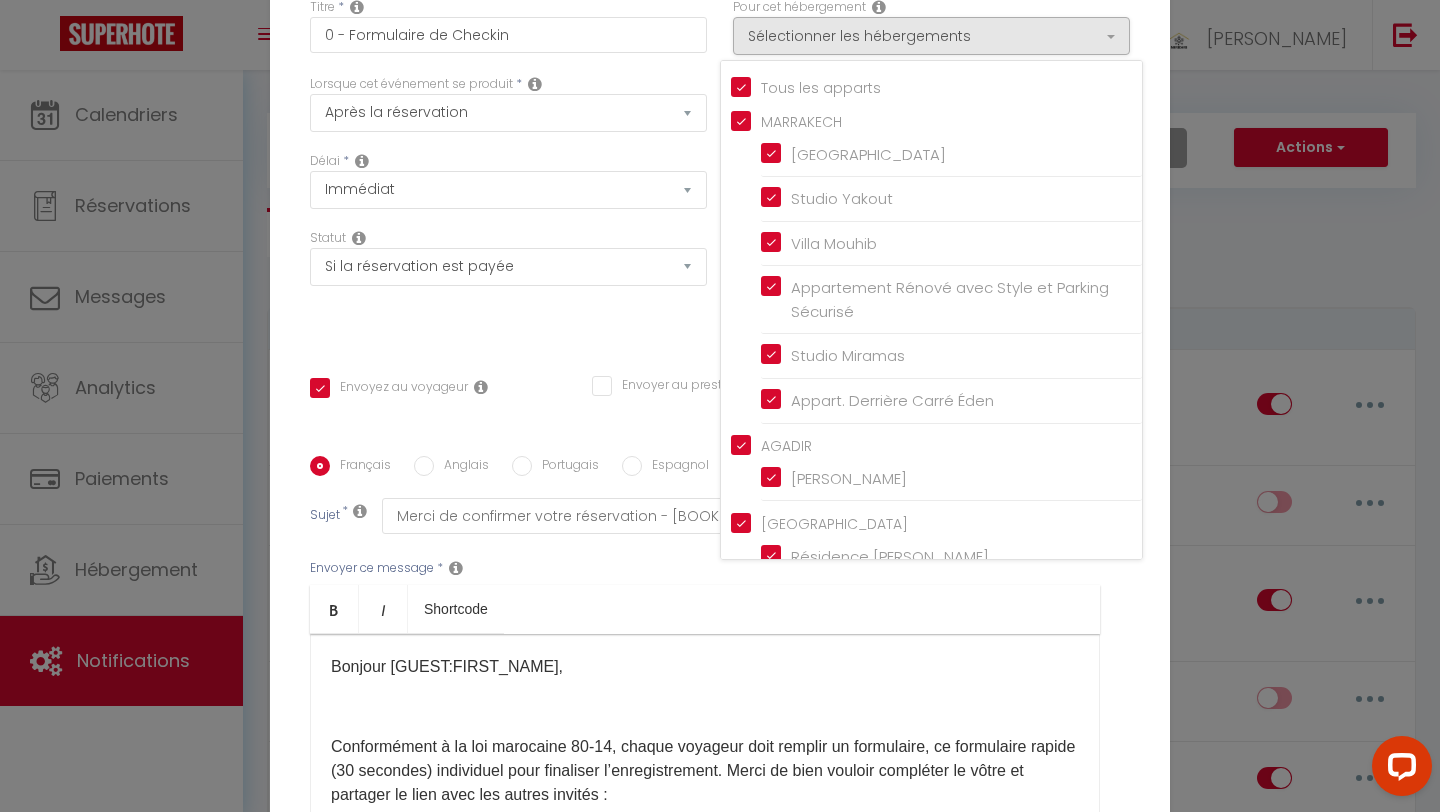 click on "Modifier la notification   ×   Titre   *     0 - Formulaire de Checkin   Pour cet hébergement
Sélectionner les hébergements
Tous les apparts
MARRAKECH
[GEOGRAPHIC_DATA]
Studio Yakout
[PERSON_NAME]
Appartement Rénové avec Style et Parking Sécurisé
Studio Miramas
Appart. Derrière Carré Éden
Lorsque cet événement se produit   *      Température   Co2" at bounding box center [720, 406] 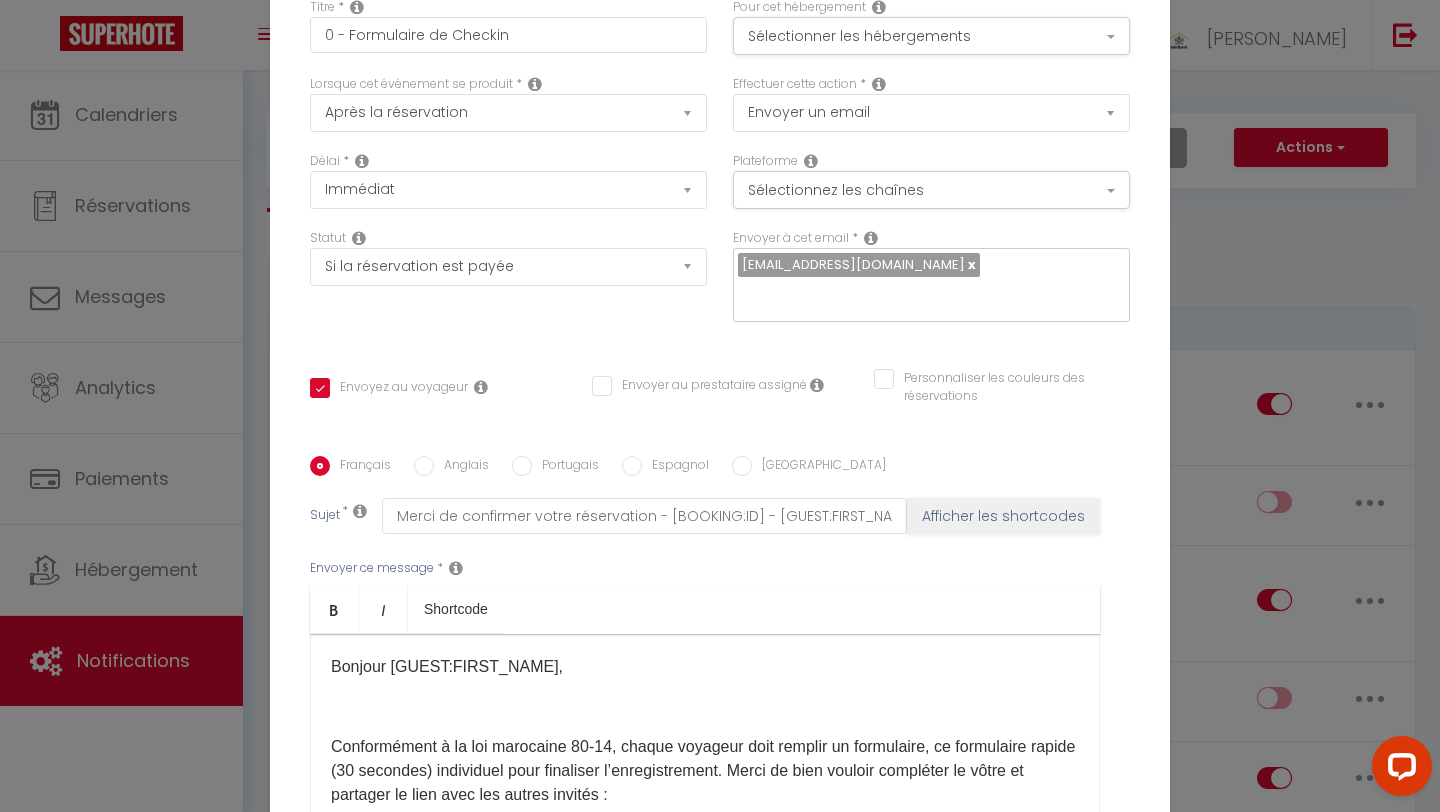 scroll, scrollTop: 169, scrollLeft: 0, axis: vertical 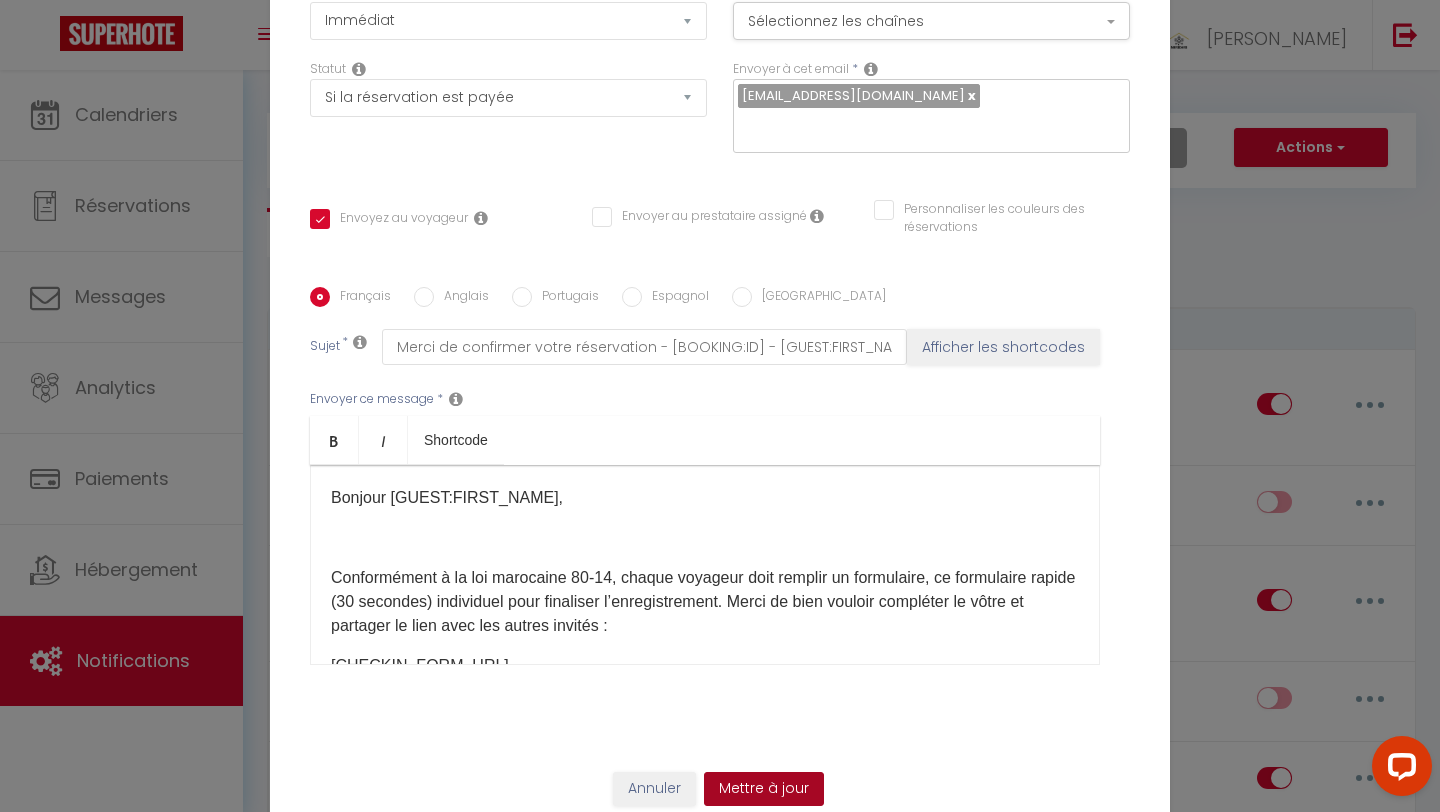 click on "Mettre à jour" at bounding box center [764, 789] 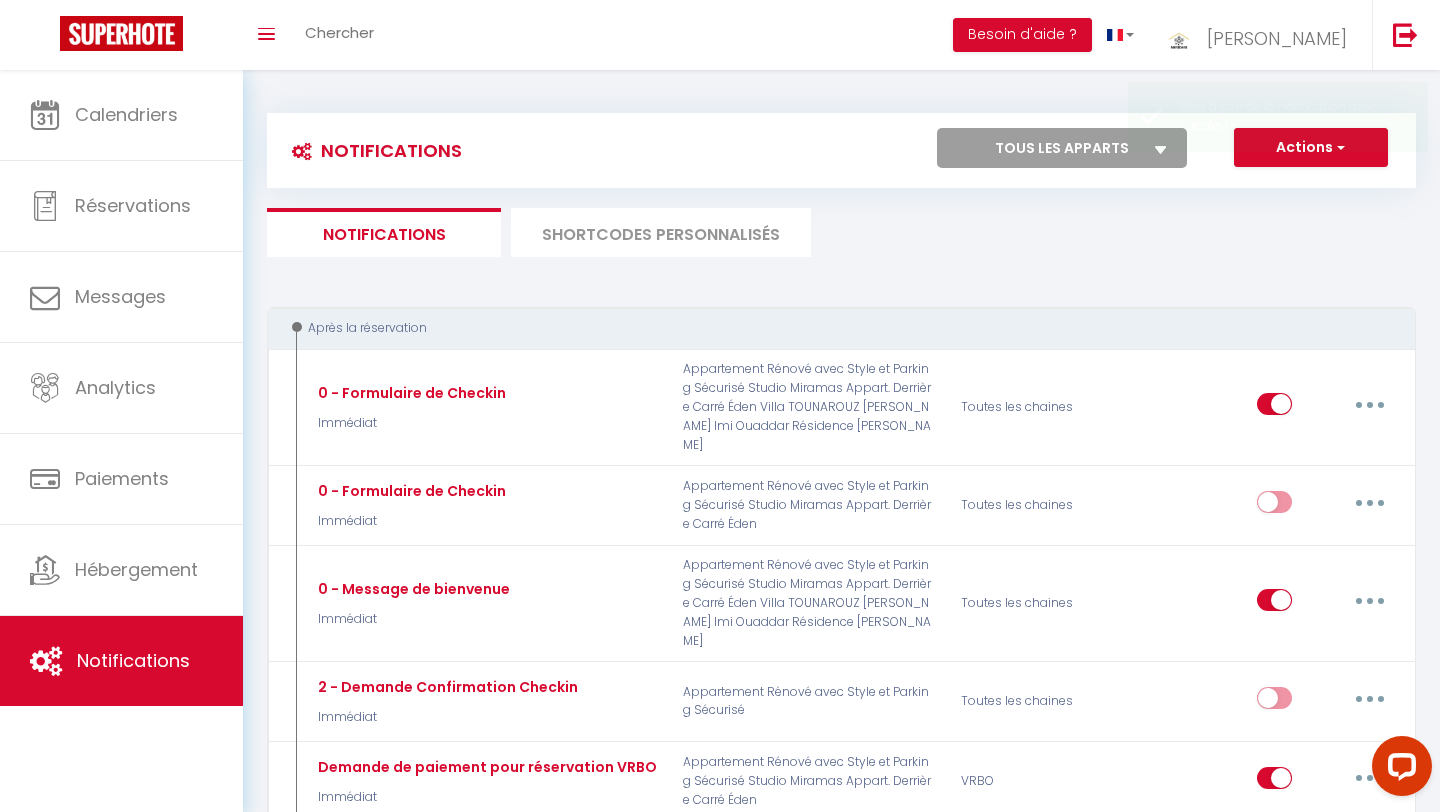 scroll, scrollTop: 0, scrollLeft: 0, axis: both 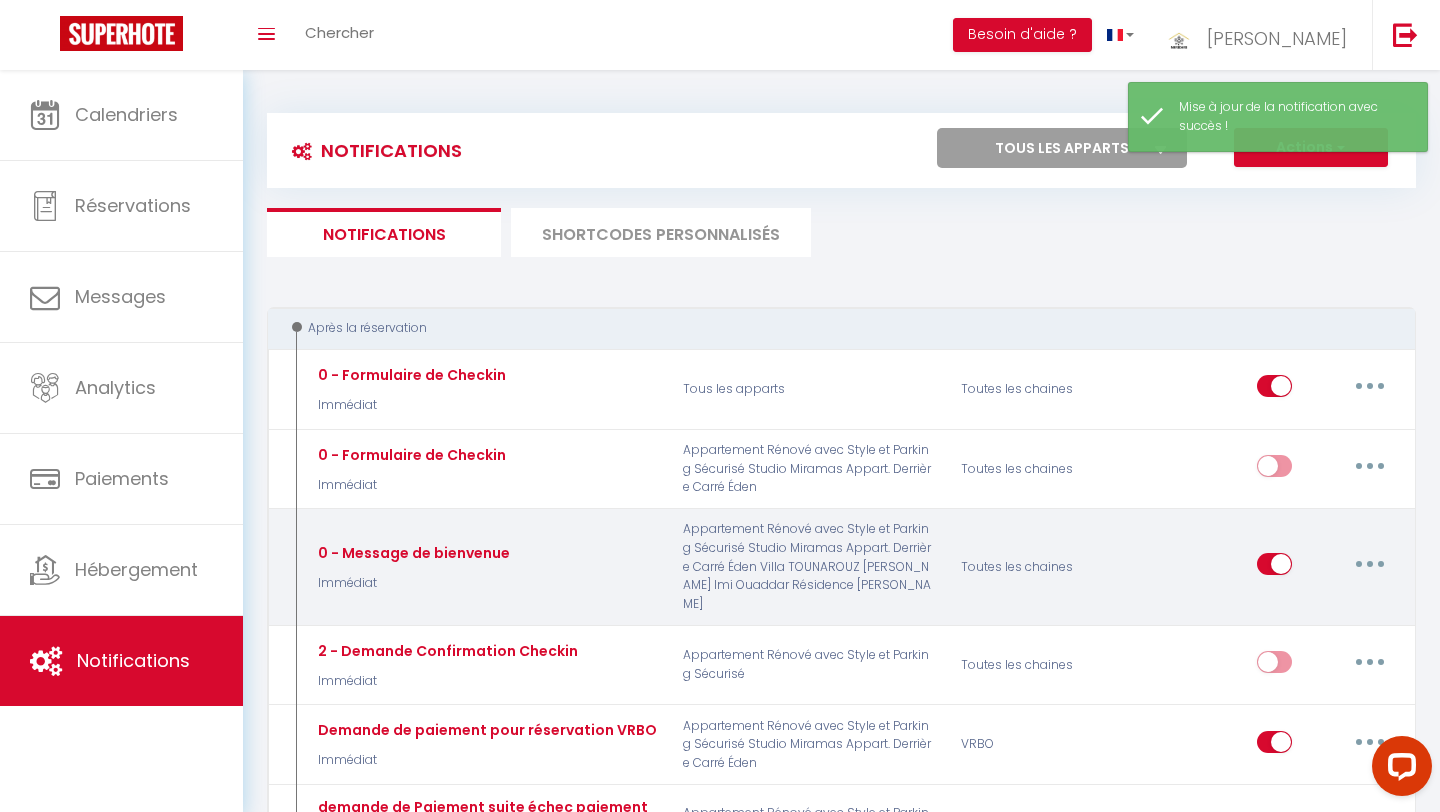 click at bounding box center [1370, 564] 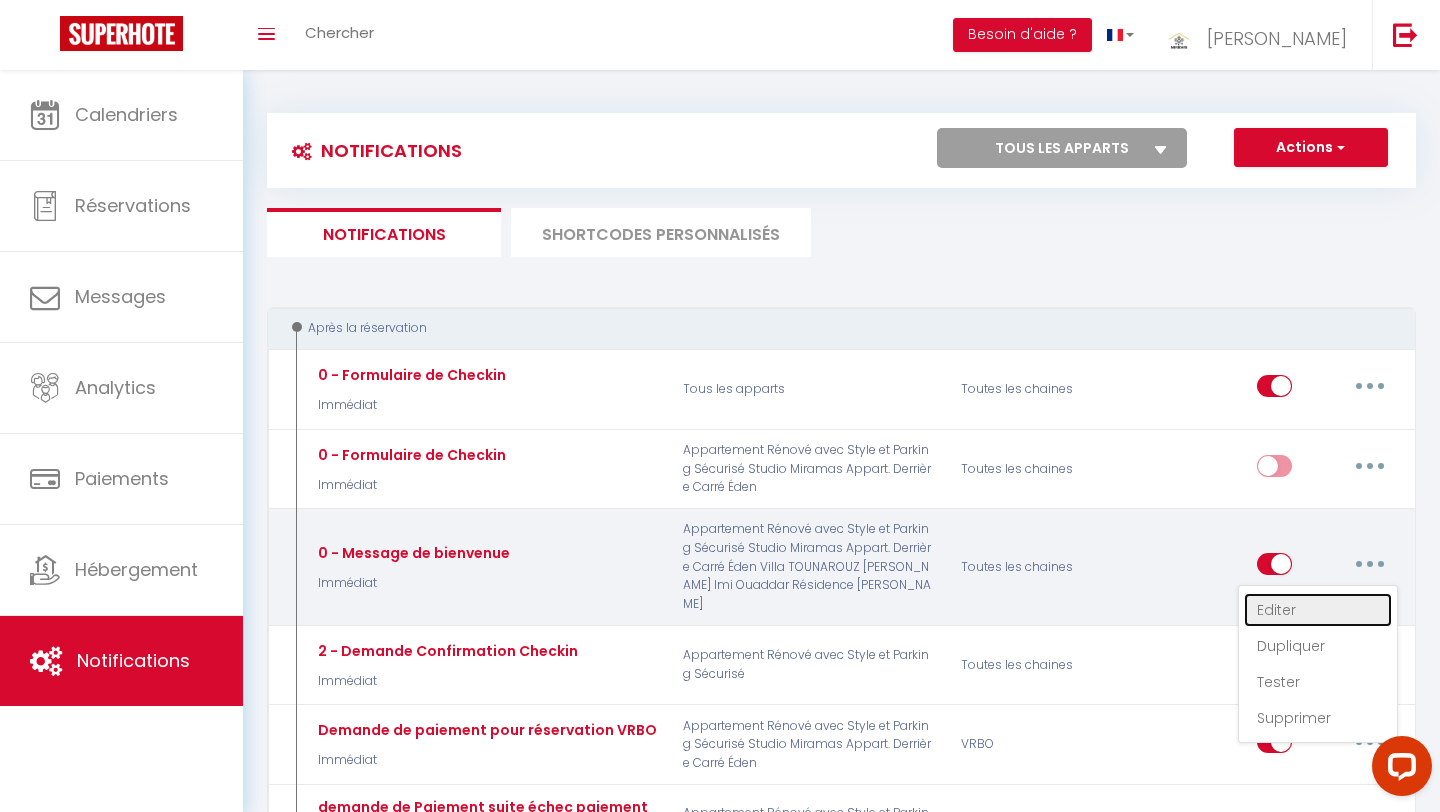 click on "Editer" at bounding box center (1318, 610) 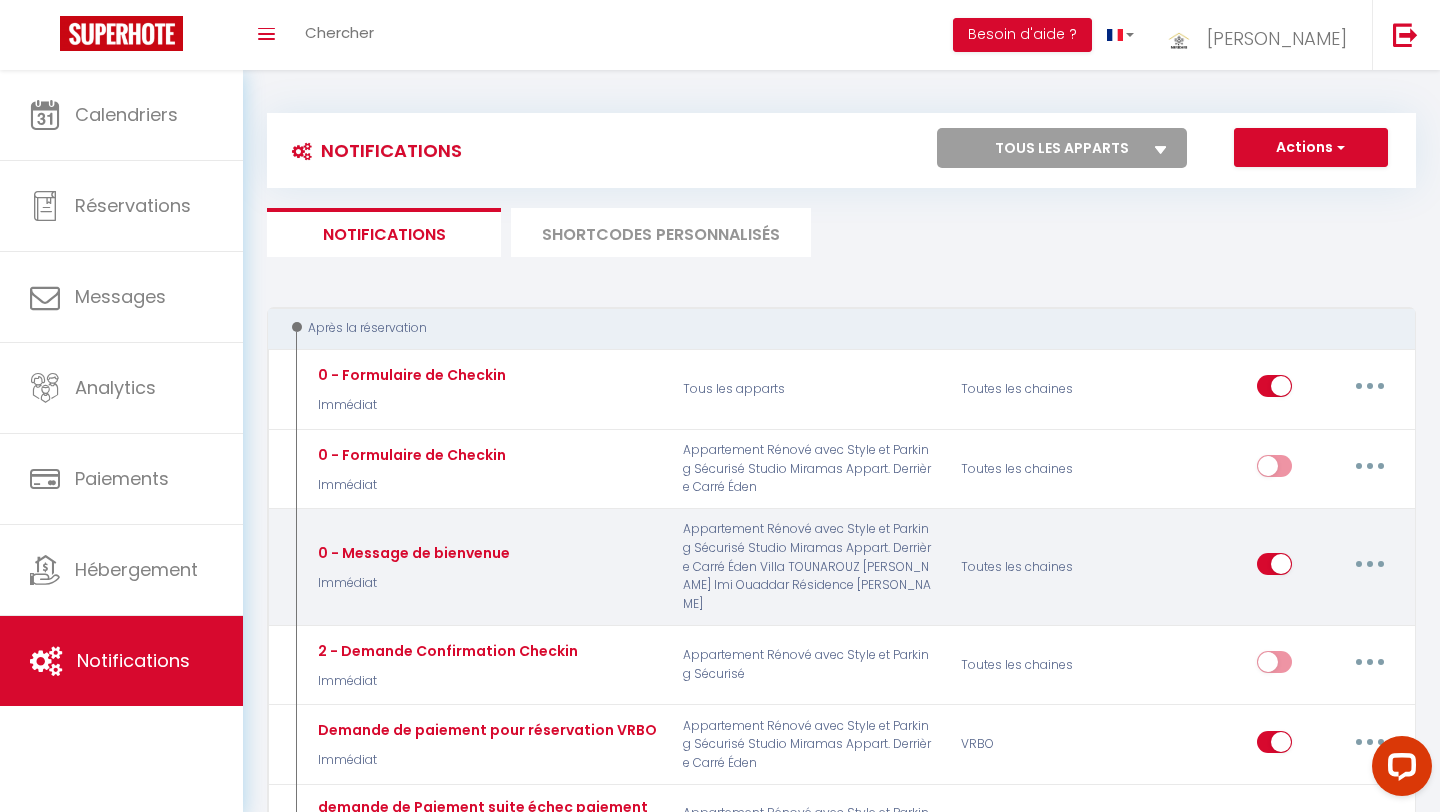 type on "0 - Message de bienvenue" 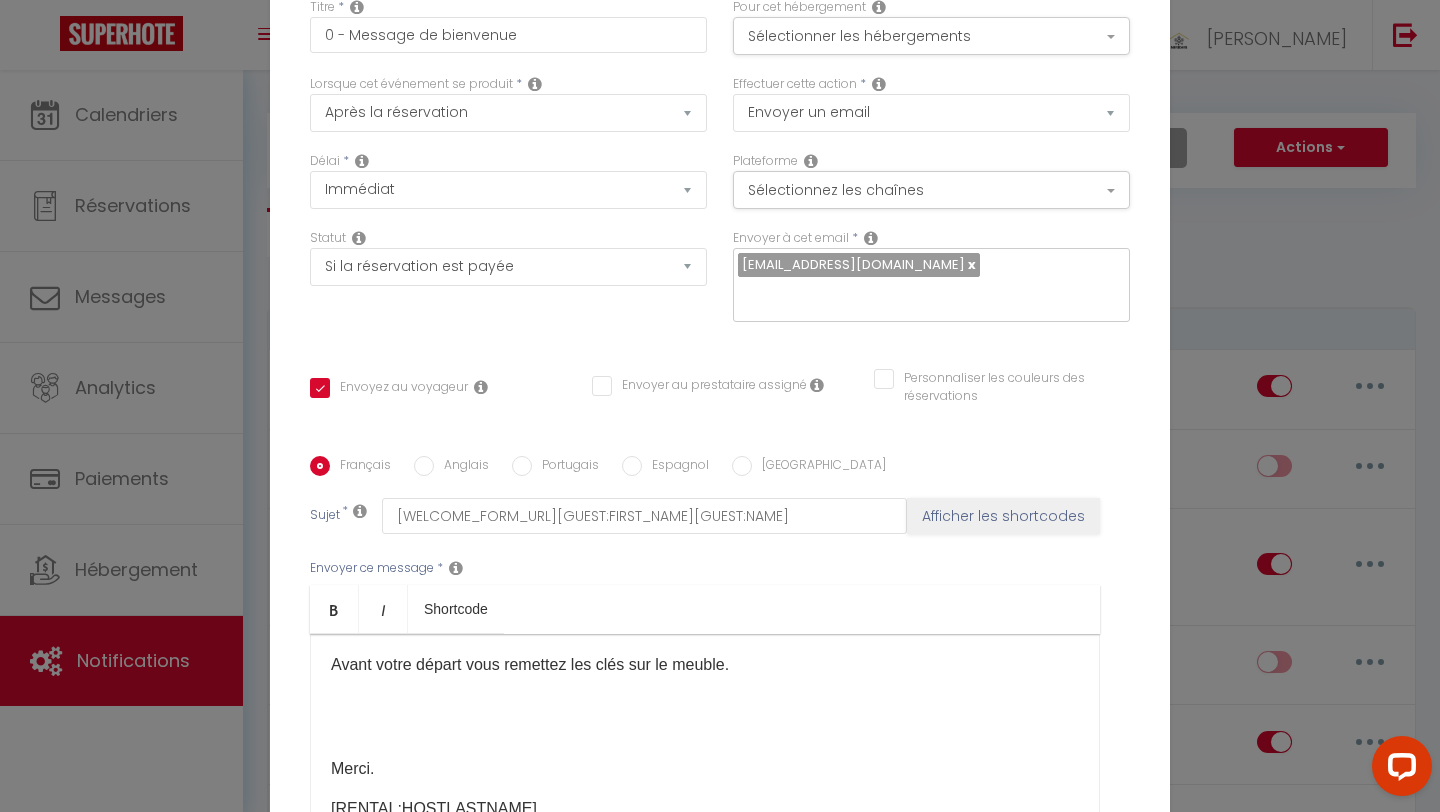 scroll, scrollTop: 198, scrollLeft: 0, axis: vertical 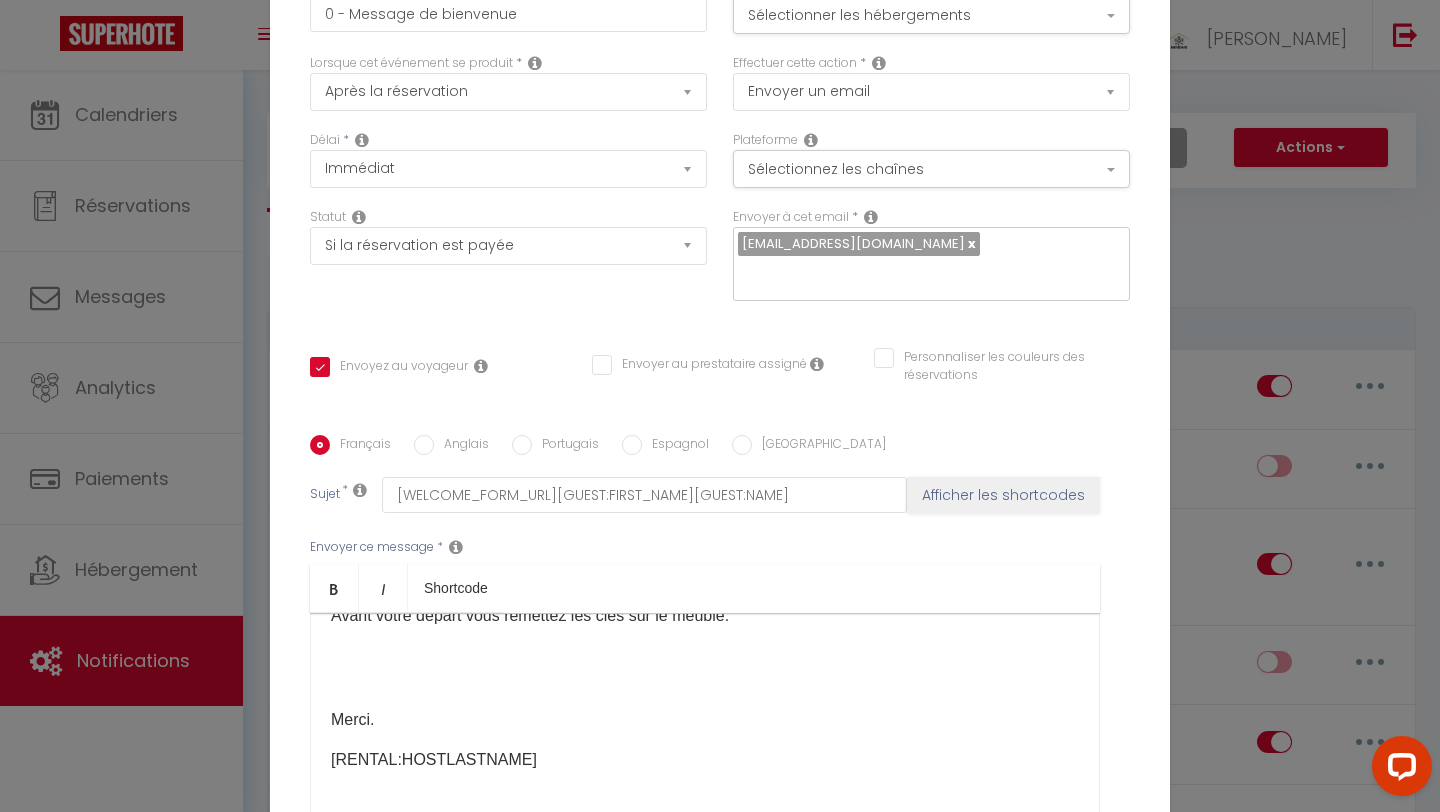 click on "[RENTAL:HOSTLASTNAME]" at bounding box center (705, 760) 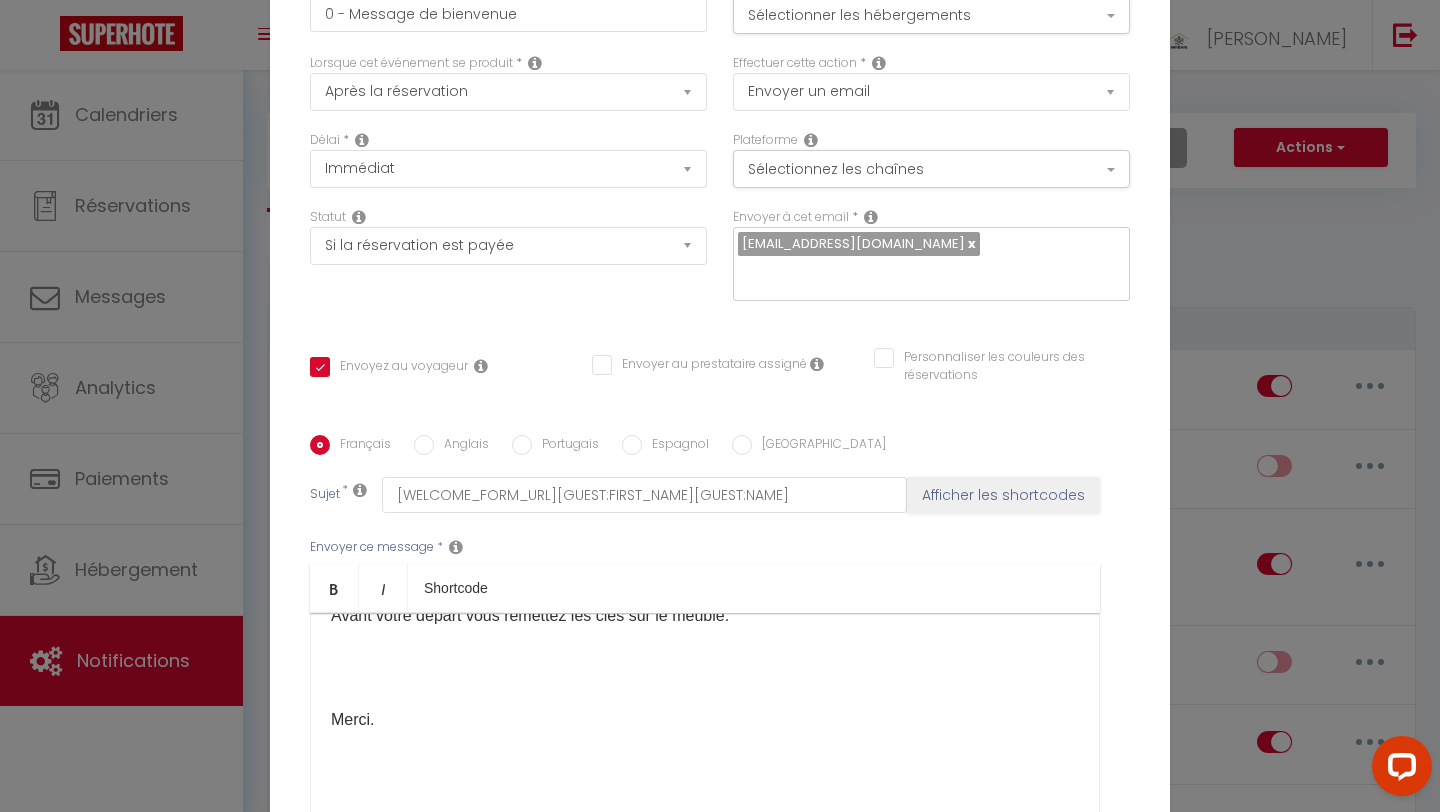 scroll, scrollTop: 158, scrollLeft: 0, axis: vertical 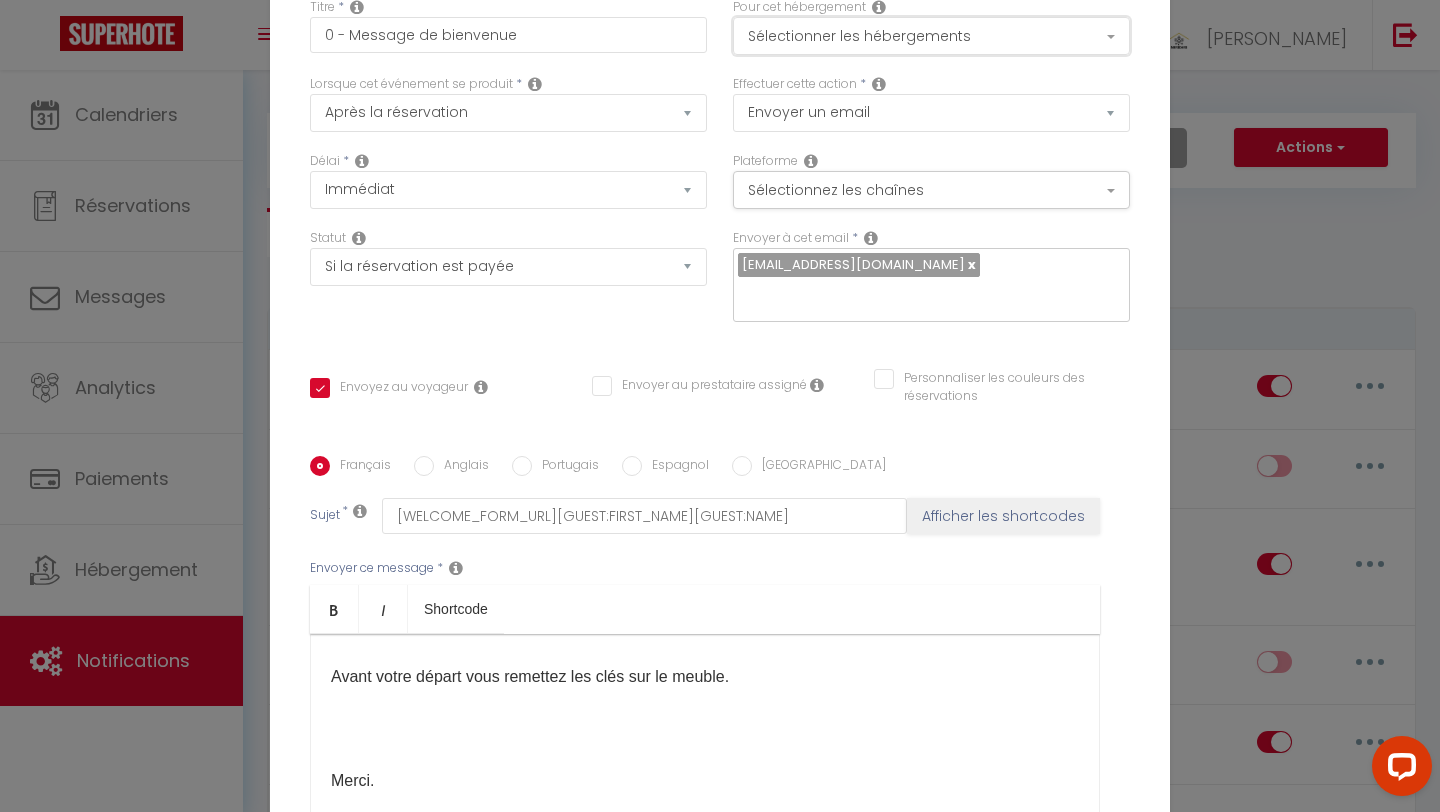 click on "Sélectionner les hébergements" at bounding box center (931, 36) 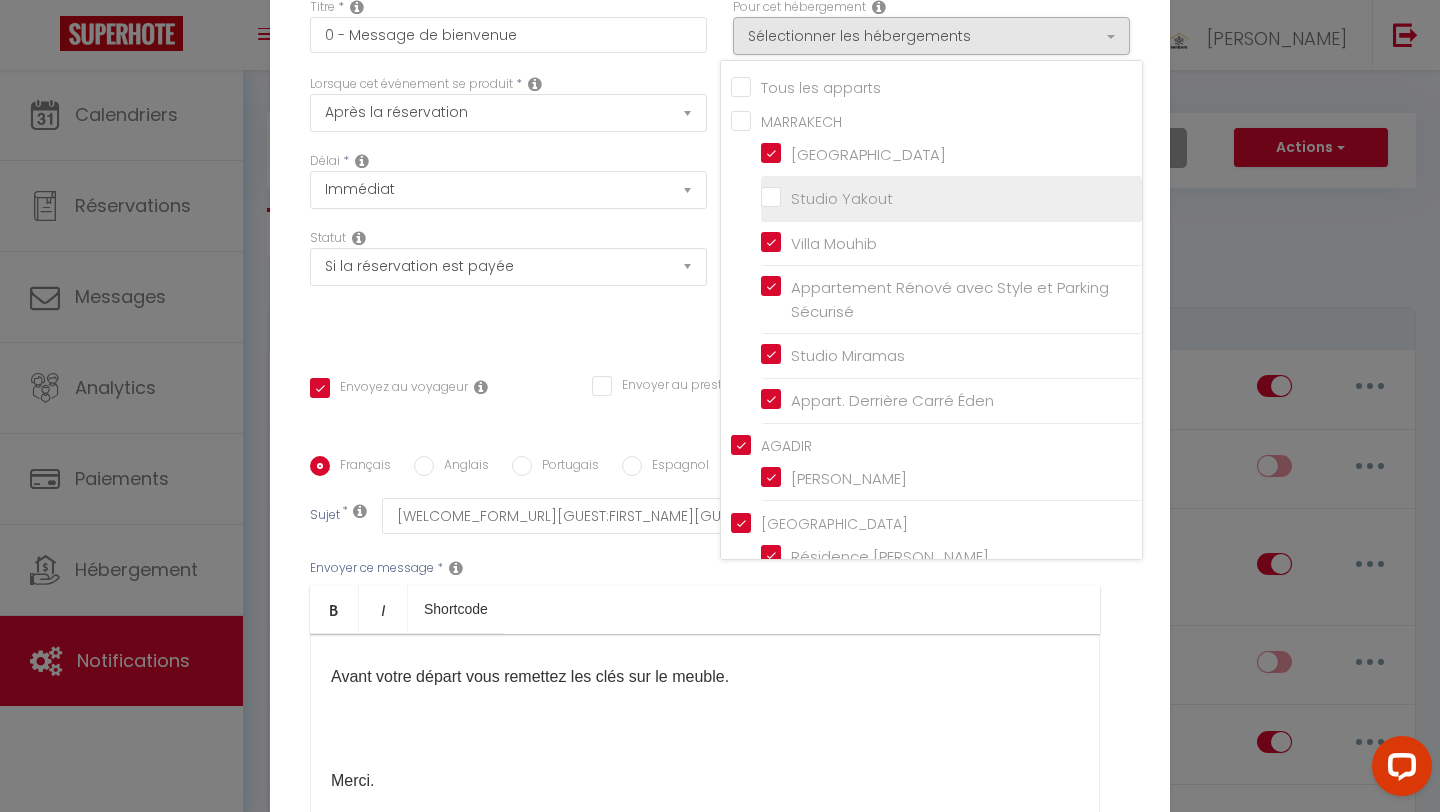 click on "Studio Yakout" at bounding box center (951, 199) 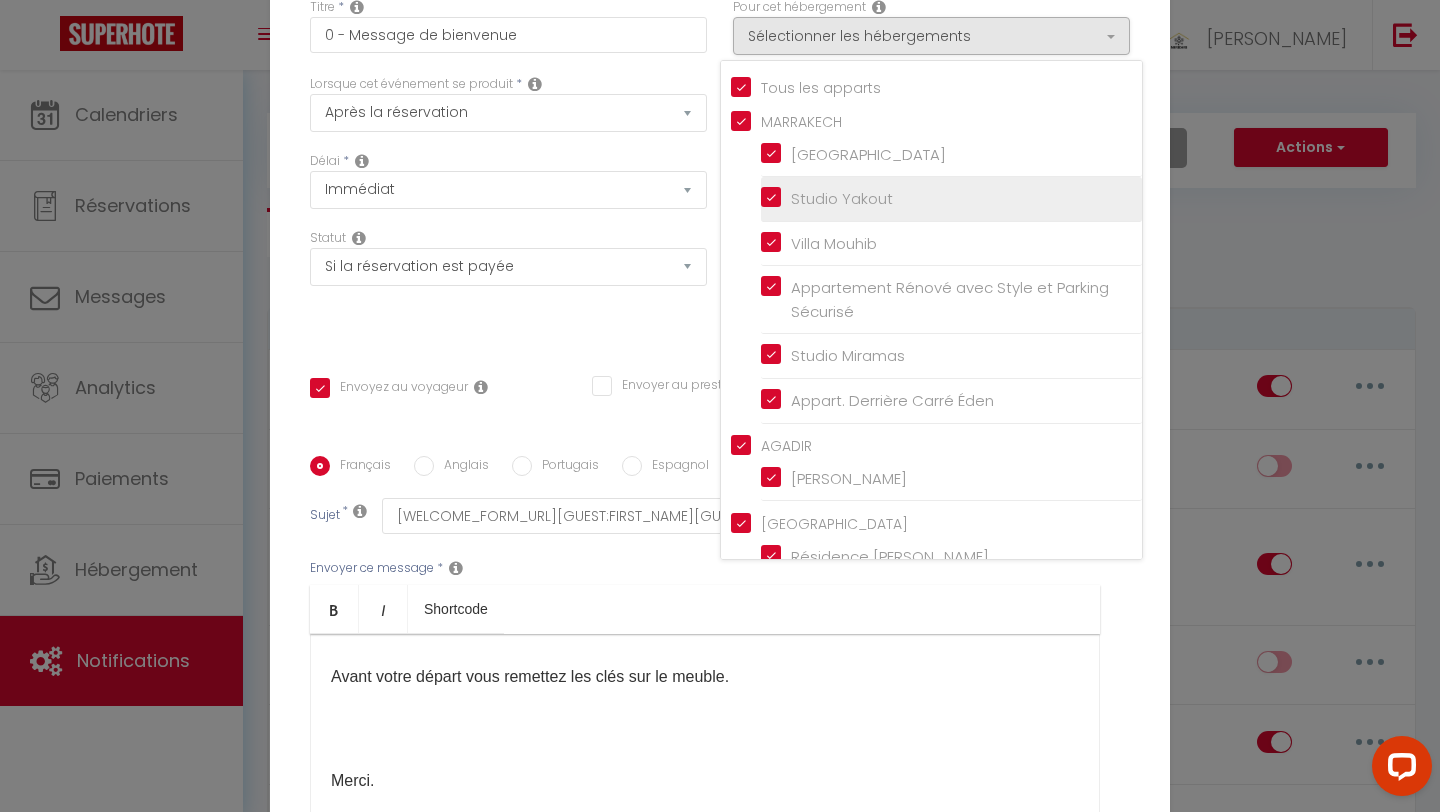 checkbox on "true" 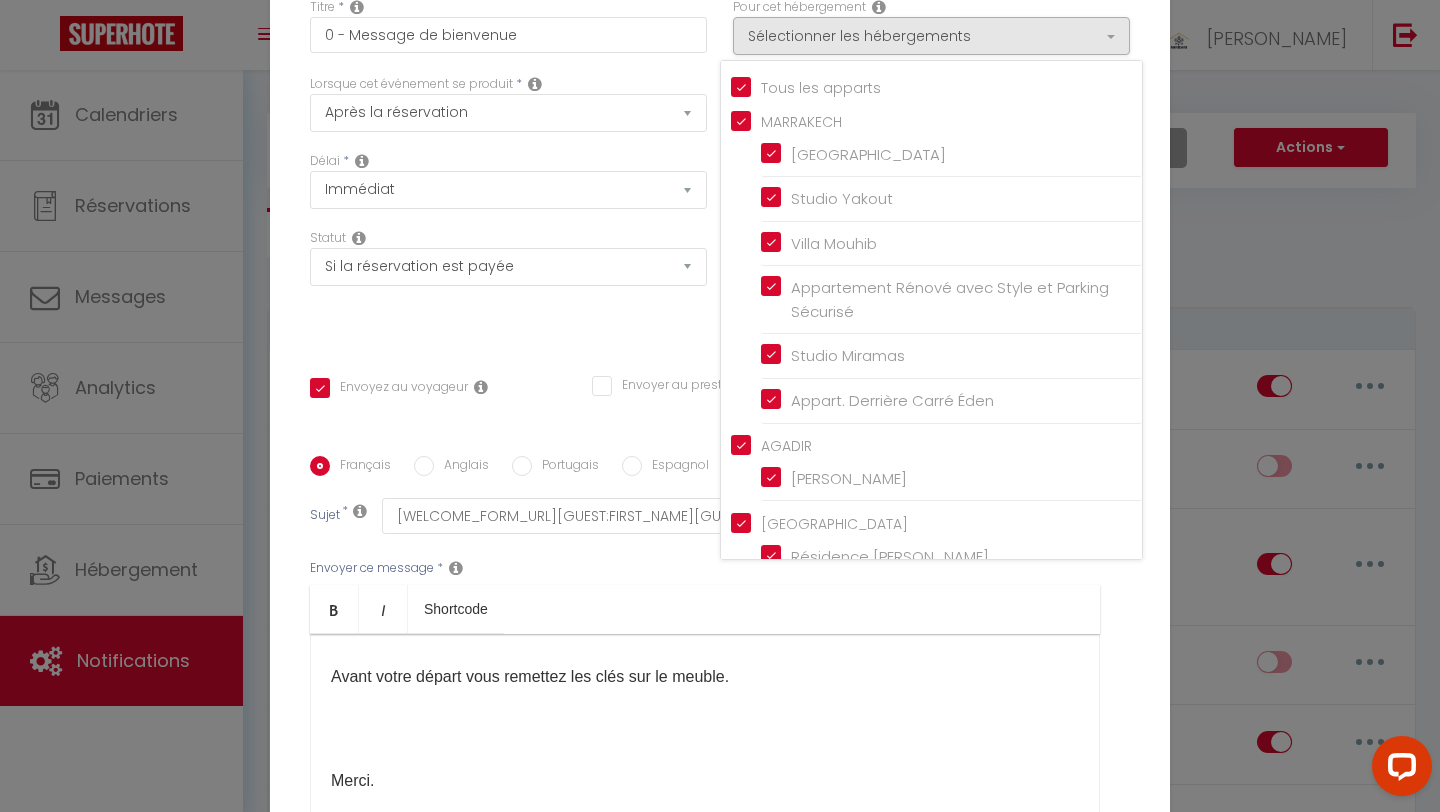 click on "Avant votre départ vous remettez les clés sur le meuble." at bounding box center (705, 665) 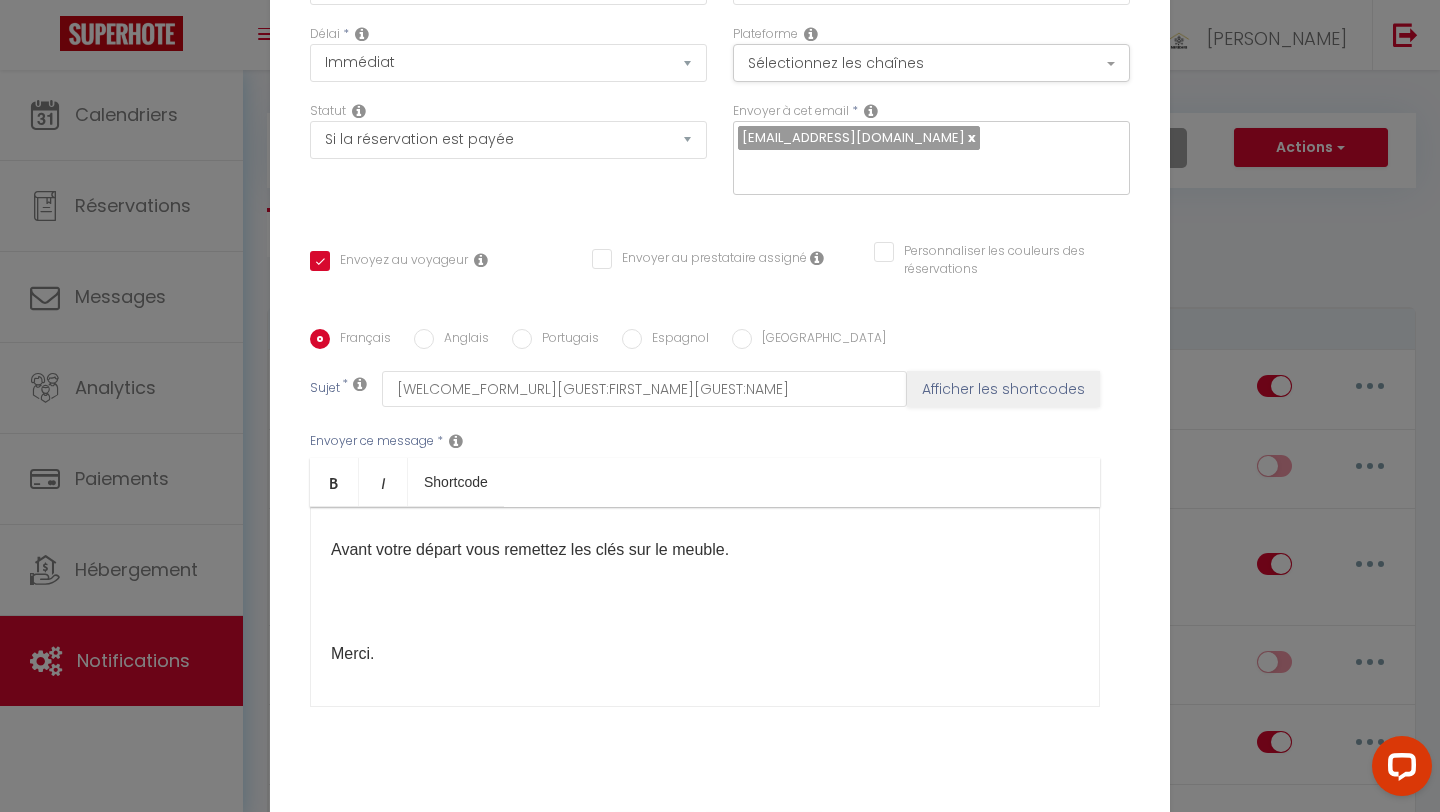 scroll, scrollTop: 169, scrollLeft: 0, axis: vertical 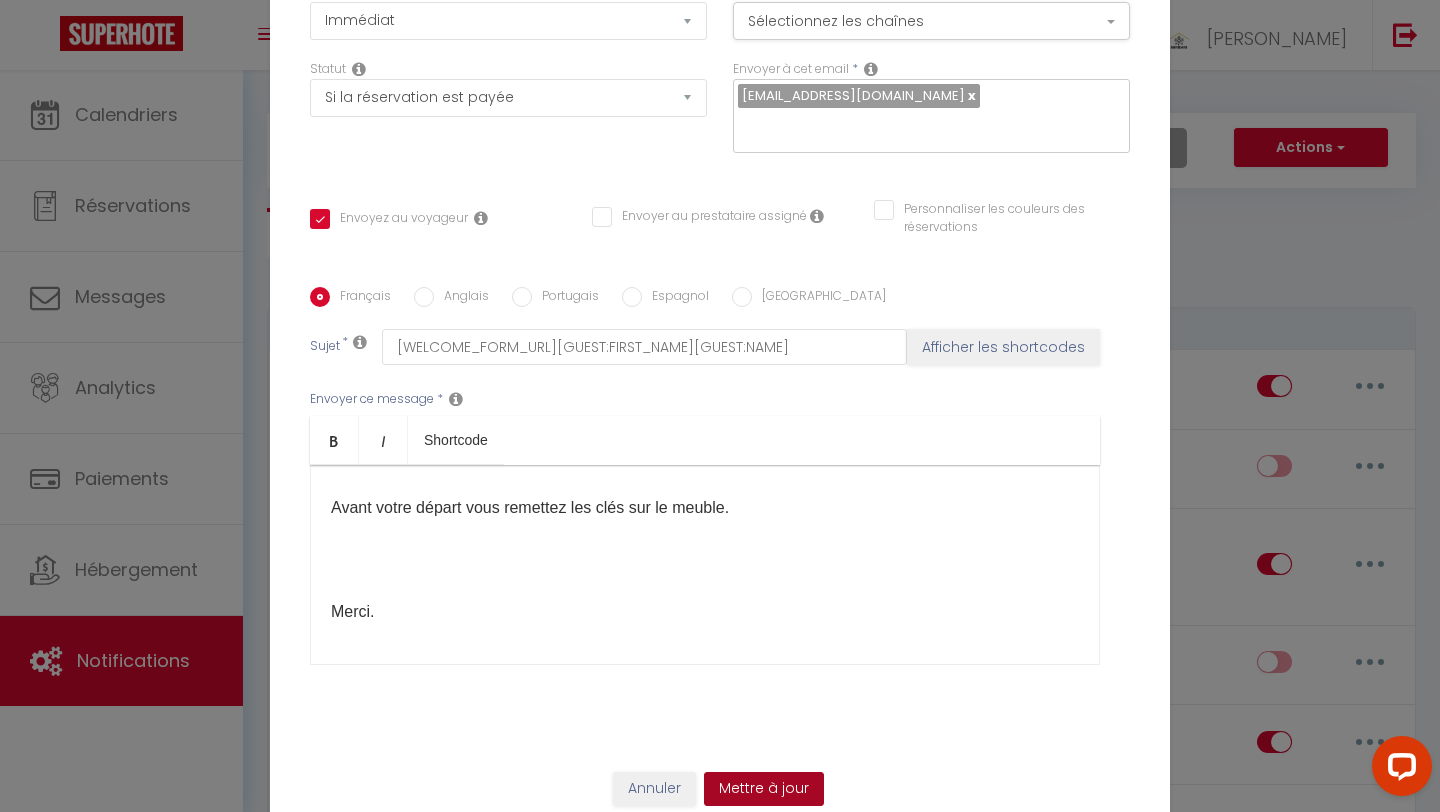 click on "Mettre à jour" at bounding box center (764, 789) 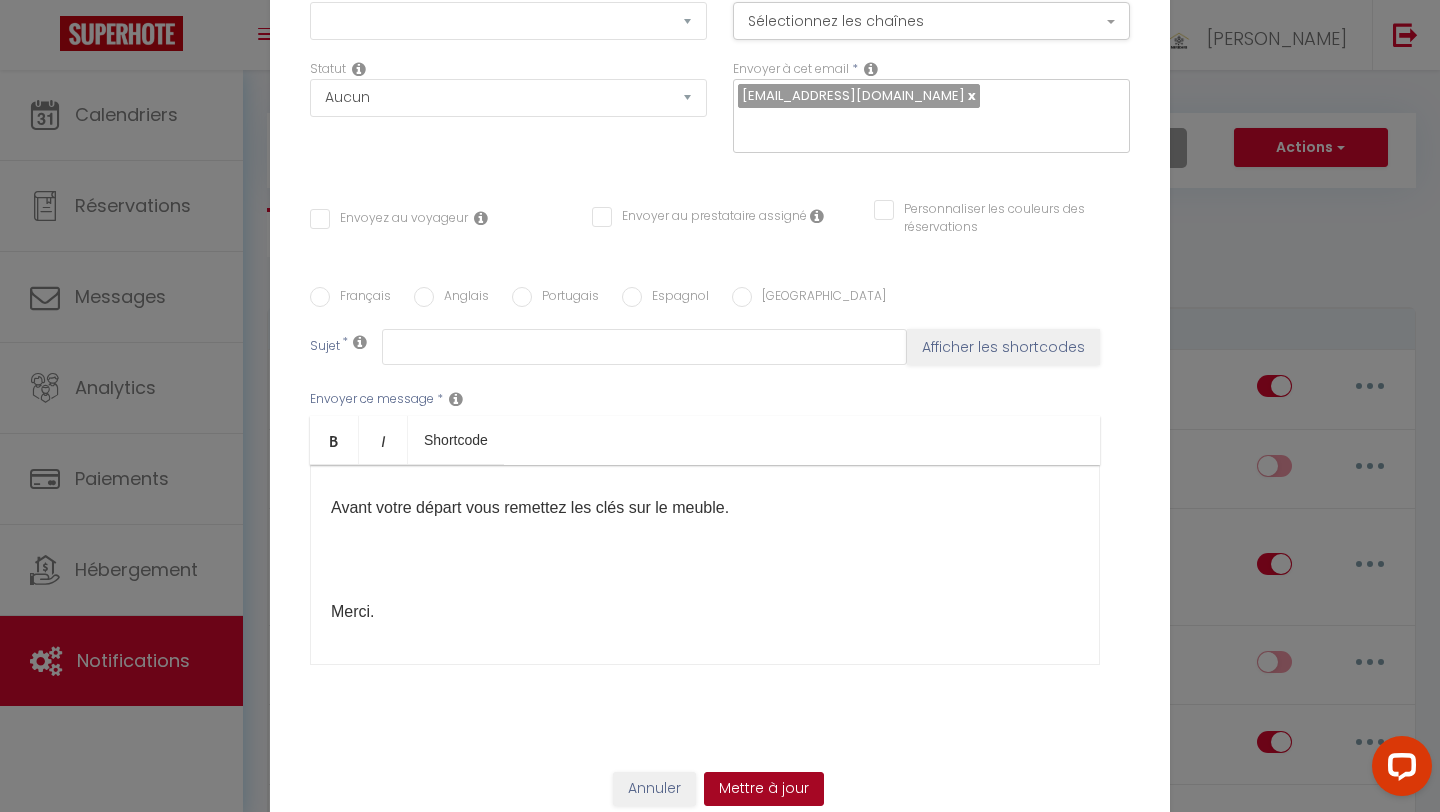 scroll, scrollTop: 0, scrollLeft: 0, axis: both 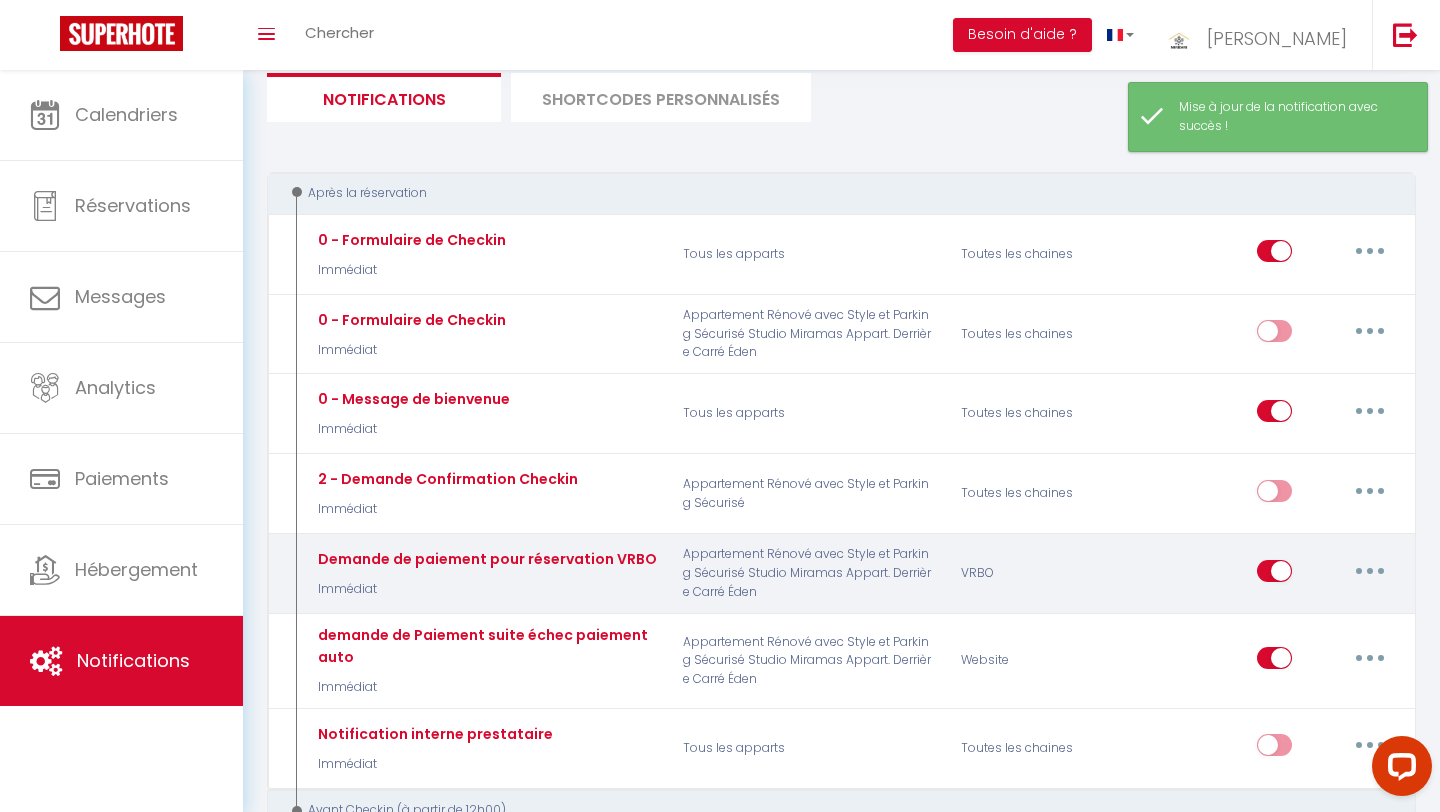 click at bounding box center [1370, 571] 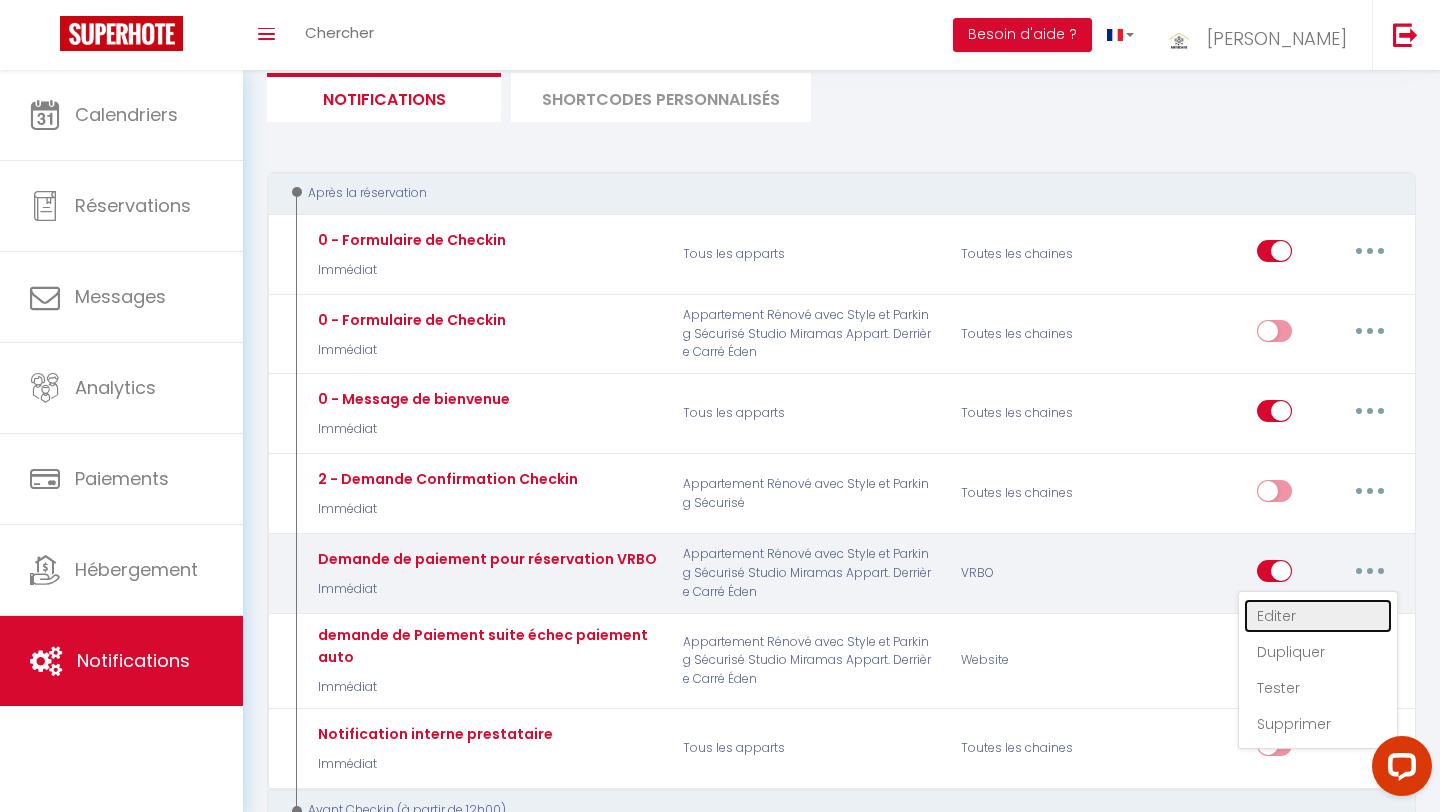 click on "Editer" at bounding box center (1318, 616) 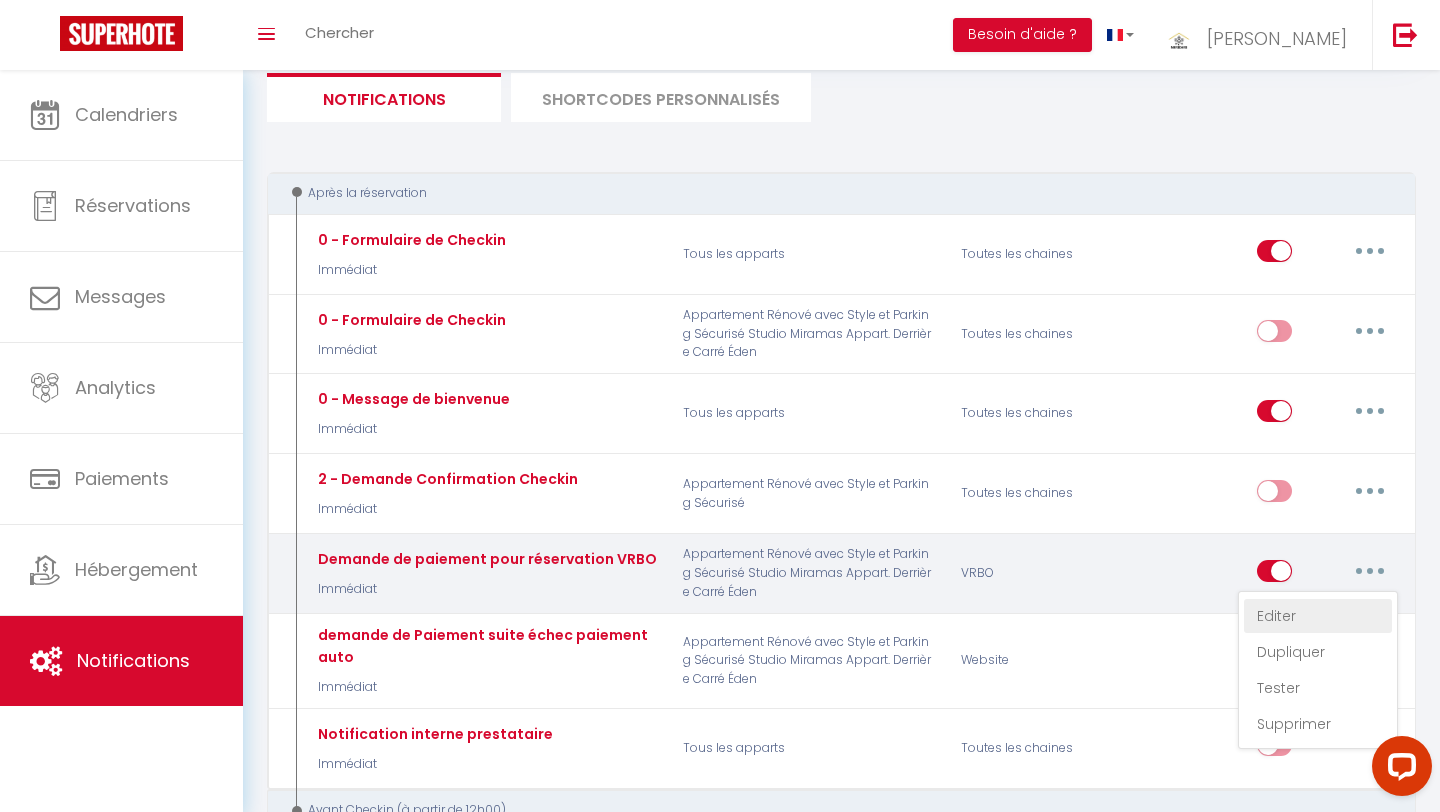 select on "Immédiat" 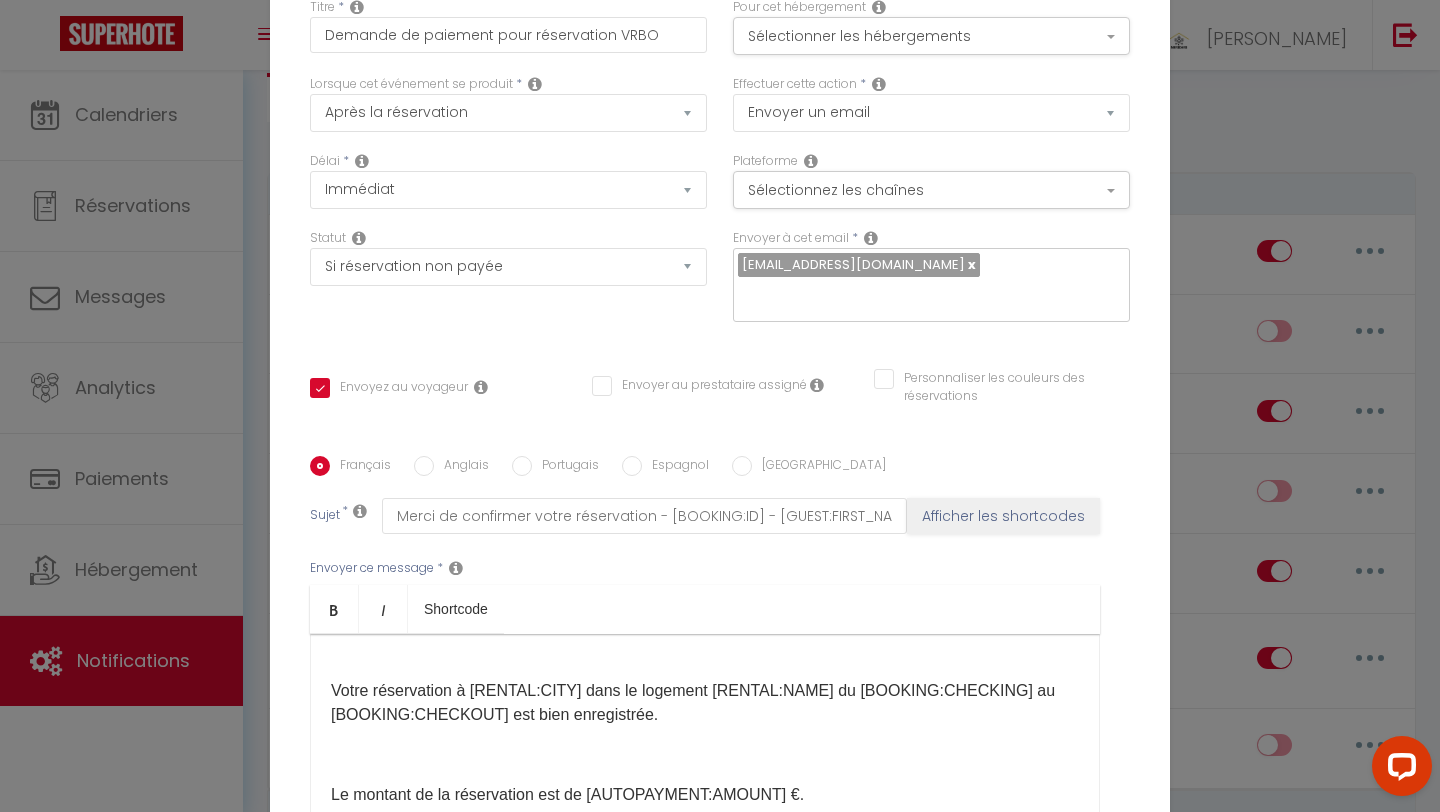 scroll, scrollTop: 0, scrollLeft: 0, axis: both 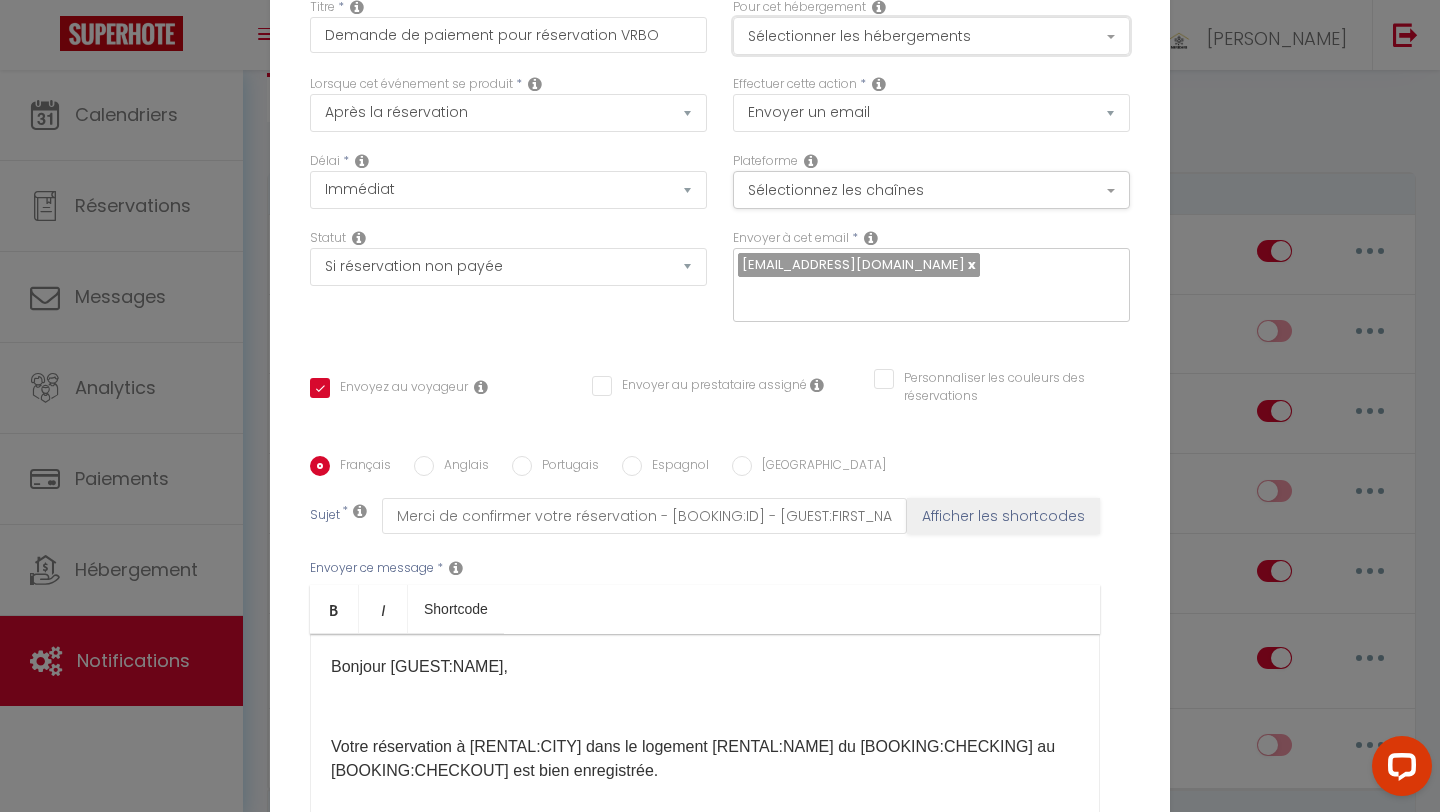 click on "Sélectionner les hébergements" at bounding box center (931, 36) 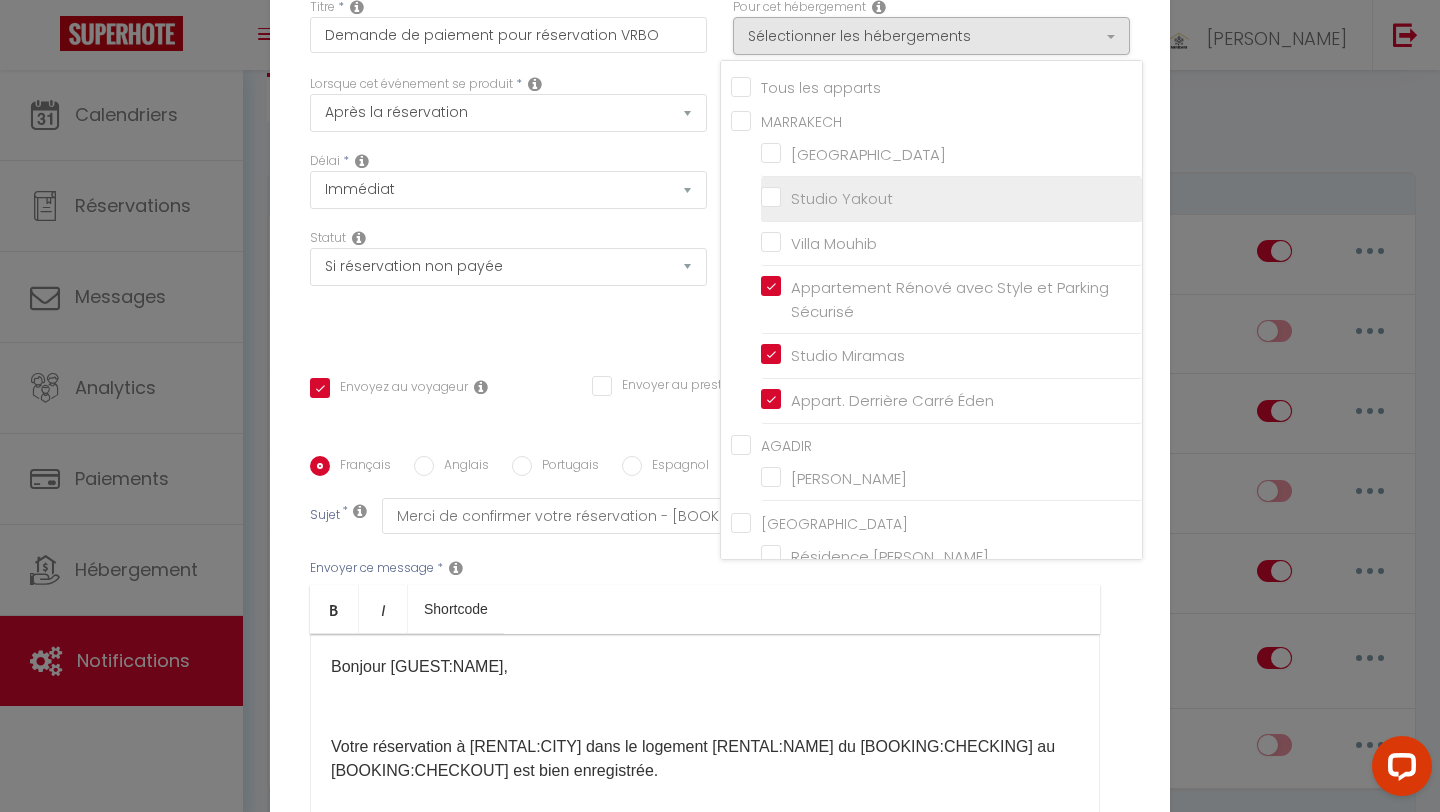 click on "Studio Yakout" at bounding box center [951, 199] 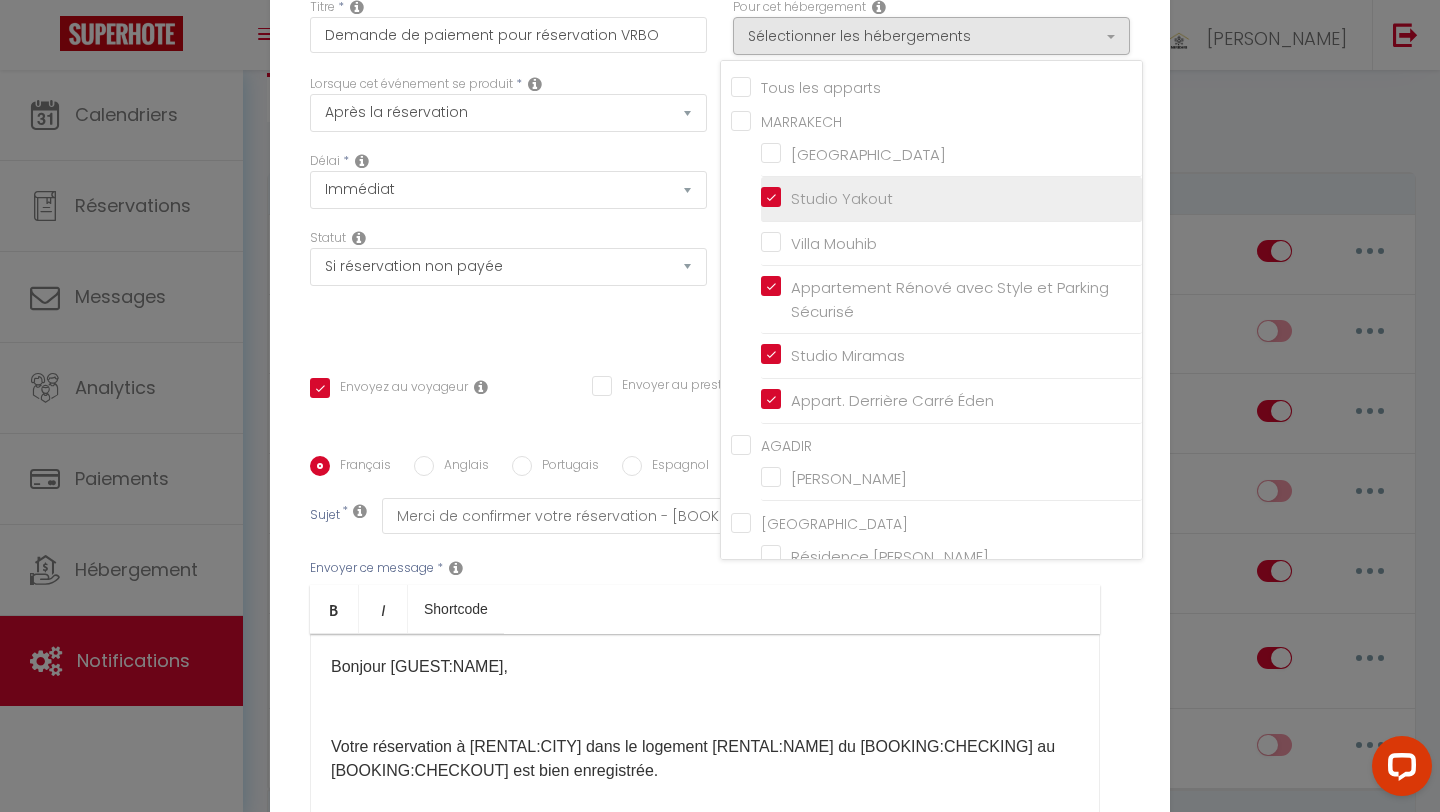 checkbox on "true" 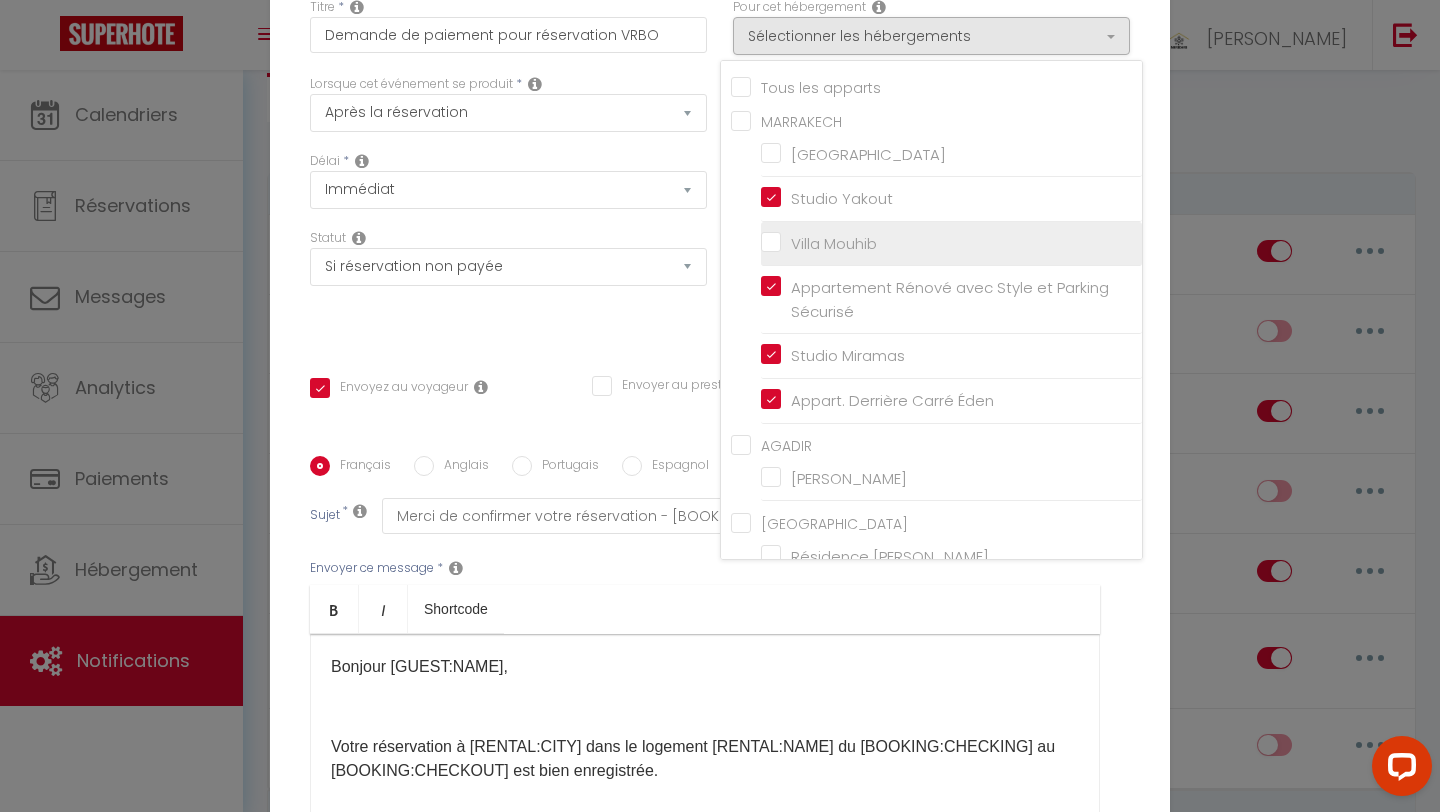 click on "Villa Mouhib" at bounding box center [951, 244] 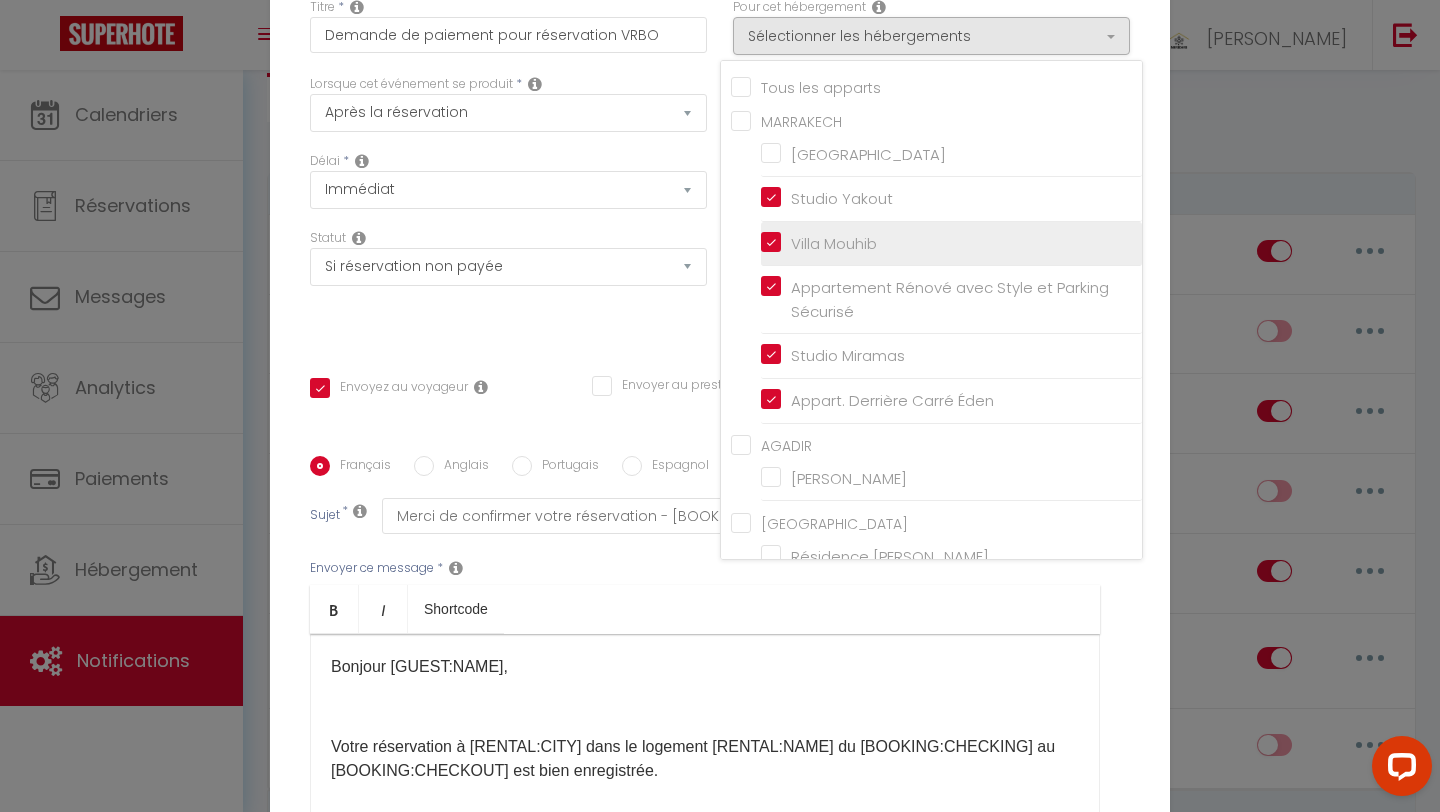 checkbox on "true" 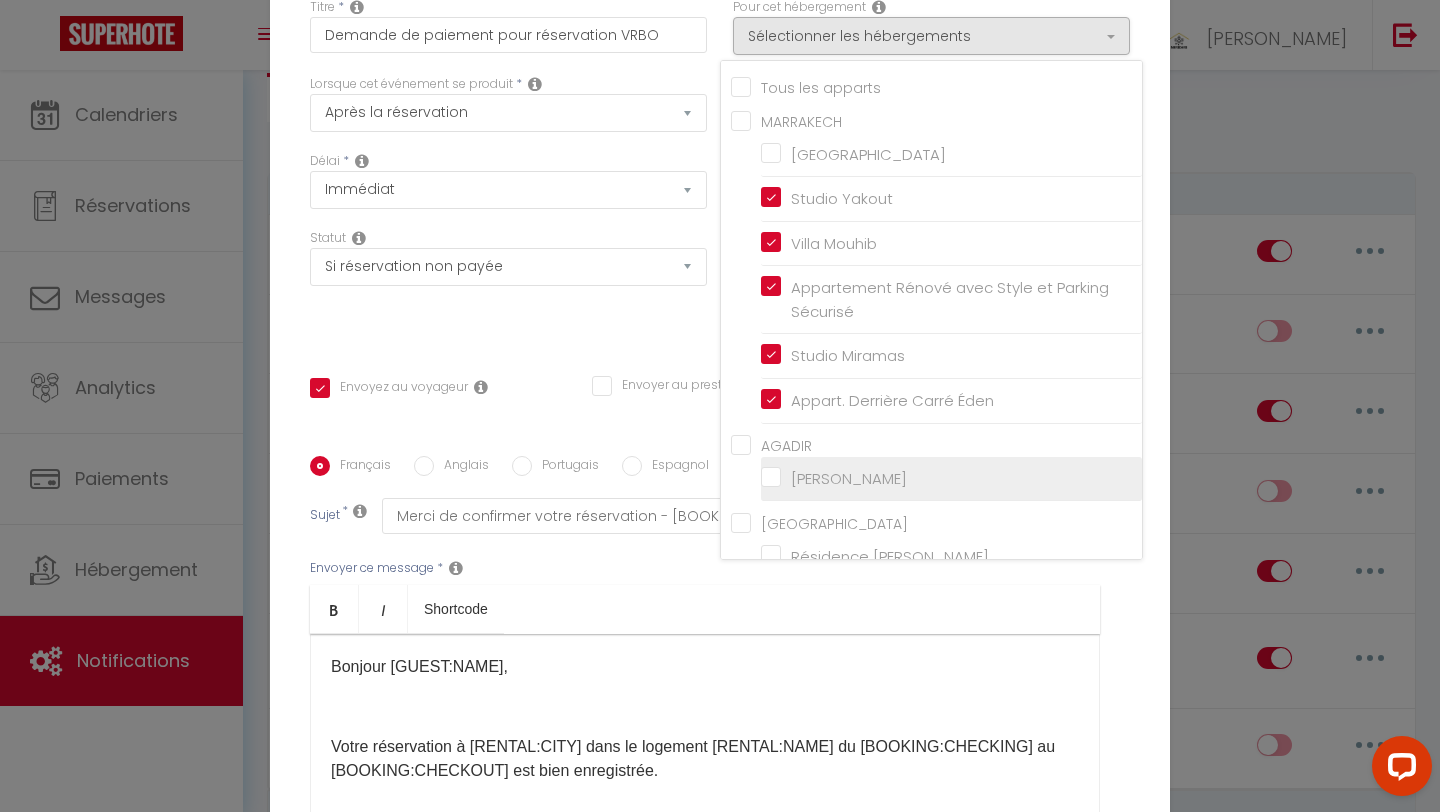 click on "[PERSON_NAME]" at bounding box center (951, 479) 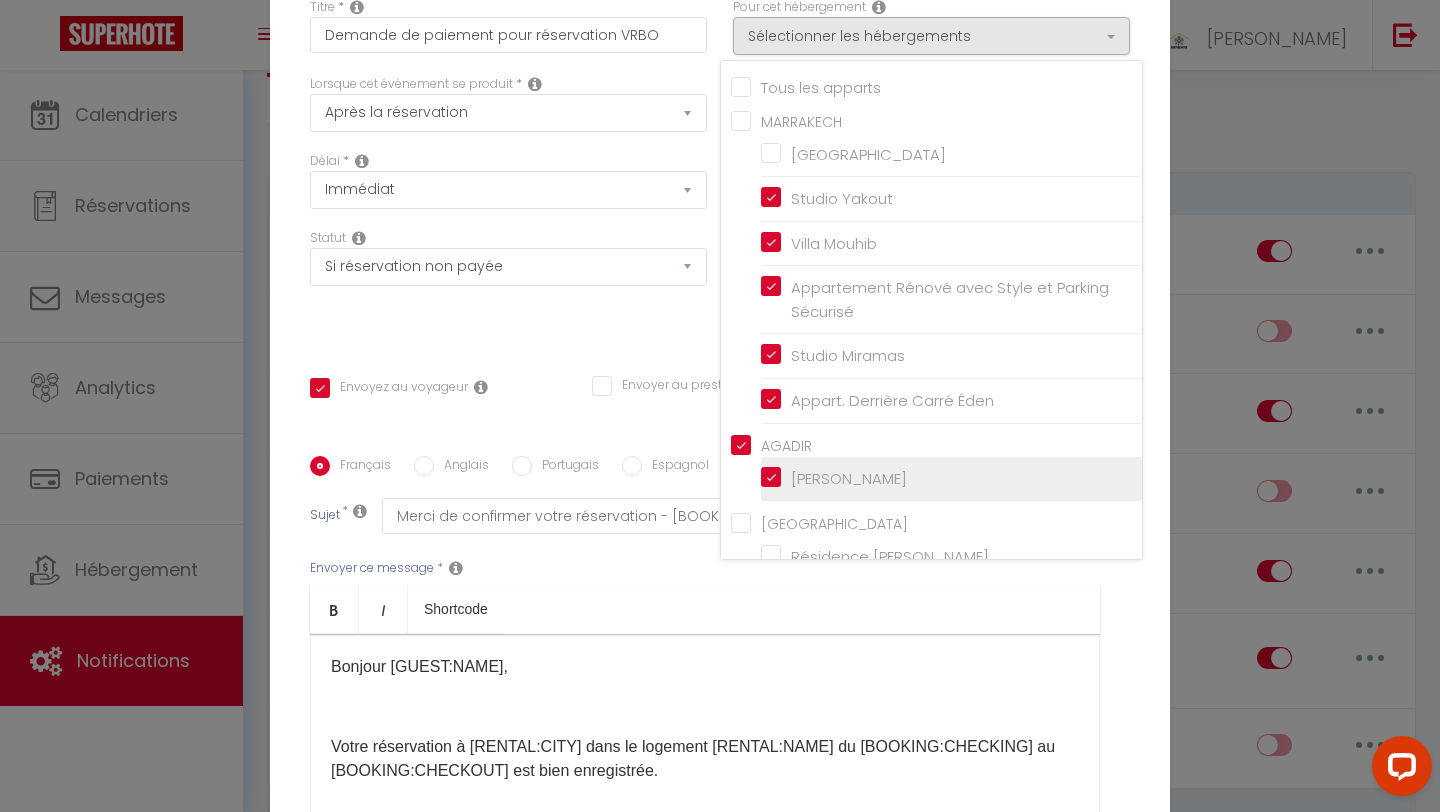 checkbox on "true" 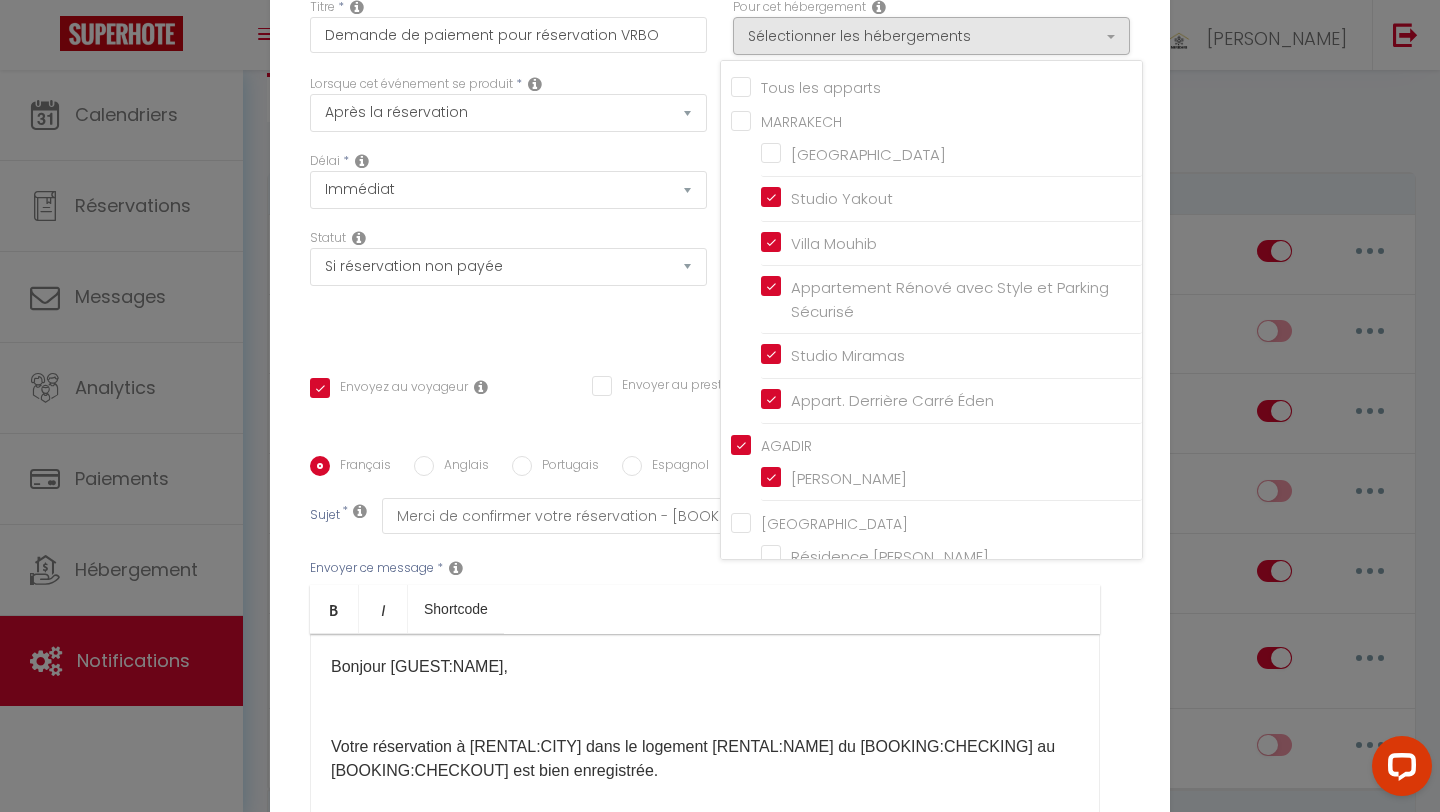 click on "[GEOGRAPHIC_DATA]" at bounding box center [936, 521] 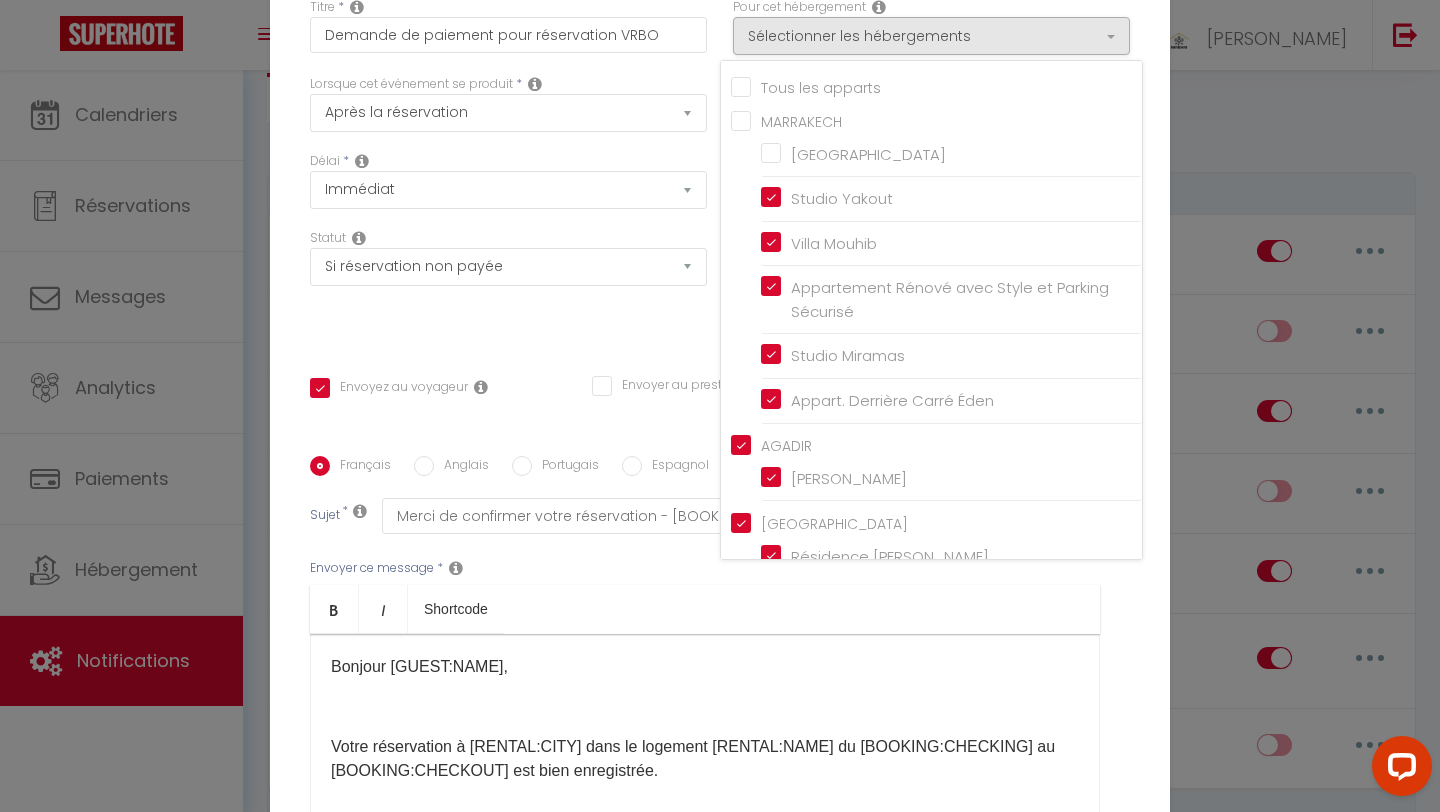 checkbox on "true" 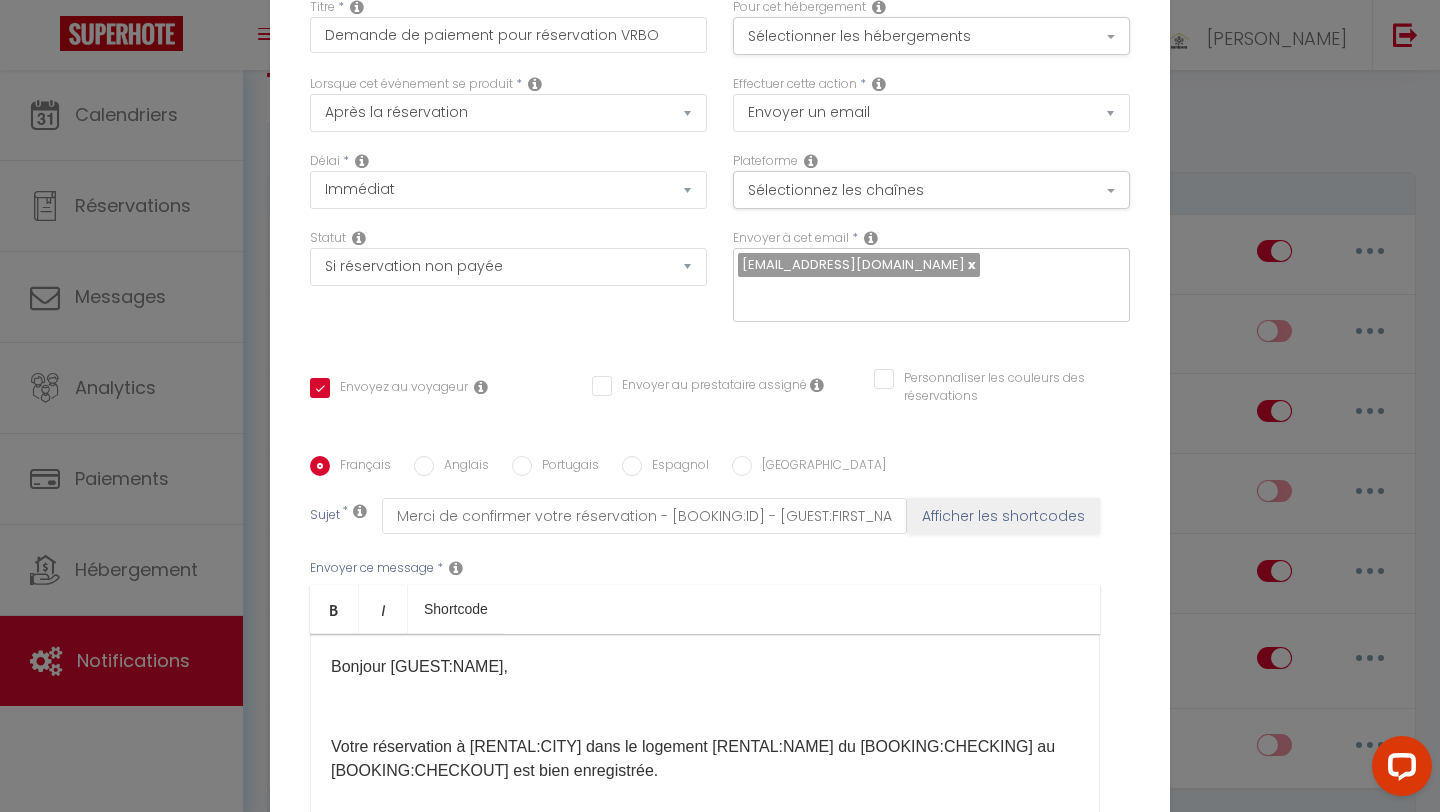 scroll, scrollTop: 334, scrollLeft: 0, axis: vertical 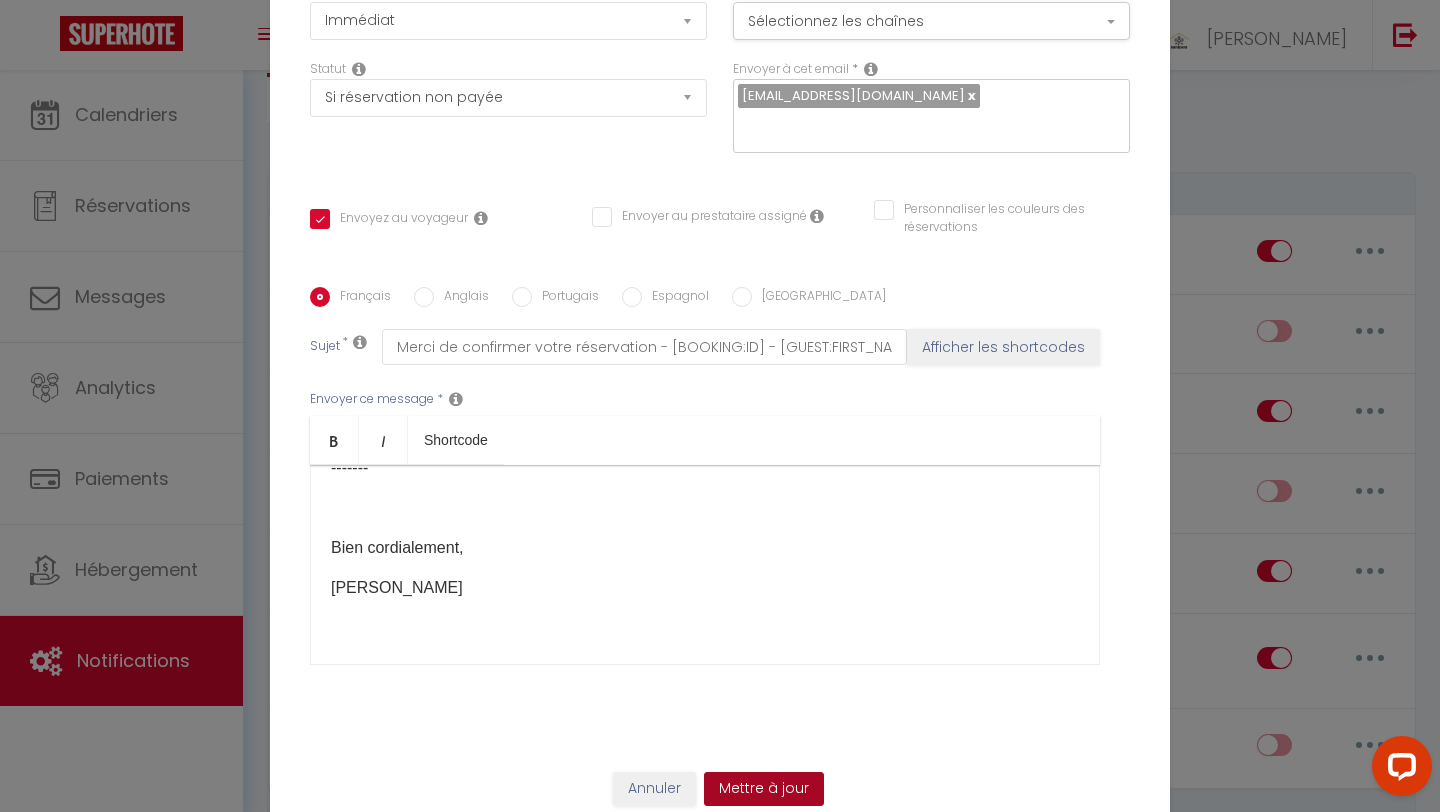 click on "Mettre à jour" at bounding box center (764, 789) 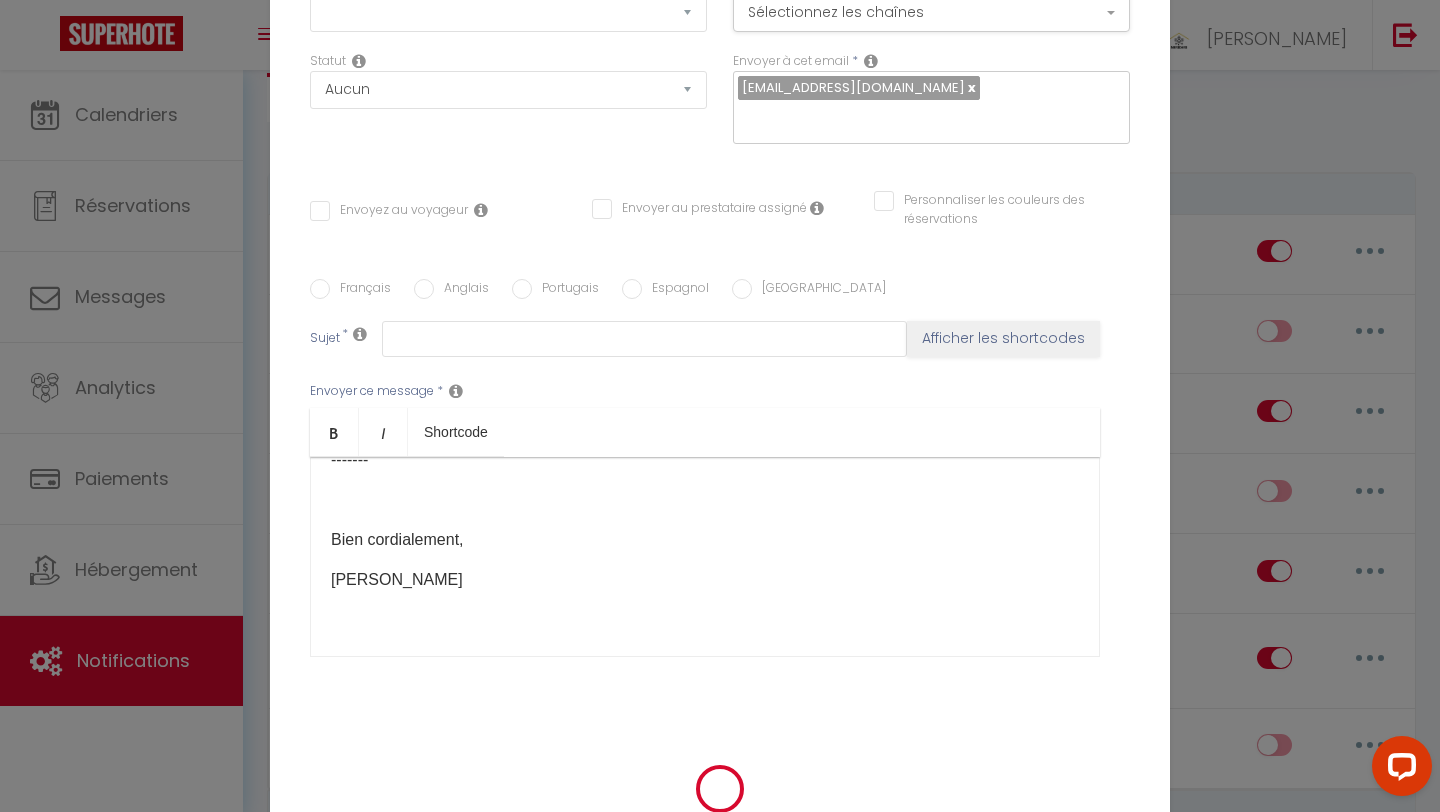scroll, scrollTop: 0, scrollLeft: 0, axis: both 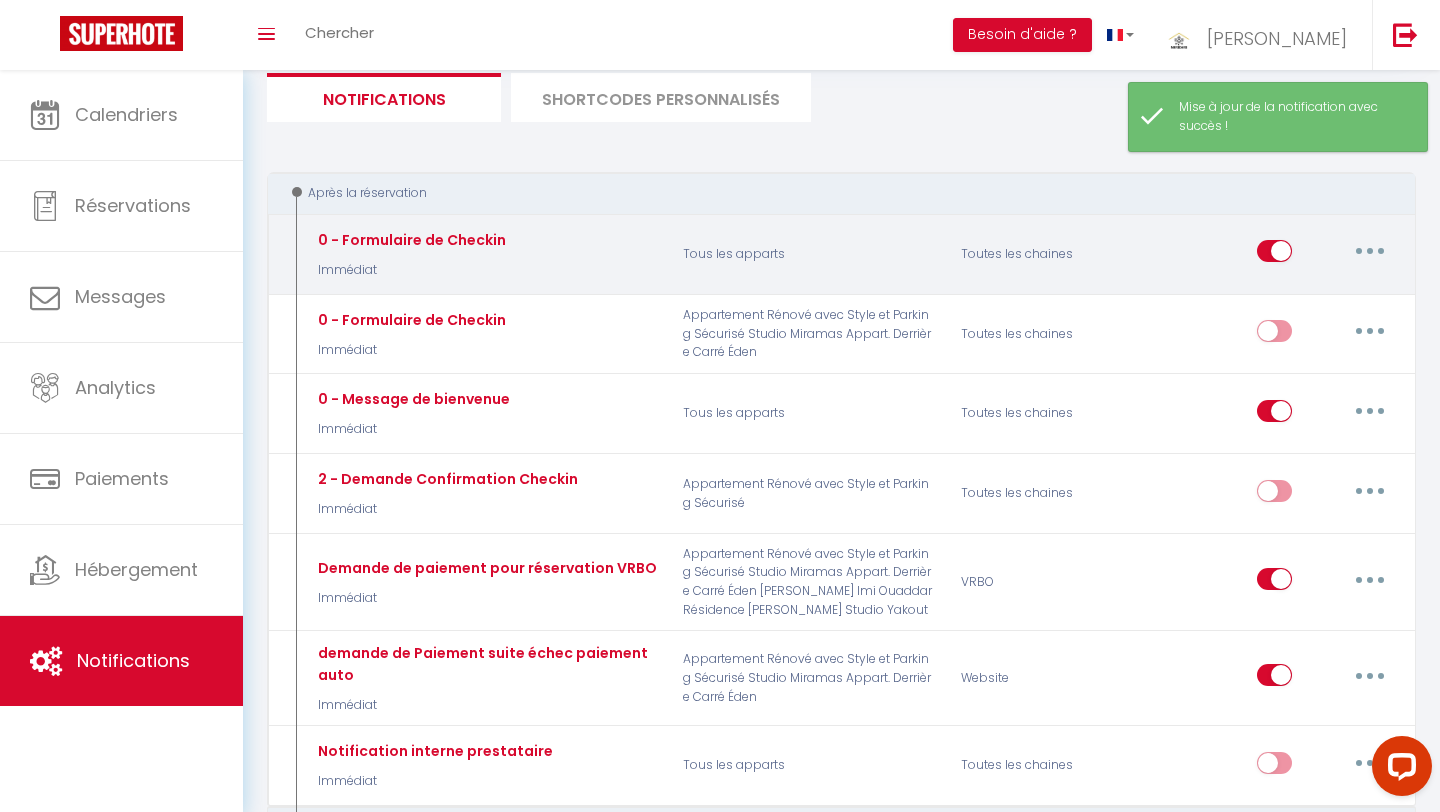 click at bounding box center [1370, 251] 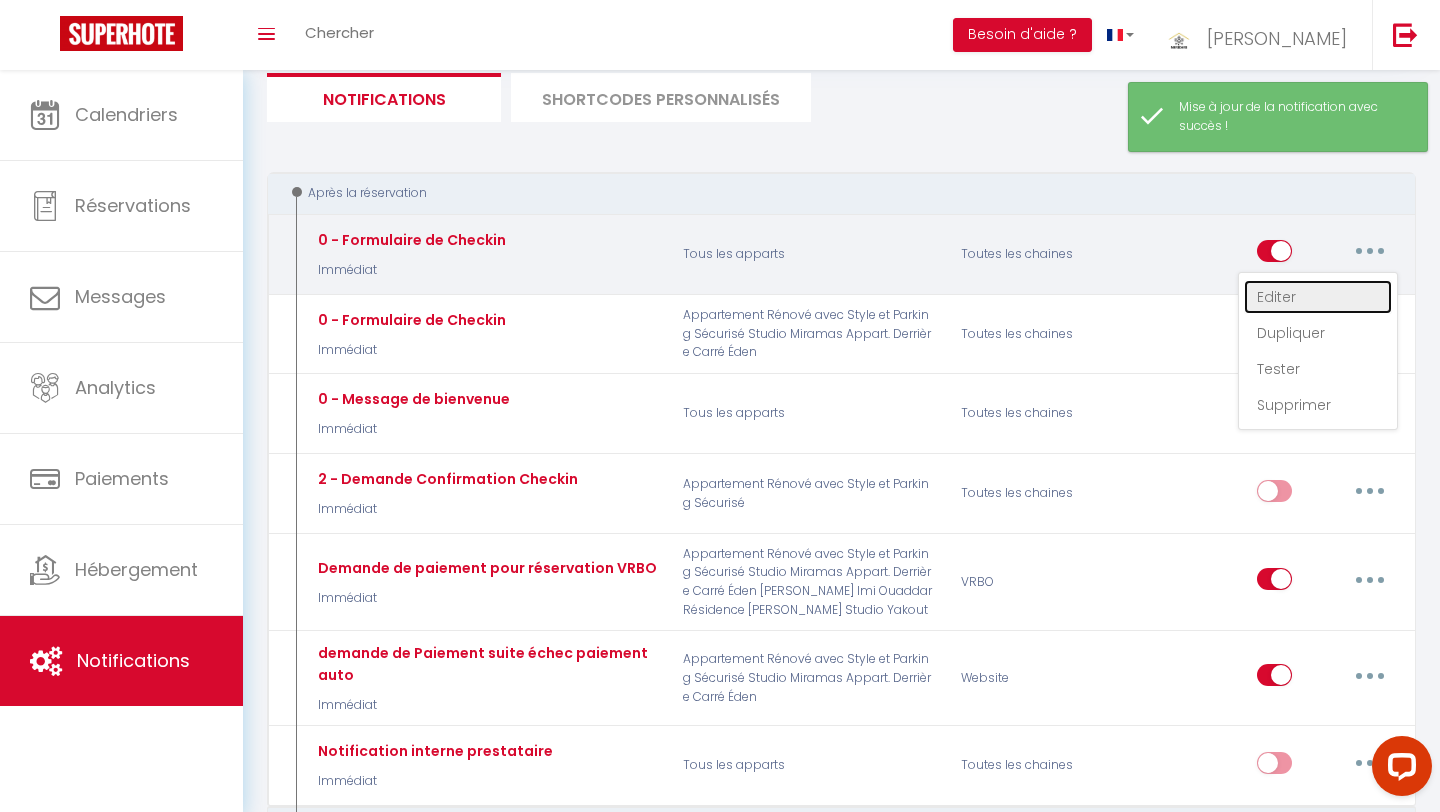 click on "Editer" at bounding box center (1318, 297) 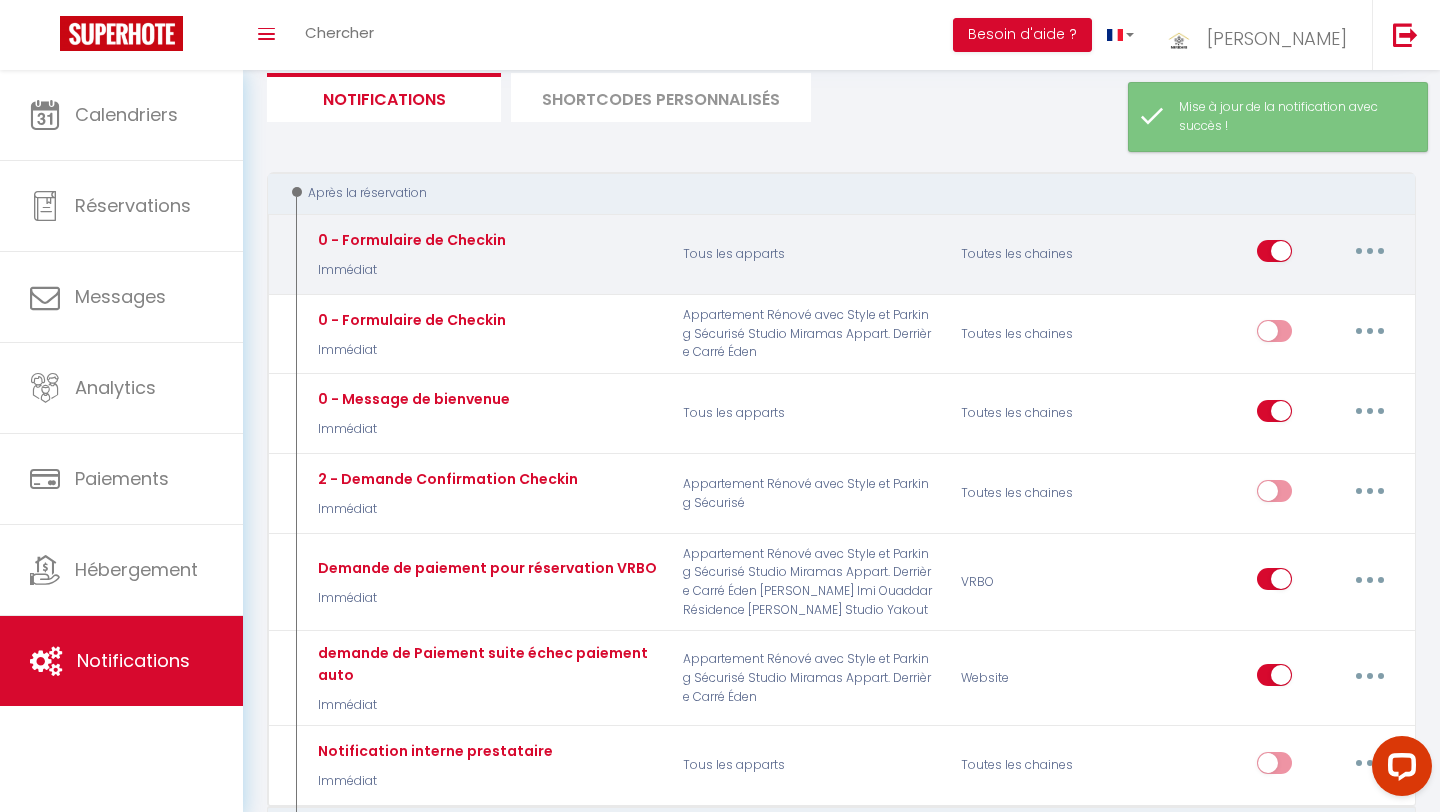 scroll, scrollTop: 326, scrollLeft: 0, axis: vertical 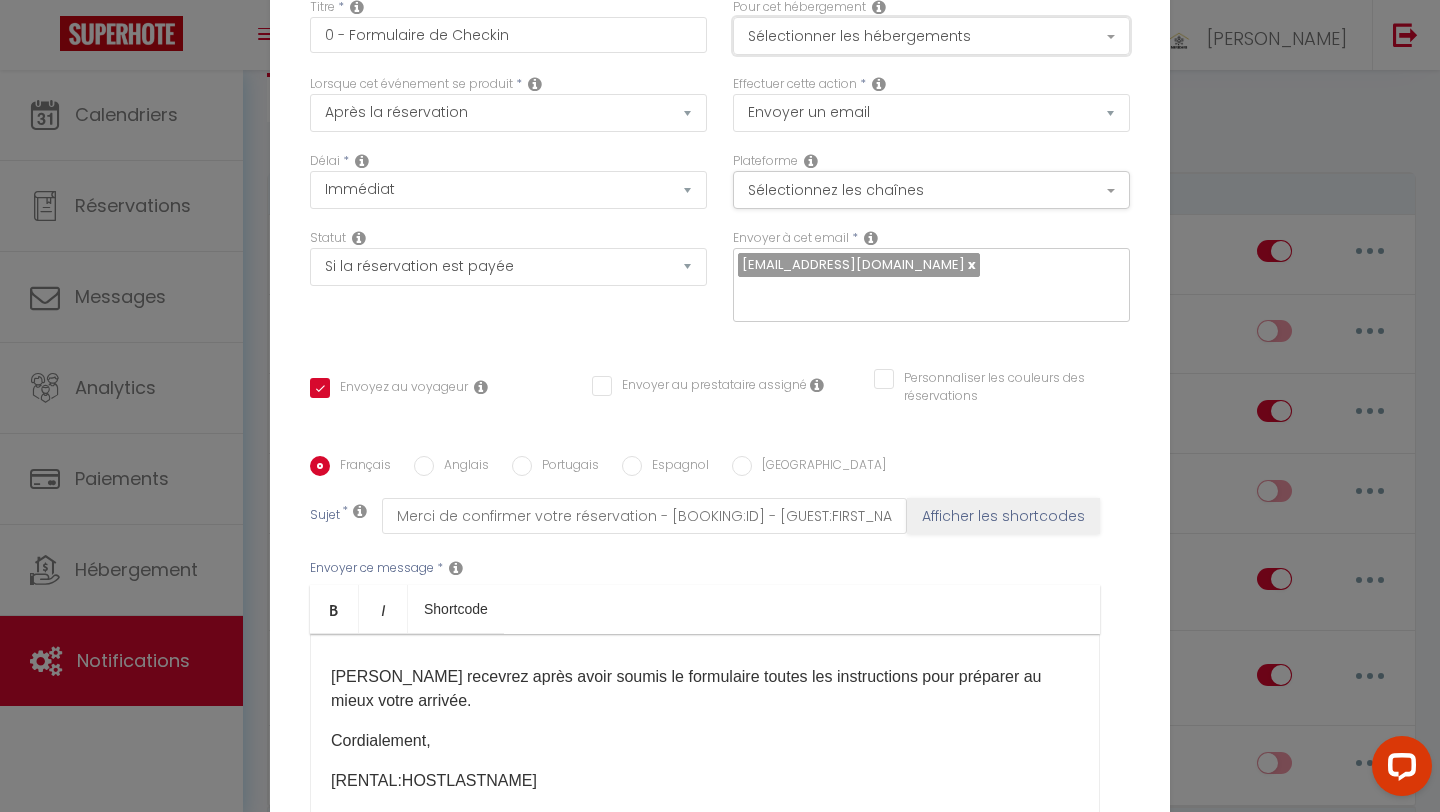 click on "Sélectionner les hébergements" at bounding box center [931, 36] 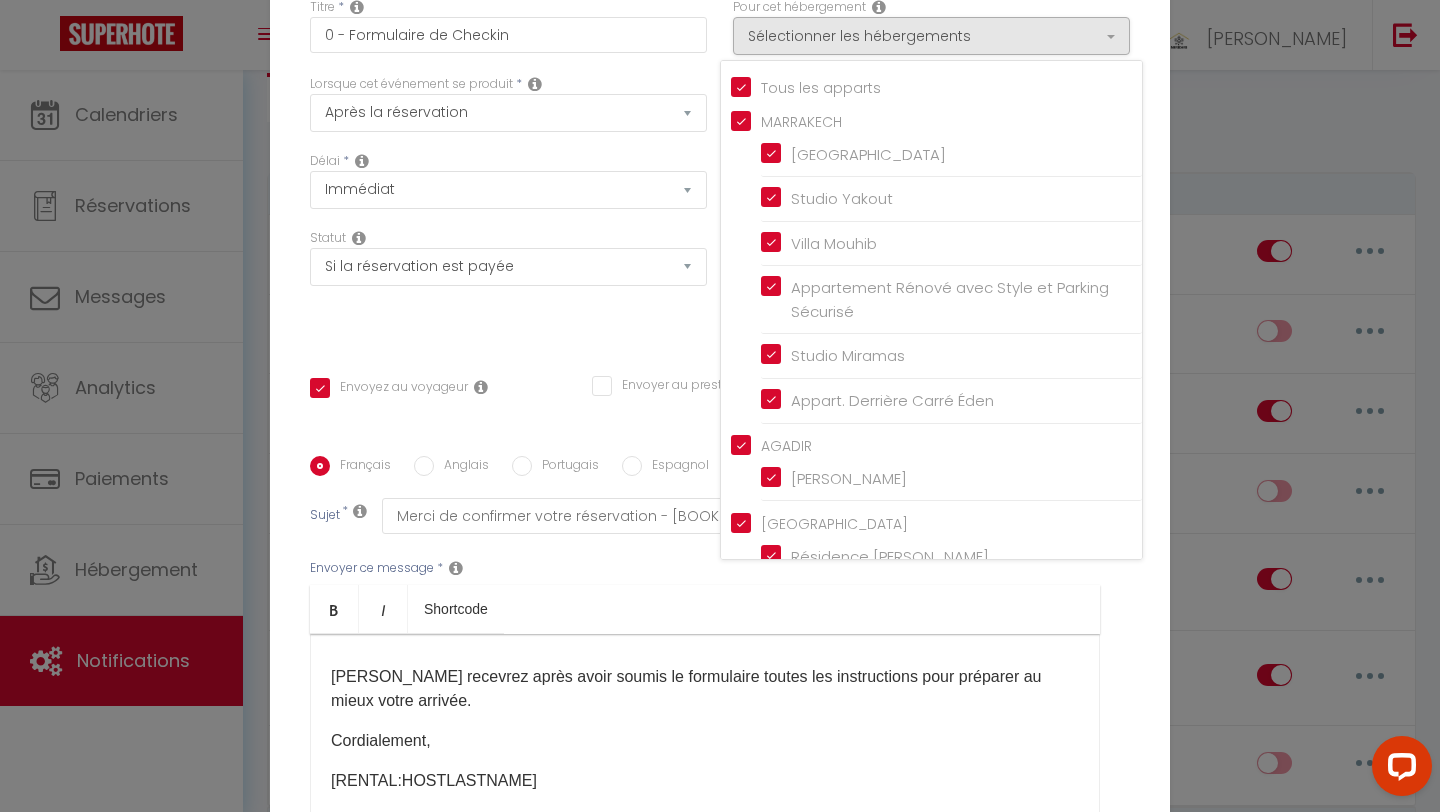 click on "Modifier la notification   ×   Titre   *     0 - Formulaire de Checkin   Pour cet hébergement
Sélectionner les hébergements
Tous les apparts
MARRAKECH
[GEOGRAPHIC_DATA]
Studio Yakout
[PERSON_NAME]
Appartement Rénové avec Style et Parking Sécurisé
Studio Miramas
Appart. Derrière Carré Éden
Lorsque cet événement se produit   *      Température   Co2" at bounding box center [720, 406] 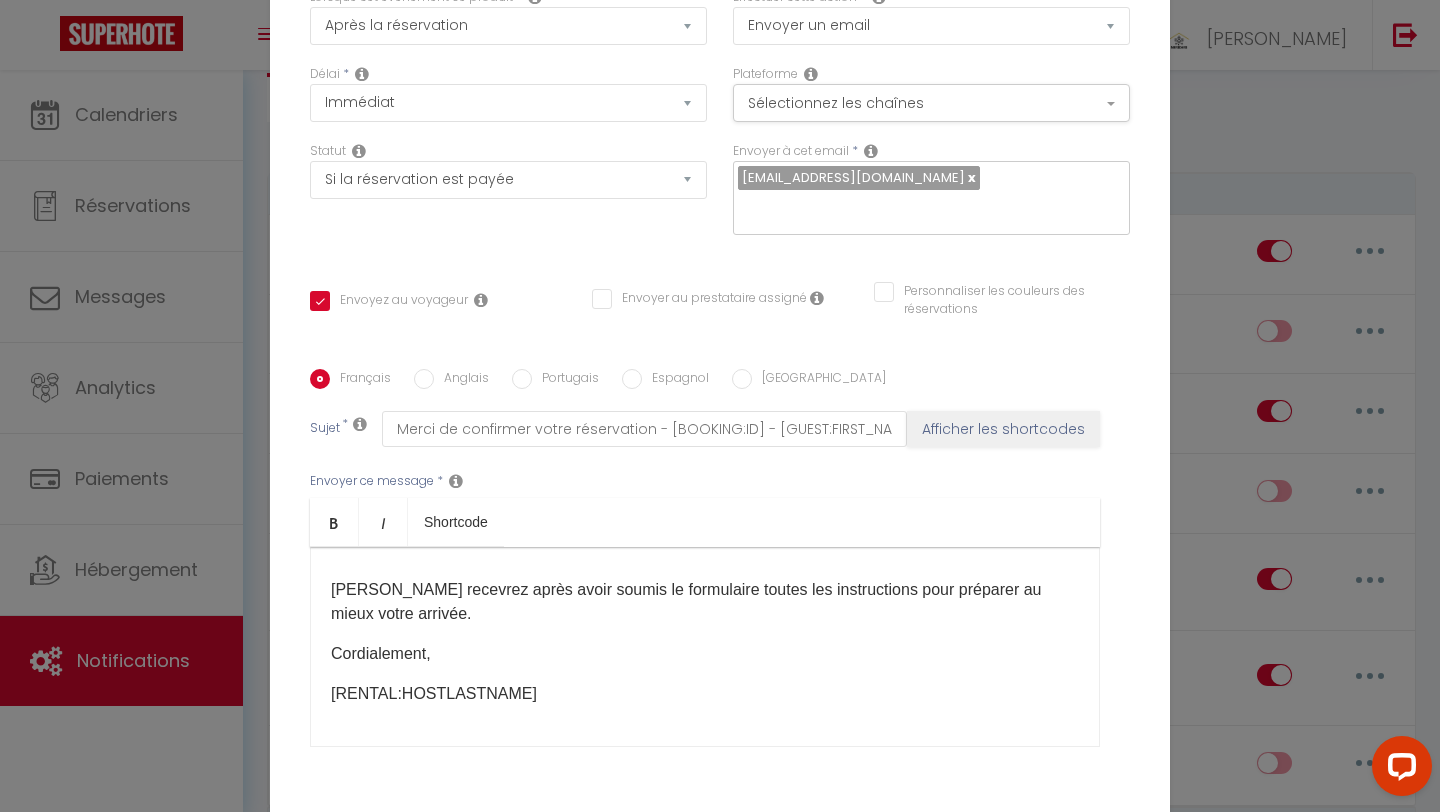 scroll, scrollTop: 169, scrollLeft: 0, axis: vertical 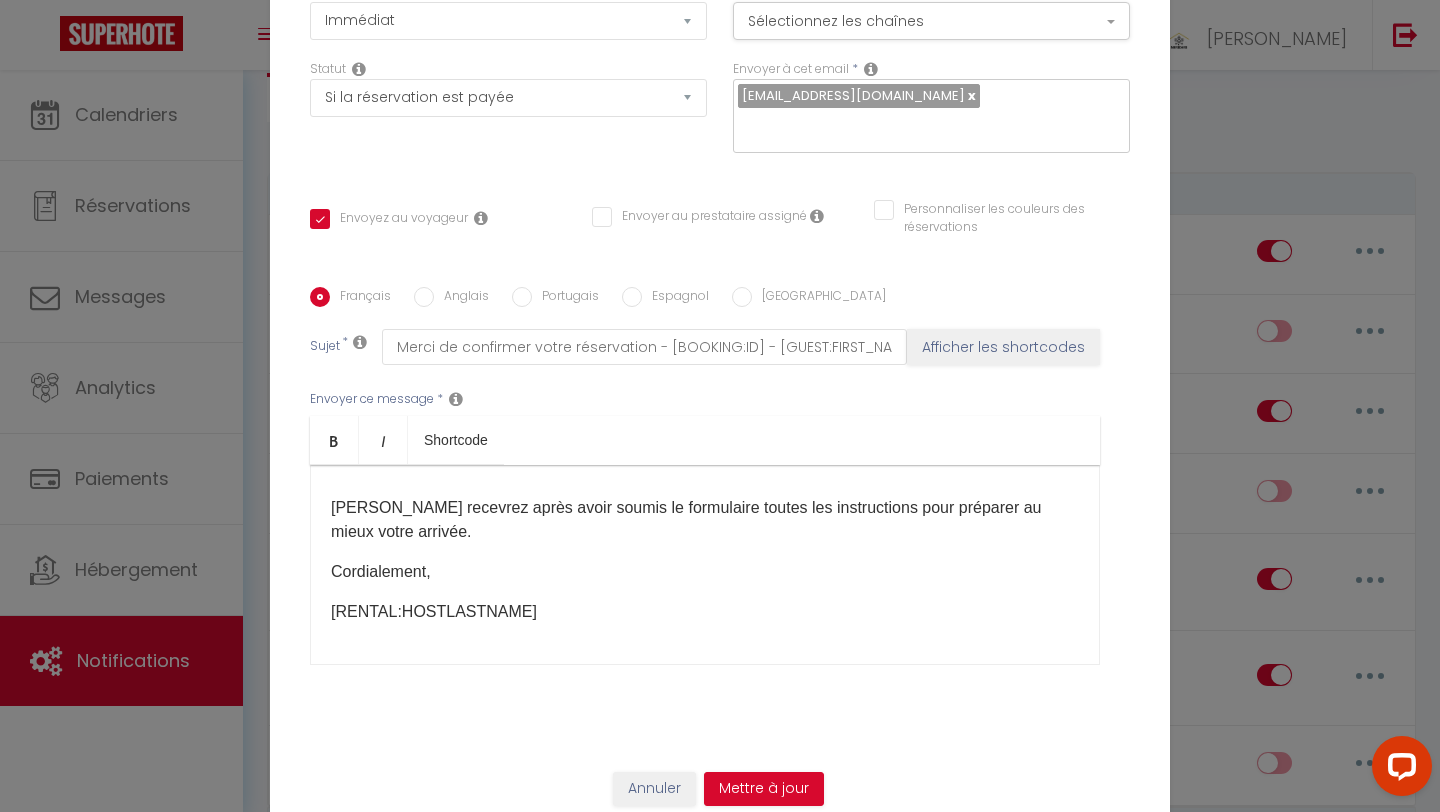 click on "Modifier la notification   ×   Titre   *     0 - Formulaire de Checkin   Pour cet hébergement
Sélectionner les hébergements
Tous les apparts
MARRAKECH
[GEOGRAPHIC_DATA]
Studio Yakout
[PERSON_NAME]
Appartement Rénové avec Style et Parking Sécurisé
Studio Miramas
Appart. Derrière Carré Éden
Lorsque cet événement se produit   *      Température   Co2" at bounding box center [720, 406] 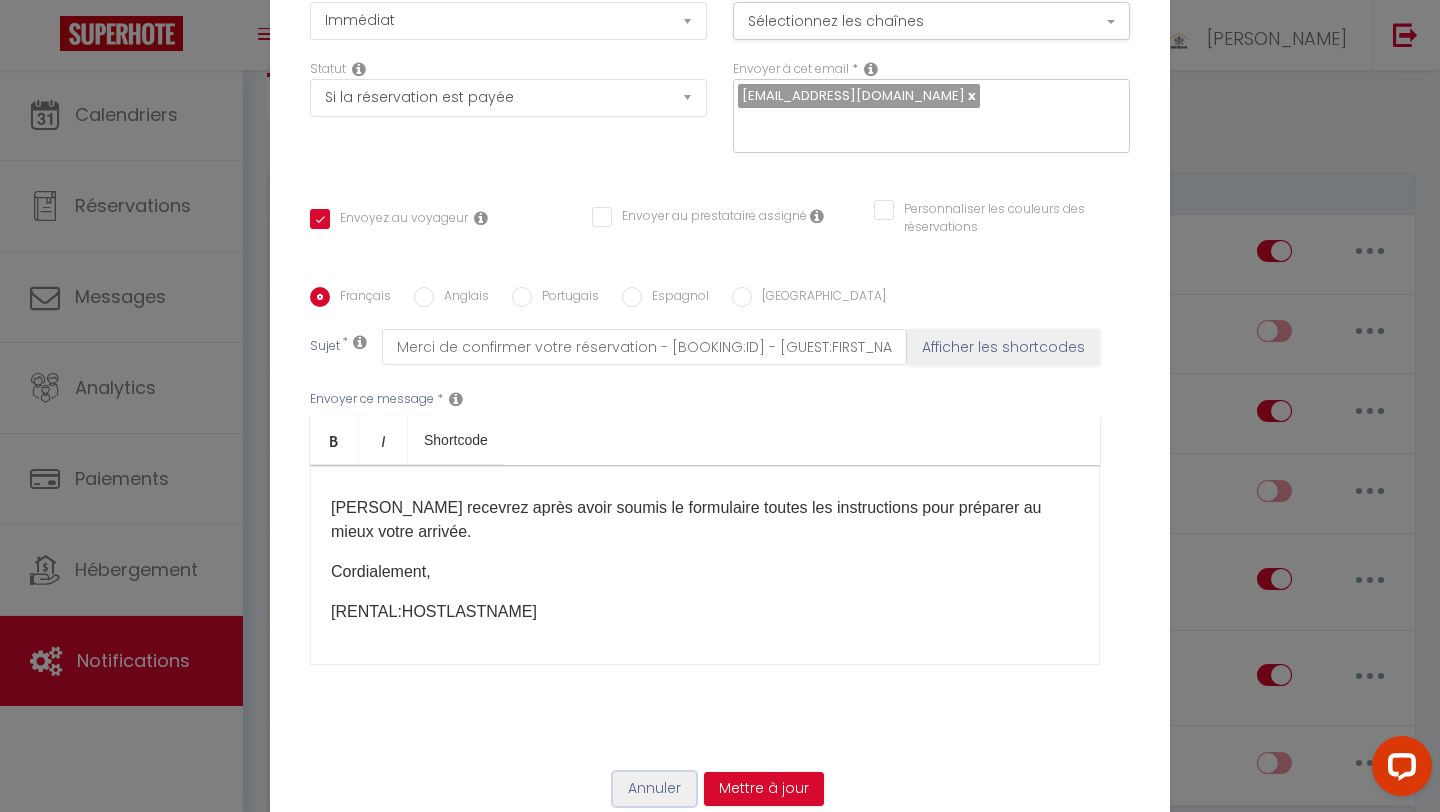 click on "Annuler" at bounding box center [654, 789] 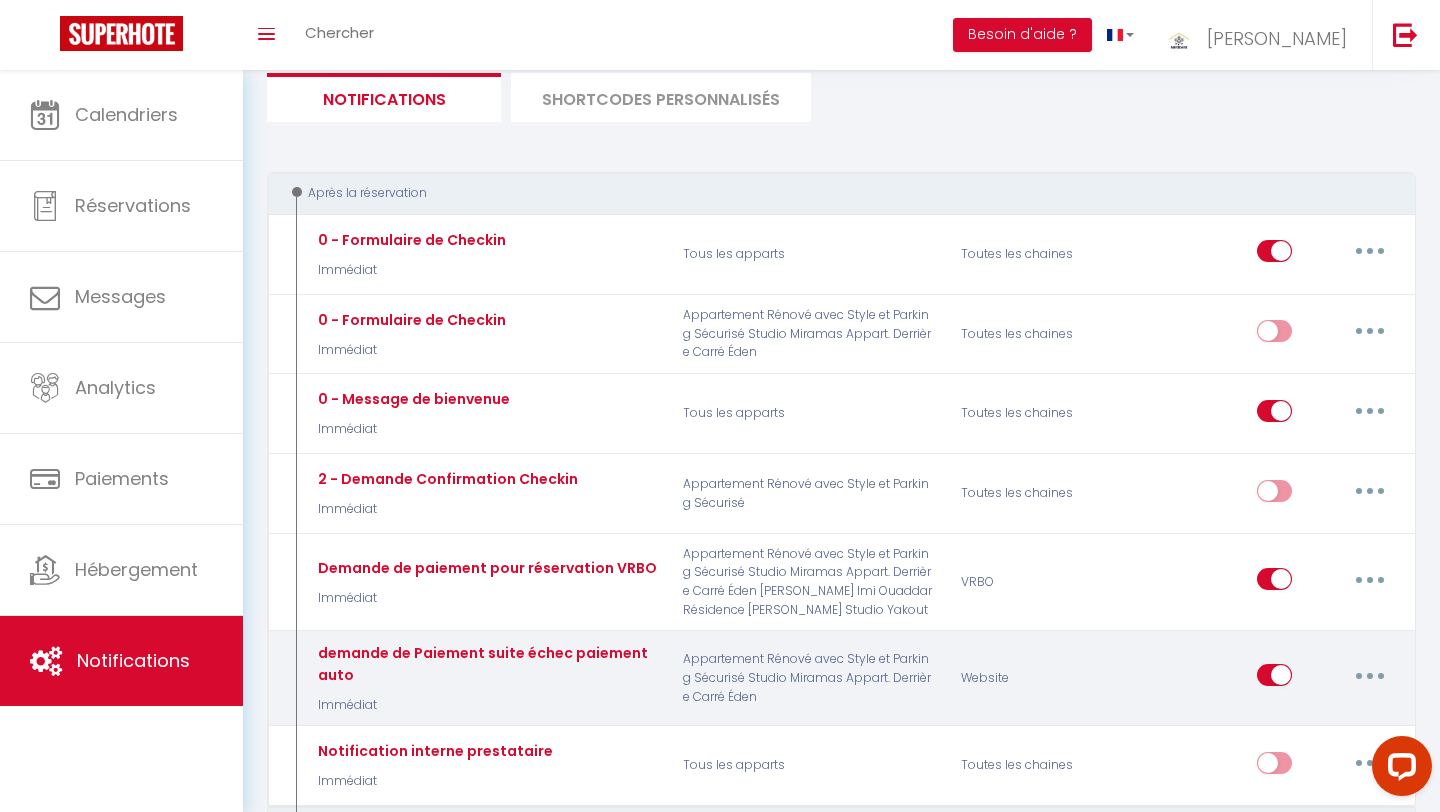 click at bounding box center (1370, 675) 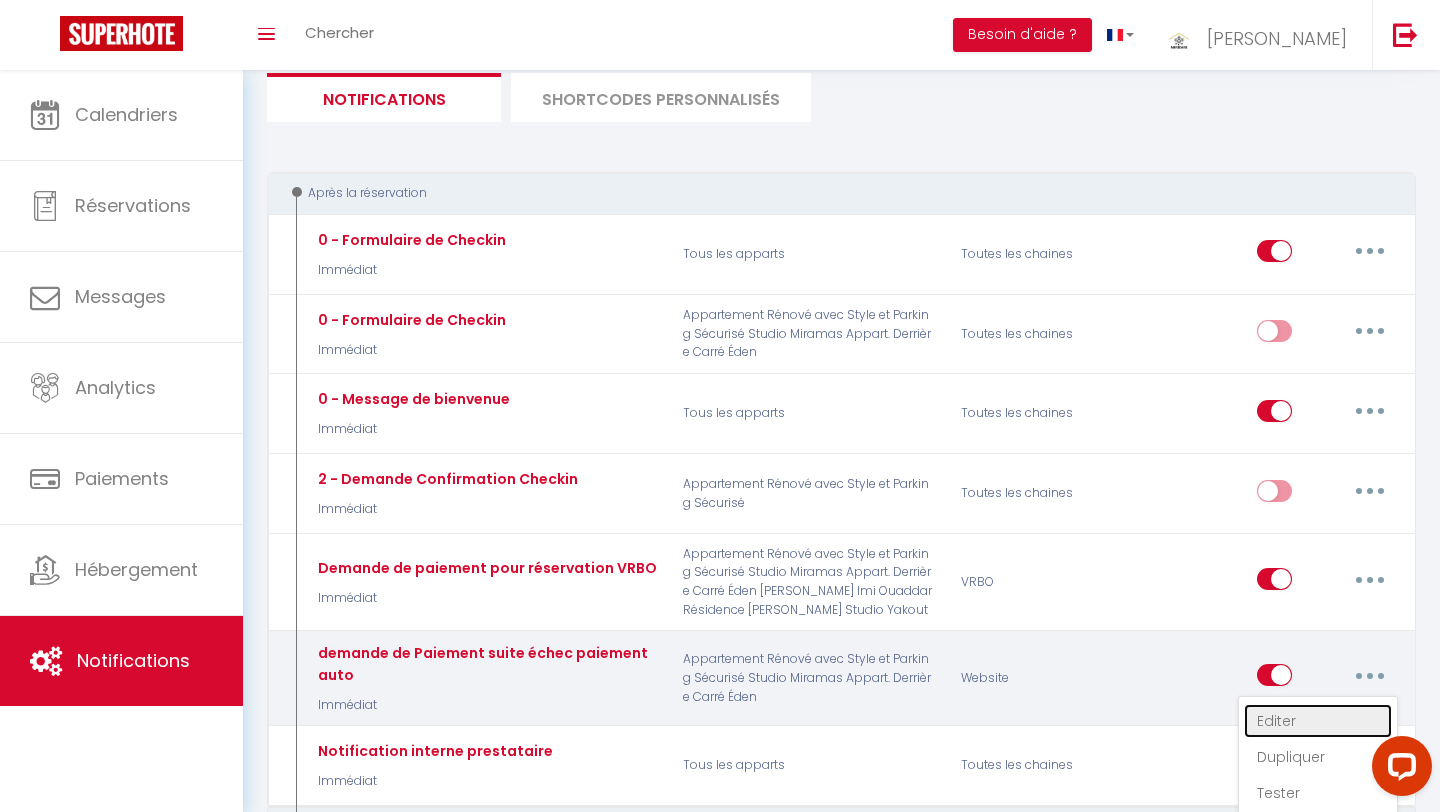 click on "Editer" at bounding box center (1318, 721) 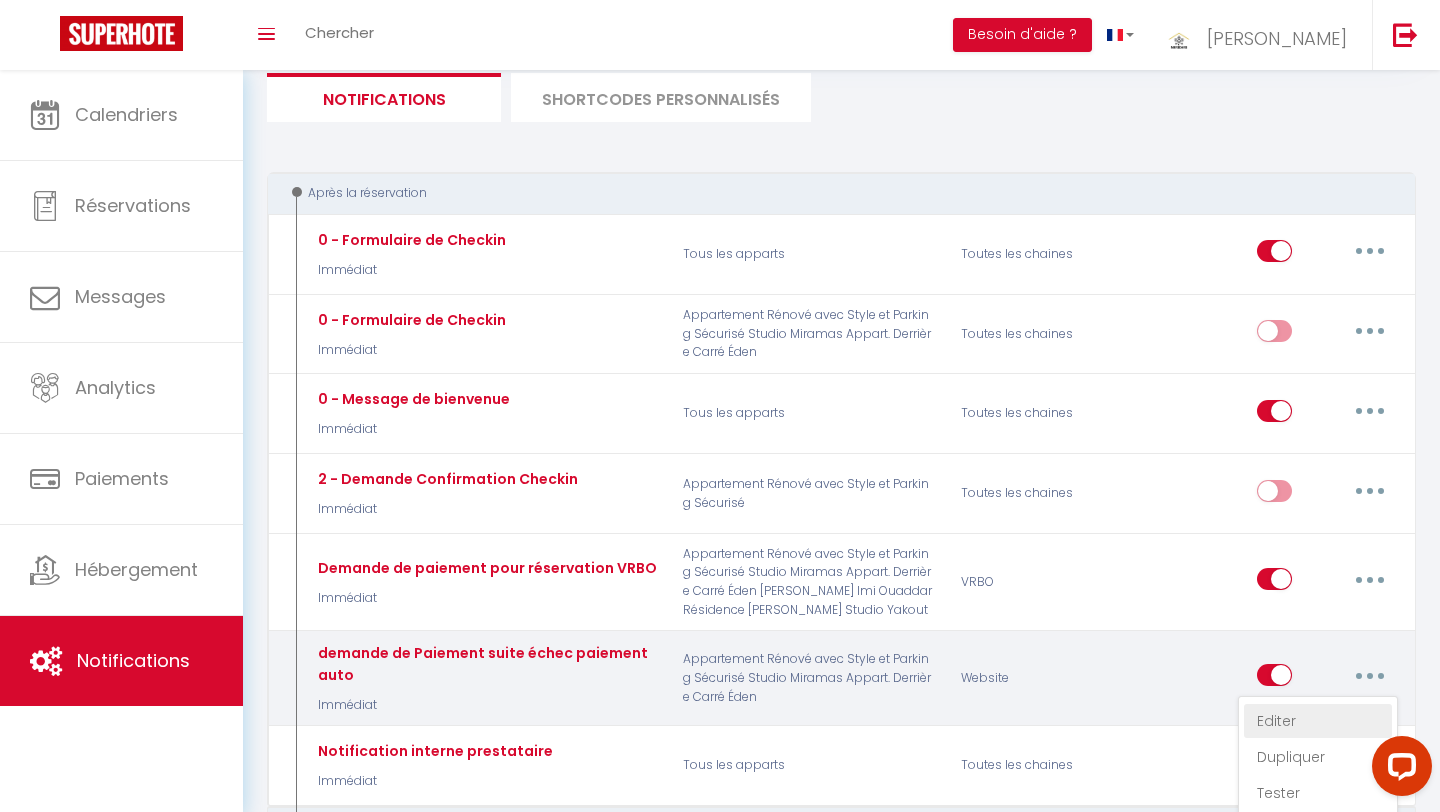 type on "demande de Paiement suite échec  paiement  auto" 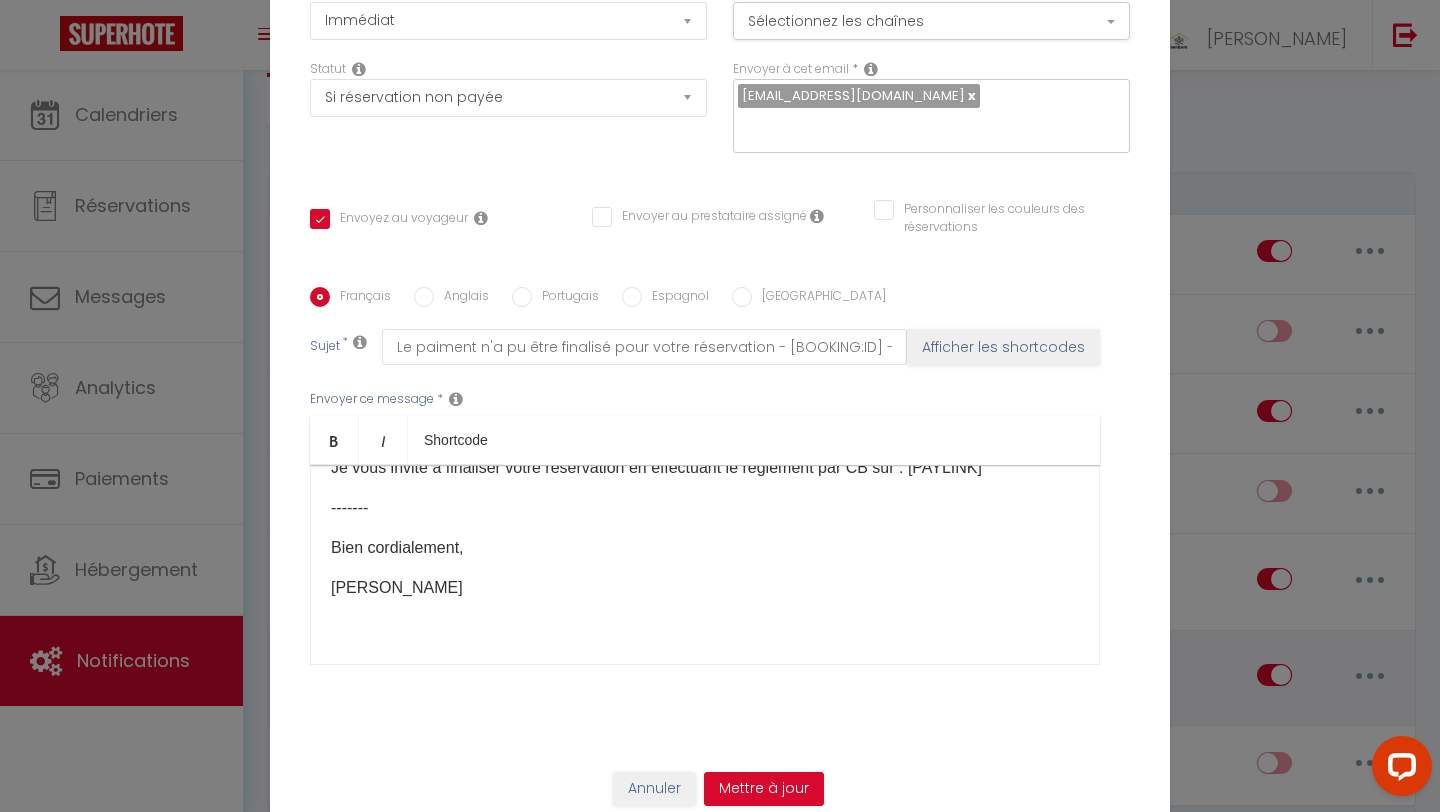 scroll, scrollTop: 198, scrollLeft: 0, axis: vertical 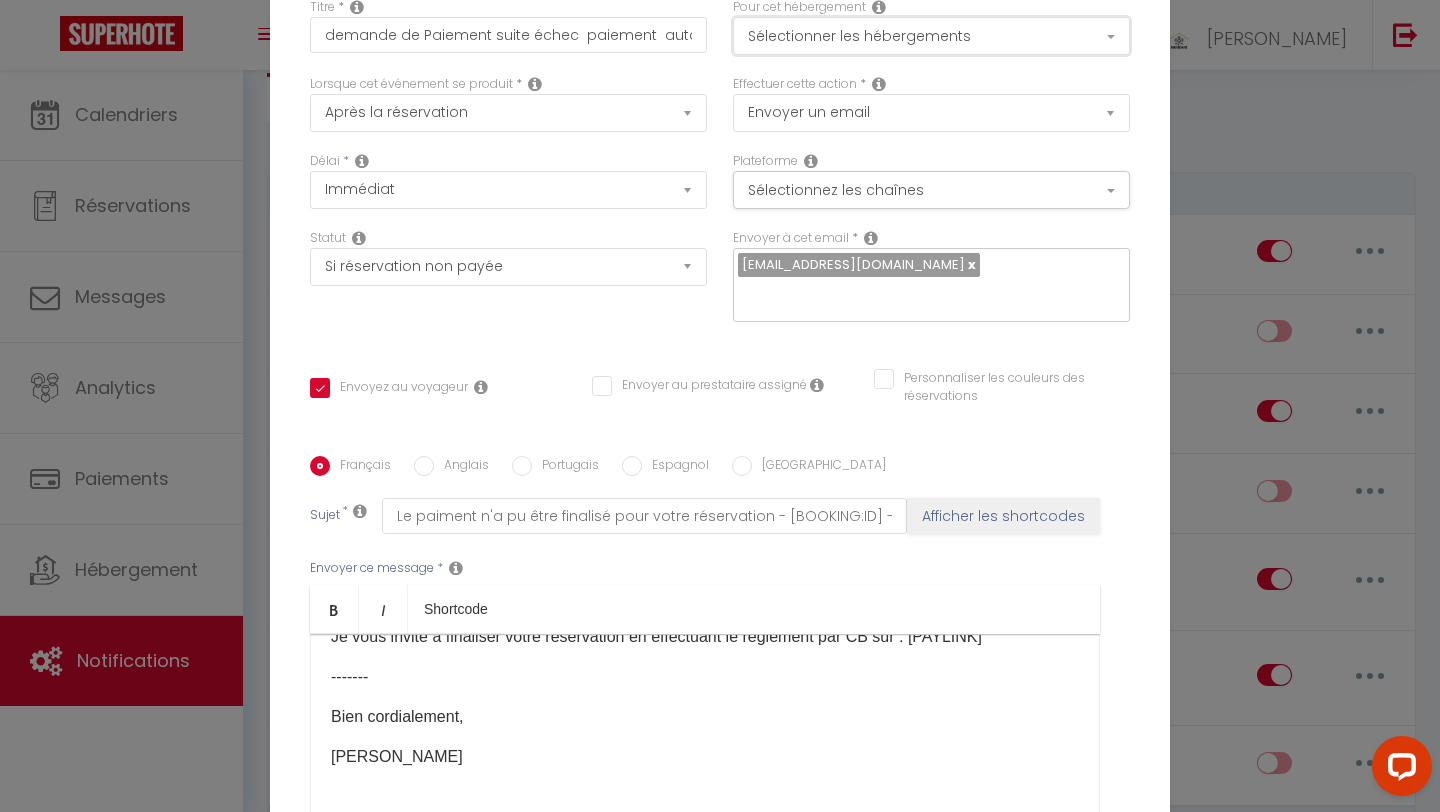 click on "Sélectionner les hébergements" at bounding box center (931, 36) 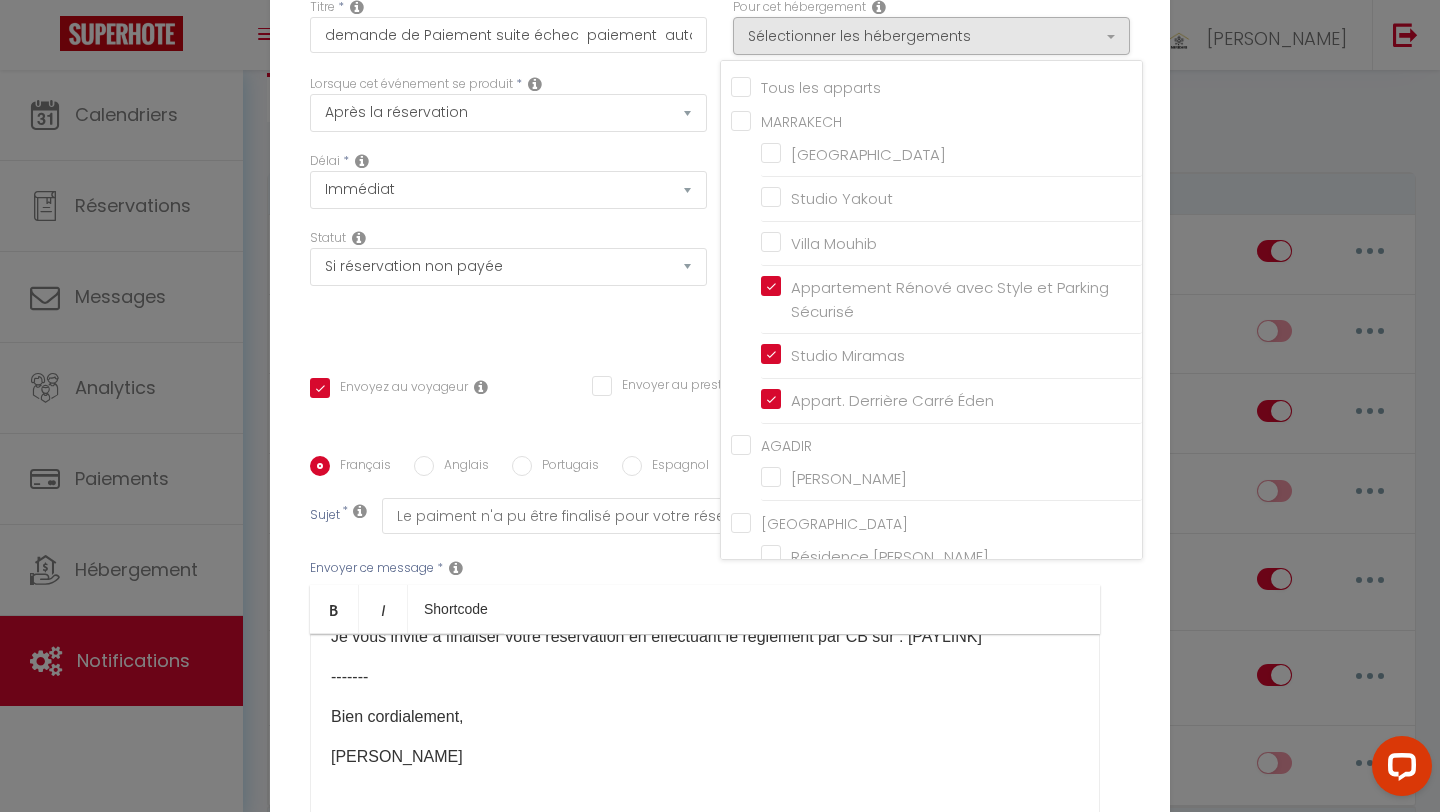 click on "Tous les apparts" at bounding box center [936, 86] 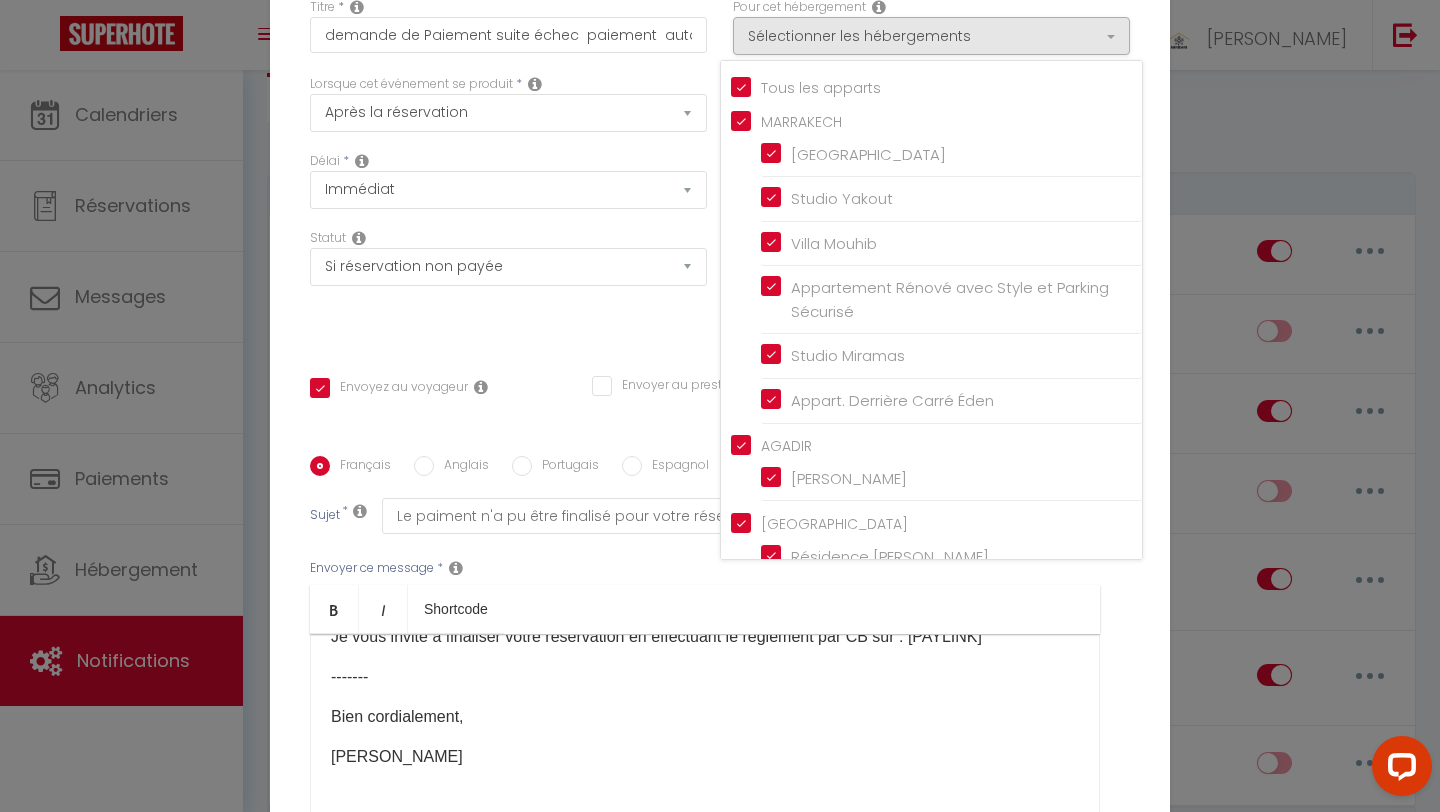 checkbox on "true" 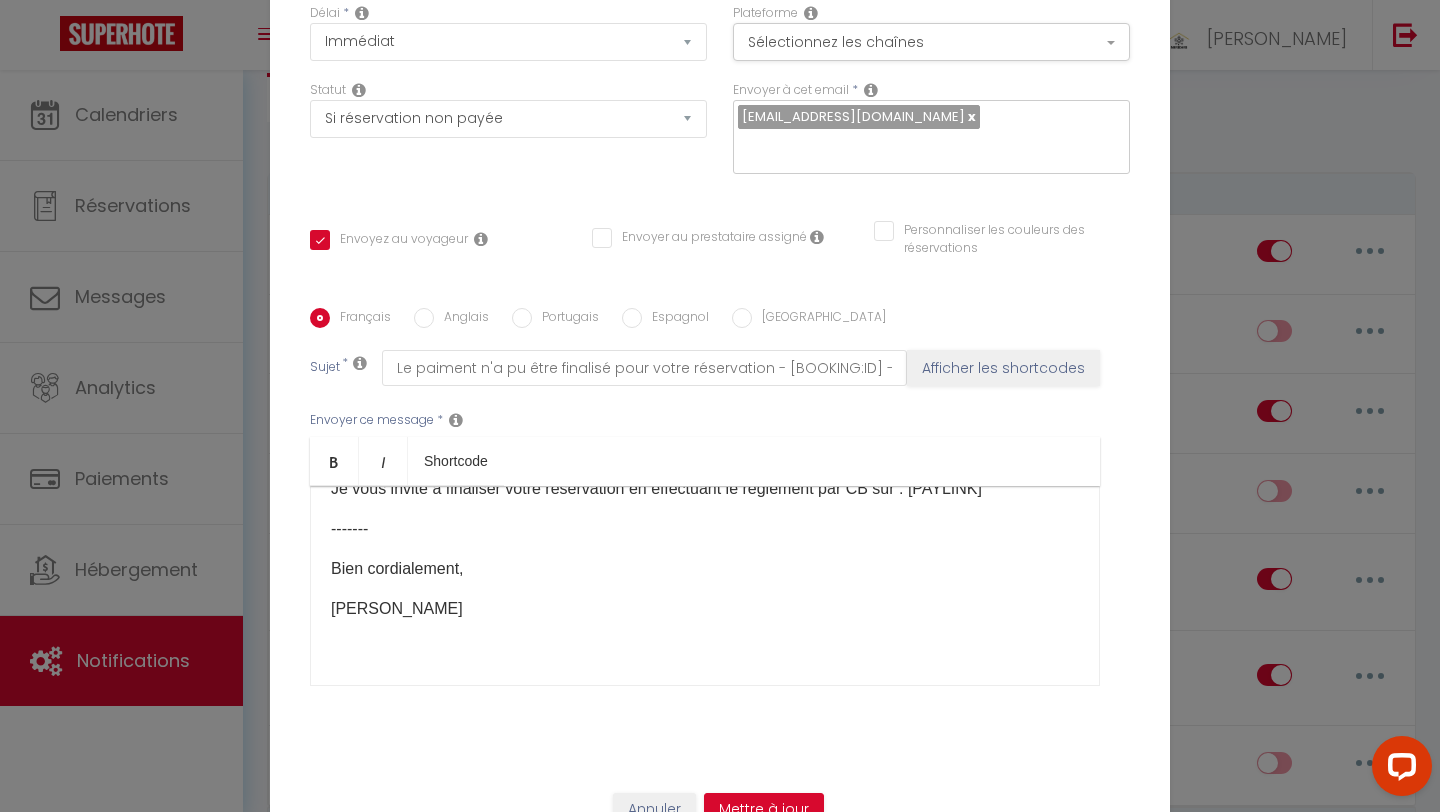 scroll, scrollTop: 169, scrollLeft: 0, axis: vertical 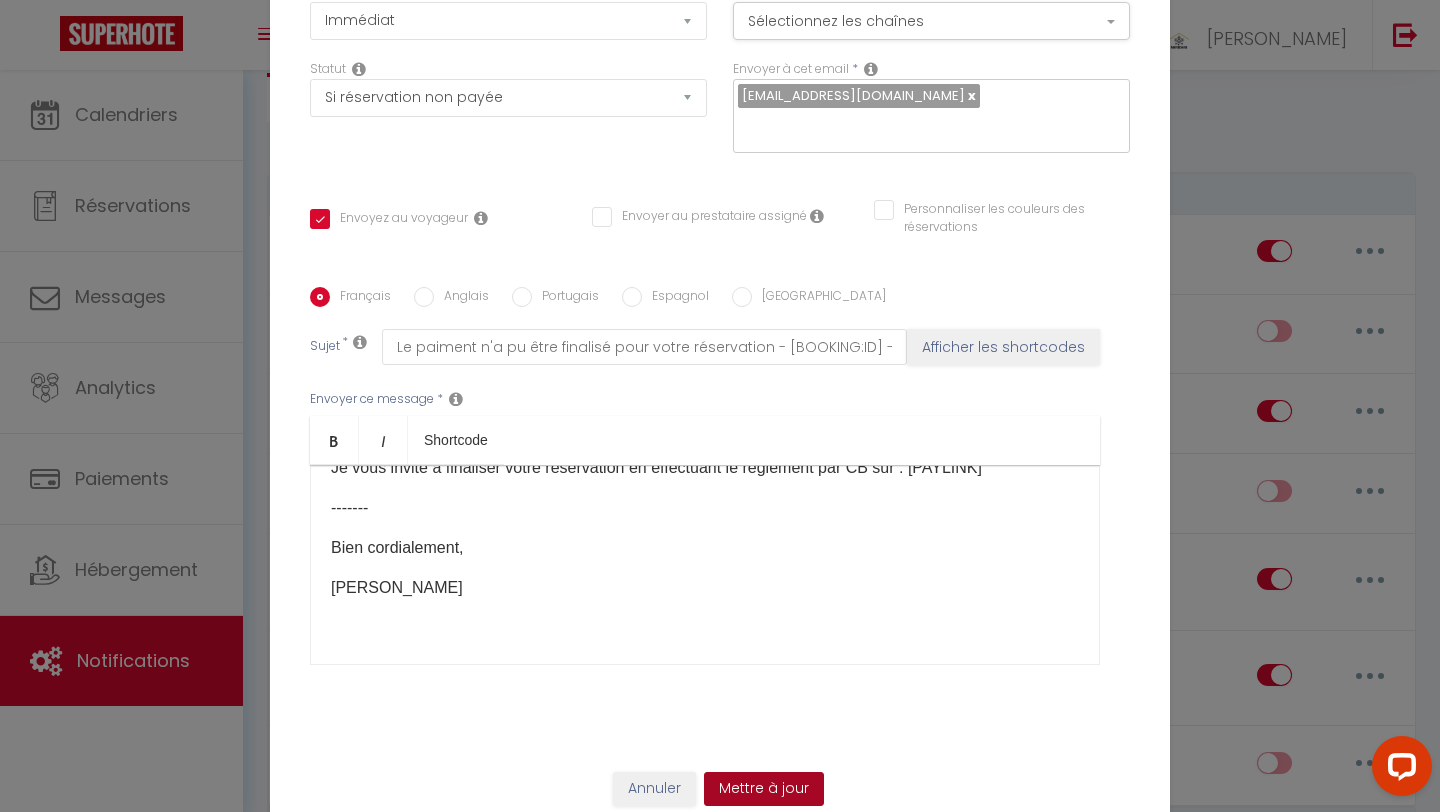 click on "Mettre à jour" at bounding box center [764, 789] 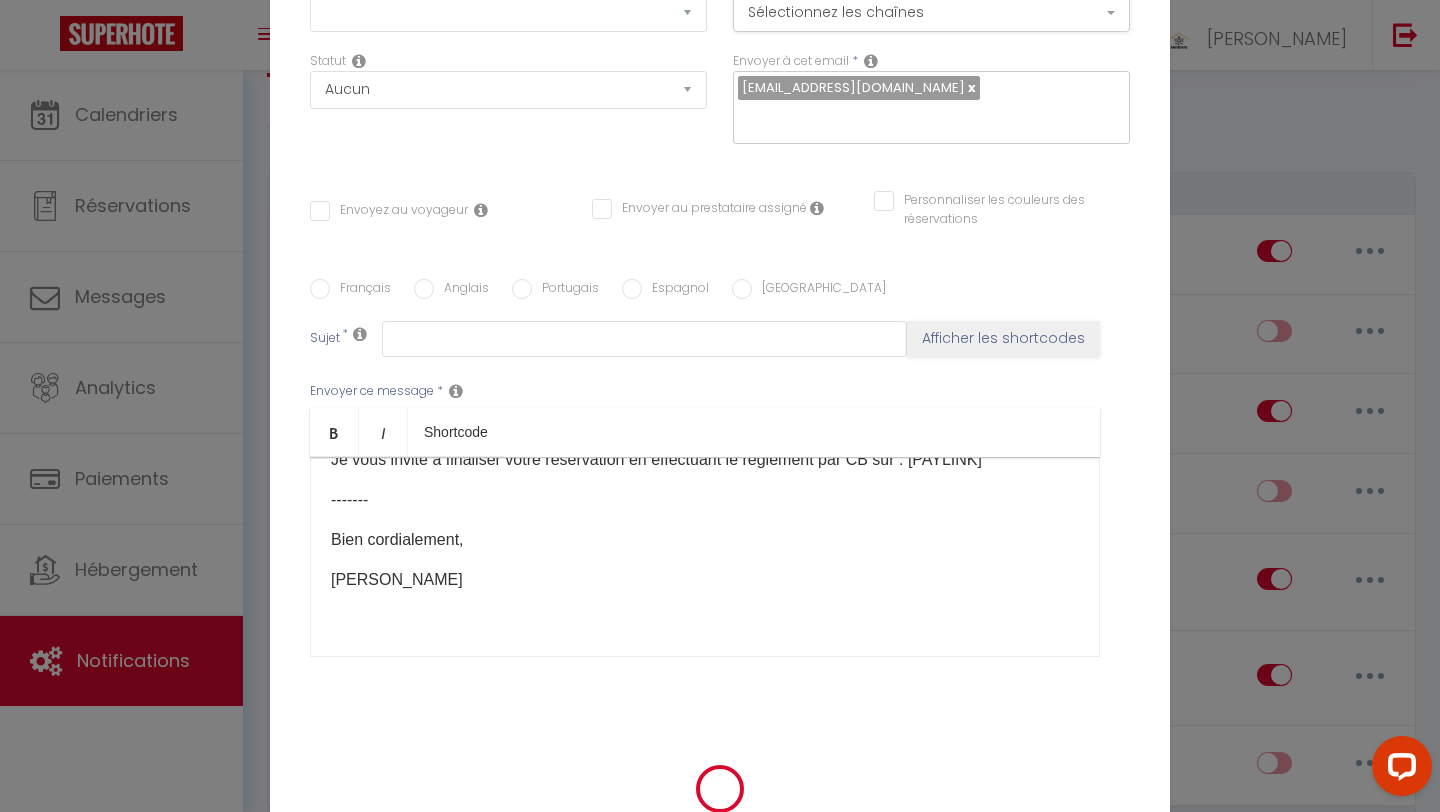 scroll, scrollTop: 0, scrollLeft: 0, axis: both 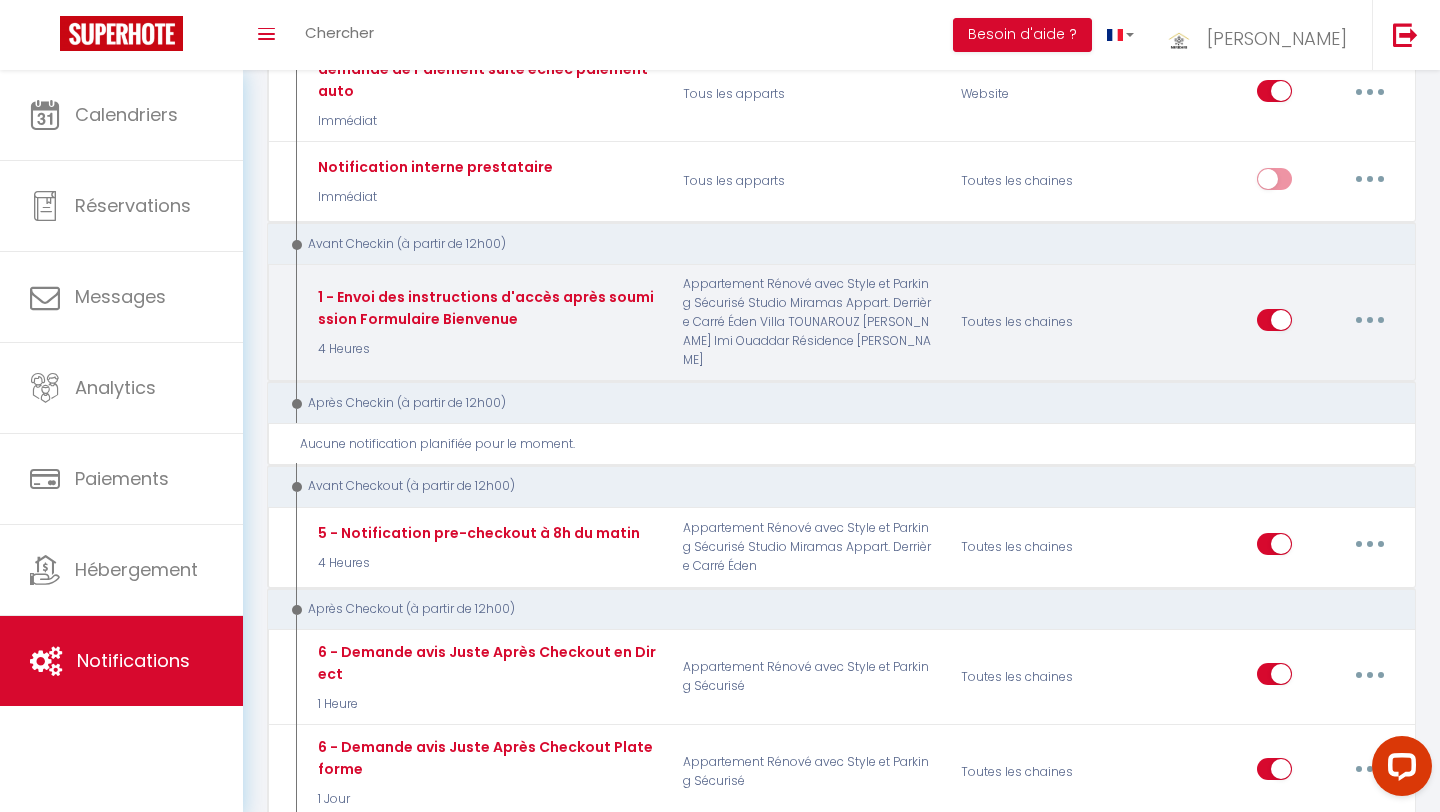 click at bounding box center (1370, 320) 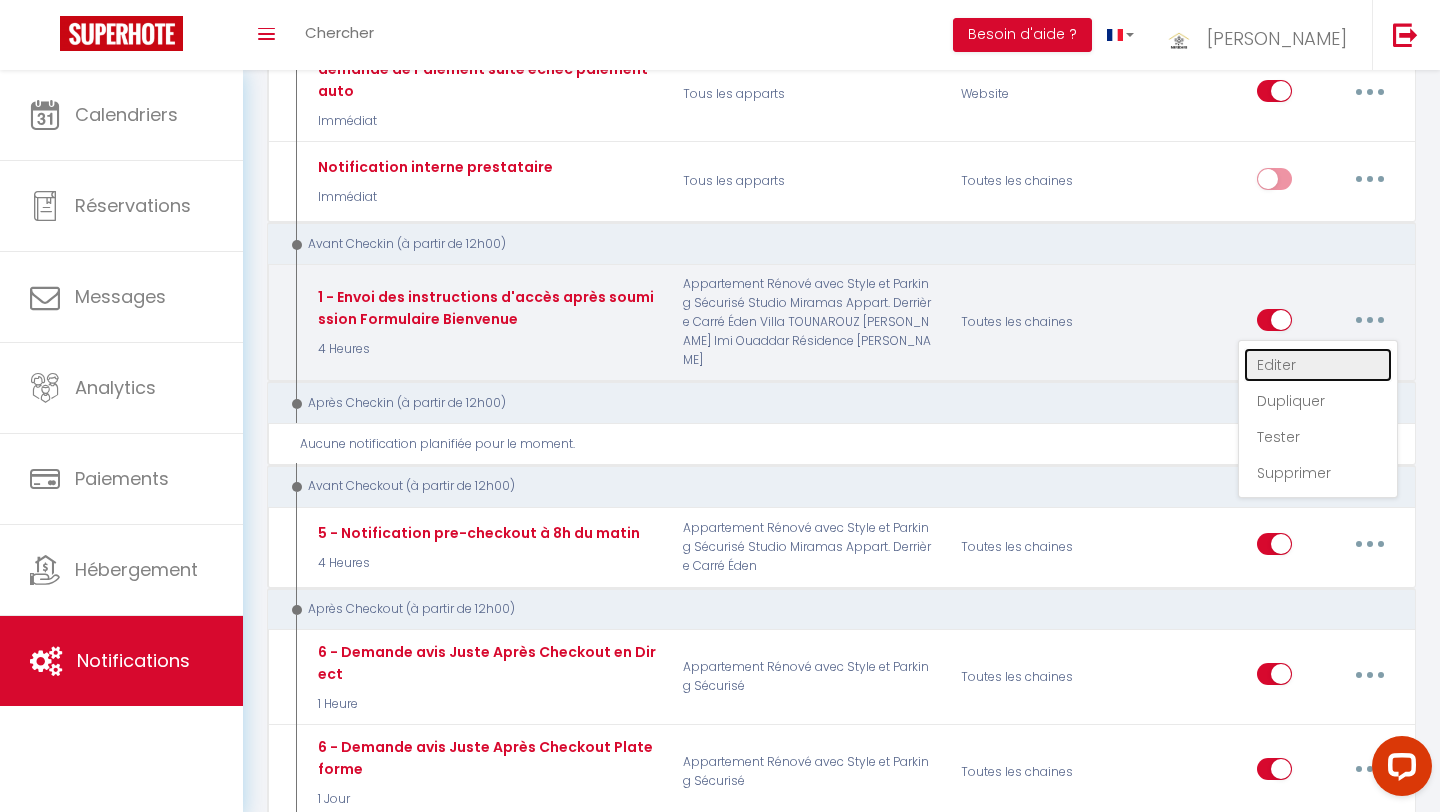 click on "Editer" at bounding box center (1318, 365) 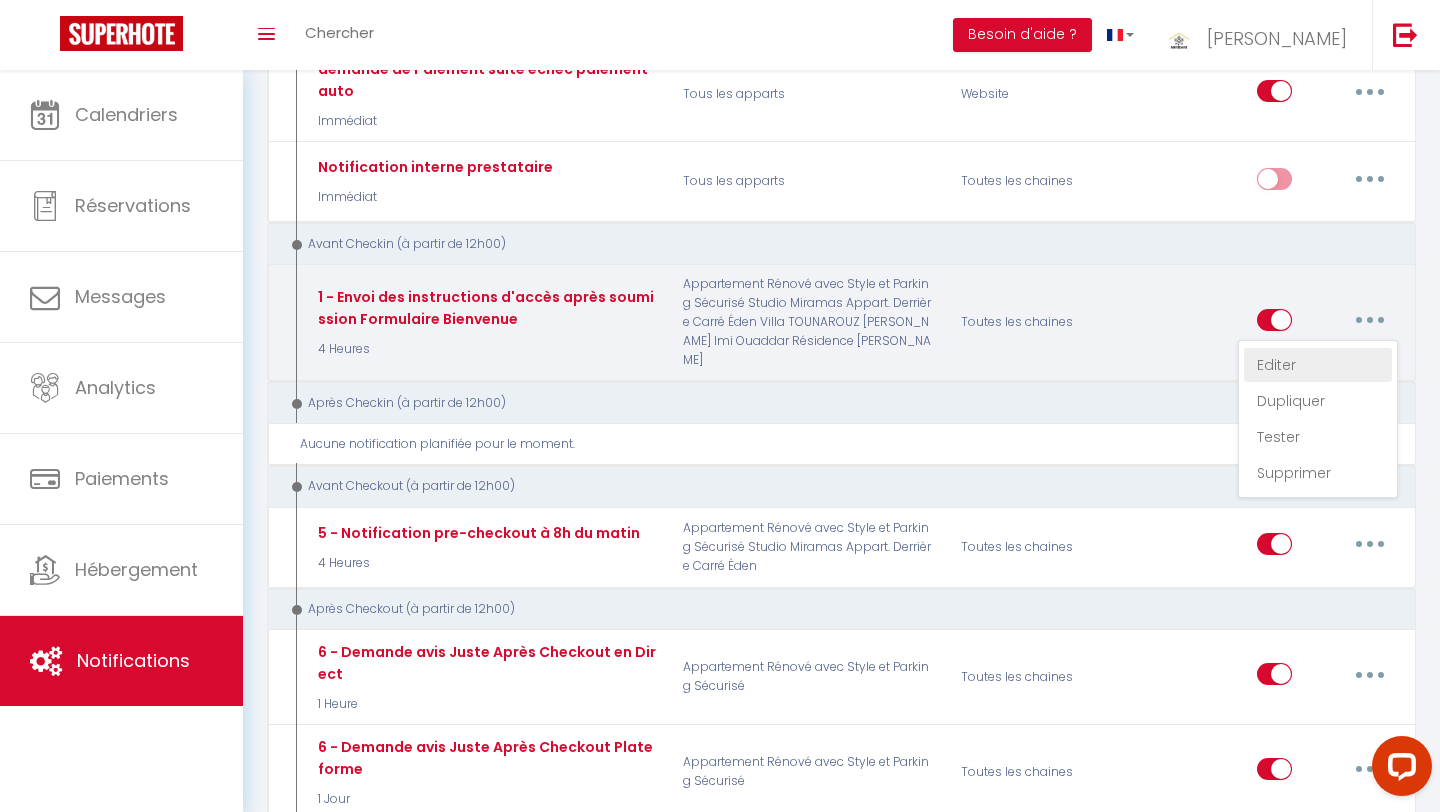select on "4 Heures" 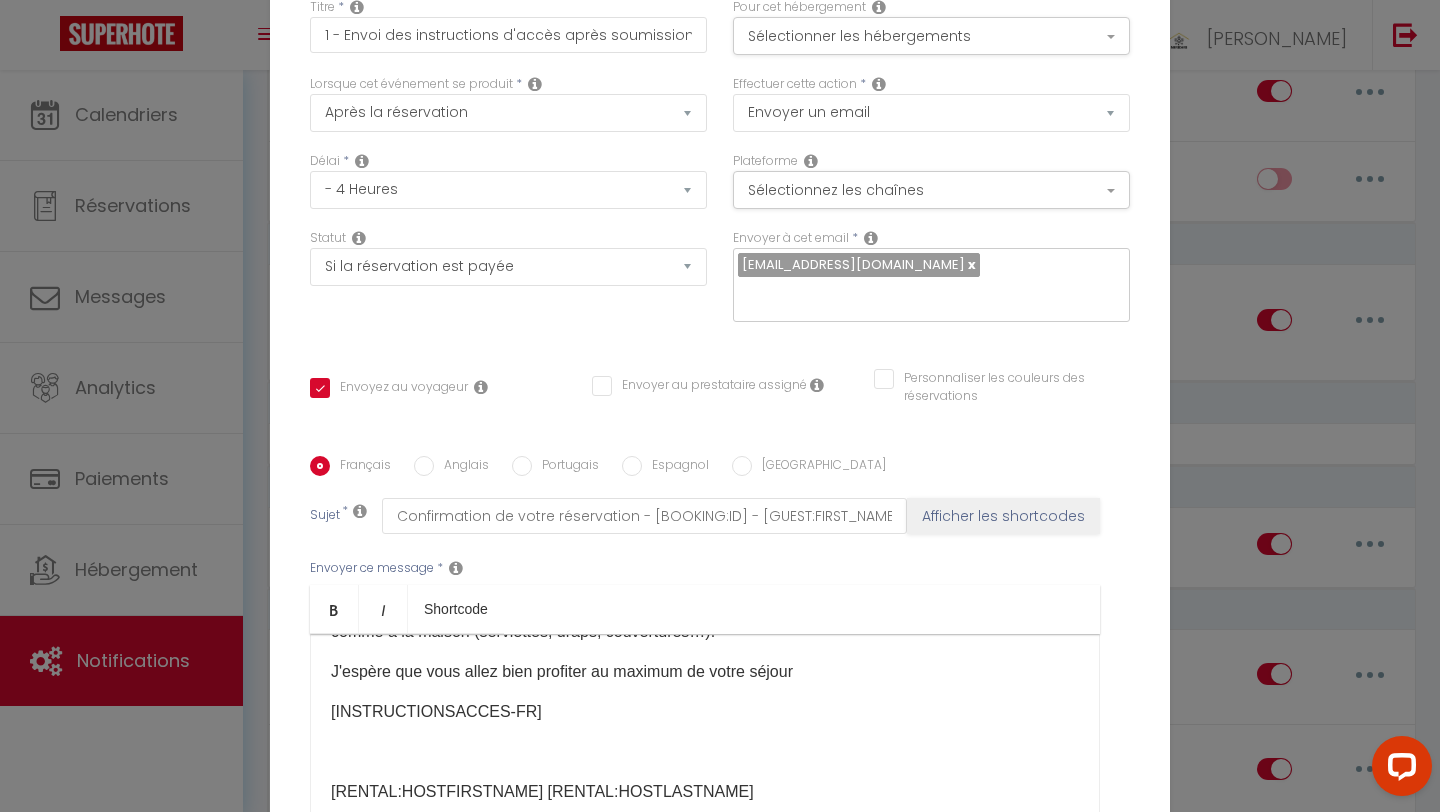 scroll, scrollTop: 174, scrollLeft: 0, axis: vertical 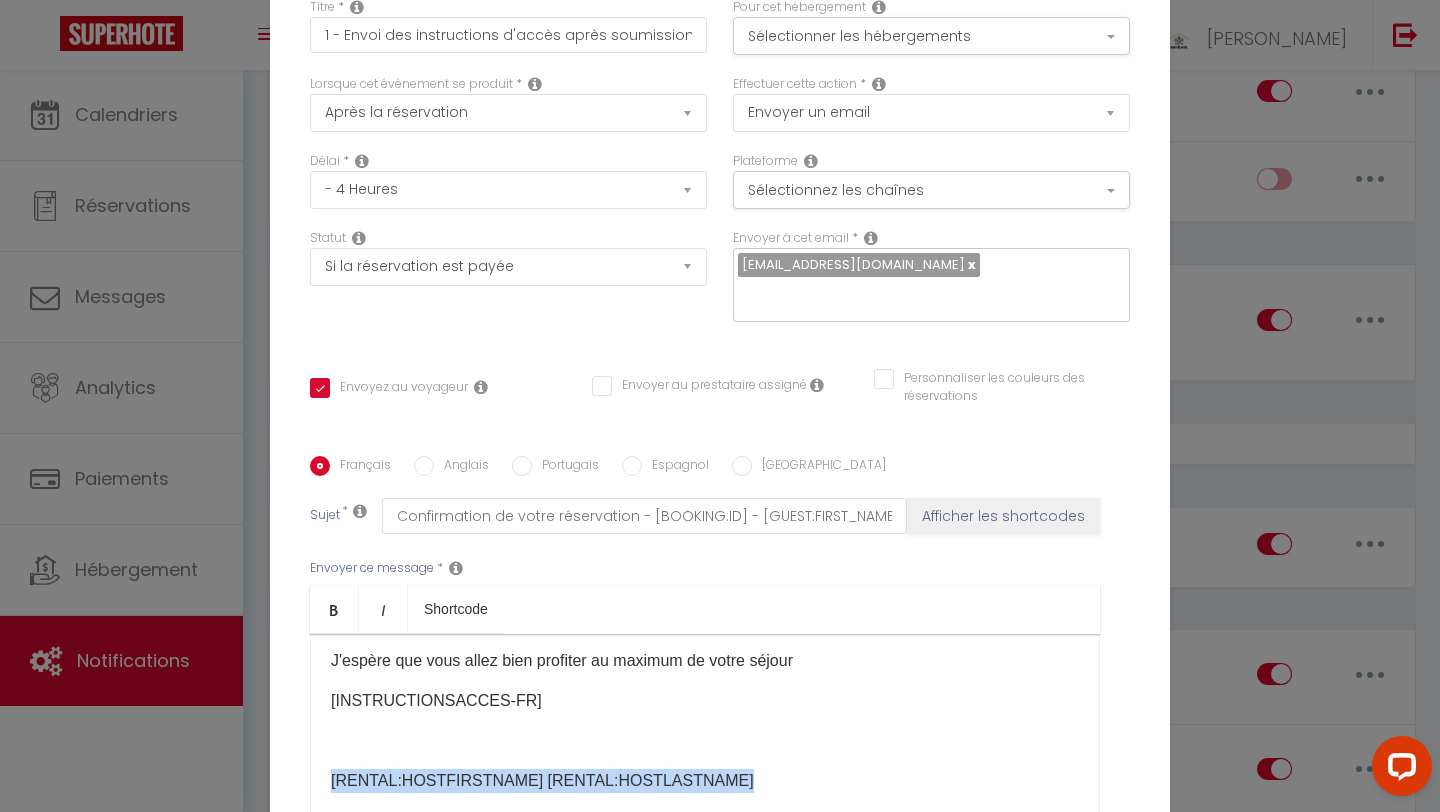 drag, startPoint x: 710, startPoint y: 608, endPoint x: 375, endPoint y: 587, distance: 335.65756 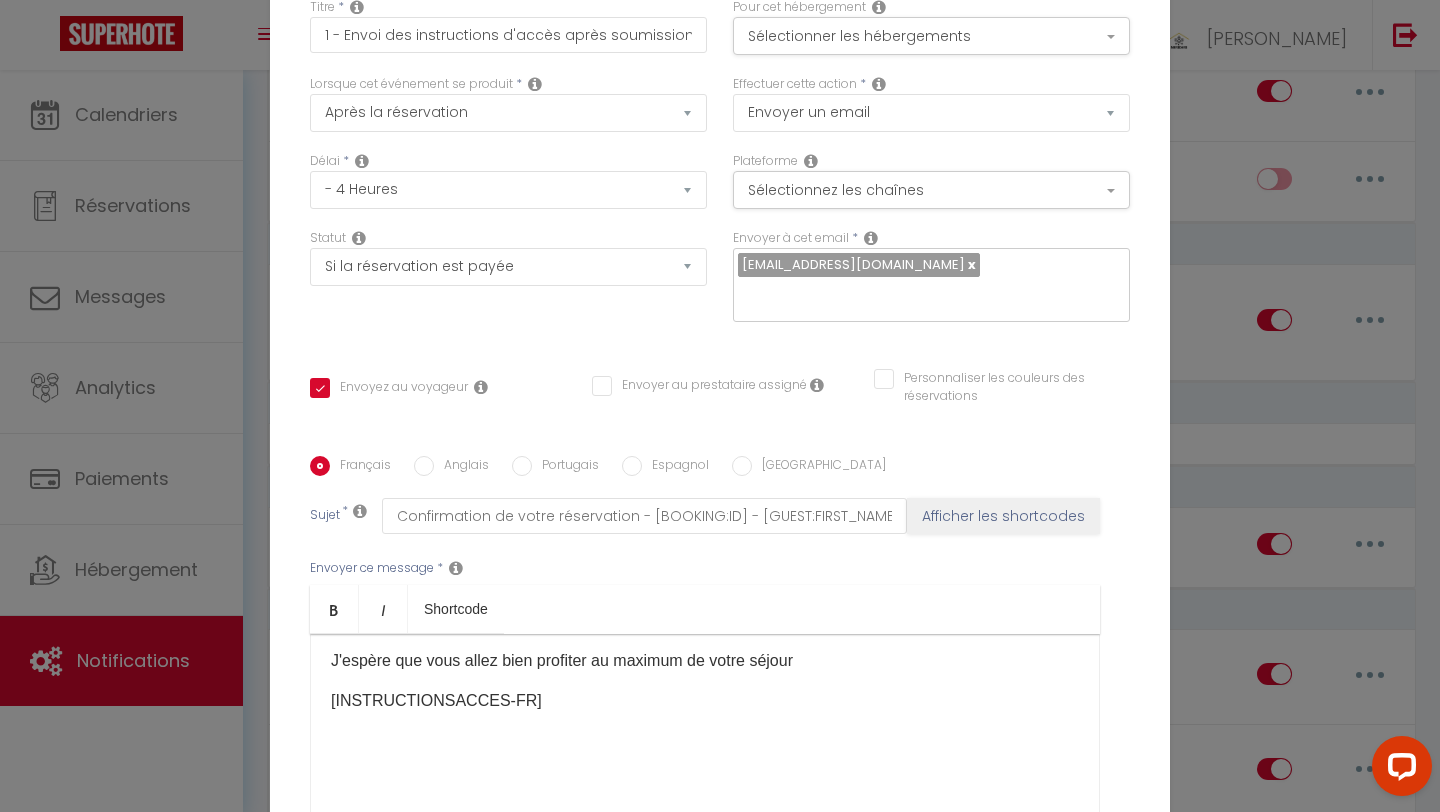 scroll, scrollTop: 0, scrollLeft: 0, axis: both 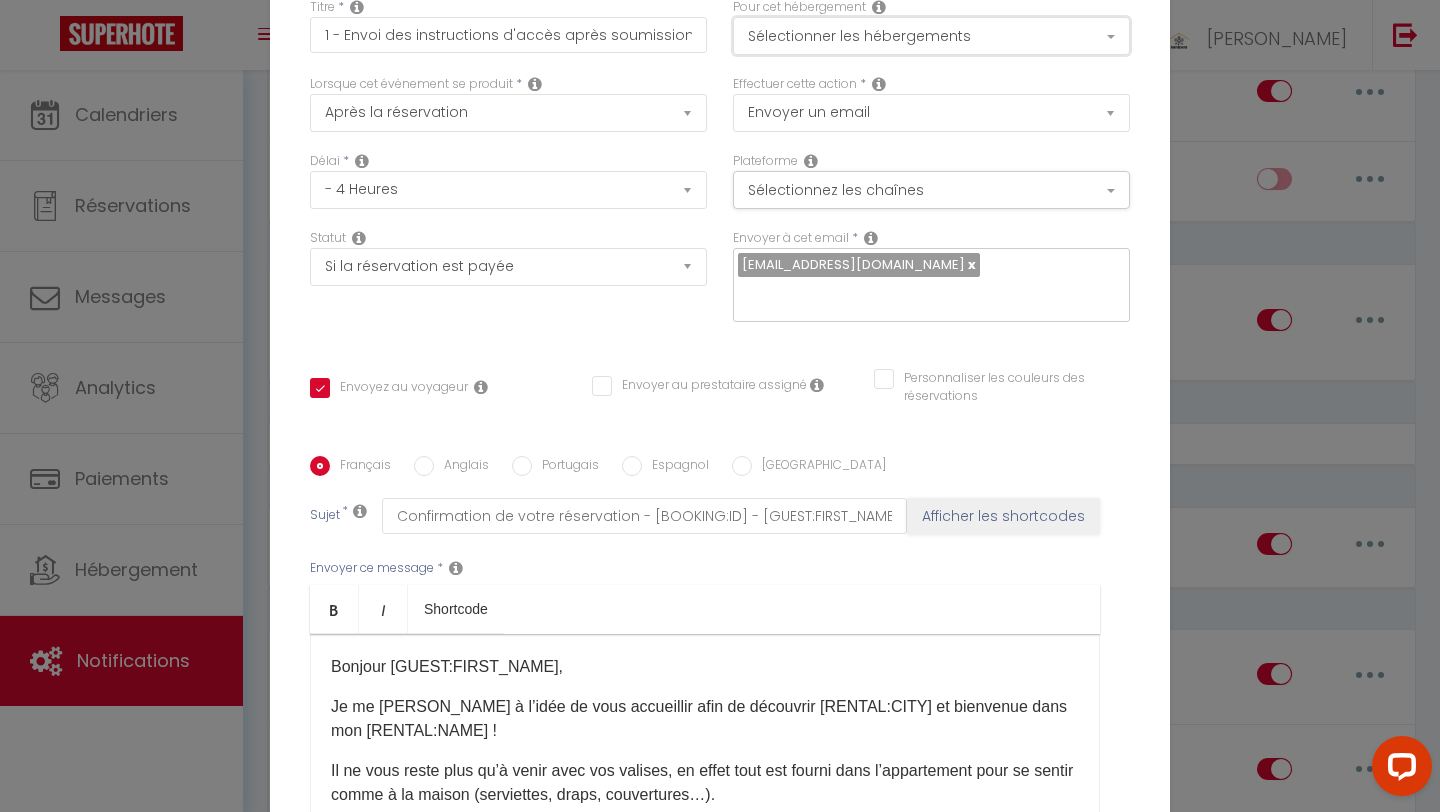 click on "Sélectionner les hébergements" at bounding box center [931, 36] 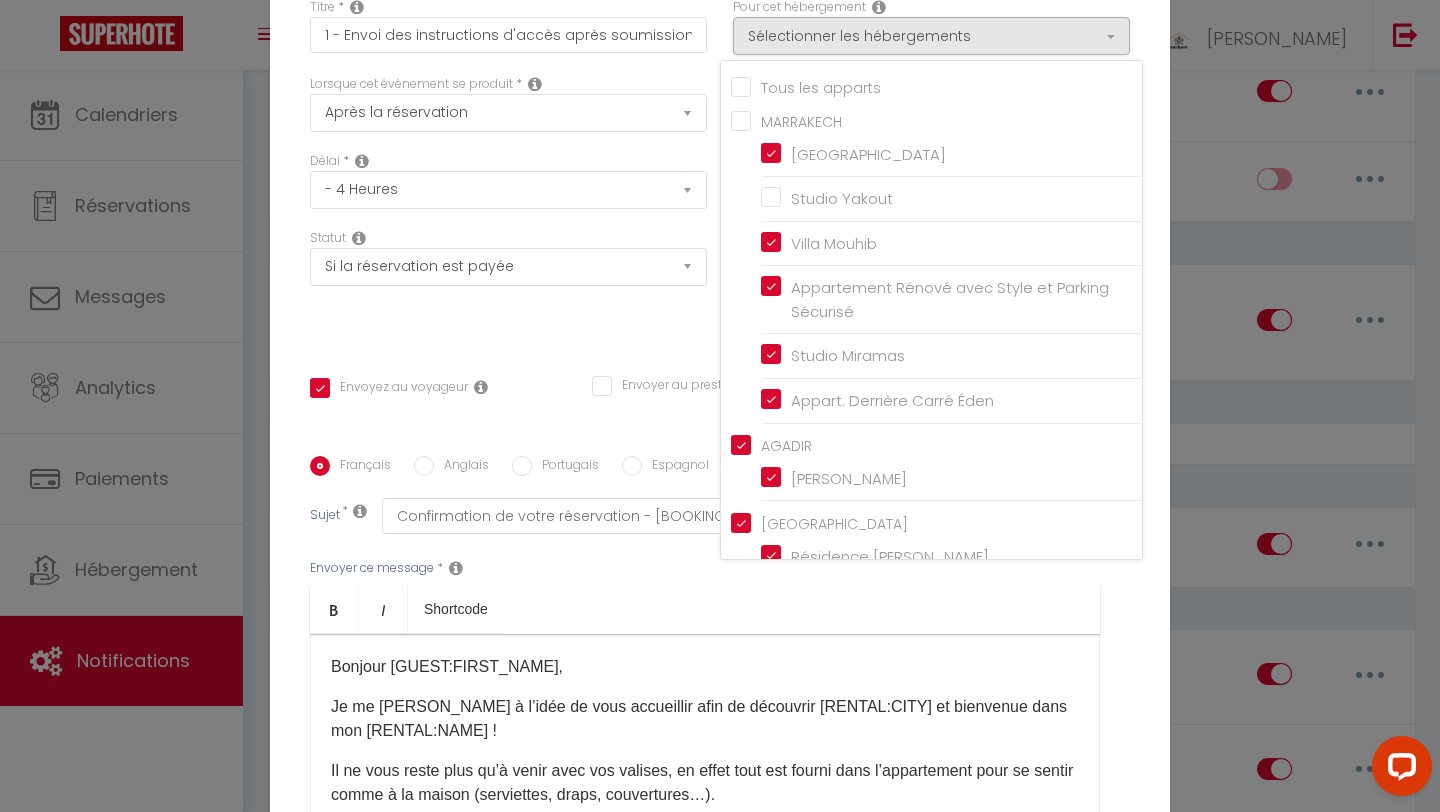 click on "Tous les apparts" at bounding box center (936, 86) 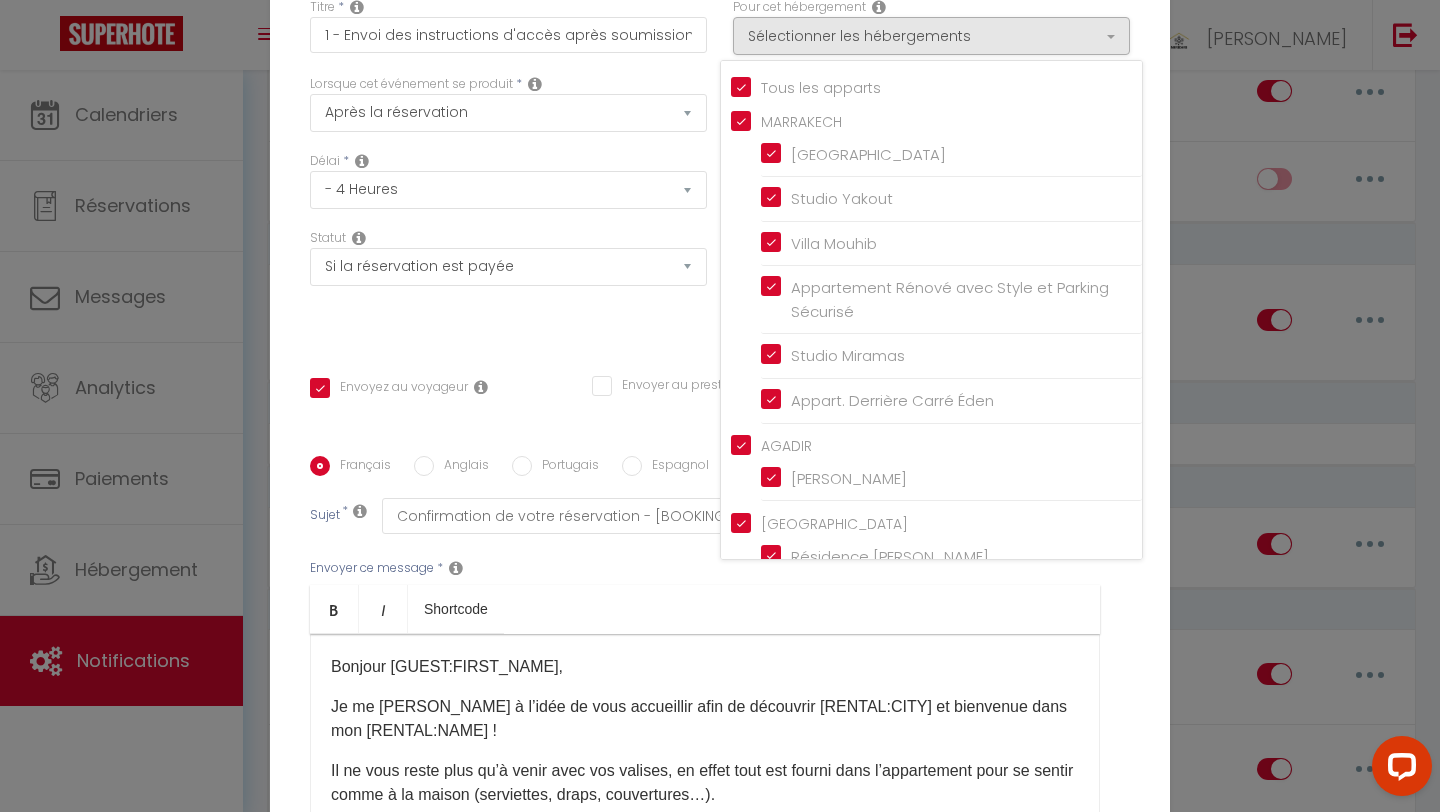 checkbox on "true" 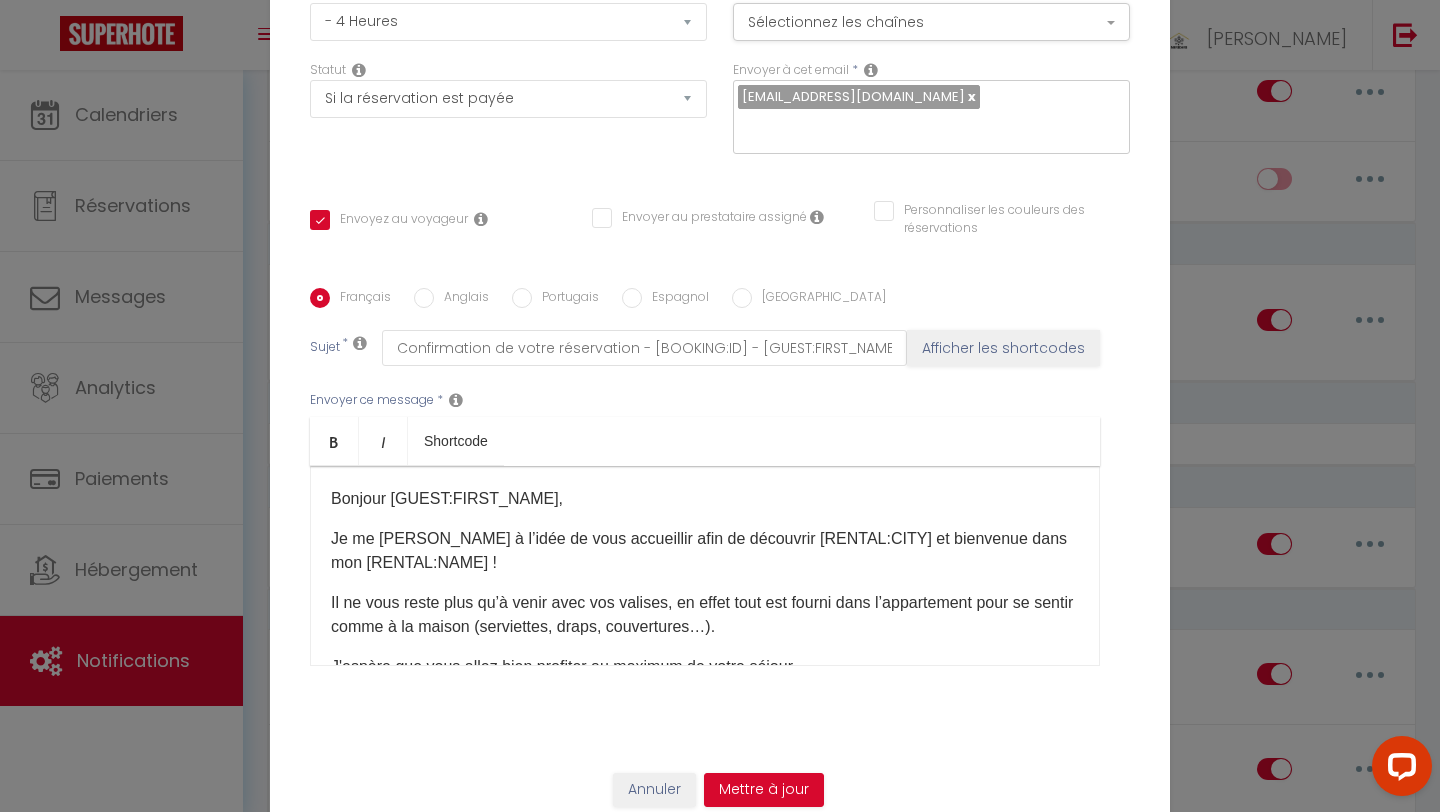scroll, scrollTop: 169, scrollLeft: 0, axis: vertical 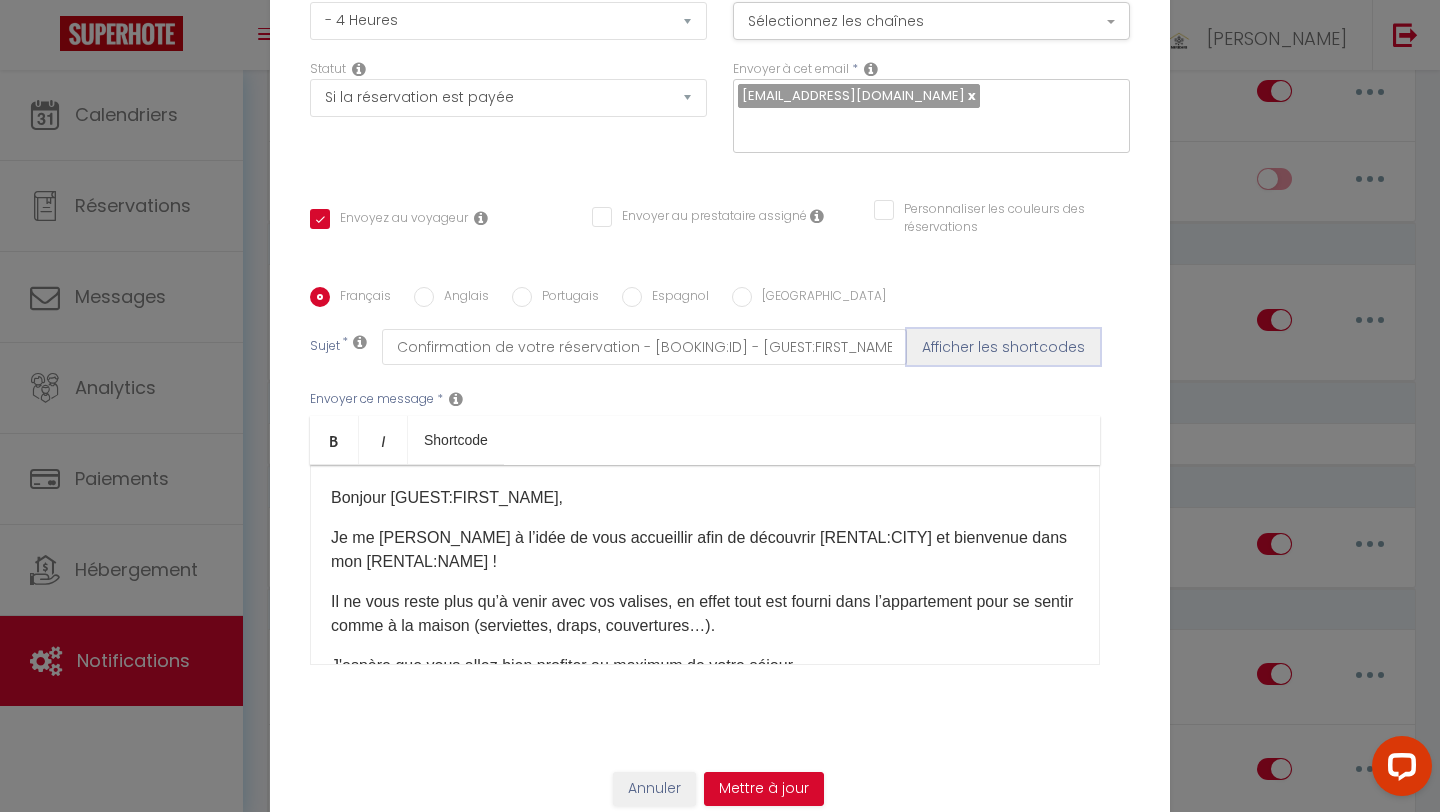 click on "Afficher les shortcodes" at bounding box center (1003, 347) 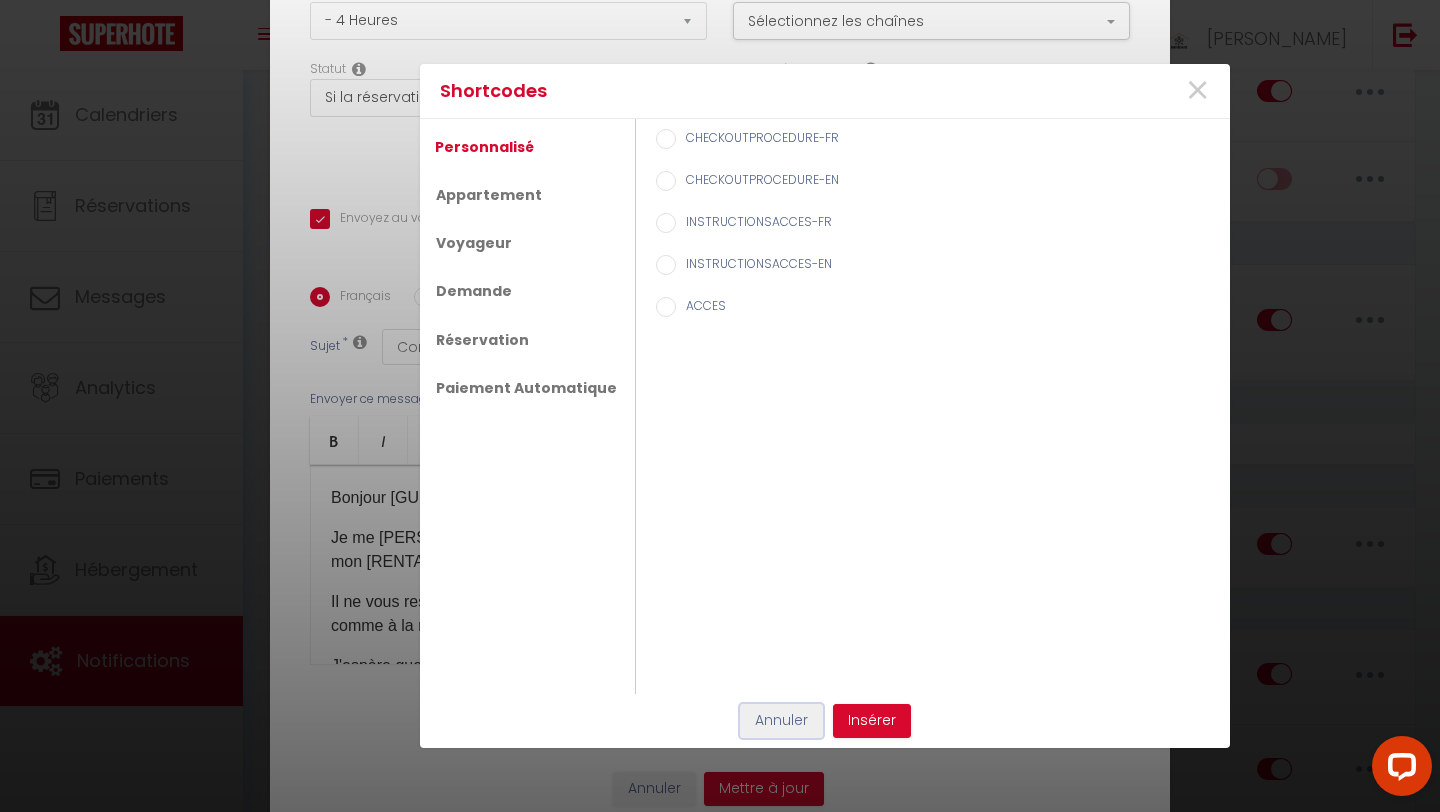click on "Annuler" at bounding box center [781, 721] 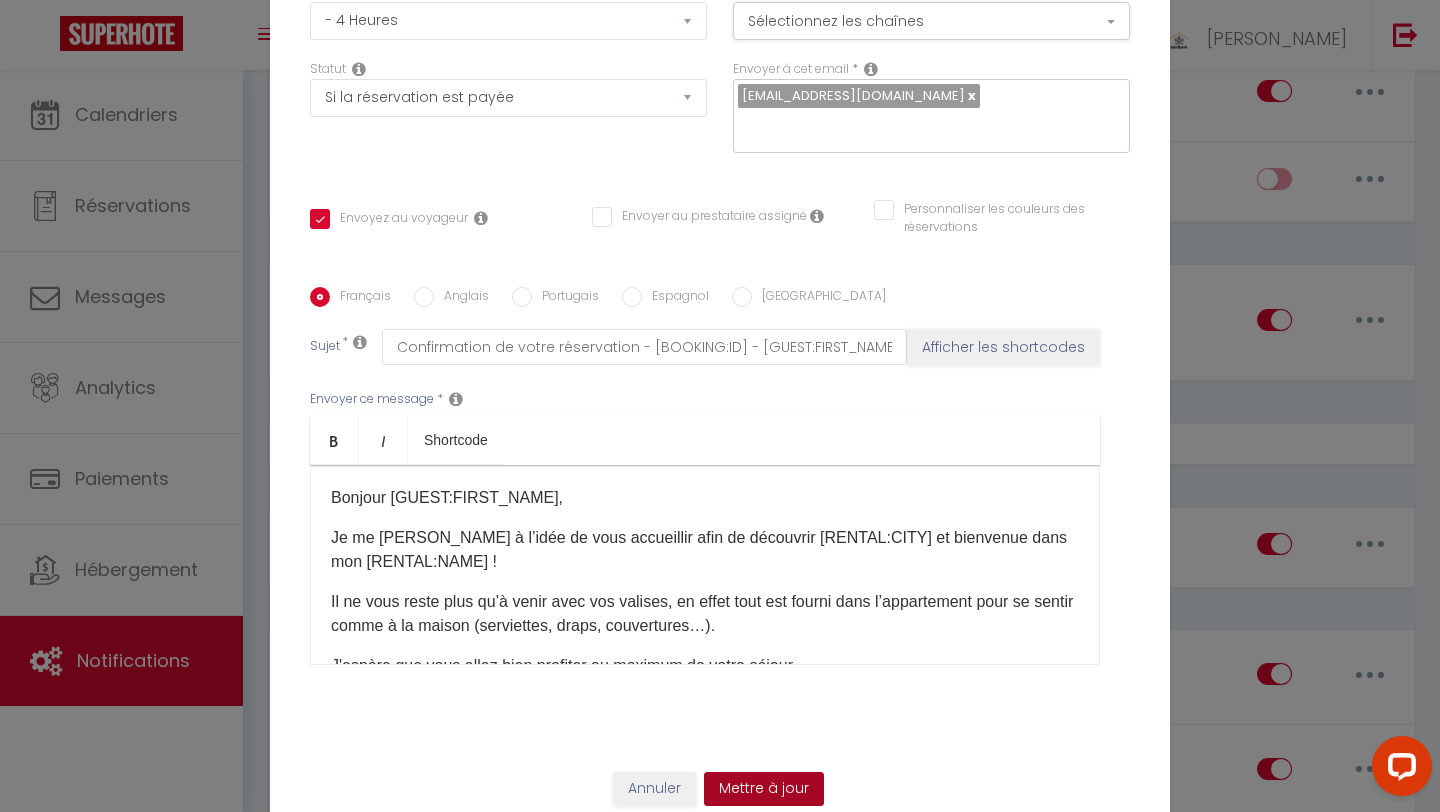 click on "Mettre à jour" at bounding box center (764, 789) 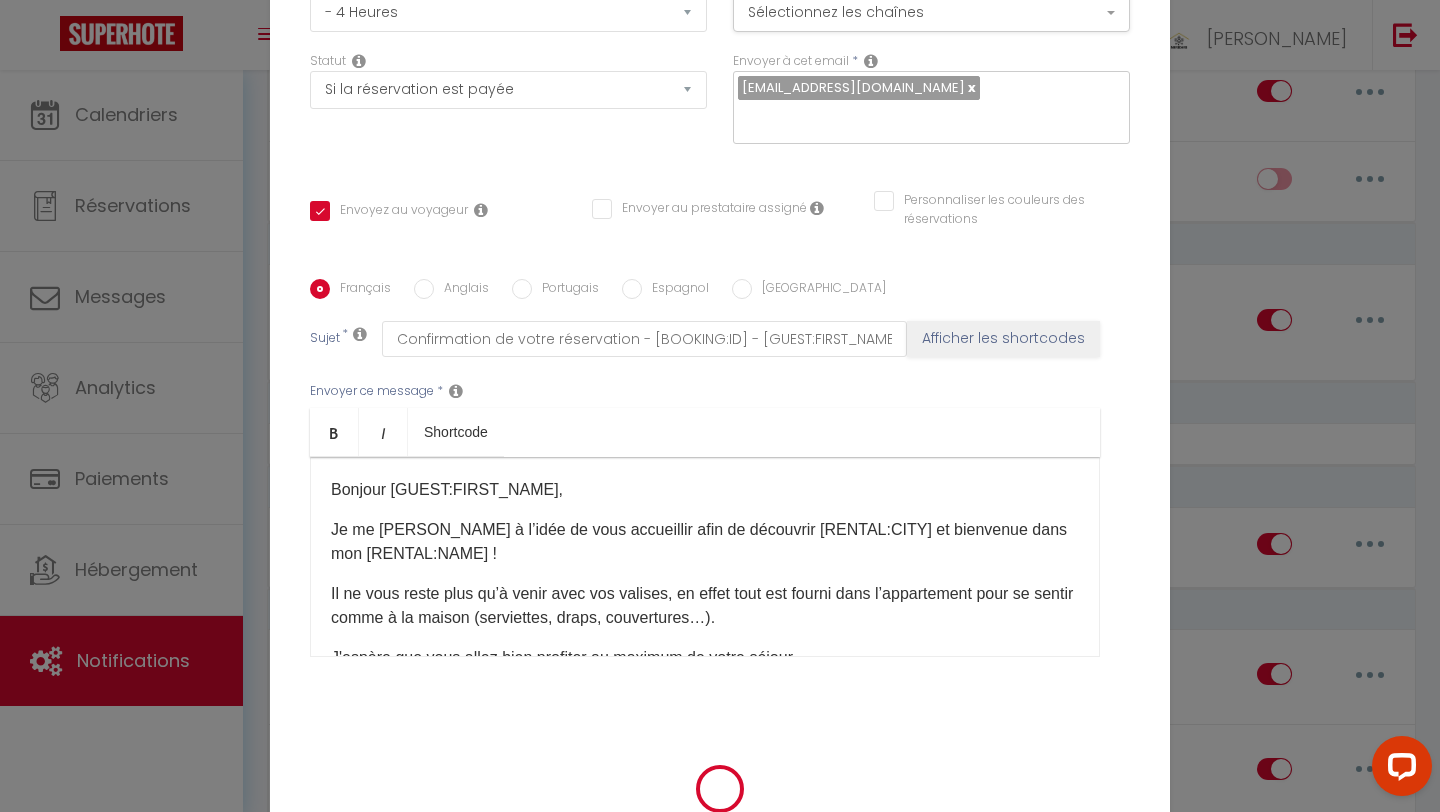 scroll, scrollTop: 161, scrollLeft: 0, axis: vertical 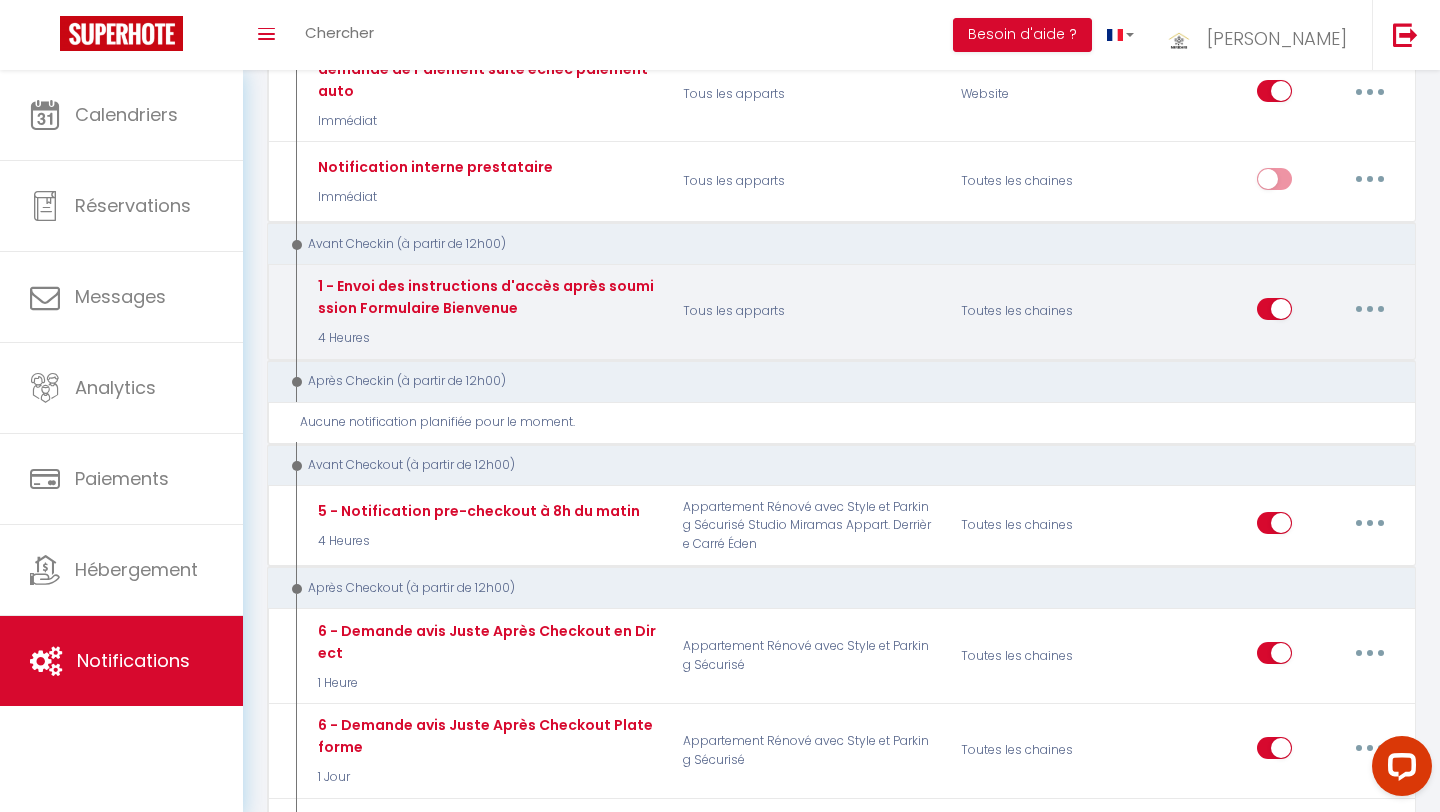 click at bounding box center [1370, 309] 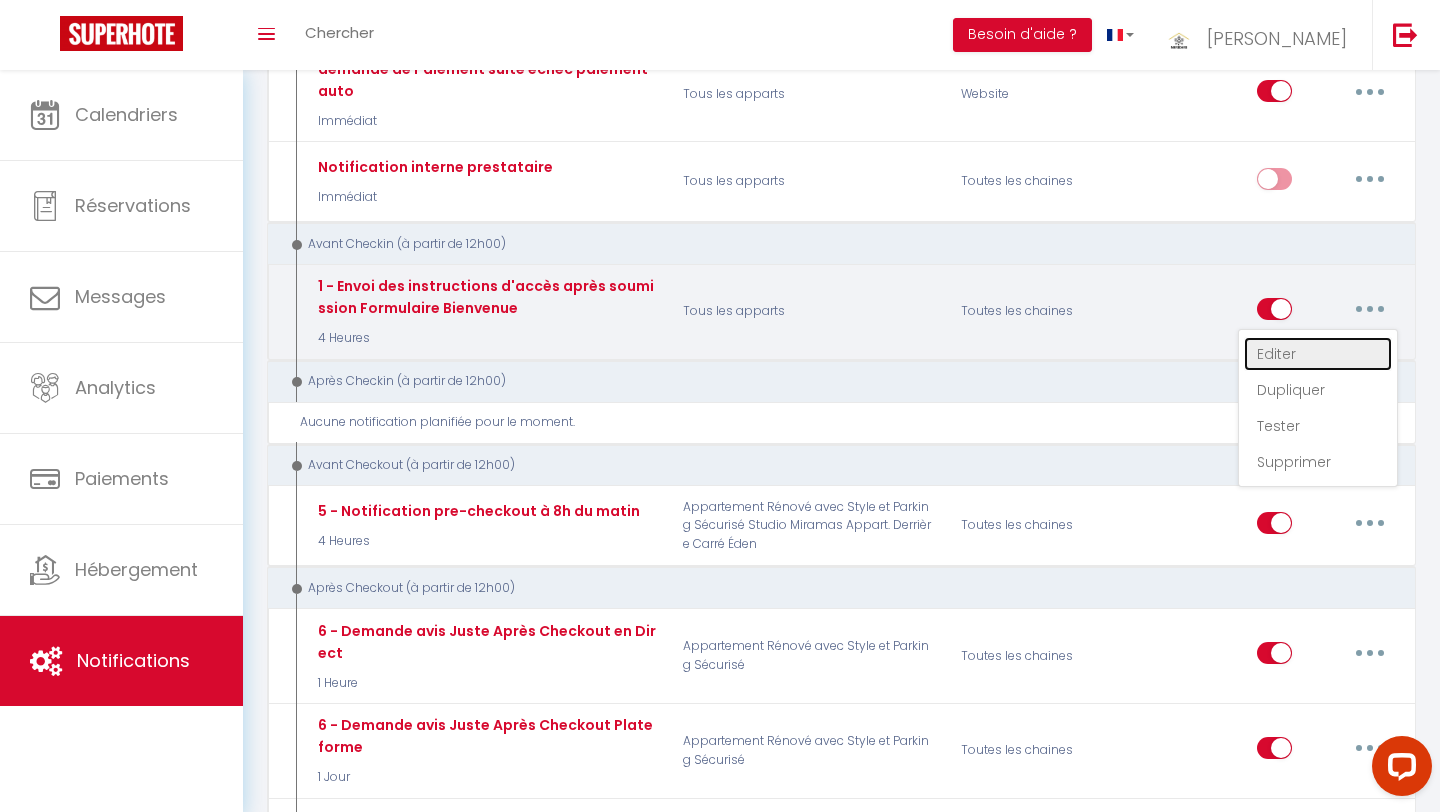 click on "Editer" at bounding box center (1318, 354) 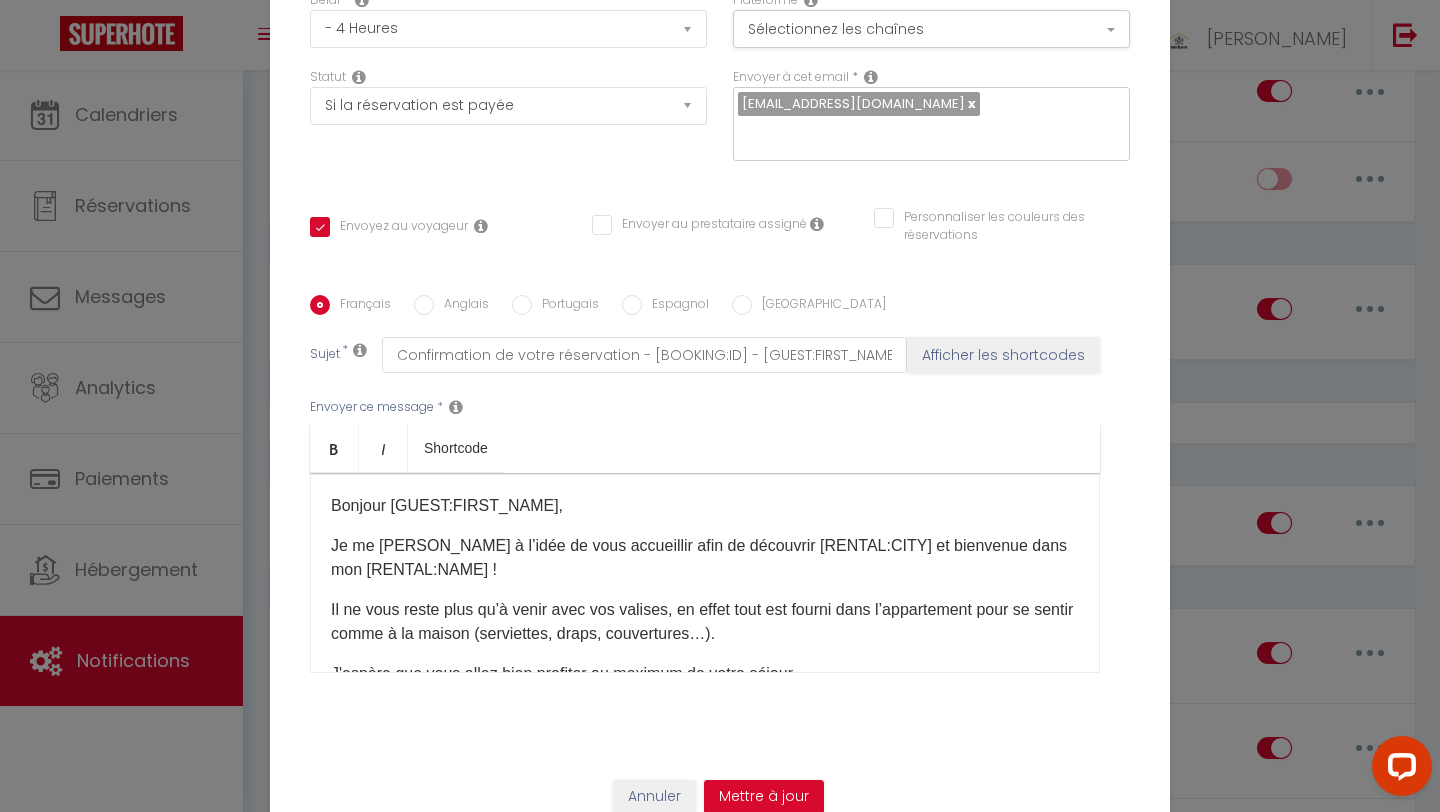 scroll, scrollTop: 0, scrollLeft: 0, axis: both 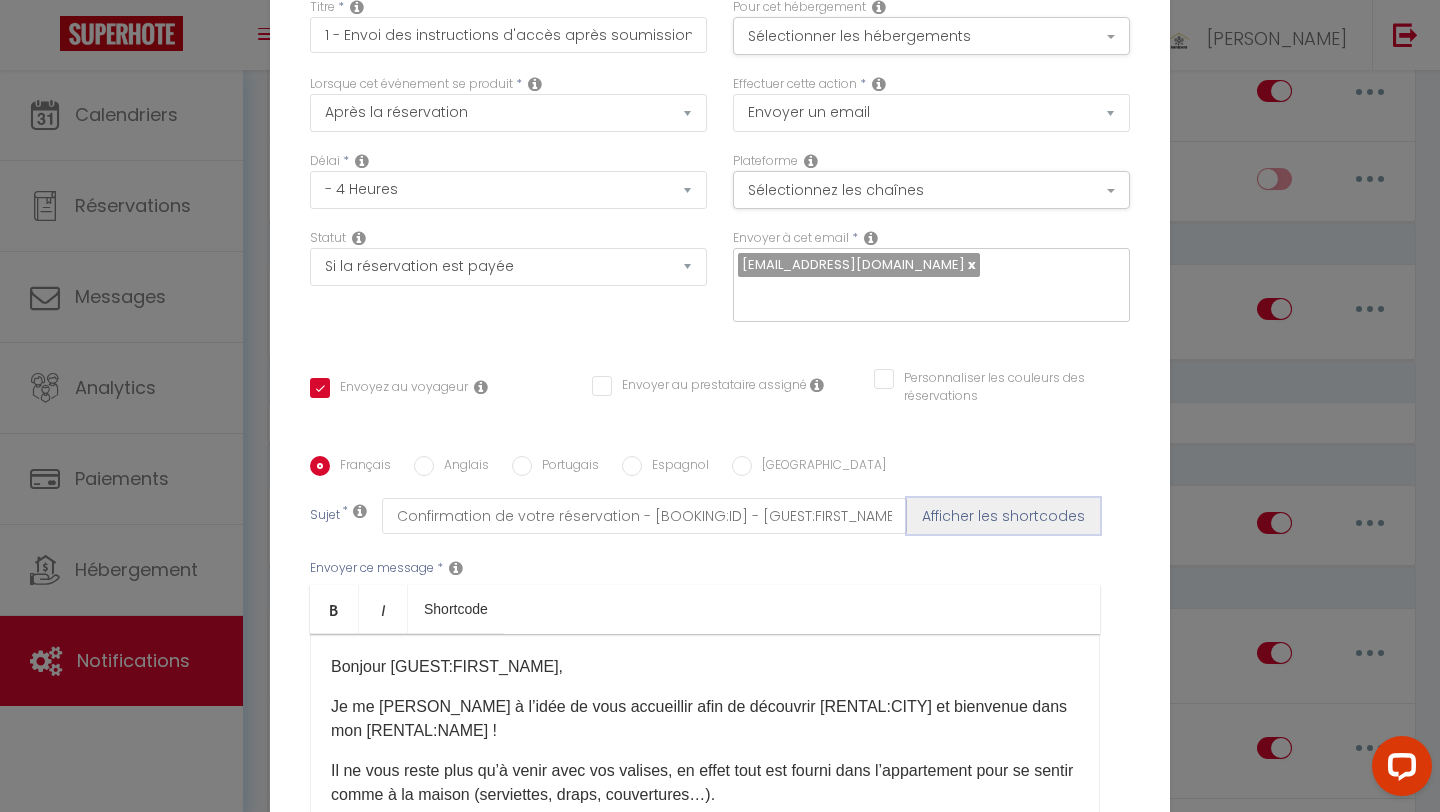 click on "Afficher les shortcodes" at bounding box center [1003, 516] 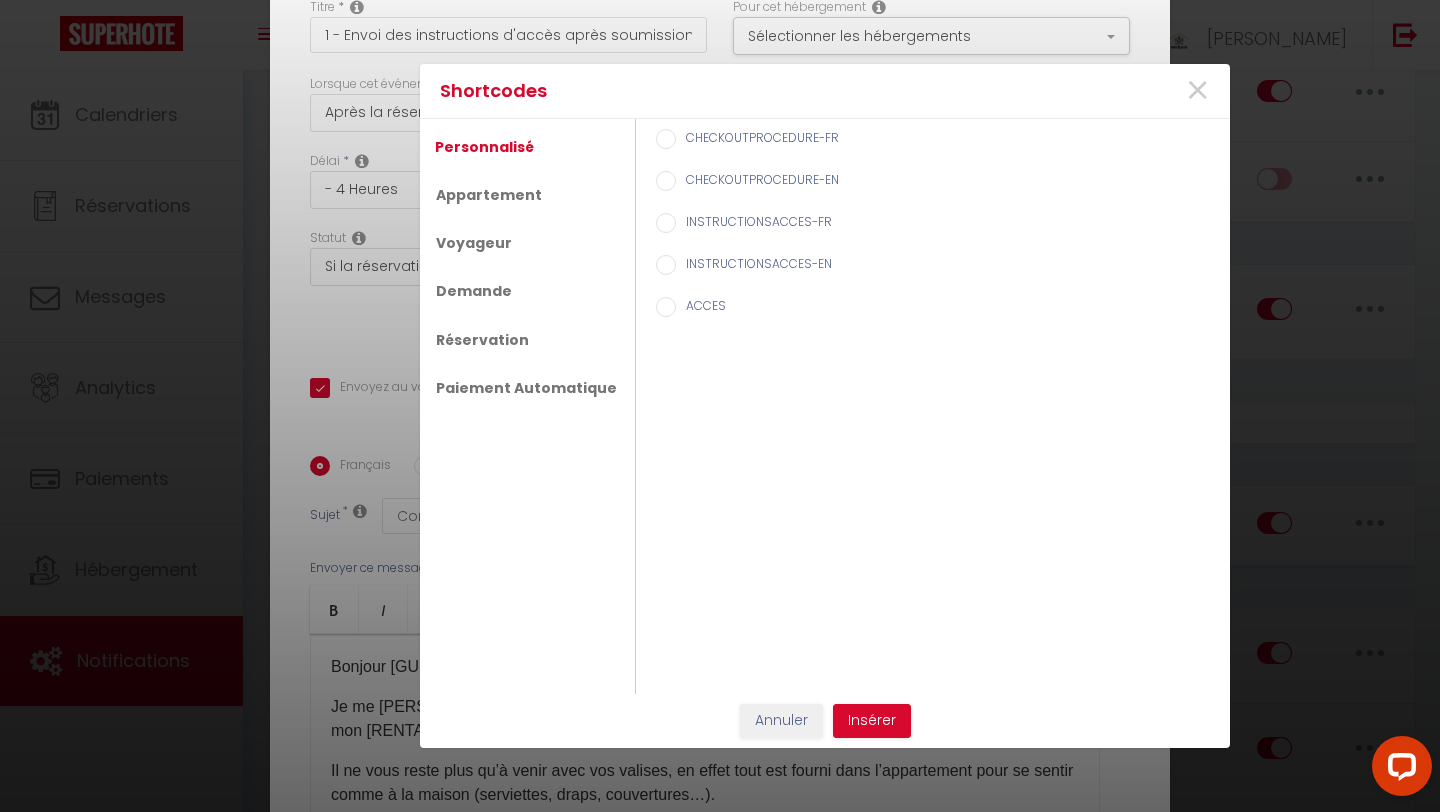 click on "INSTRUCTIONSACCES-FR" at bounding box center [754, 224] 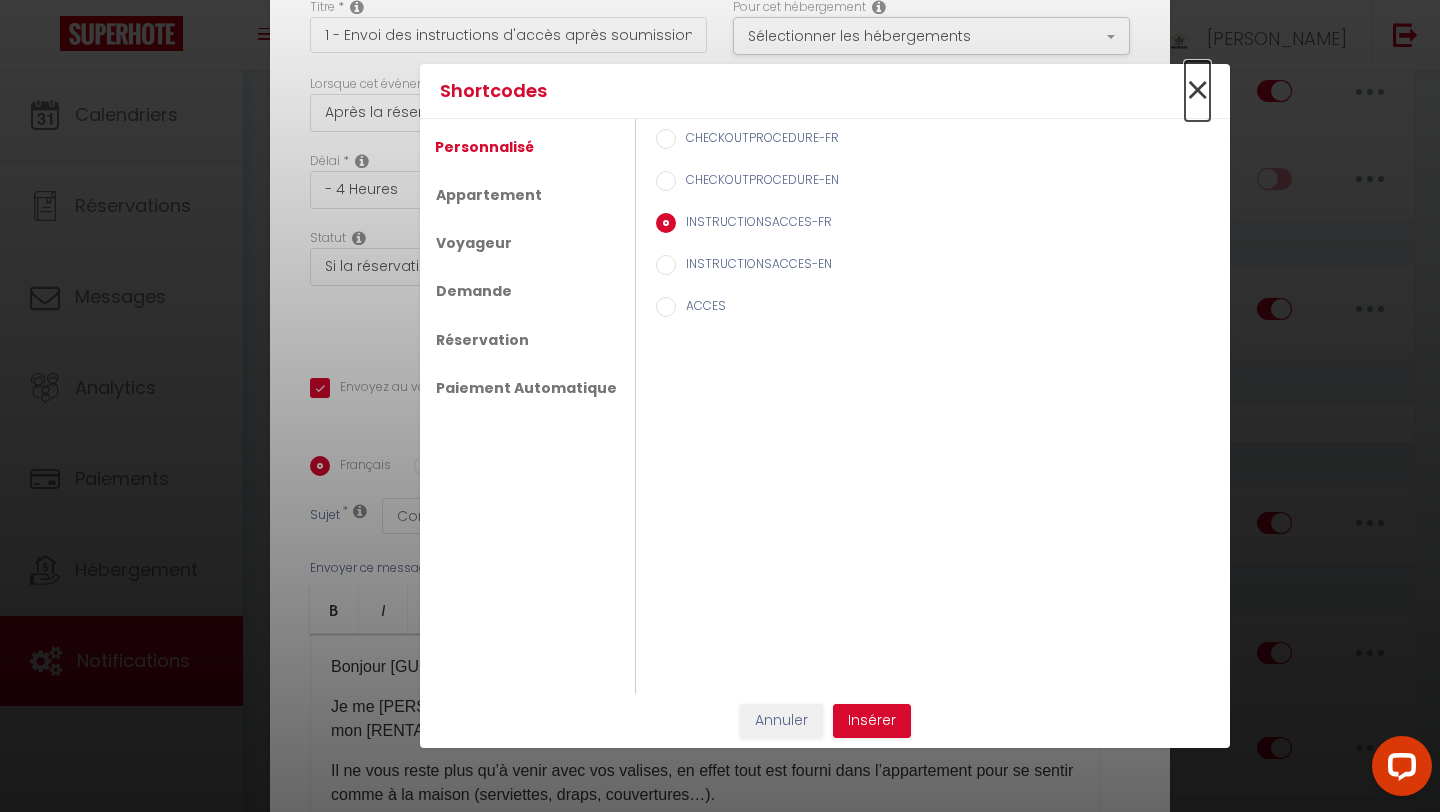 click on "×" at bounding box center [1197, 91] 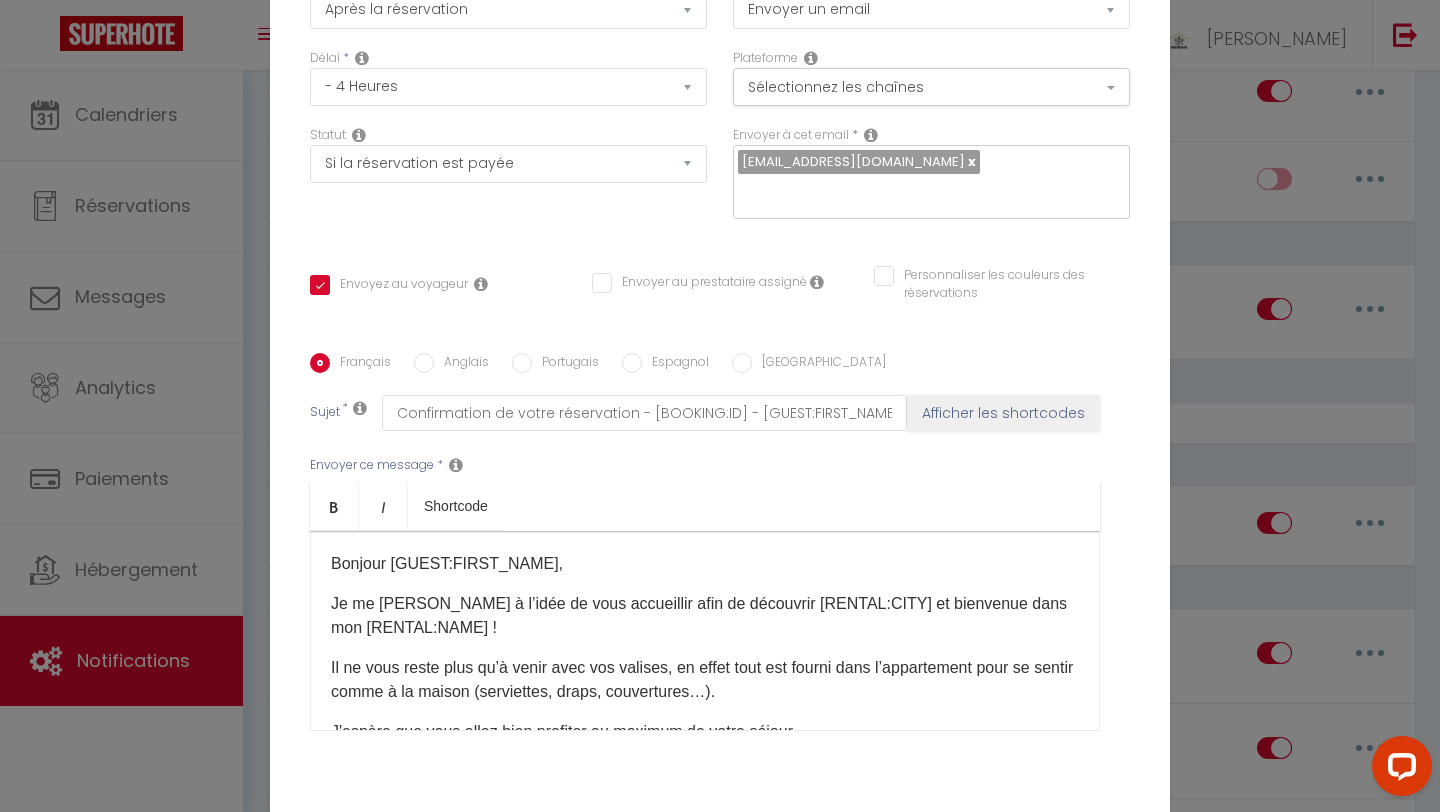 scroll, scrollTop: 116, scrollLeft: 0, axis: vertical 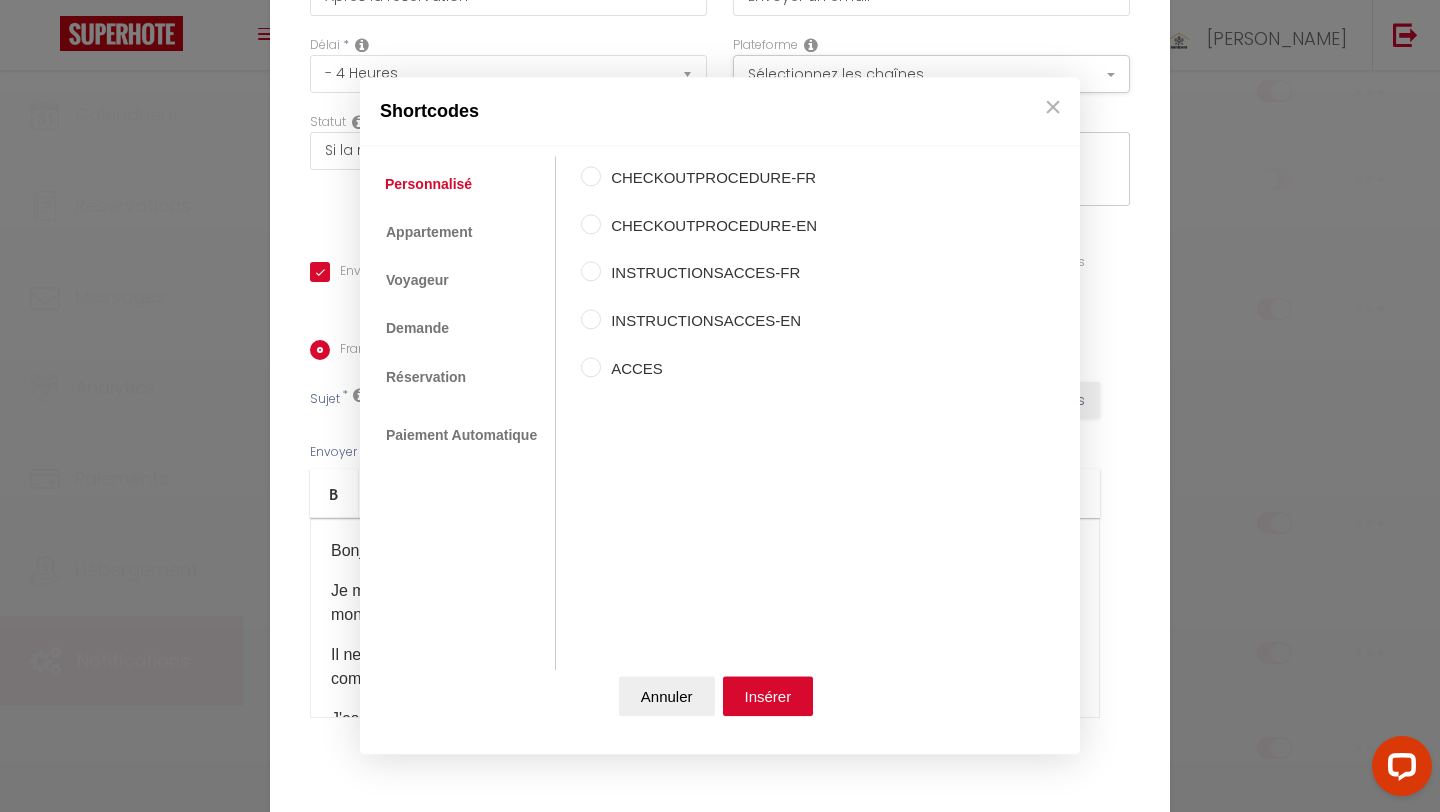 click on "Coaching SuperHote ce soir à 18h00, pour participer:  [URL][DOMAIN_NAME][SECURITY_DATA]   ×     Toggle navigation       Toggle Search     Toggle menubar     Chercher   BUTTON
Besoin d'aide ?
[PERSON_NAME]        Équipe     Résultat de la recherche   Aucun résultat     Calendriers     Réservations     Messages     Analytics      Paiements     Hébergement     Notifications                 Résultat de la recherche   Id   Appart   Voyageur    Checkin   Checkout   Nuits   Pers.   Plateforme   Statut     Résultat de la recherche   Aucun résultat          Notifications
Actions
Nouvelle Notification    Exporter    Importer    Tous les apparts    Appartement Rénové avec Style et Parking Sécurisé Studio Miramas Appart. Derrière Carré Éden Imi Ouaddar Villa TOUNAROUZ Résidence [PERSON_NAME][GEOGRAPHIC_DATA] Yakout [PERSON_NAME]         Notifications" at bounding box center (720, 1185) 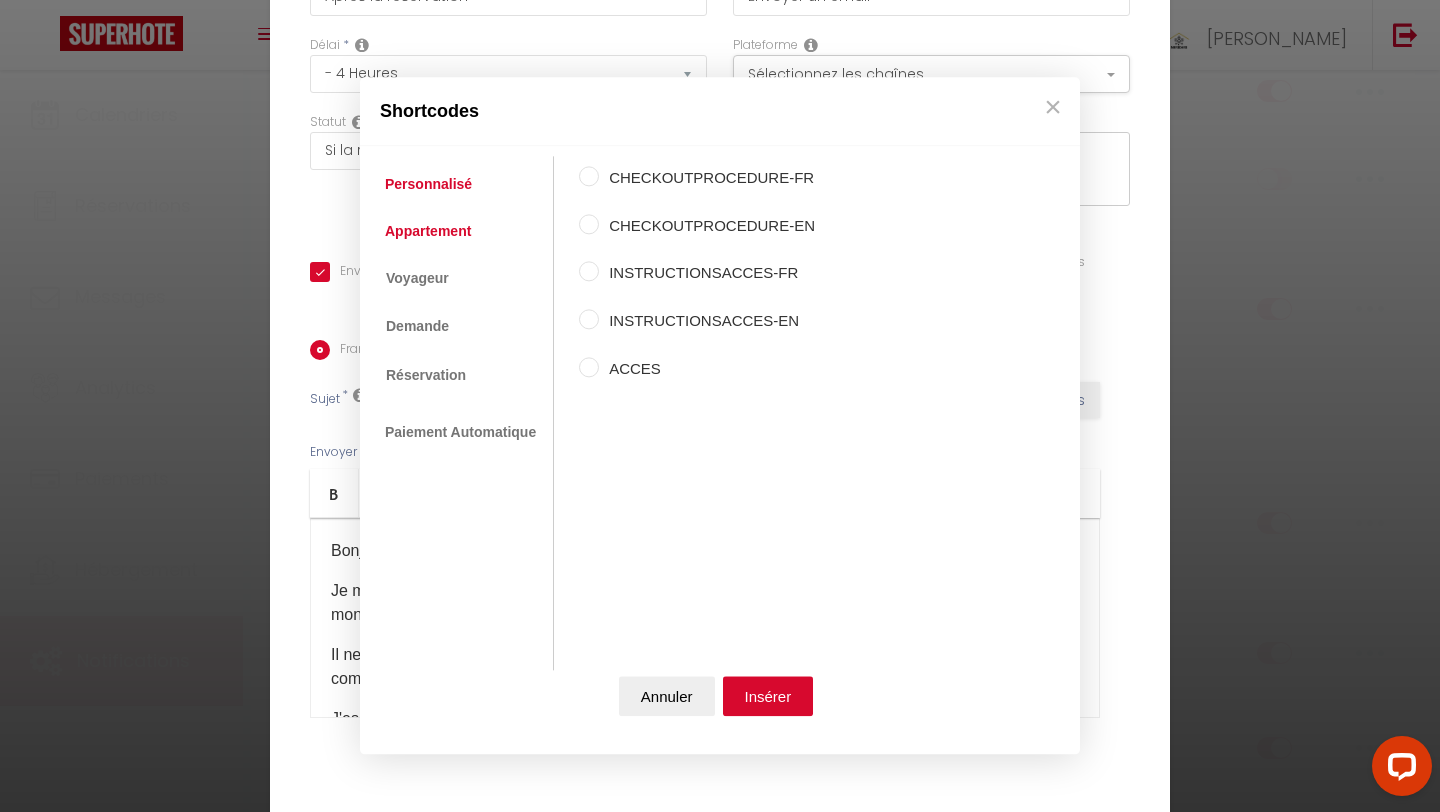 click on "Appartement" at bounding box center [428, 231] 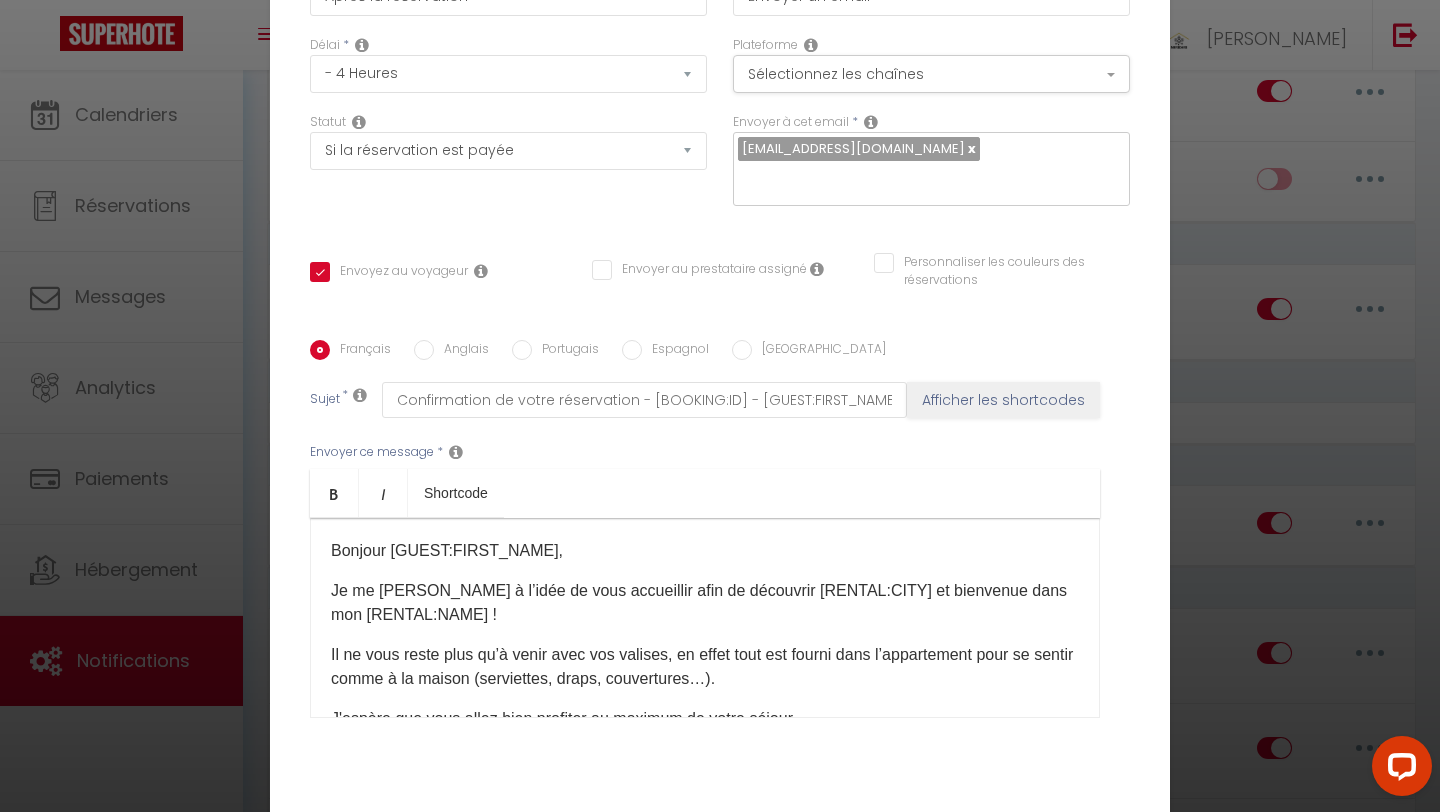 click on "×" at bounding box center (1053, 105) 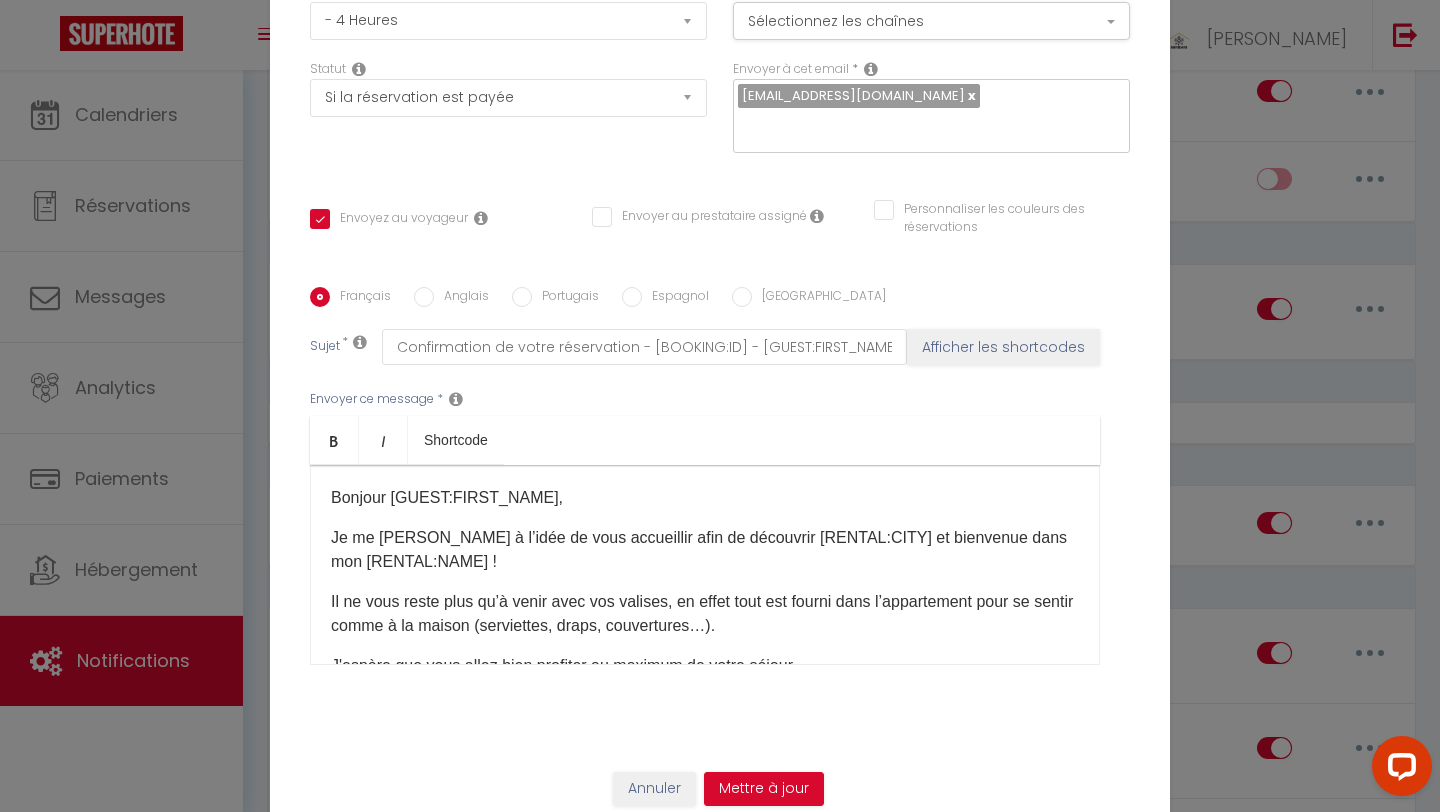scroll, scrollTop: 0, scrollLeft: 0, axis: both 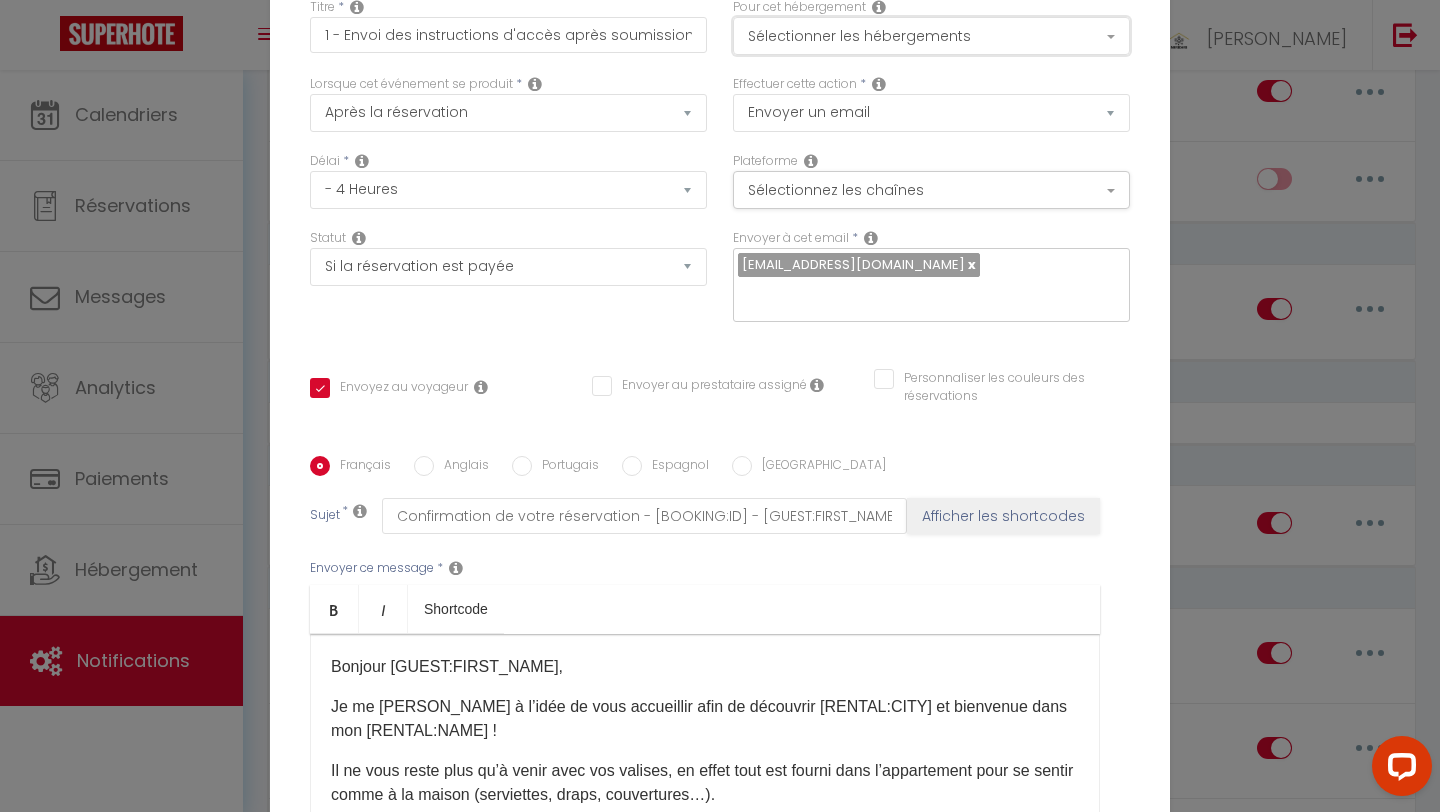 click on "Sélectionner les hébergements" at bounding box center (931, 36) 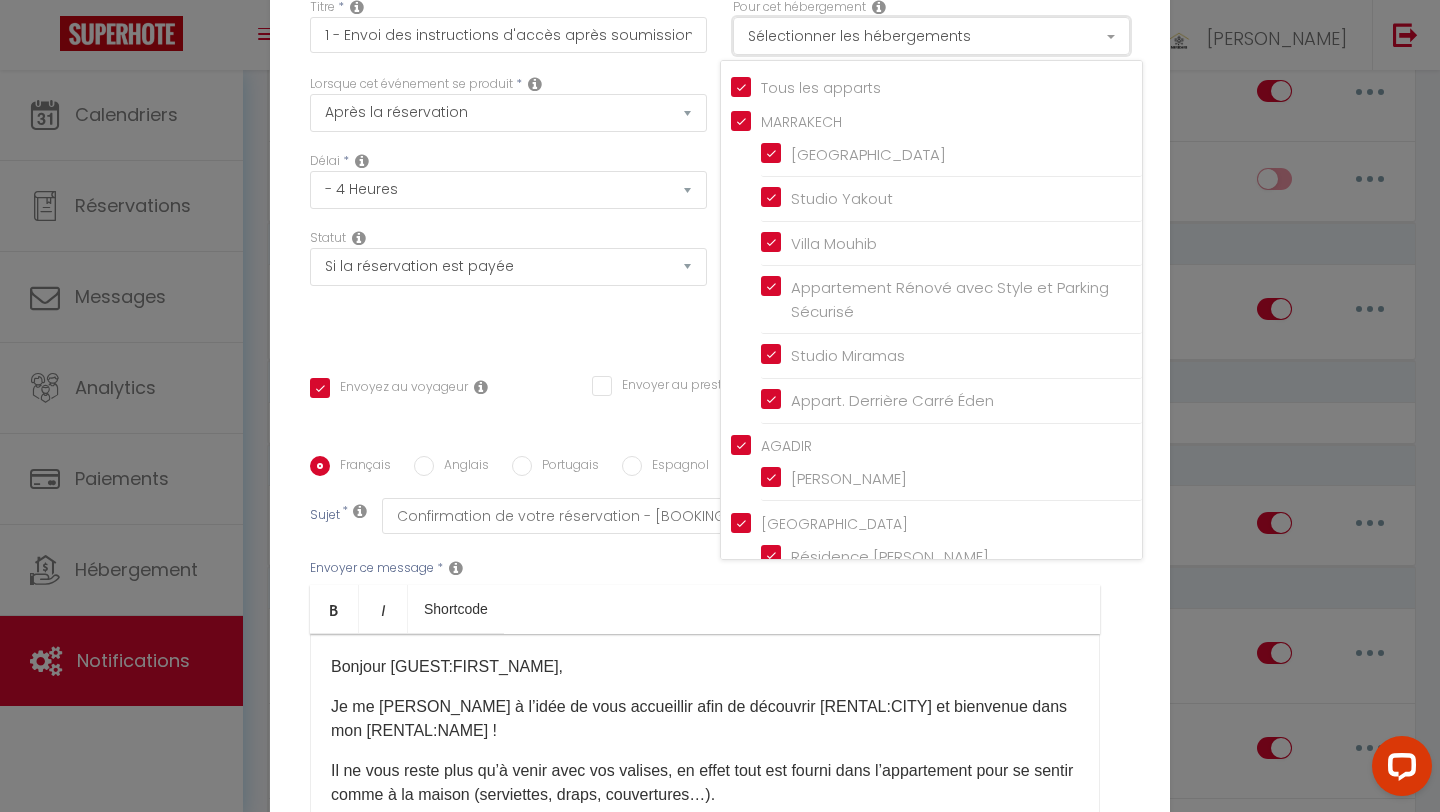 click on "Sélectionner les hébergements" at bounding box center (931, 36) 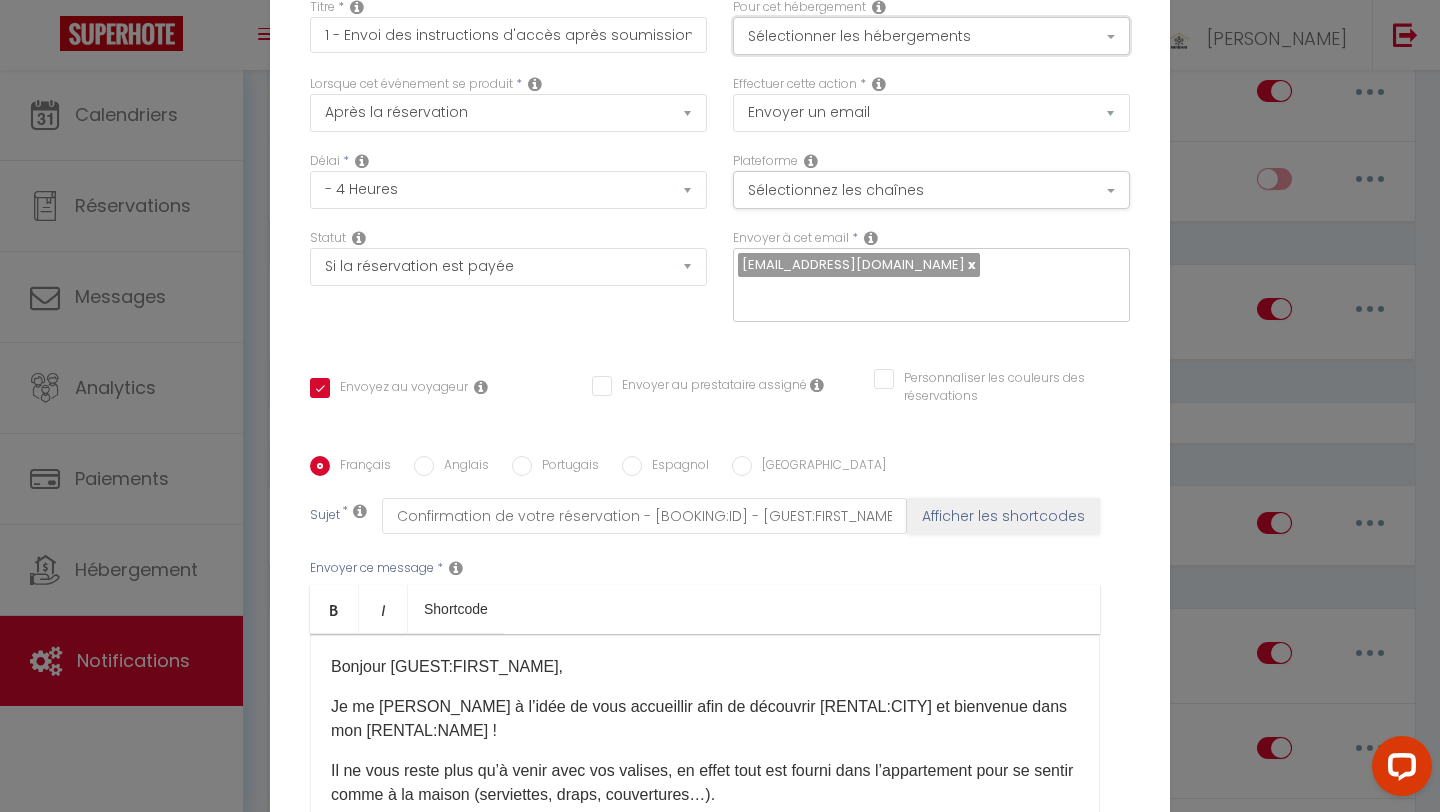 scroll, scrollTop: 169, scrollLeft: 0, axis: vertical 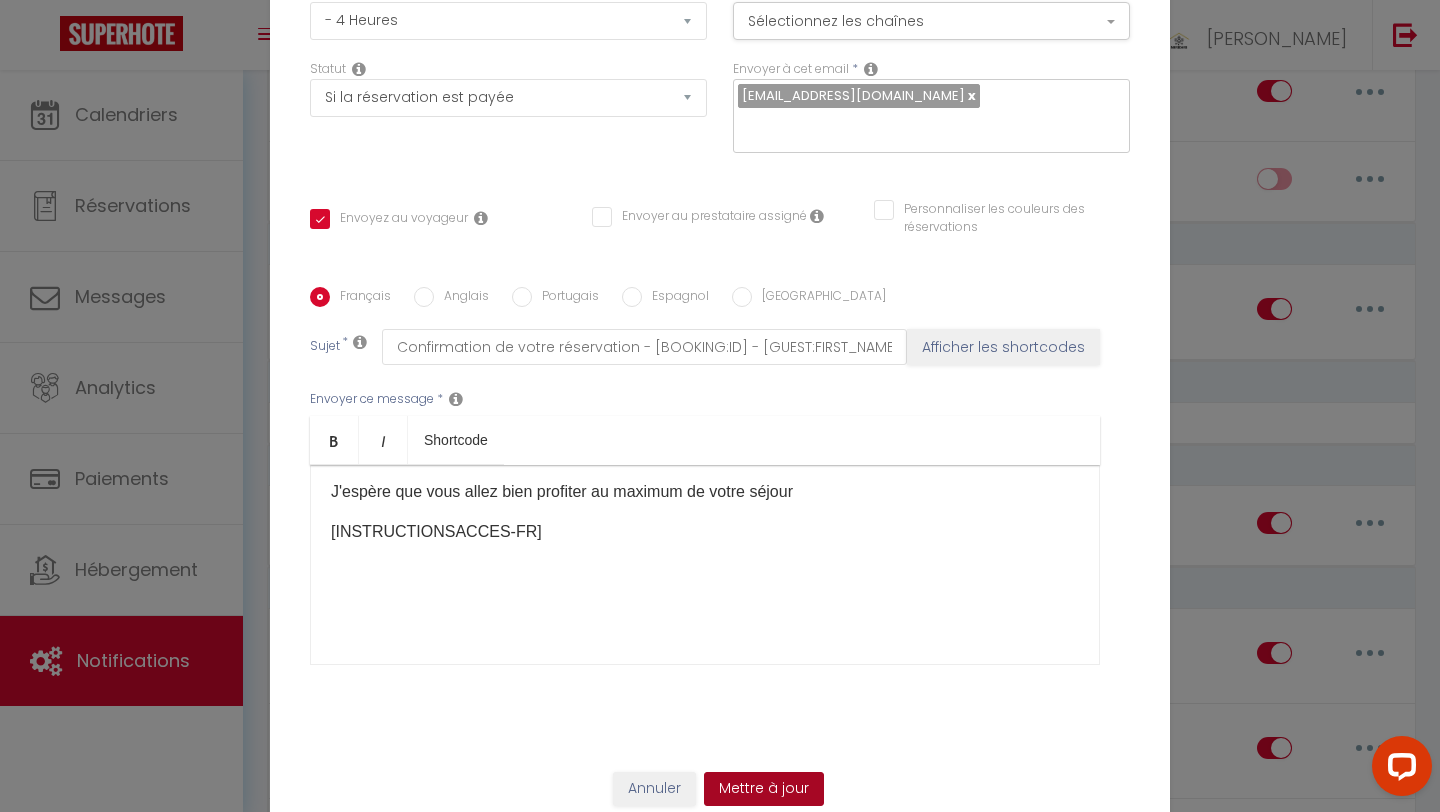 click on "Mettre à jour" at bounding box center (764, 789) 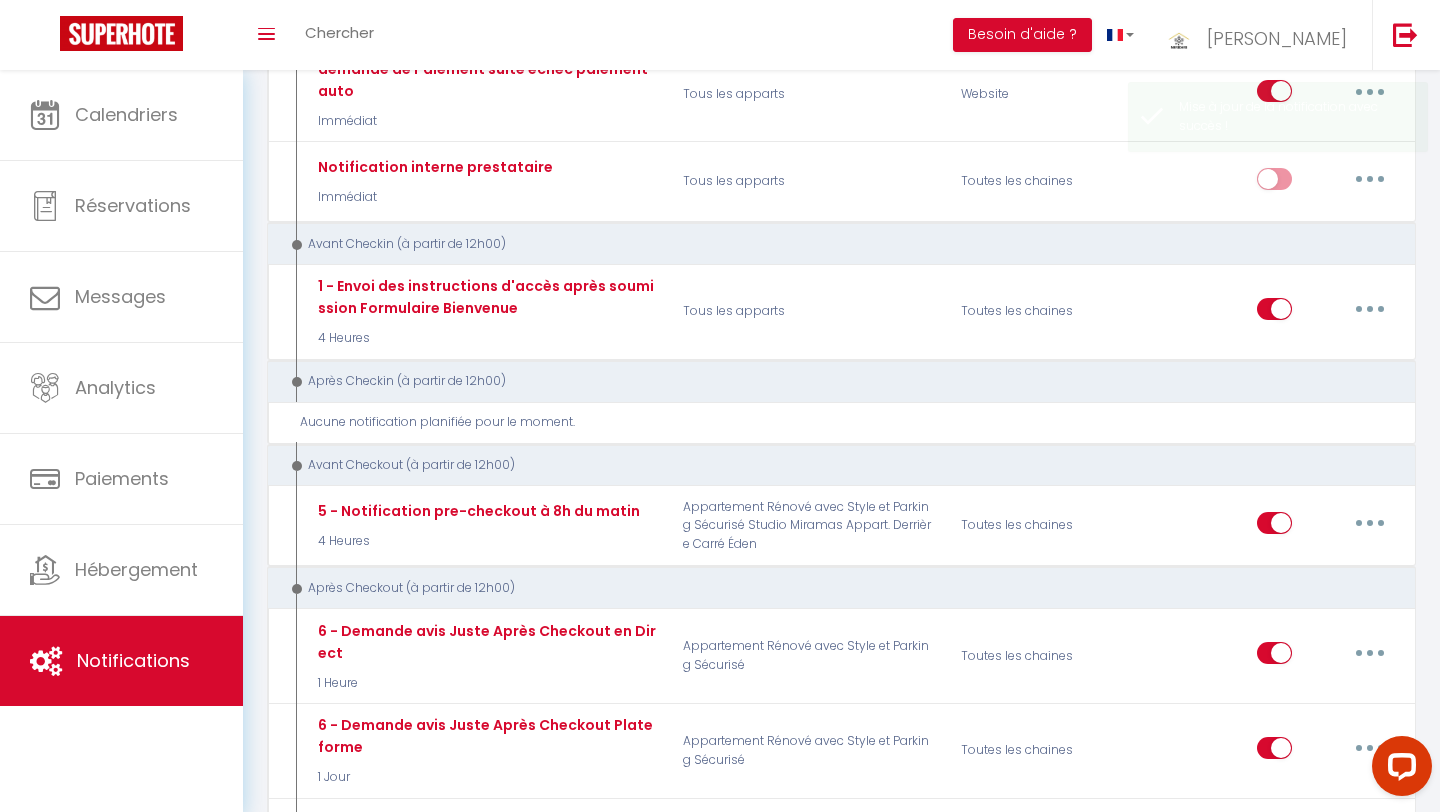 scroll, scrollTop: 0, scrollLeft: 0, axis: both 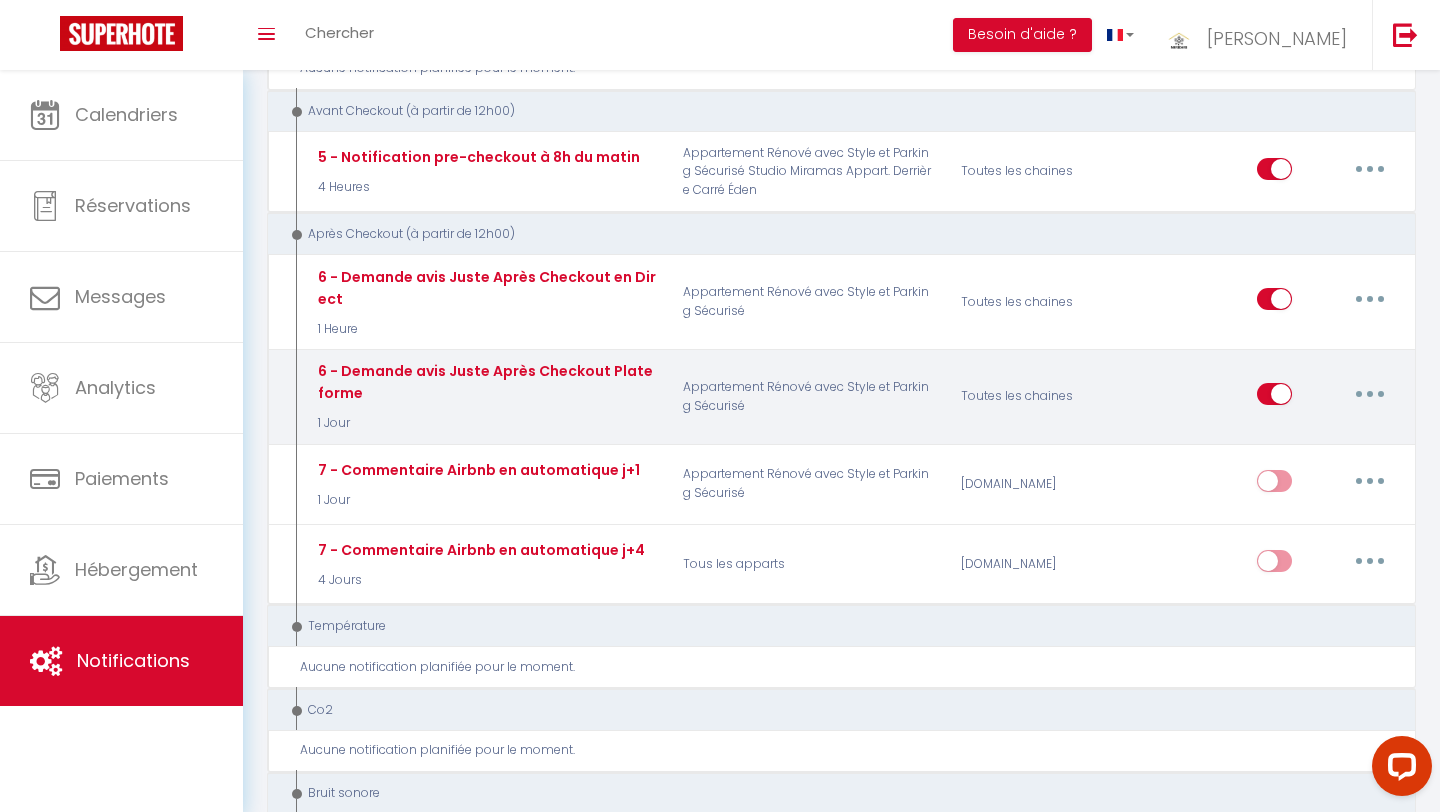click at bounding box center [1370, 394] 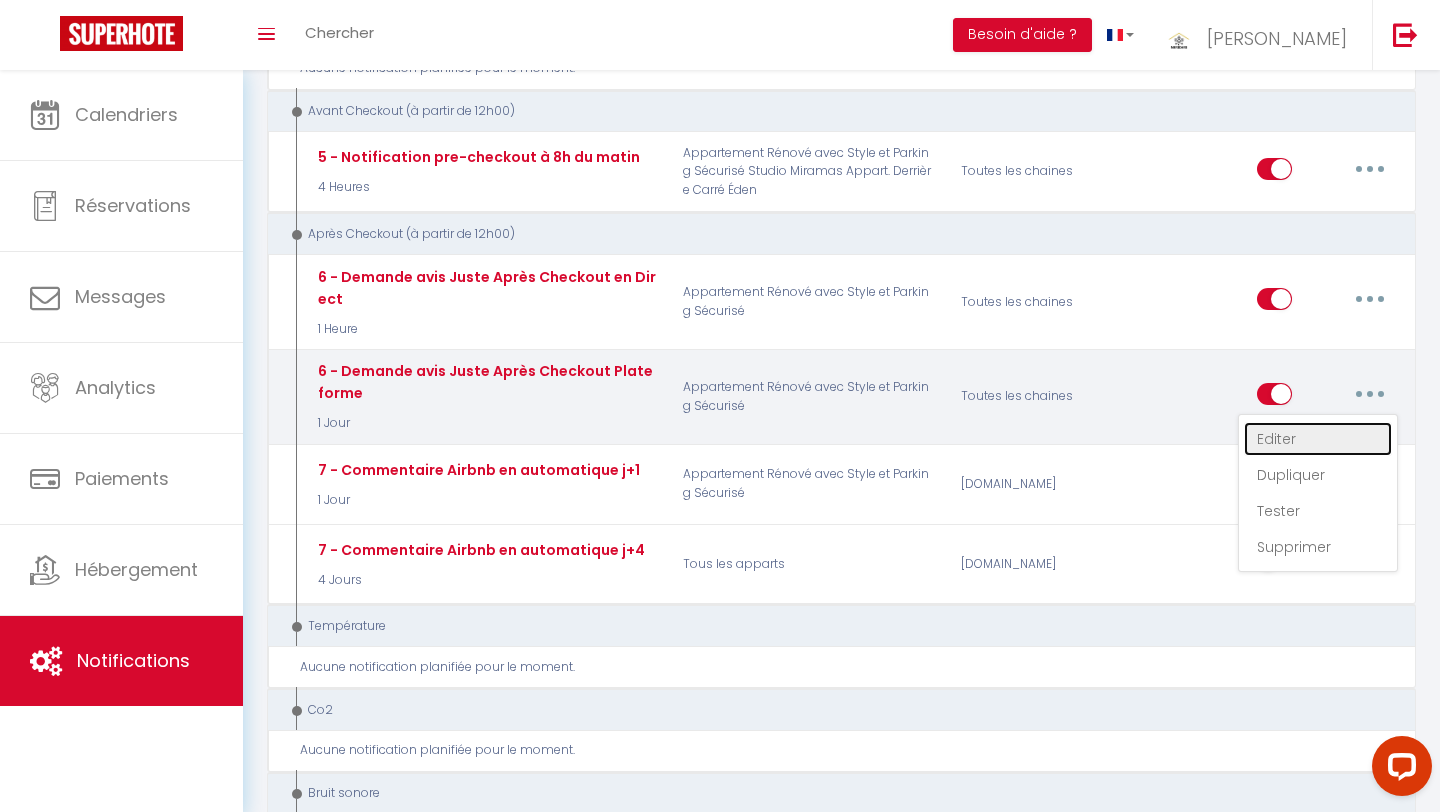 click on "Editer" at bounding box center (1318, 439) 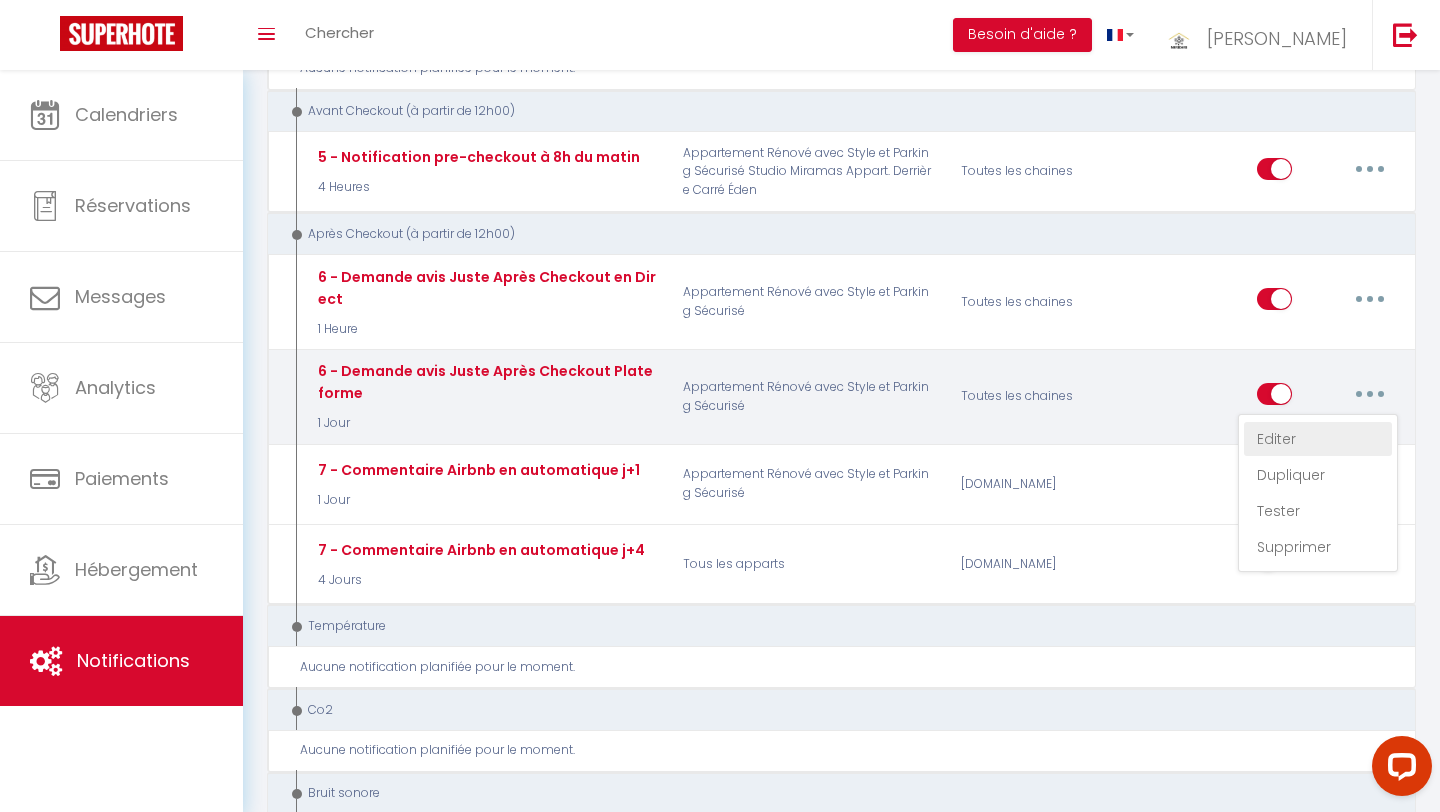 type on "6 - Demande avis Juste Après Checkout Plateforme" 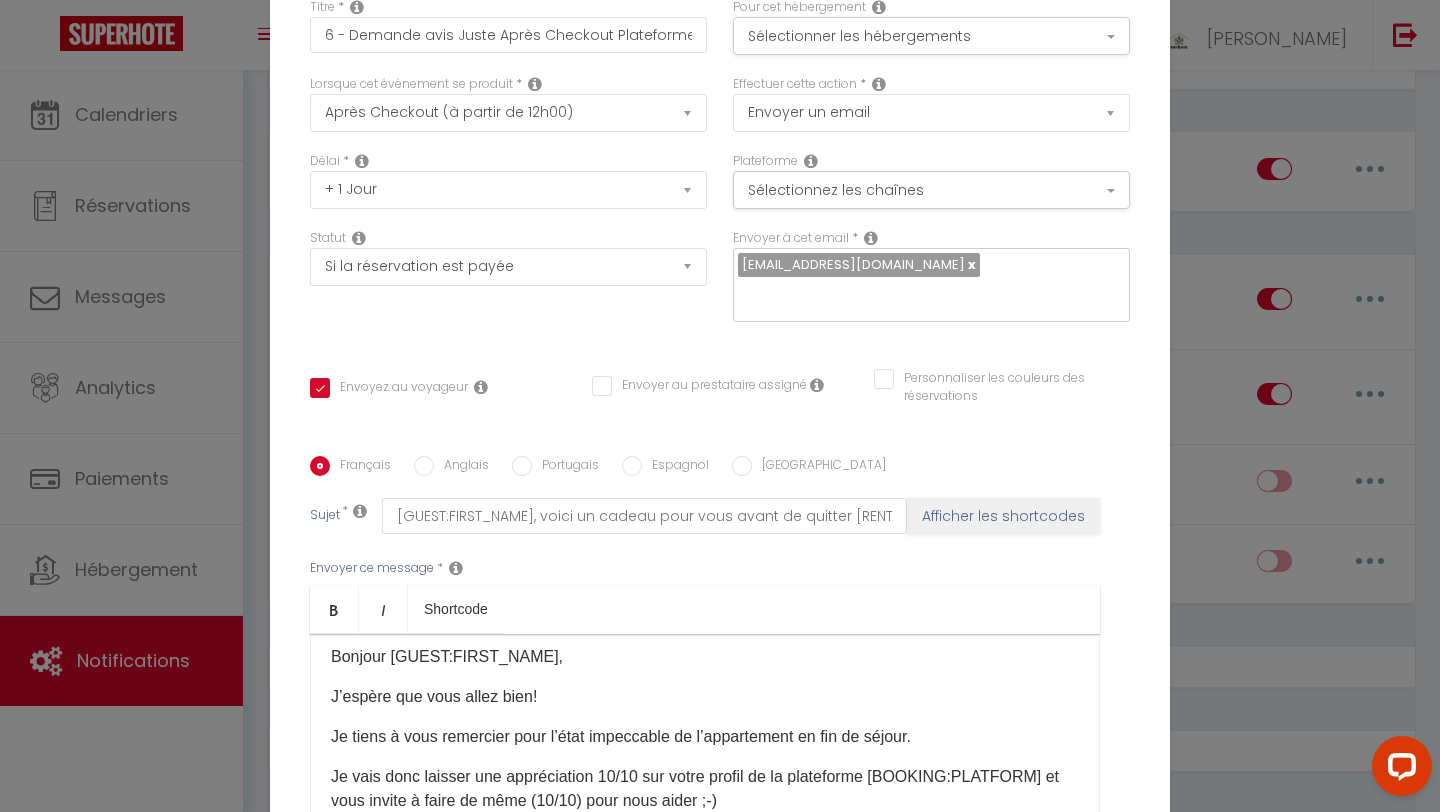 scroll, scrollTop: 0, scrollLeft: 0, axis: both 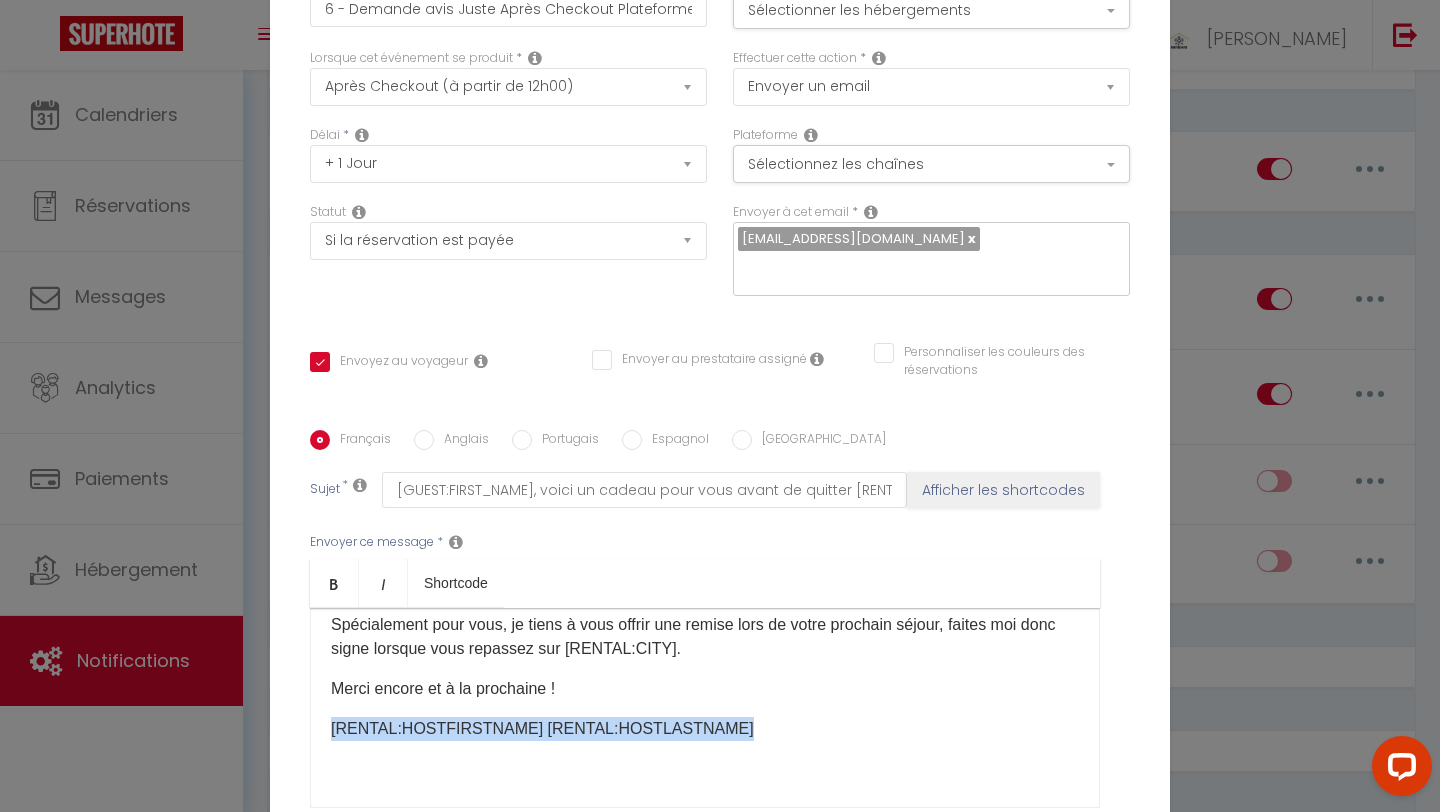 drag, startPoint x: 711, startPoint y: 718, endPoint x: 327, endPoint y: 721, distance: 384.01172 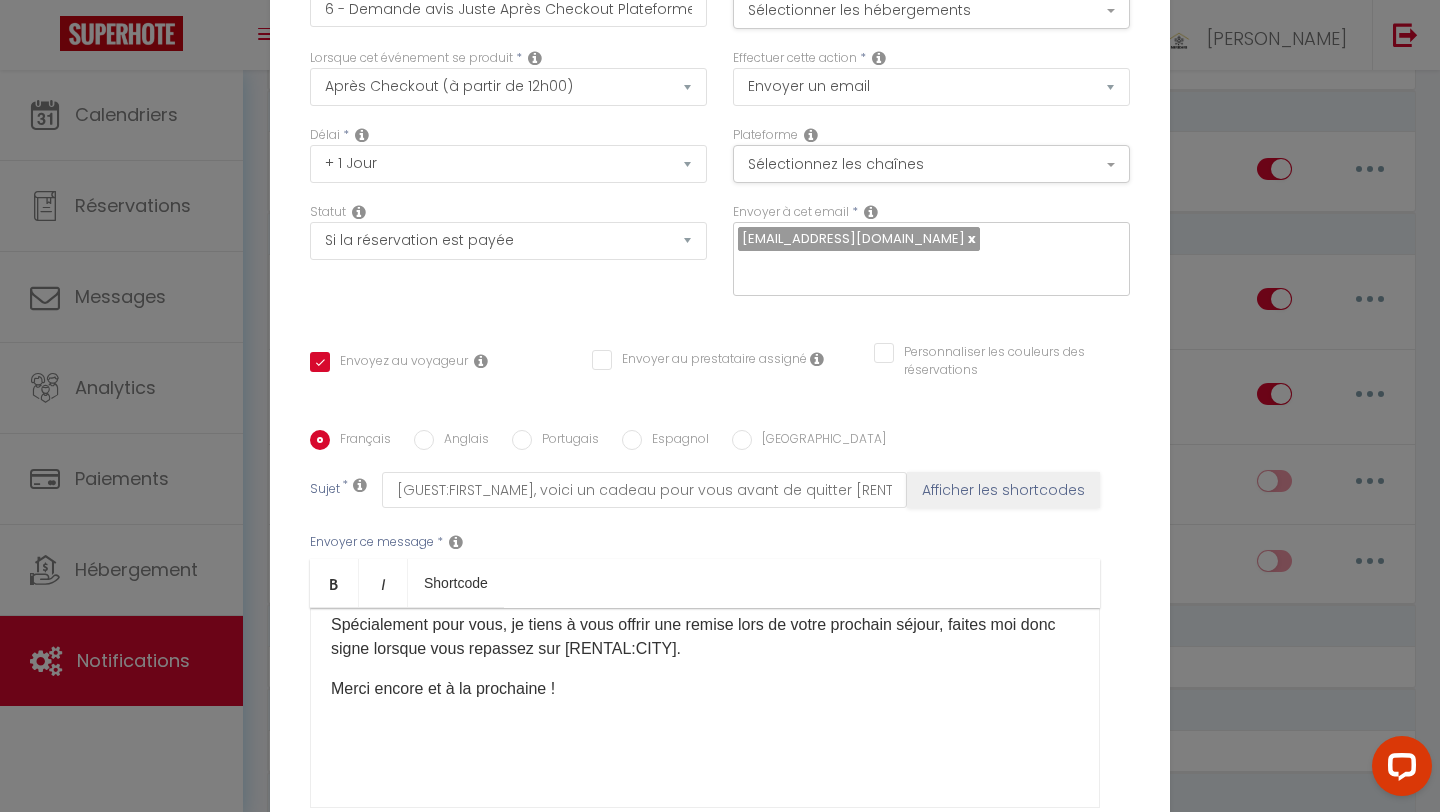 scroll, scrollTop: 0, scrollLeft: 0, axis: both 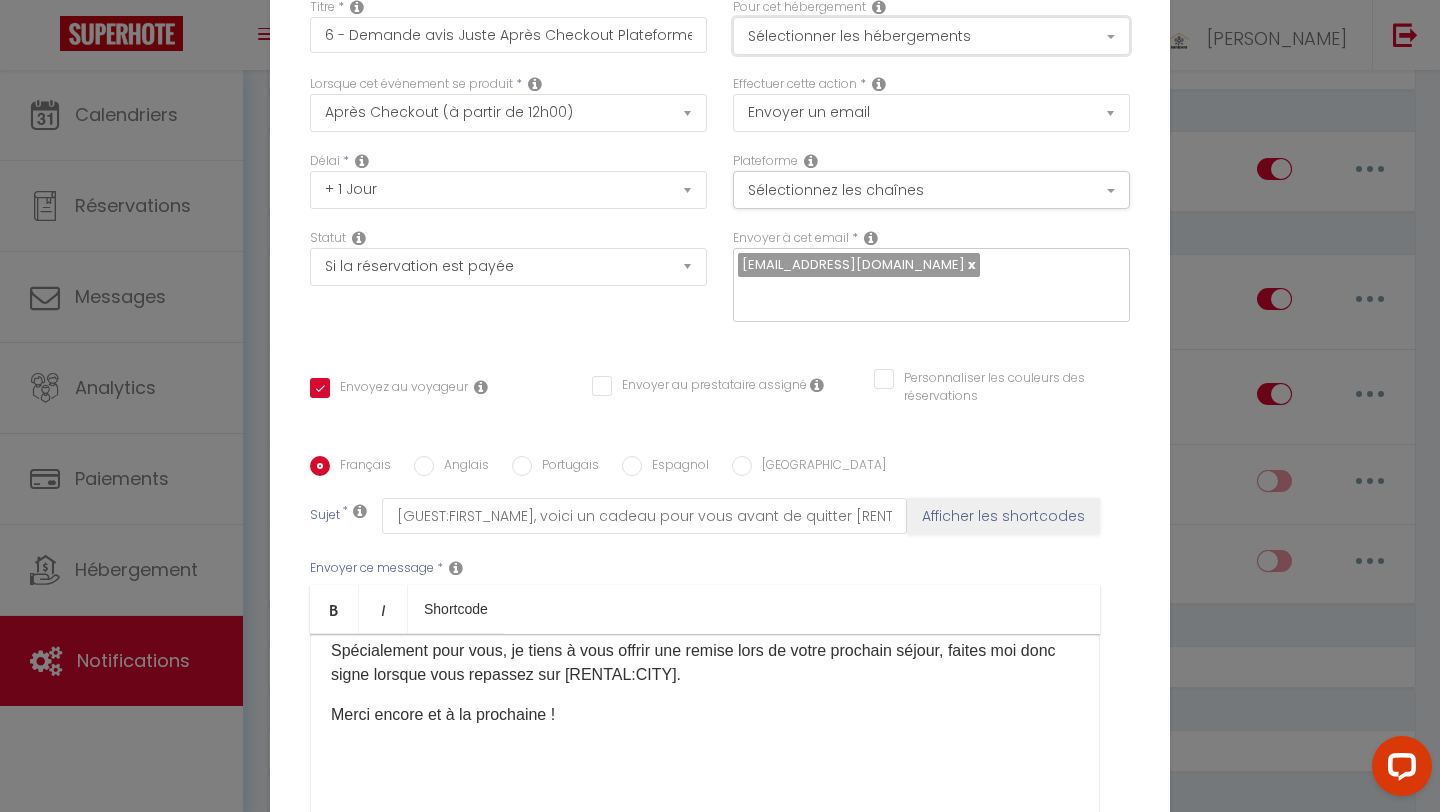 click on "Sélectionner les hébergements" at bounding box center (931, 36) 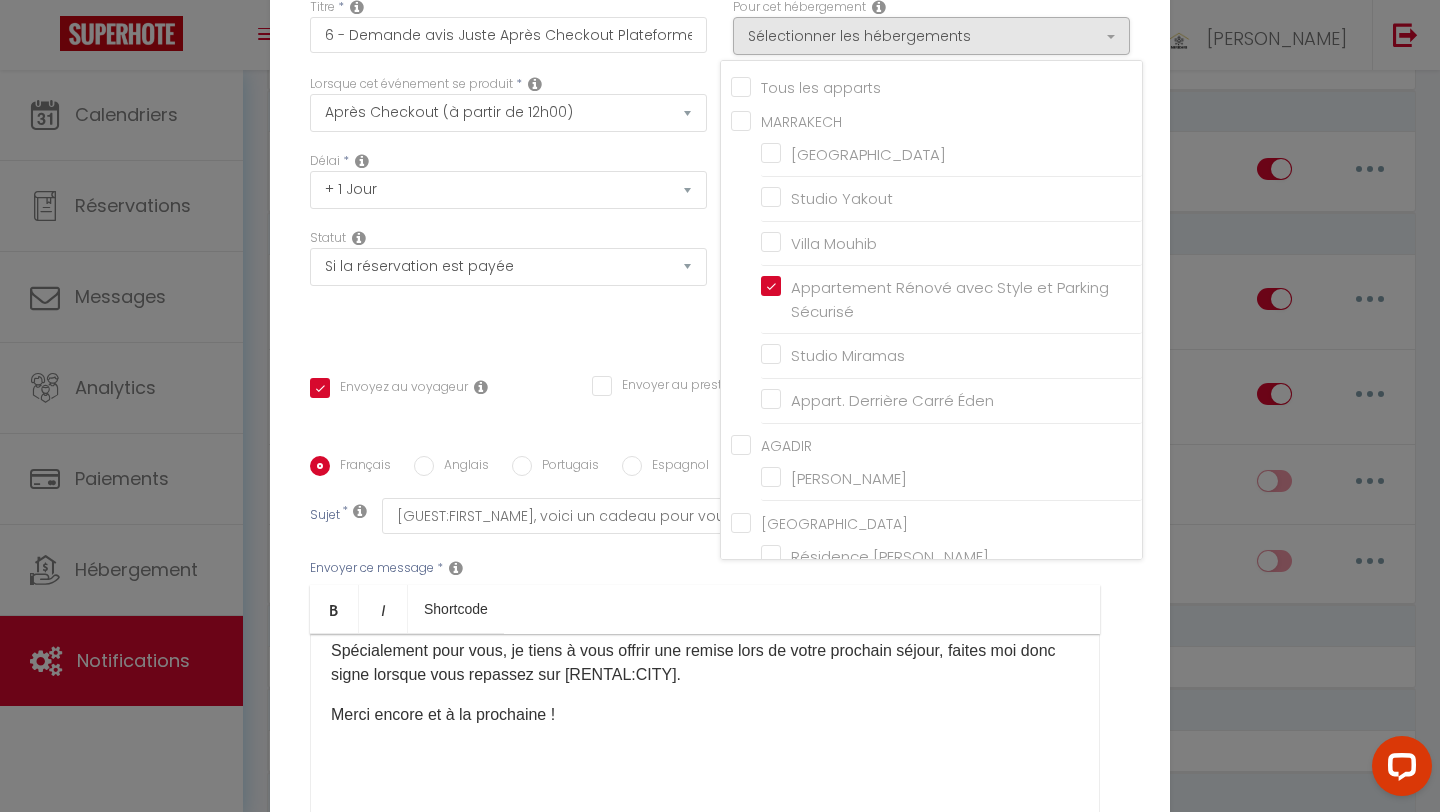 click on "Tous les apparts" at bounding box center [936, 86] 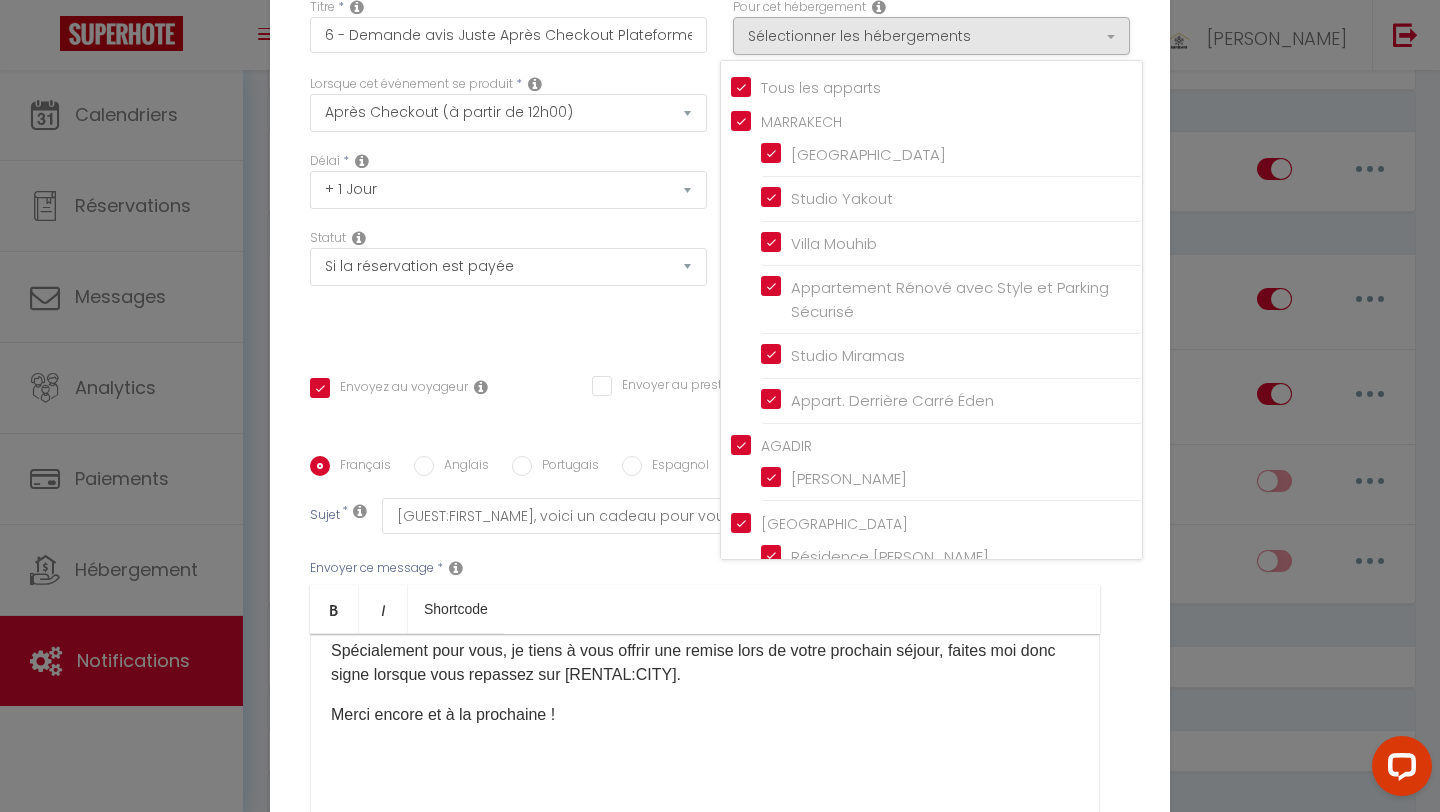 checkbox on "true" 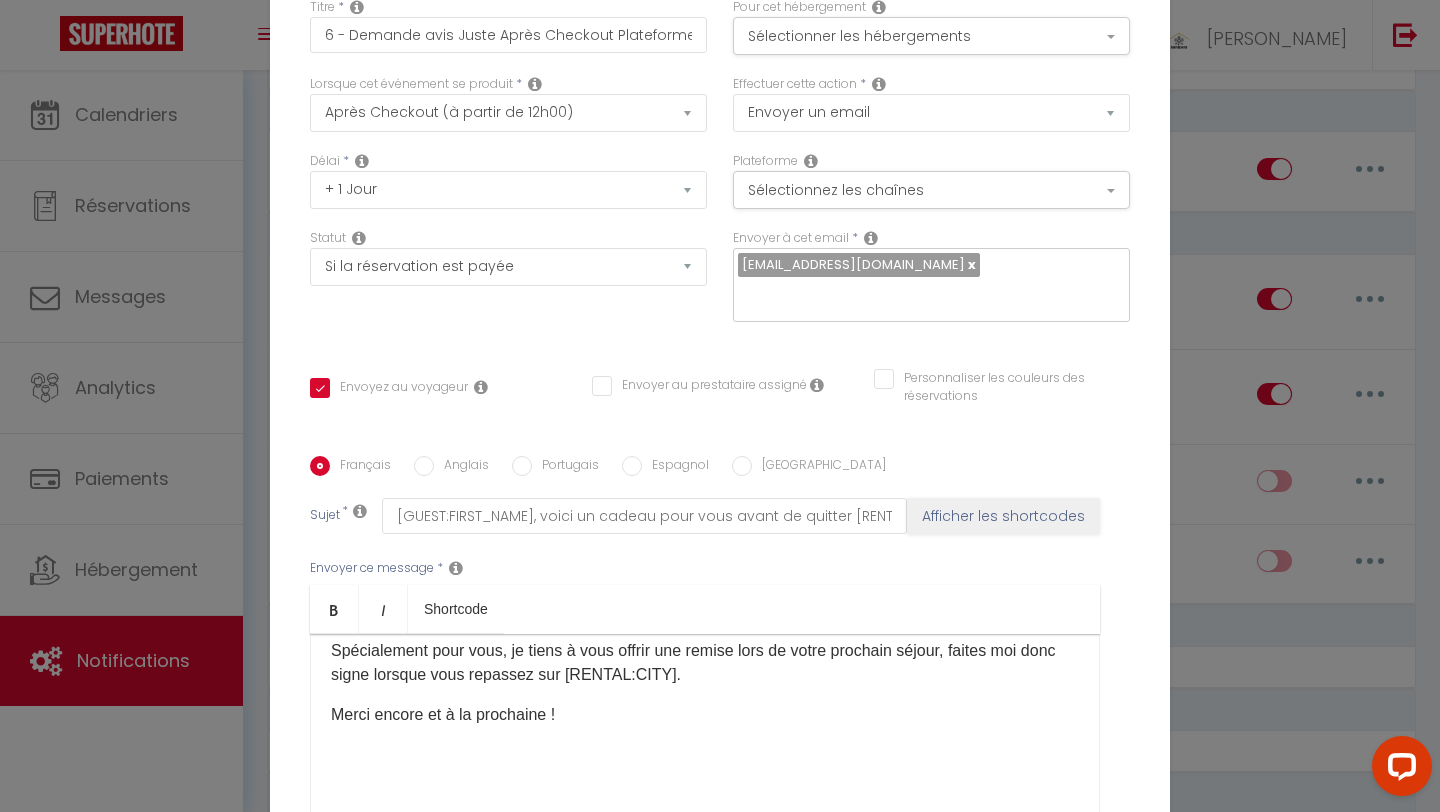 click on "Anglais" at bounding box center [424, 466] 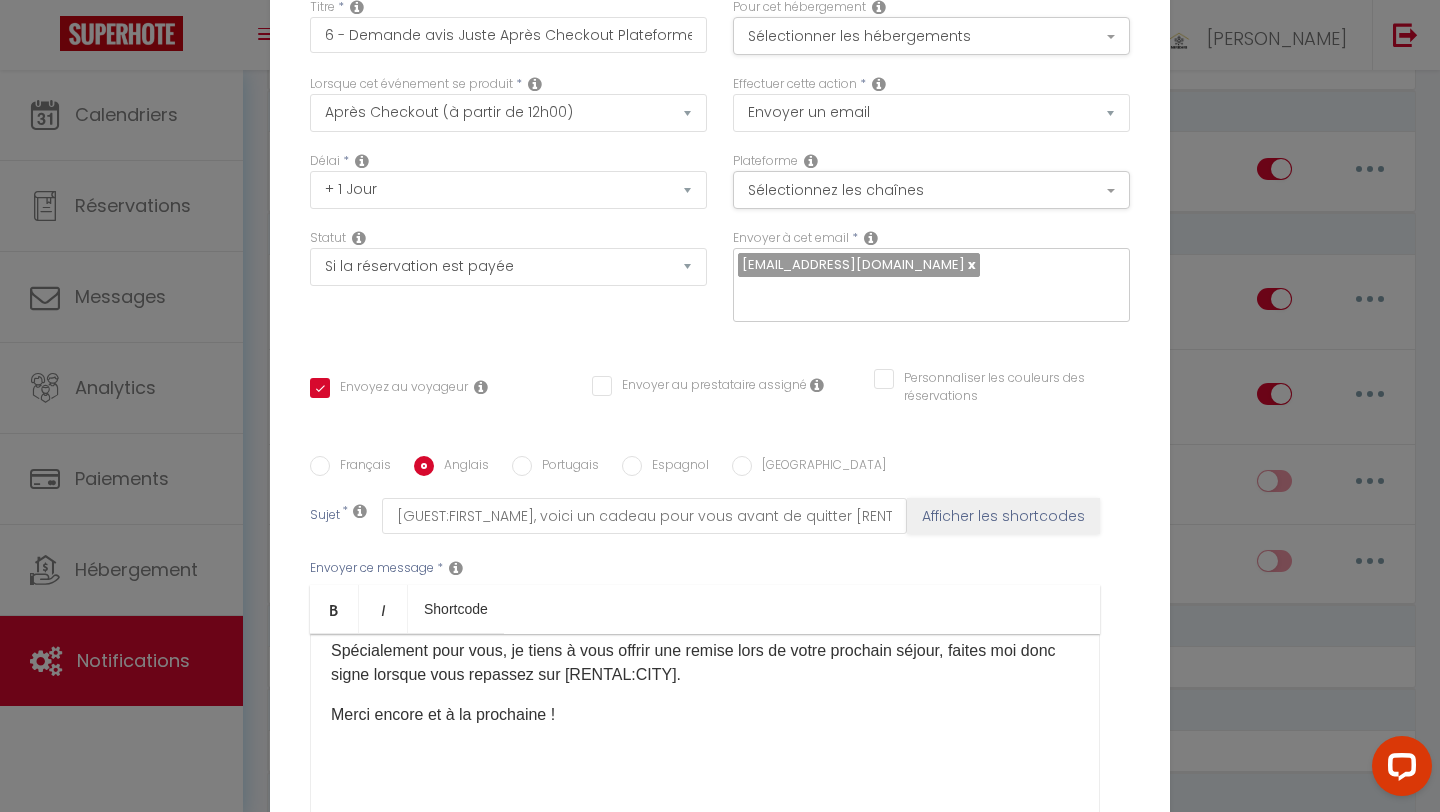 checkbox on "true" 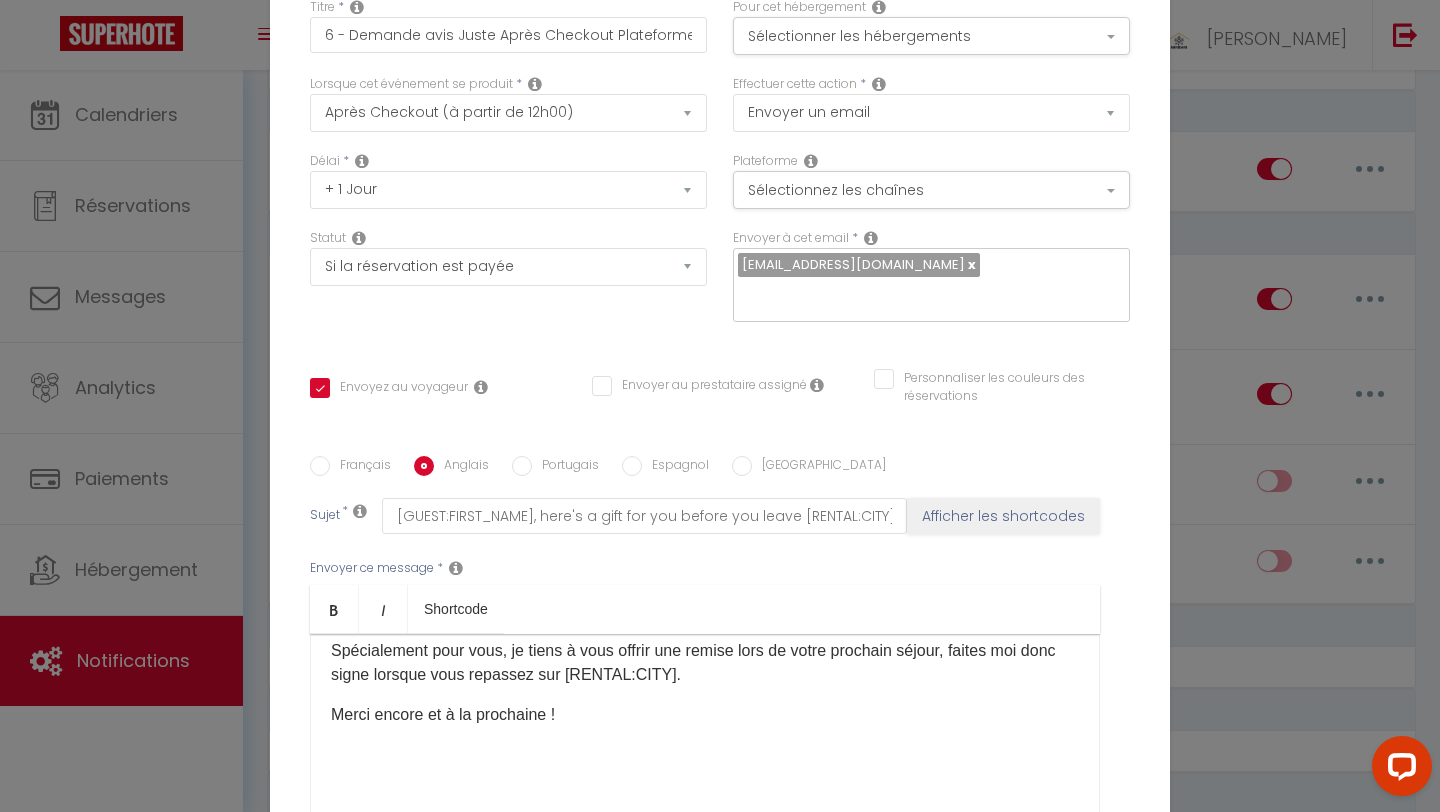 scroll, scrollTop: 198, scrollLeft: 0, axis: vertical 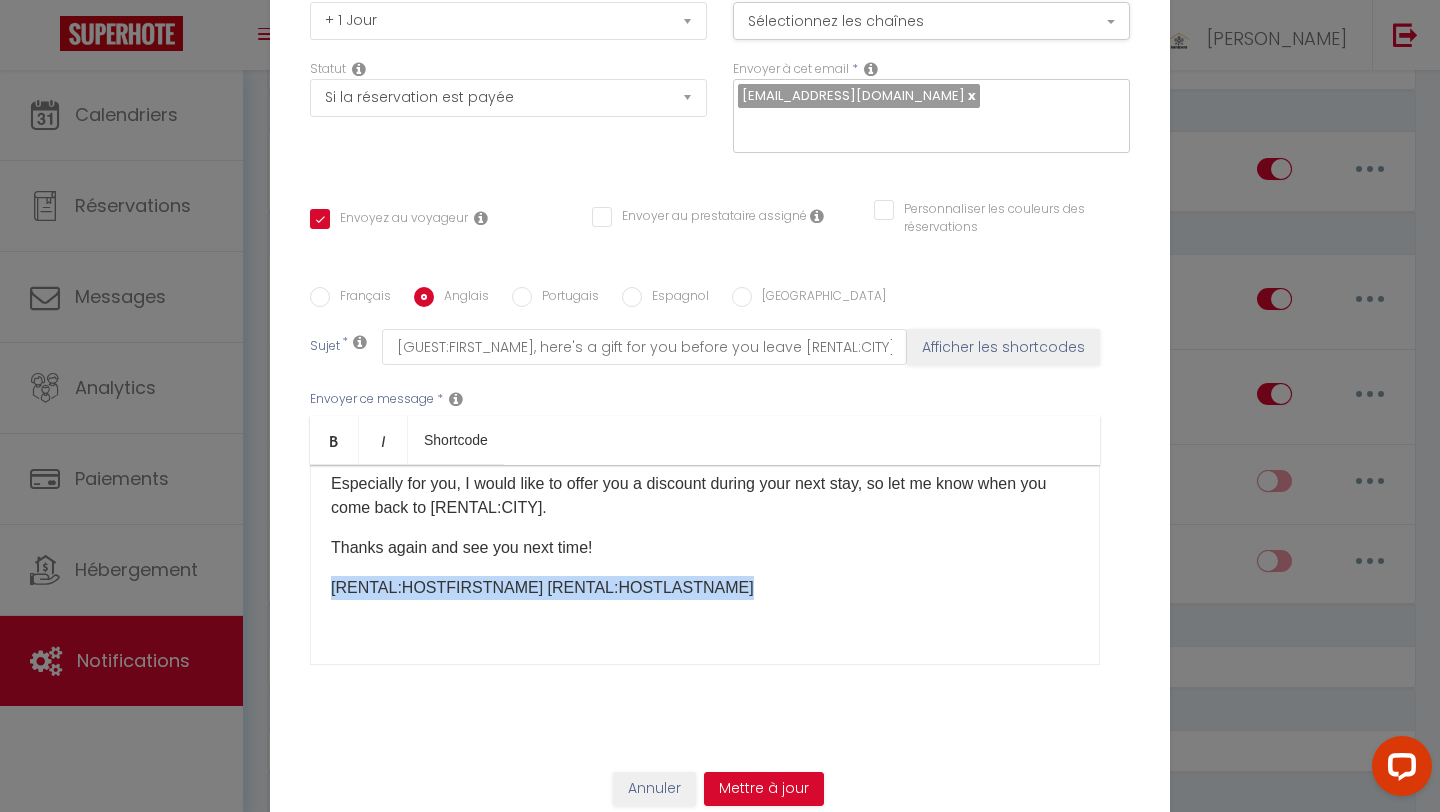 drag, startPoint x: 728, startPoint y: 576, endPoint x: 329, endPoint y: 580, distance: 399.02005 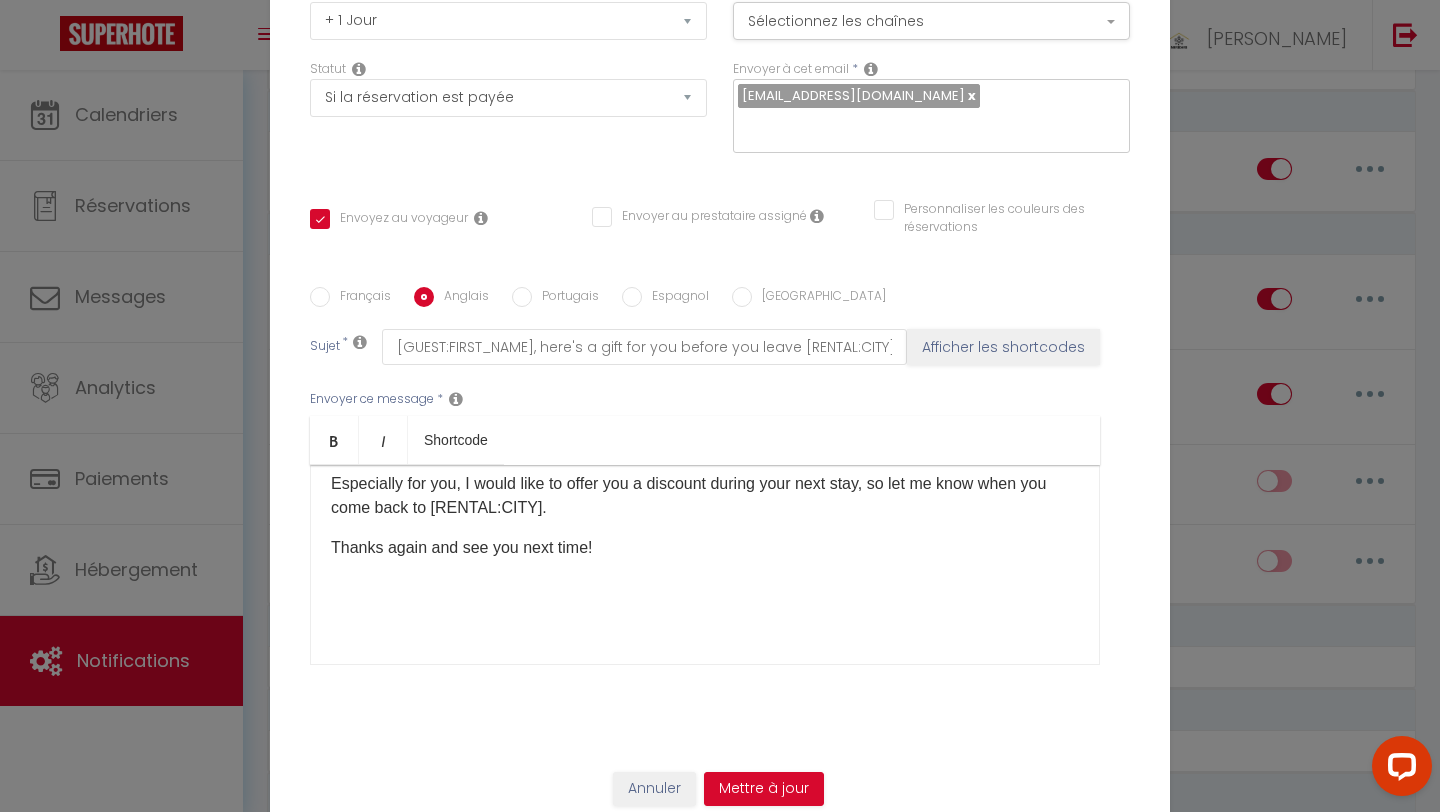 click on "Portugais" at bounding box center [522, 297] 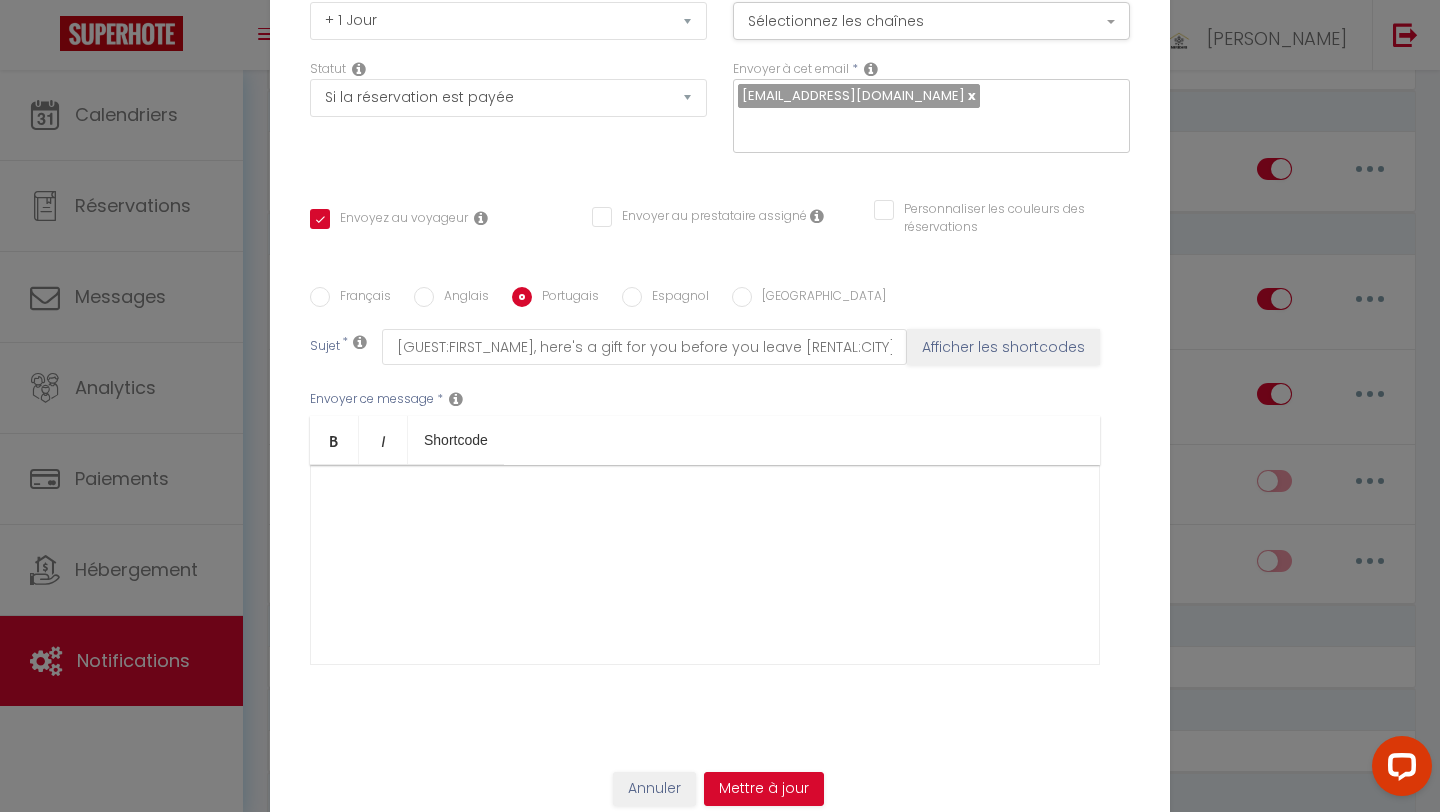 checkbox on "true" 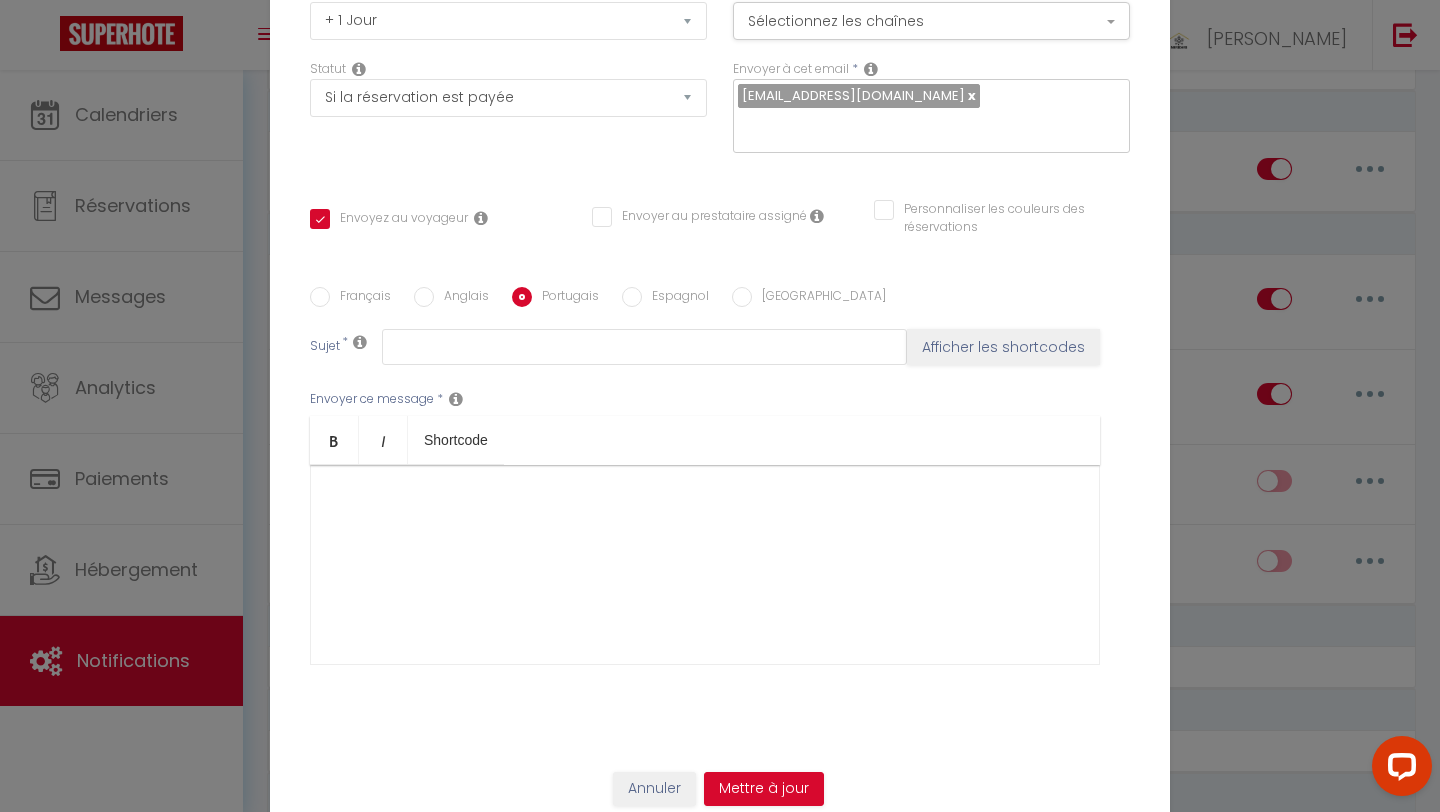 scroll, scrollTop: 0, scrollLeft: 0, axis: both 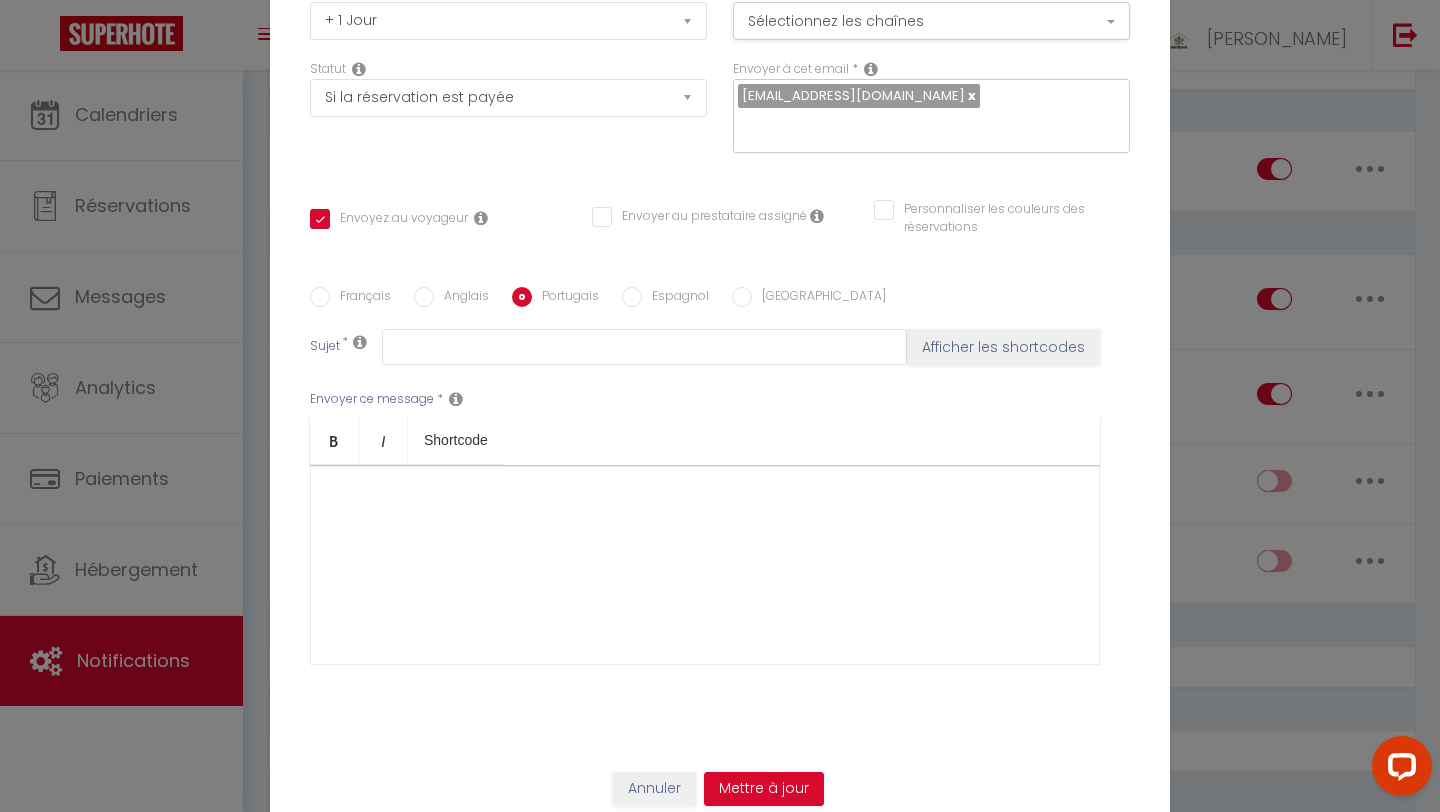 click on "Espagnol" at bounding box center [632, 297] 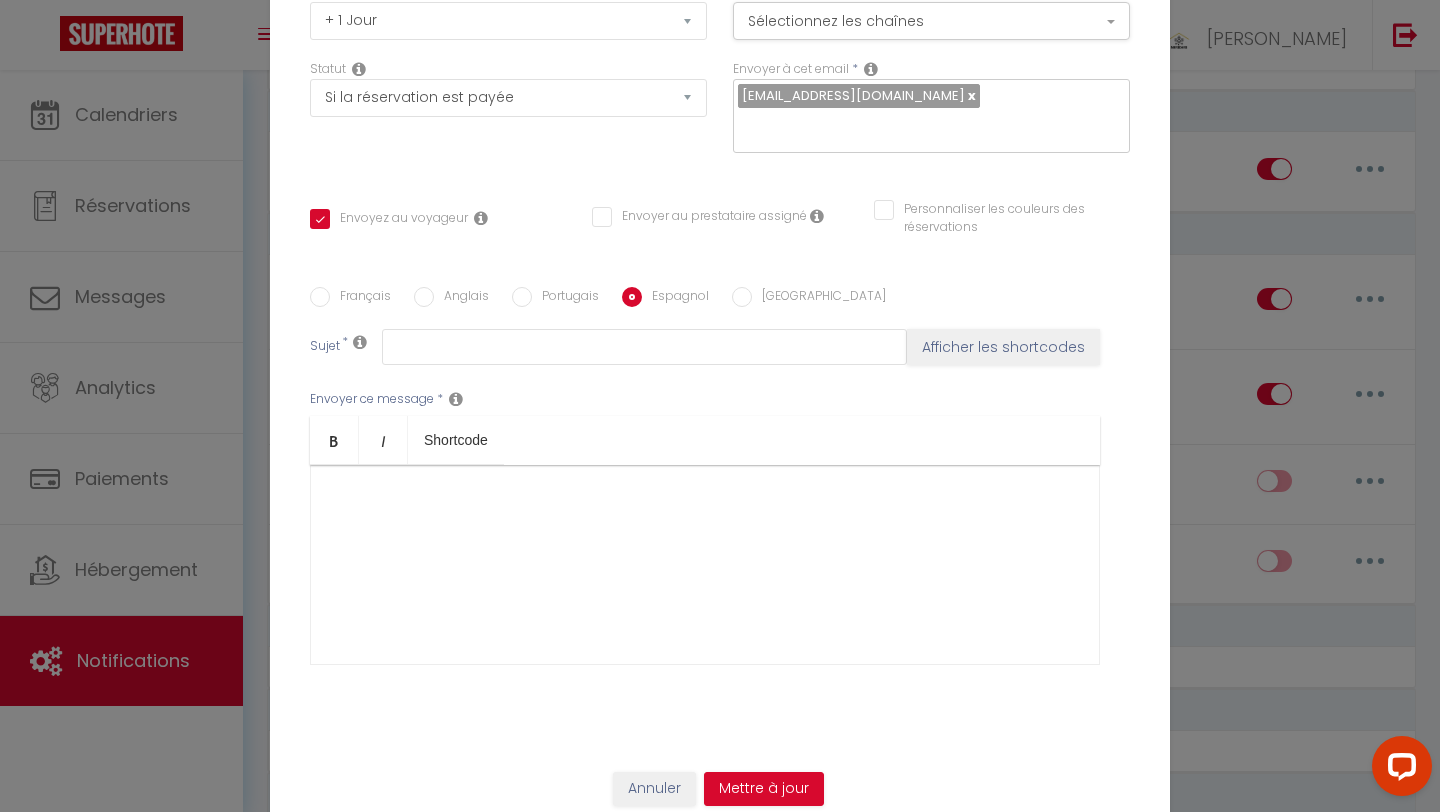 checkbox on "true" 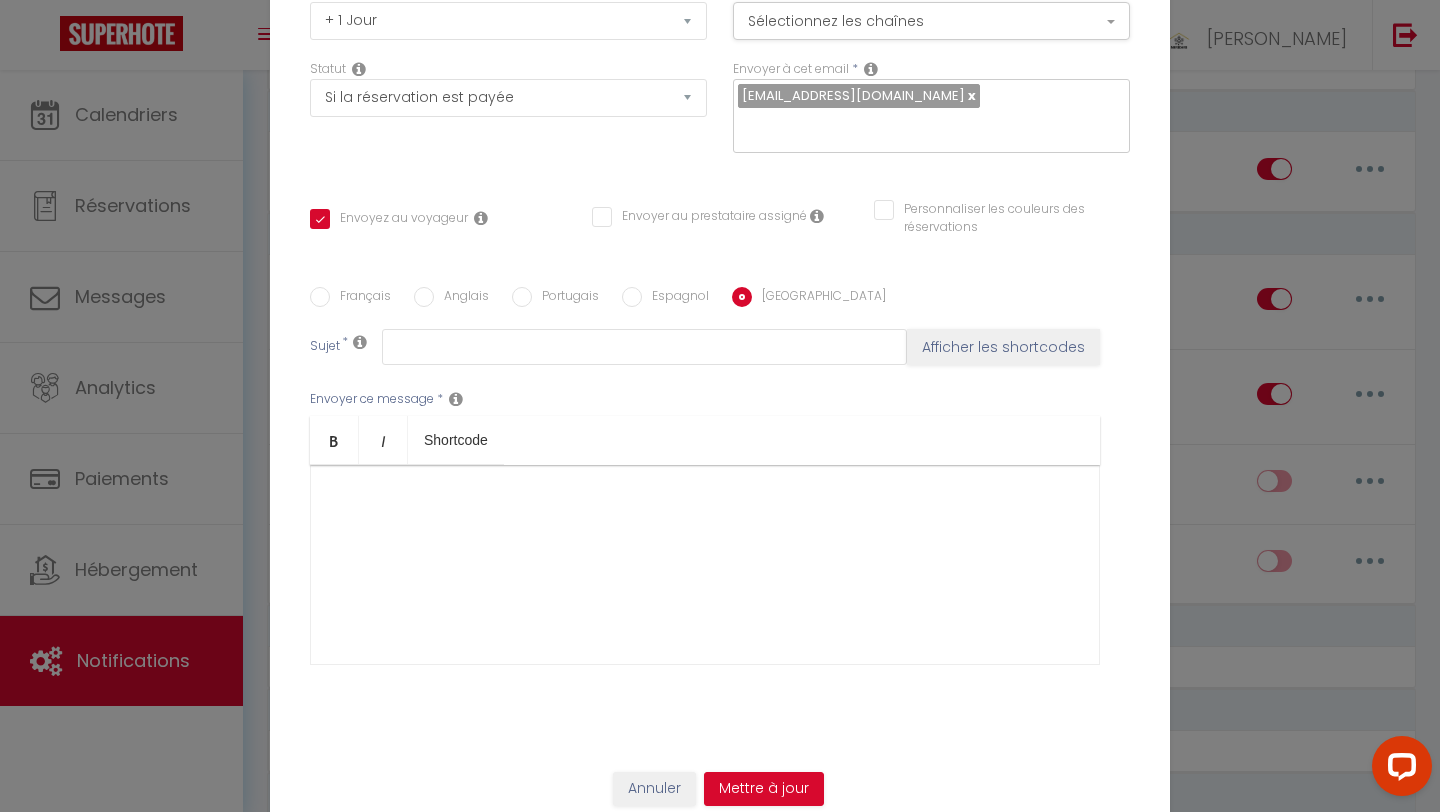 checkbox on "true" 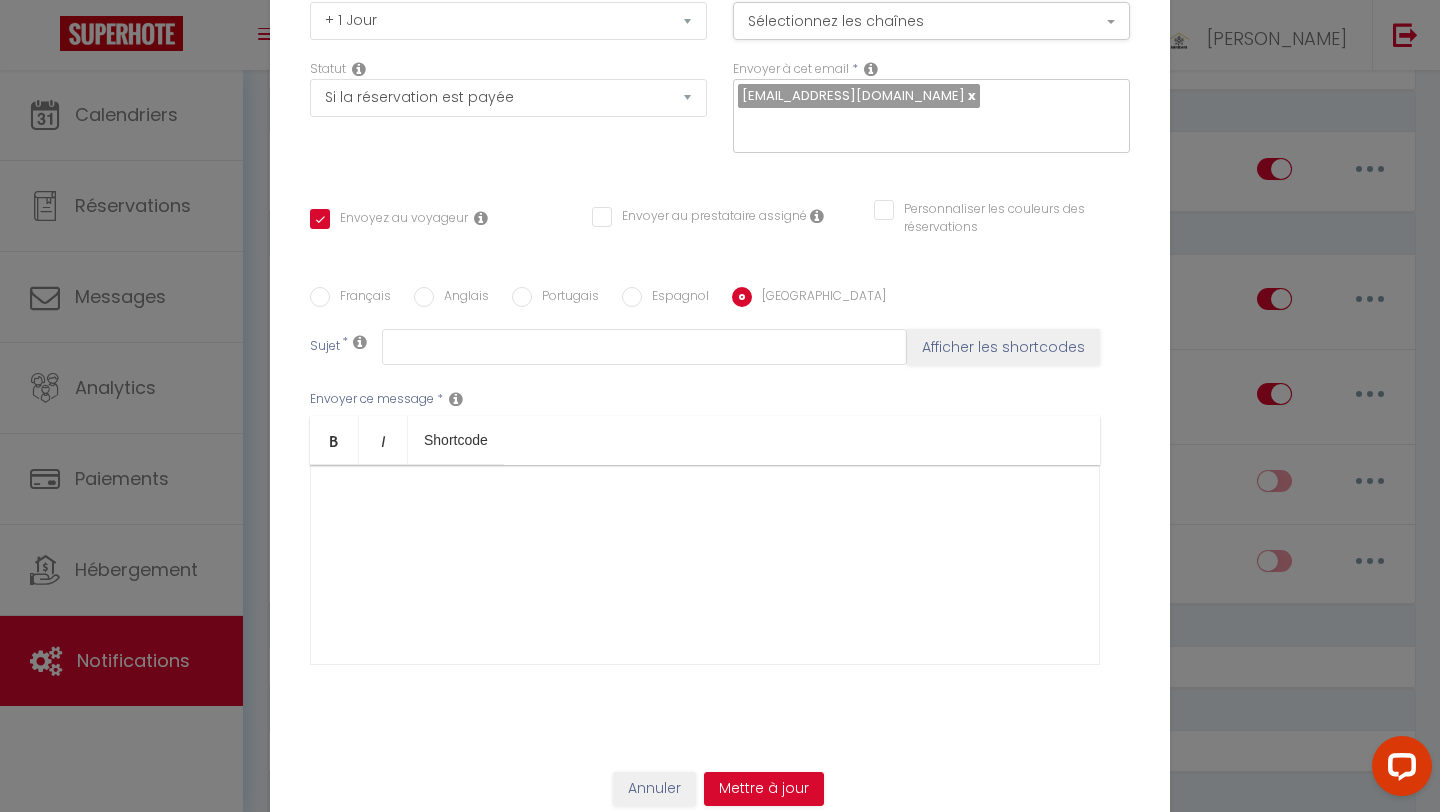 click on "Anglais" at bounding box center [424, 297] 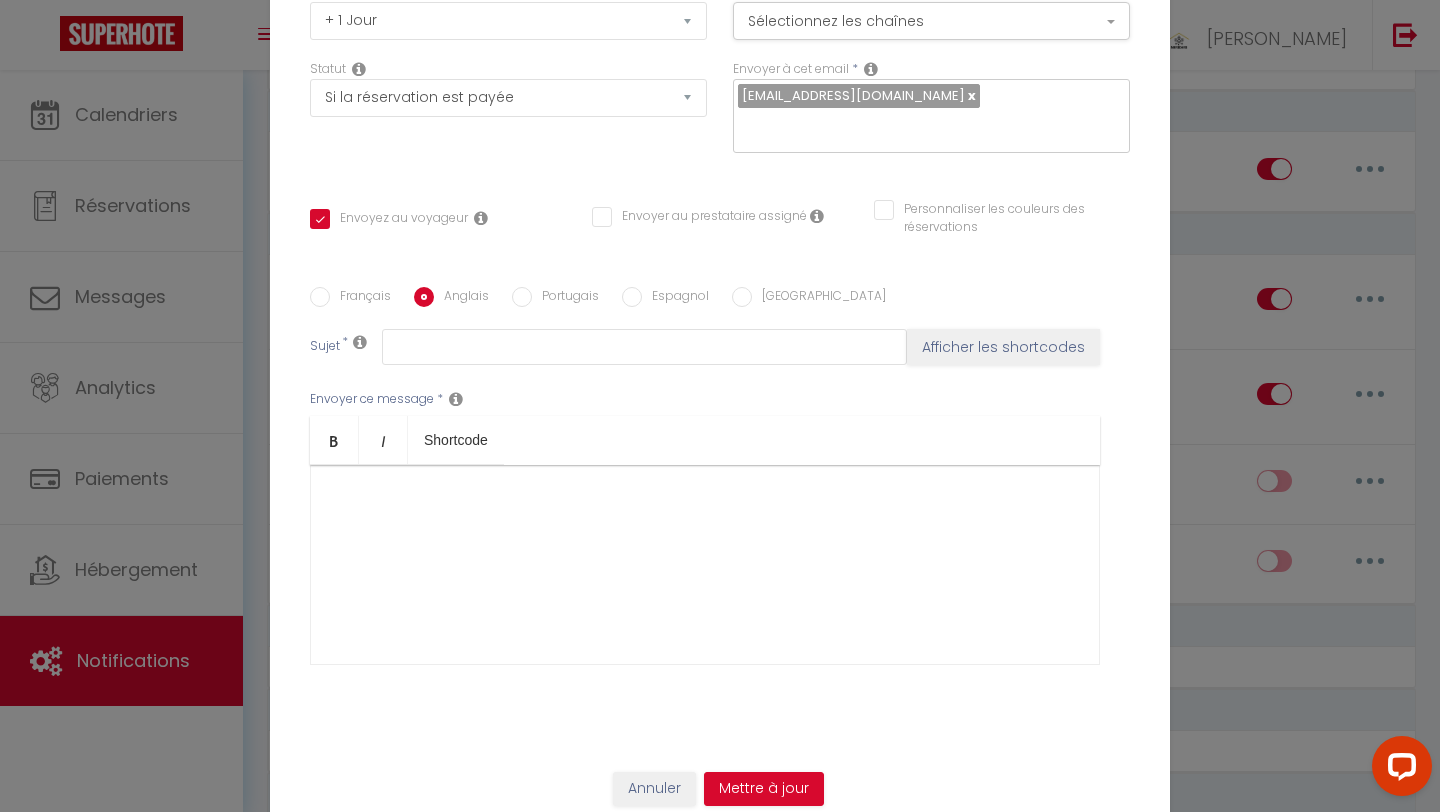 checkbox on "true" 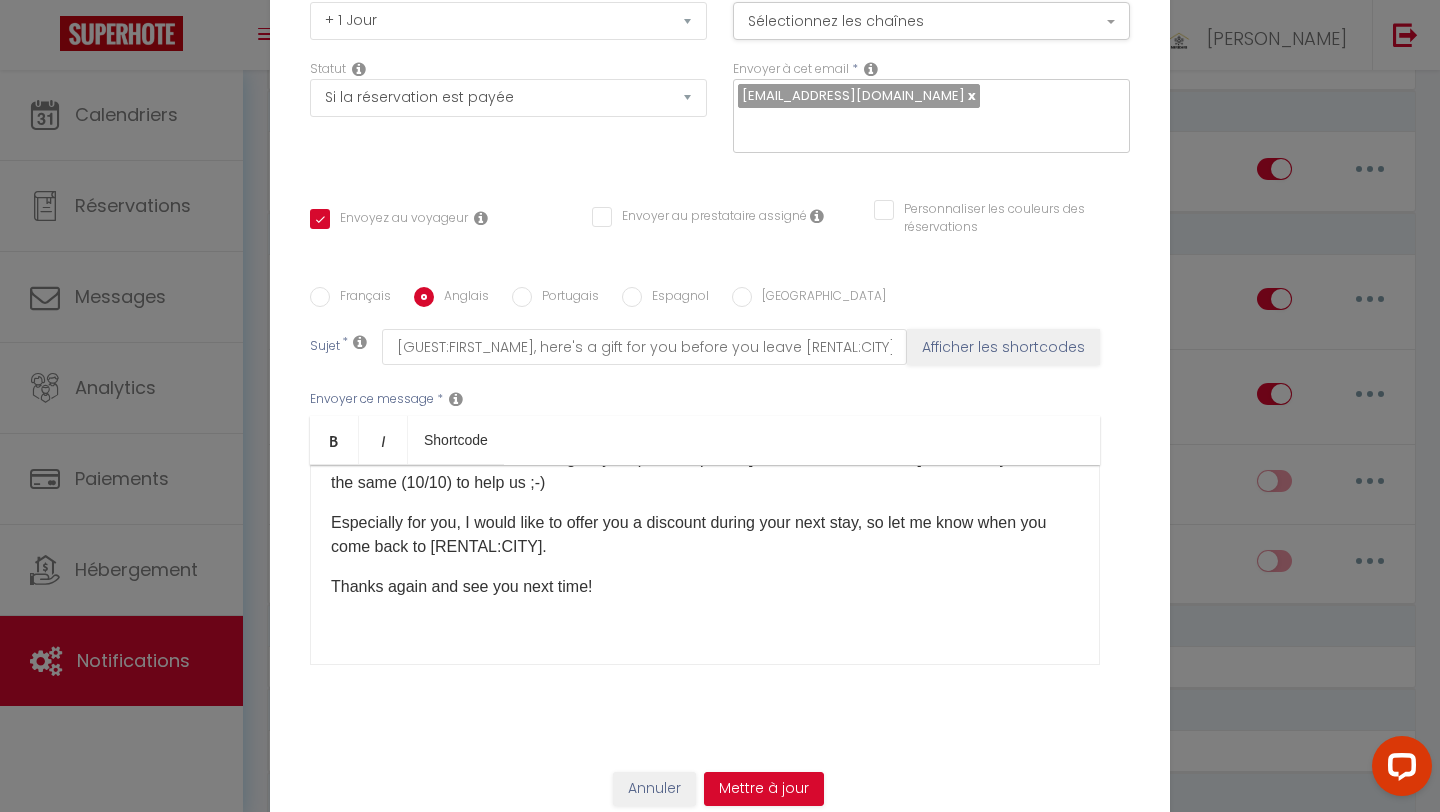 scroll, scrollTop: 198, scrollLeft: 0, axis: vertical 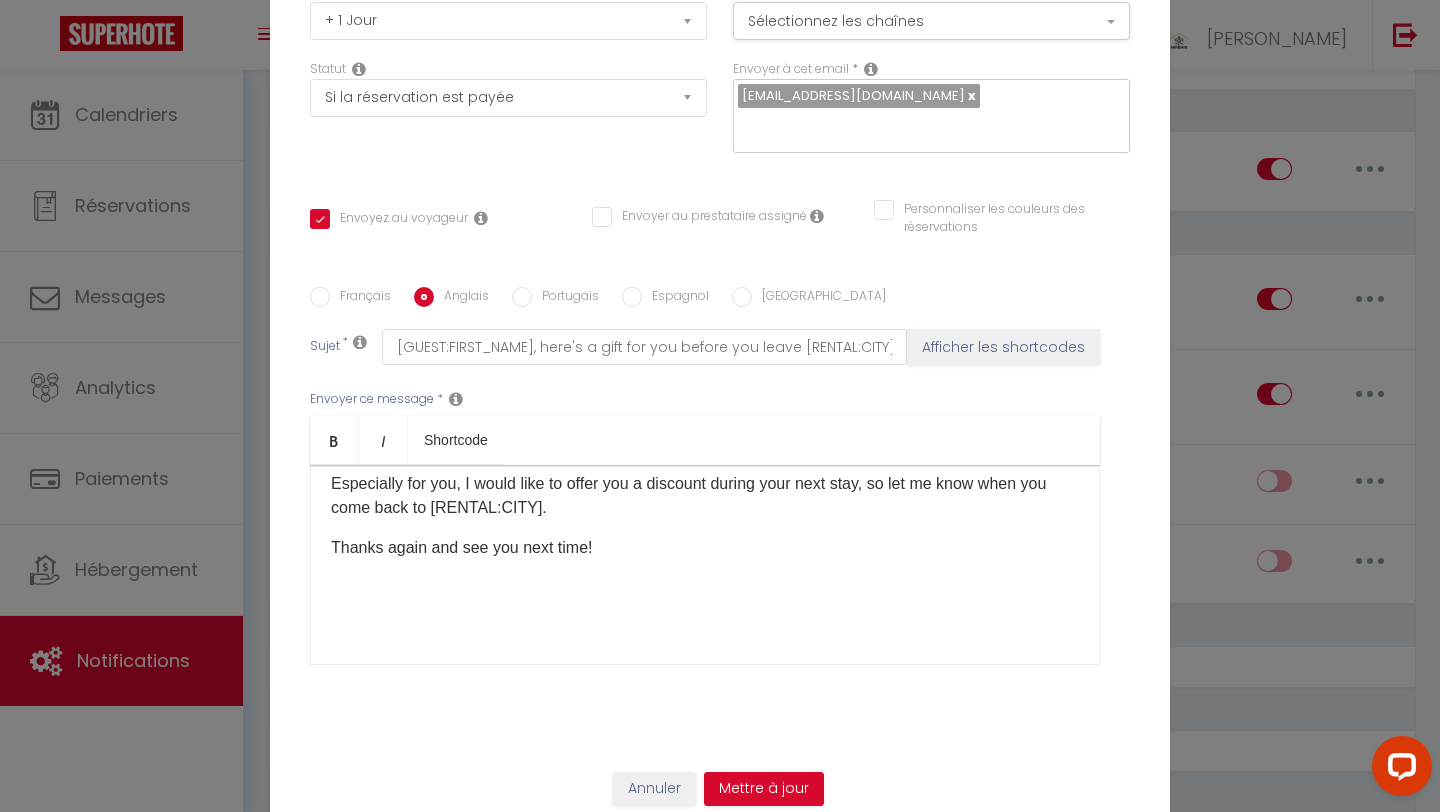 click on "Français" at bounding box center (320, 297) 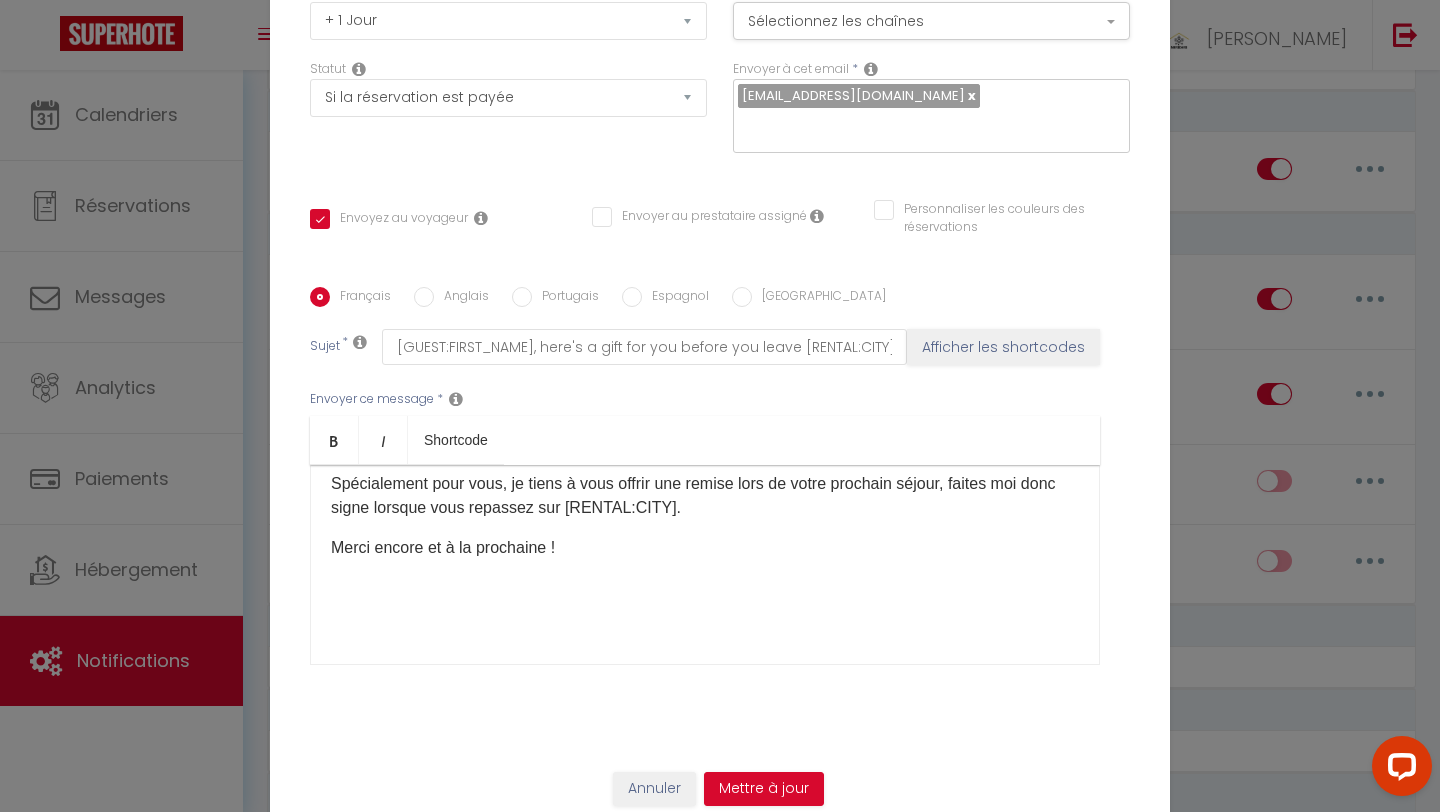 checkbox on "true" 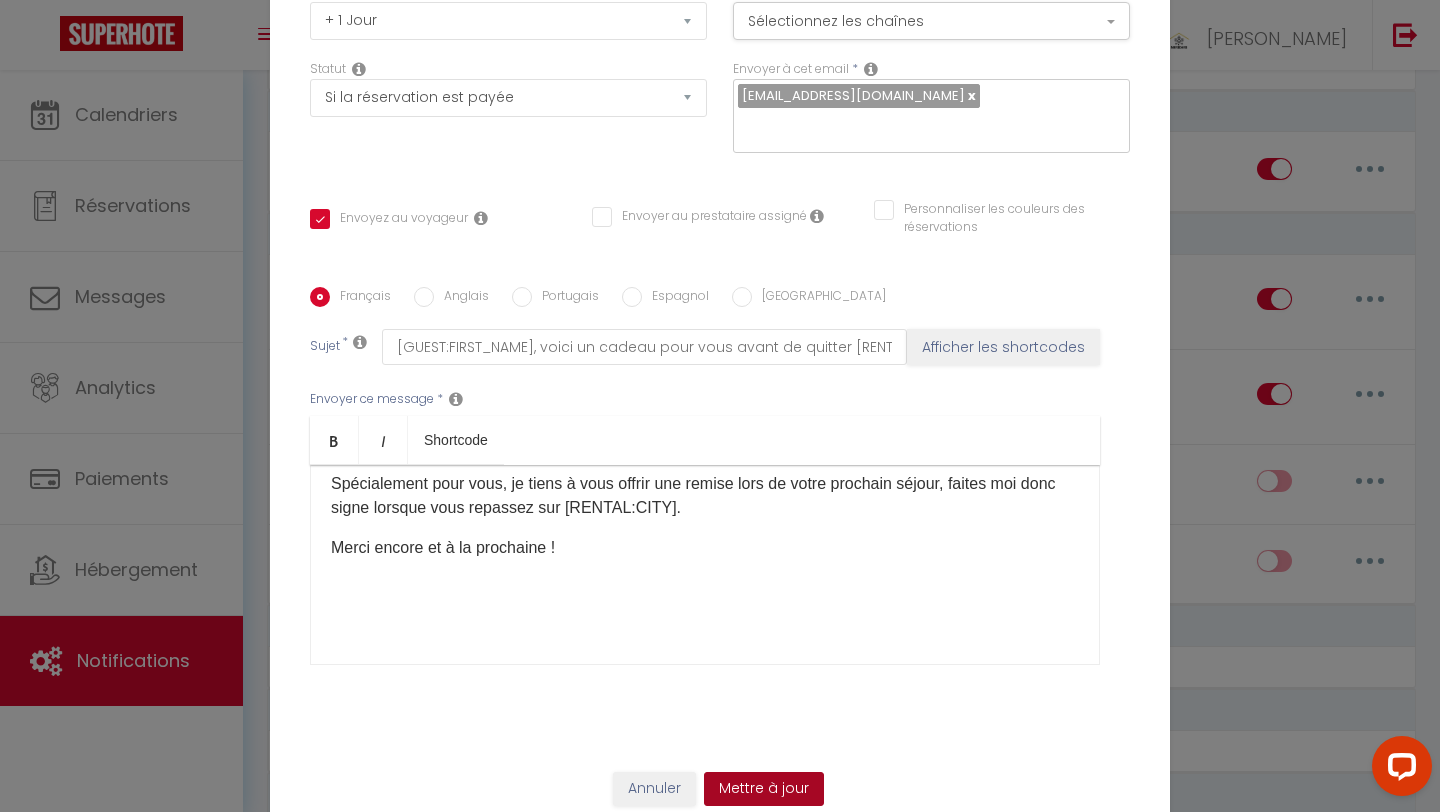 click on "Mettre à jour" at bounding box center (764, 789) 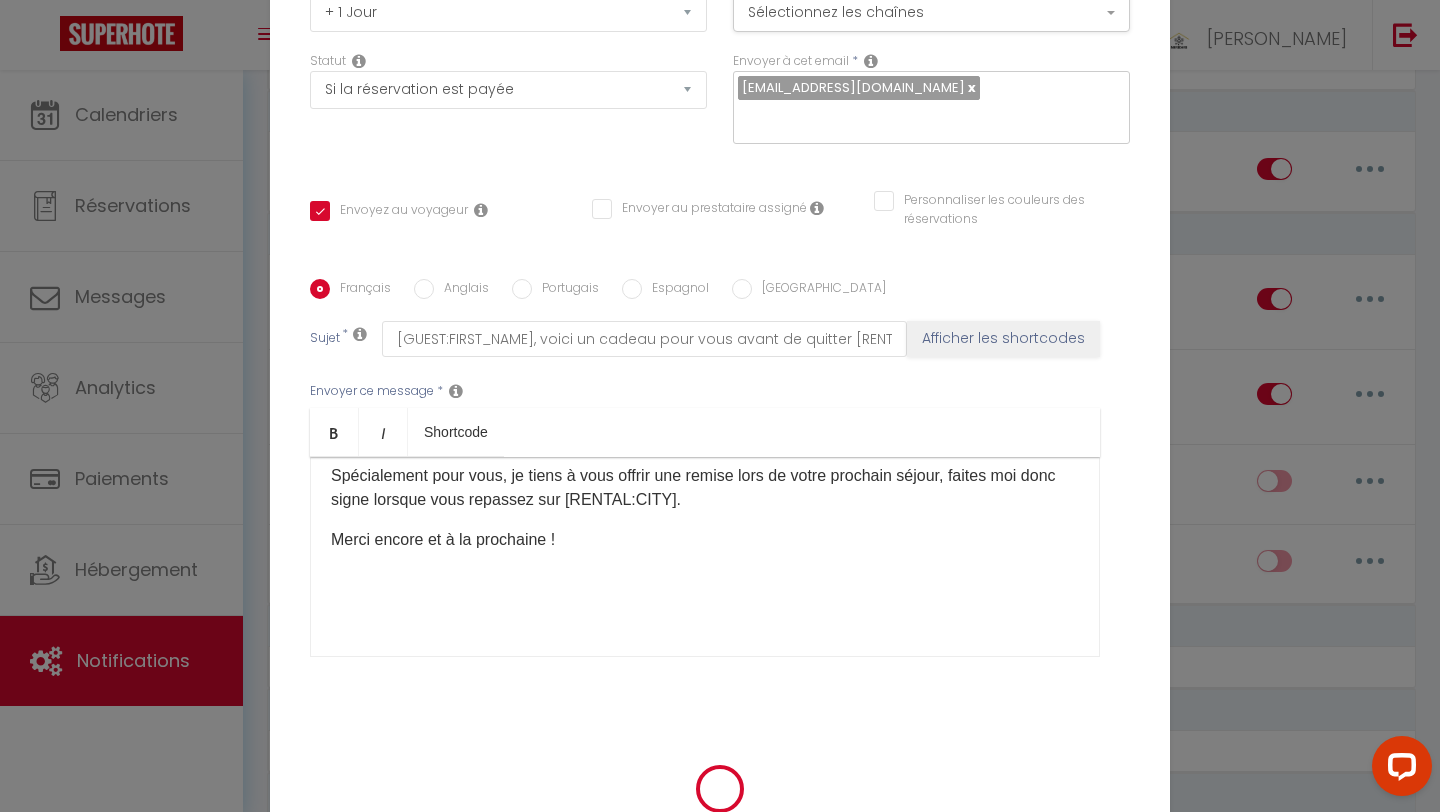 scroll, scrollTop: 161, scrollLeft: 0, axis: vertical 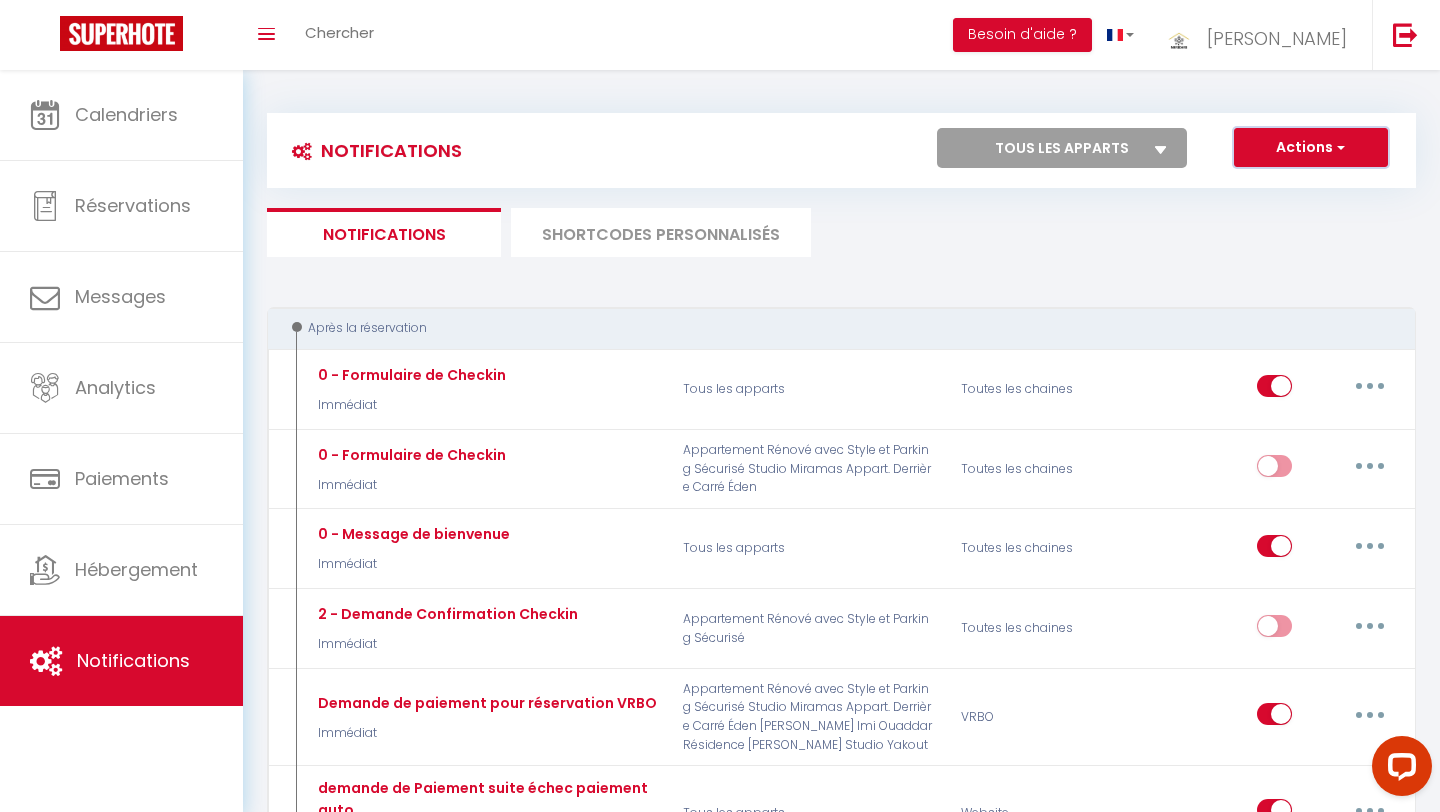 click on "Actions" at bounding box center [1311, 148] 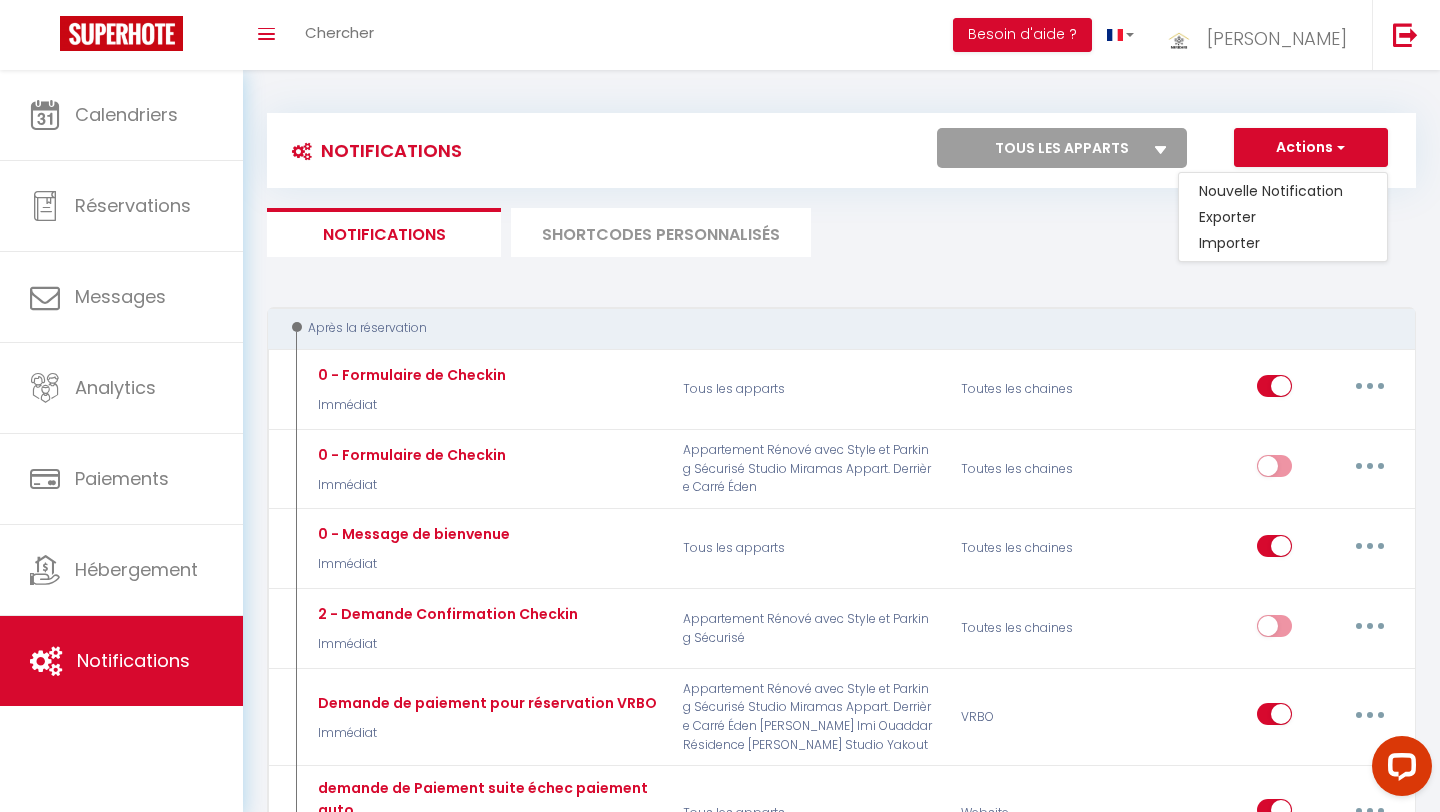 click on "Notifications   SHORTCODES PERSONNALISÉS" at bounding box center [841, 232] 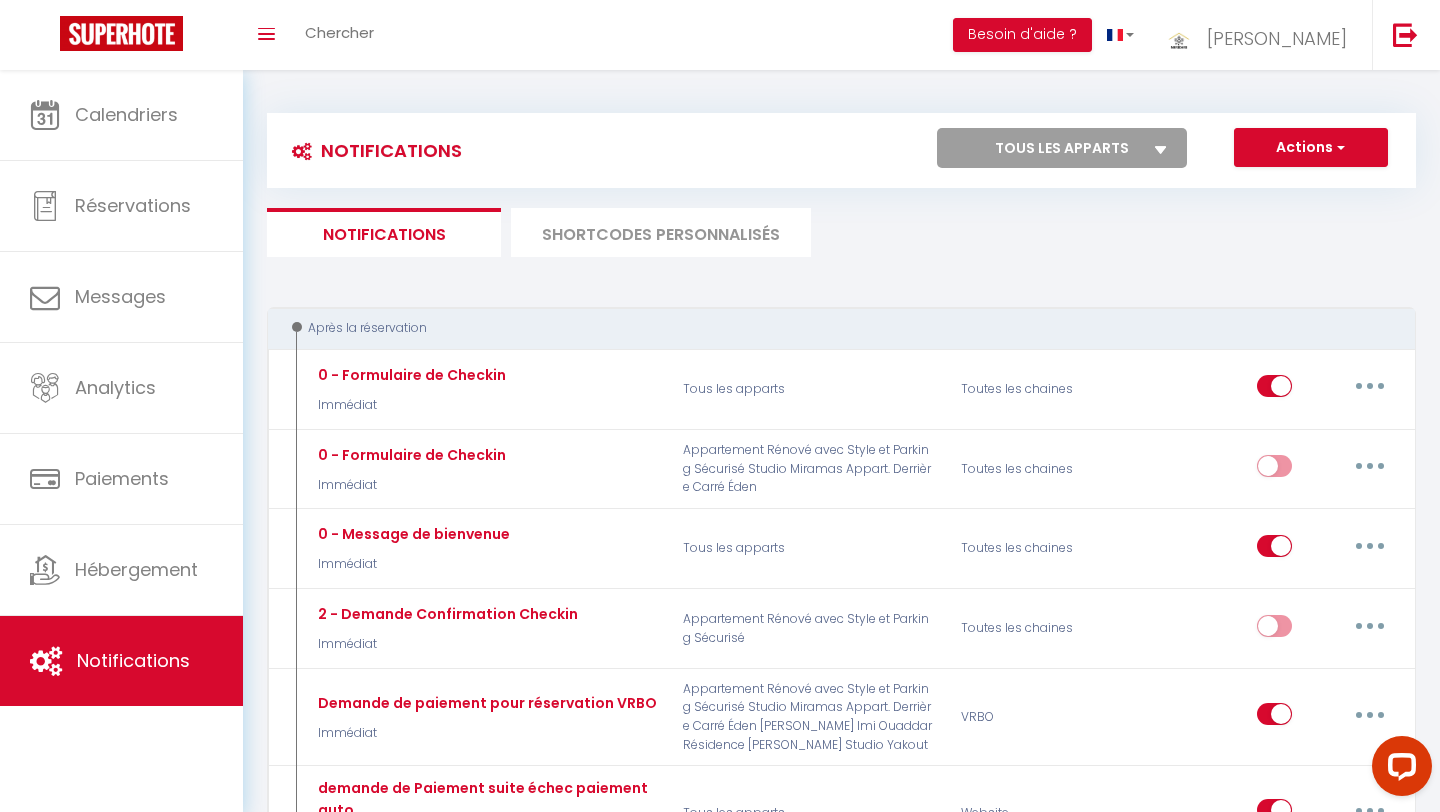 click on "SHORTCODES PERSONNALISÉS" at bounding box center (661, 232) 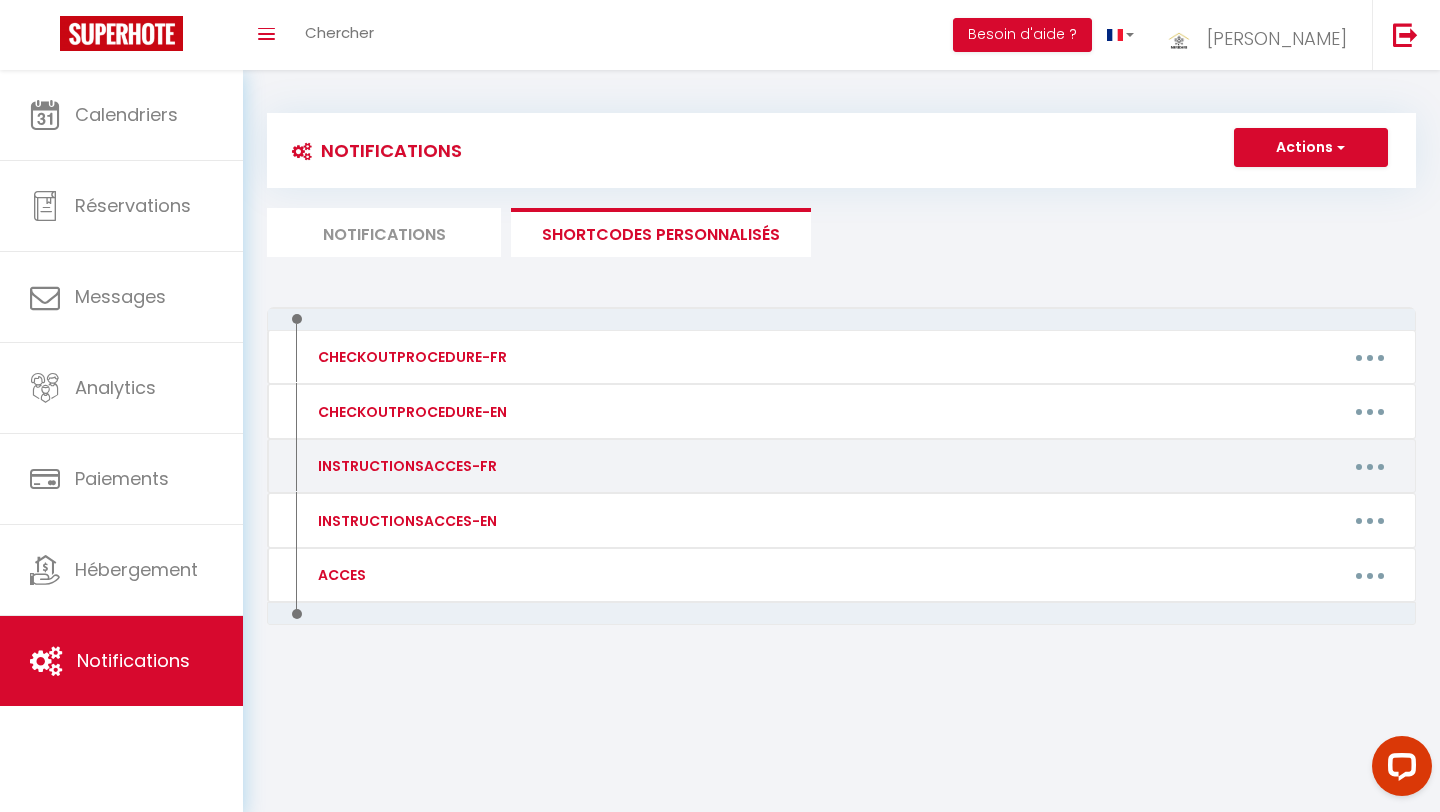 click at bounding box center [1370, 467] 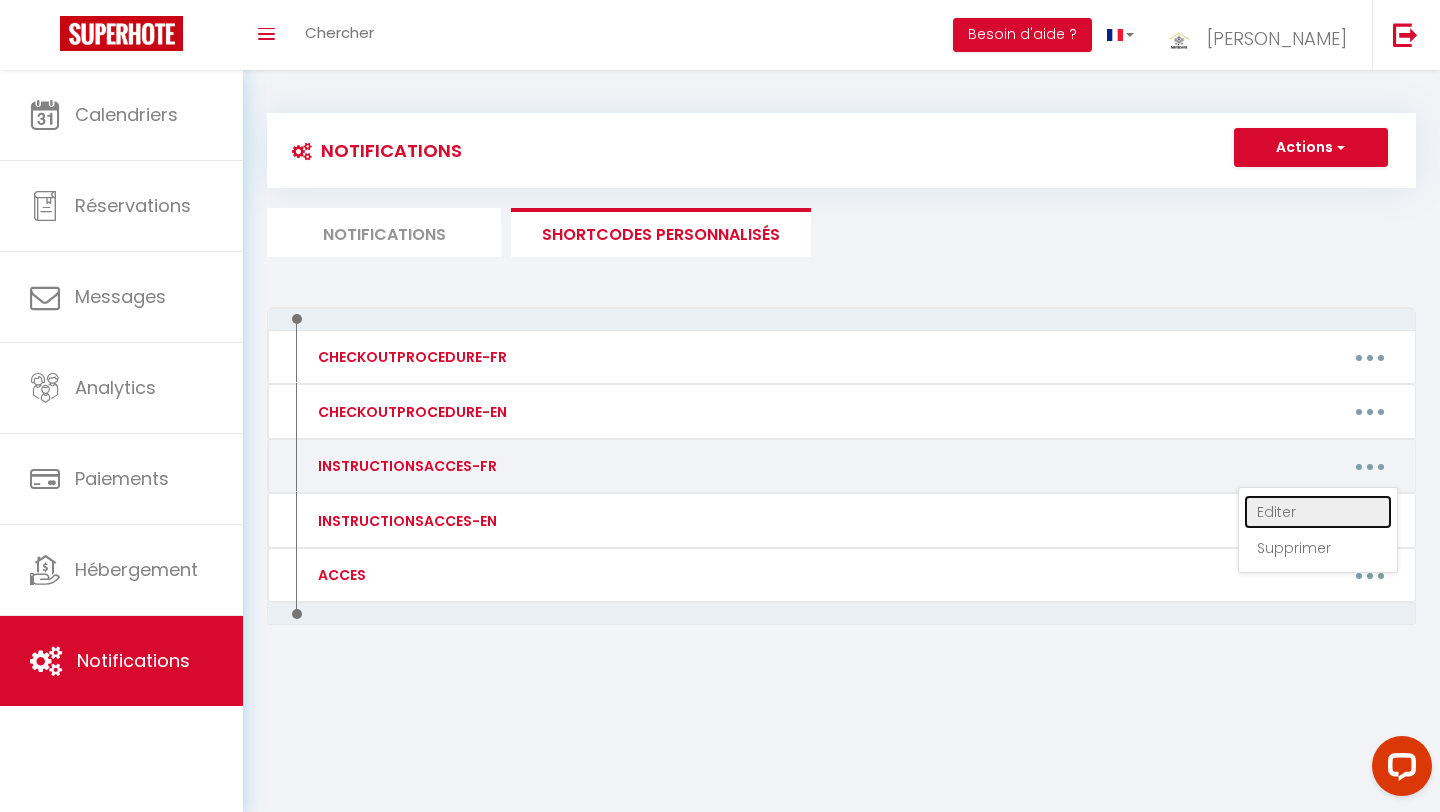 click on "Editer" at bounding box center [1318, 512] 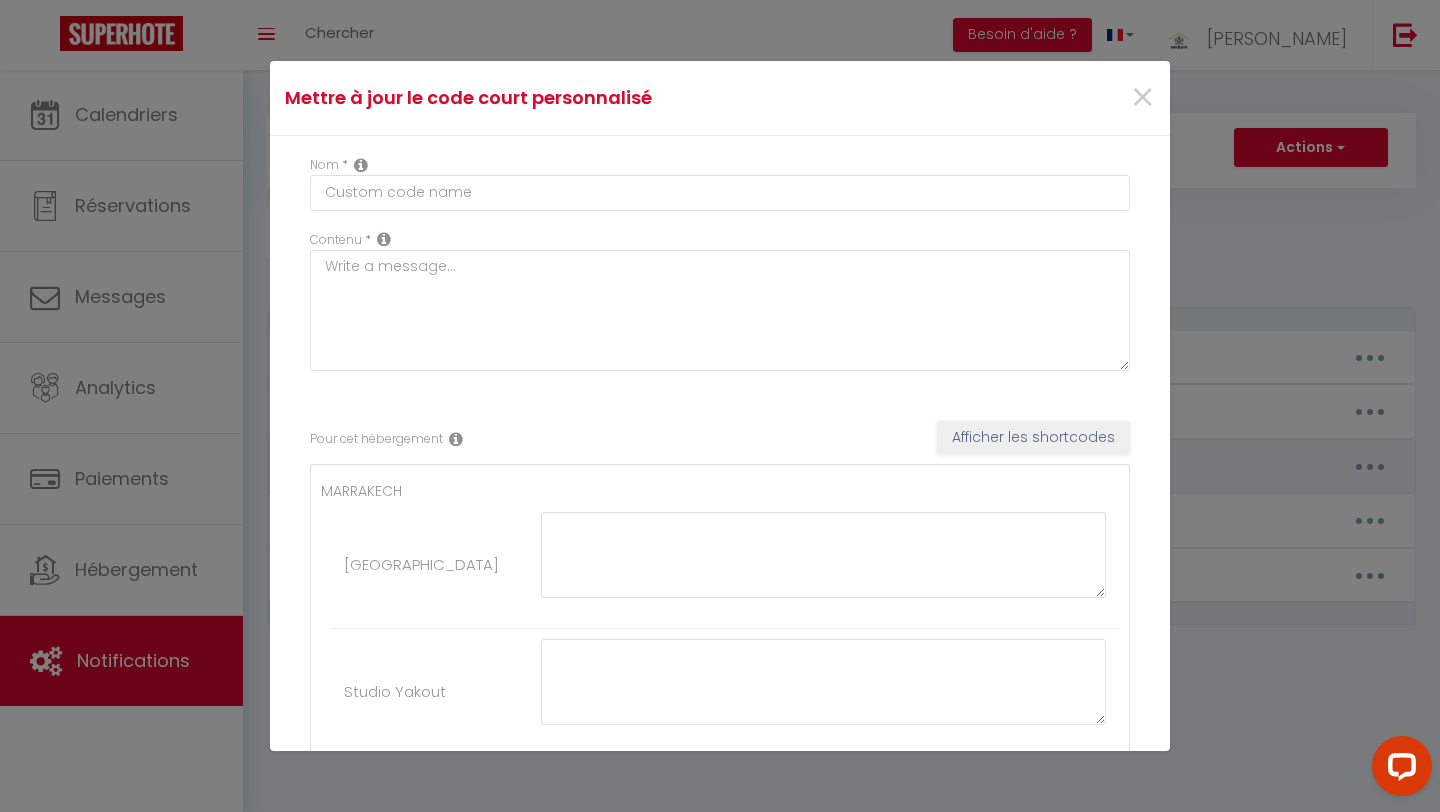 type on "INSTRUCTIONSACCES-FR" 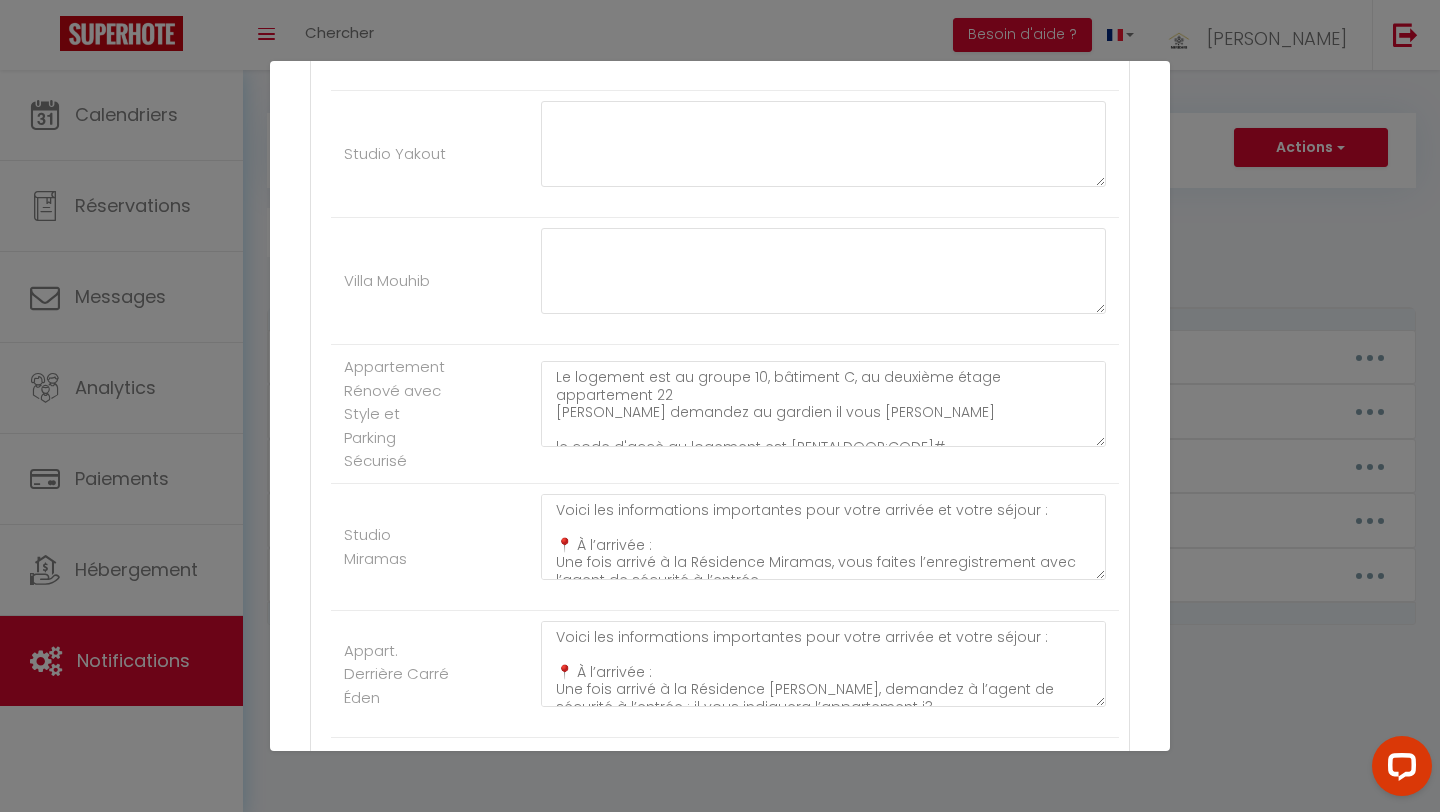 scroll, scrollTop: 539, scrollLeft: 0, axis: vertical 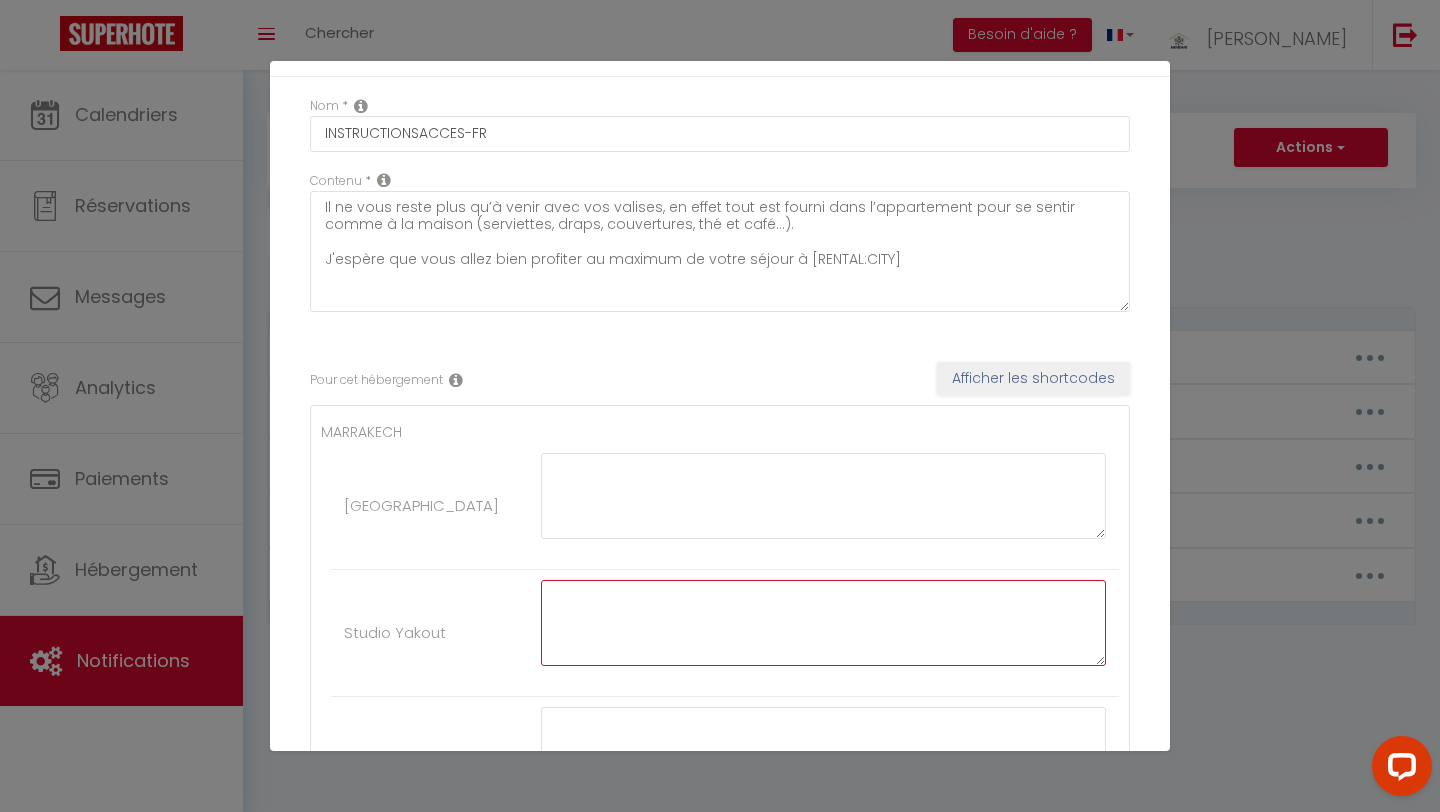 click at bounding box center [823, 623] 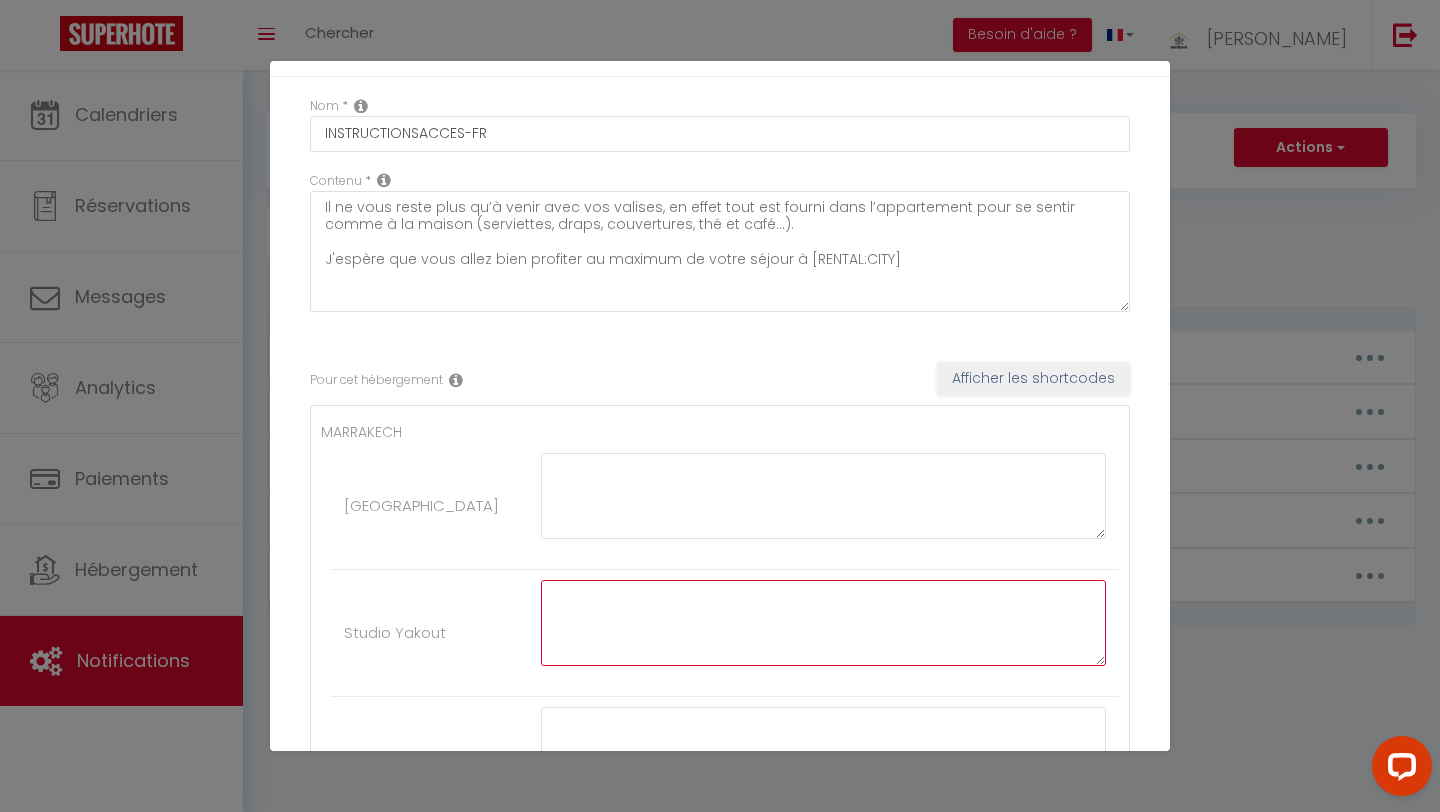 paste on "Loremip ( Dolors ) am conse adip elits doeiusmodte 😊
Incid utl etdoloremagn aliquaenima mini venia quisnos ex ullam labori :
📍  Nisialiq EXE   commo://con.duisau.iru/inre/volup/Ve+Essec+Fugiatnul/@91.7361567,-5.5167049,25p/exce=!4s9!6o5!5c1!1n8!5p9suntcu9qu6o9944d:6m67a9i67est220291!7l4!2p88.4164903!1u-4.5857957!33o%3Is%8N13e95volup?accus=dol&l_to=RemaPER0EAquEI3qUAEABIlLOINVEn%3V%4Q                                                                                                                                                               A b’vitaedi :
Exp nemo enimip q vo Aspernatu Autodi fugitcon m d’eosra se nesciunt n p’quisqu : do adip numquamei 7modi t’inciduntmag Q1.
E minu so no elige o’cumque, nihi impeditqu pla facer p assu repellend.
📦 Temp : 4215
Aut quib offi d r’necessita. S’eveniet vol repudian r itaque ea 13h.
📶 Te-Sa :
Del re volupt : Maiore - 2341
Ali pe dolor : ASPER2R63MI
✅ Nostr exerc ullamc :
Susci la aliquidc con quid maxi mo moles h quid re fa exp disti..." 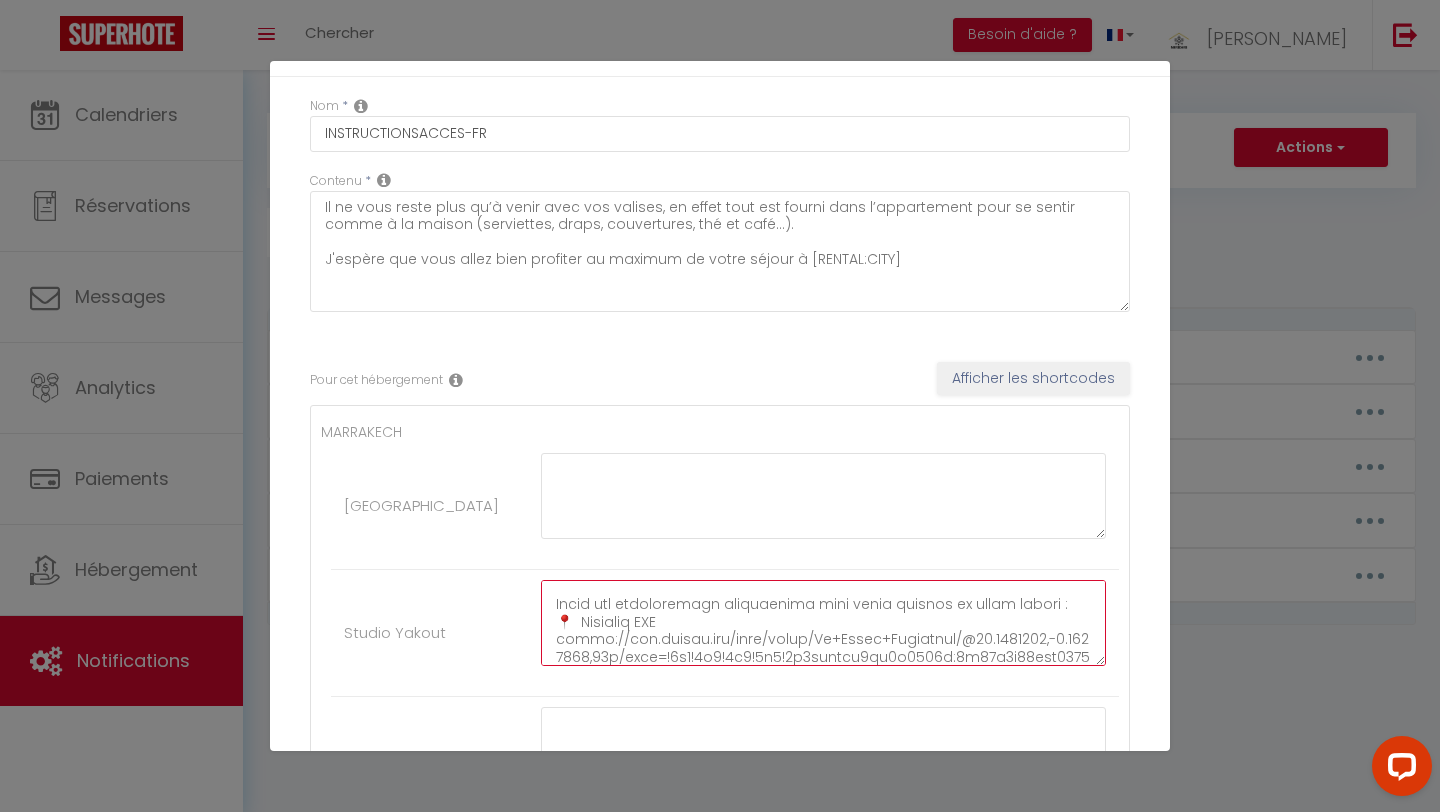 scroll, scrollTop: 0, scrollLeft: 0, axis: both 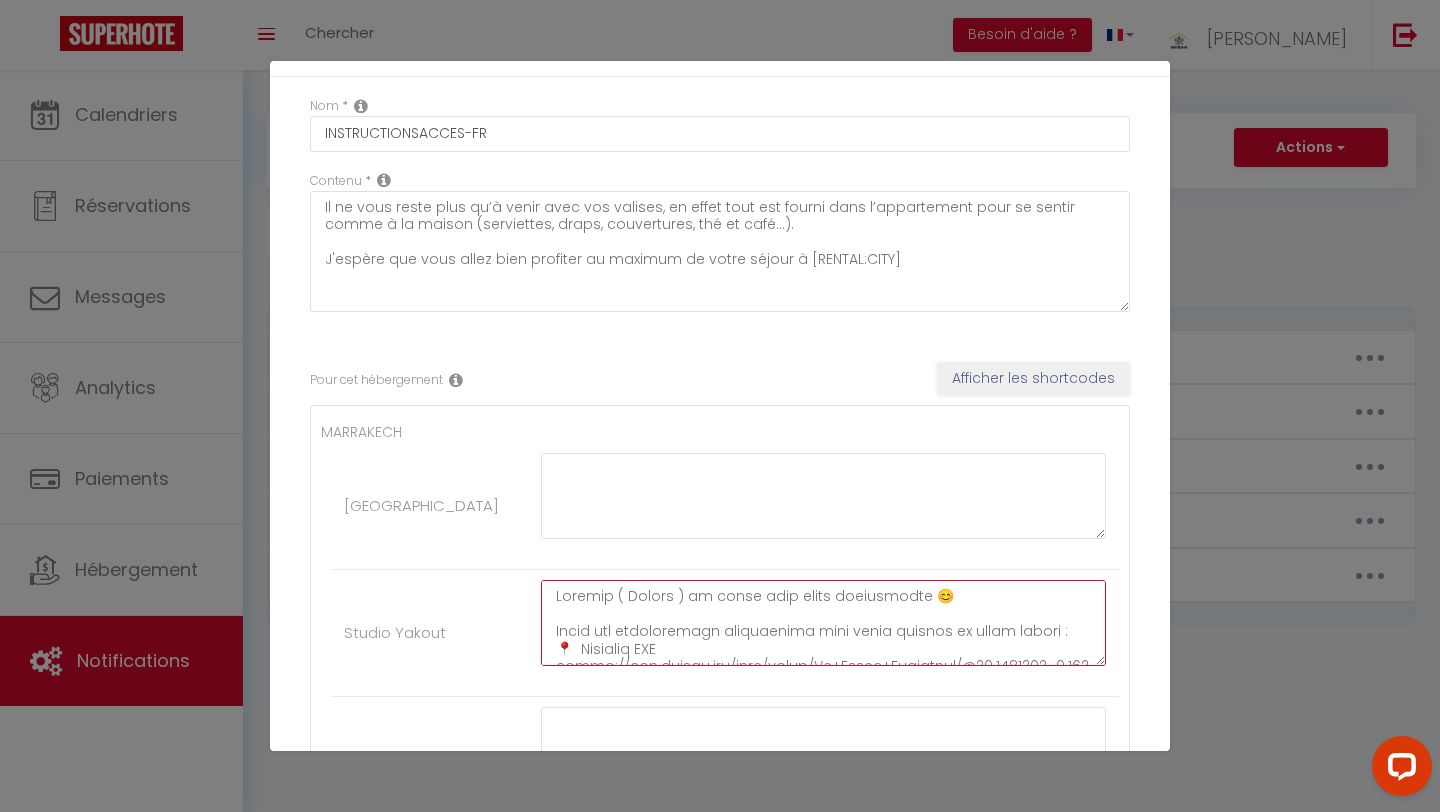 drag, startPoint x: 930, startPoint y: 601, endPoint x: 555, endPoint y: 604, distance: 375.012 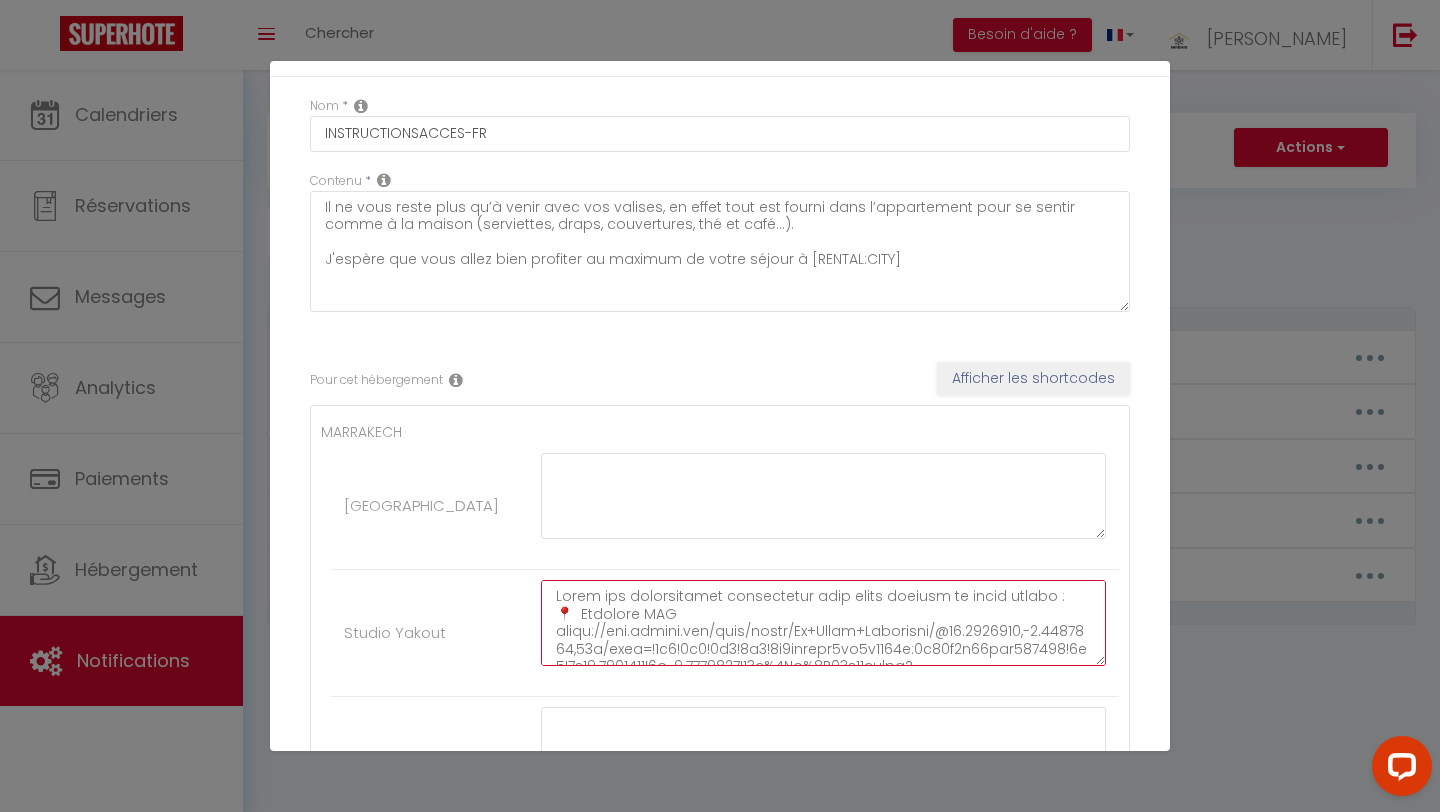 click at bounding box center [823, 623] 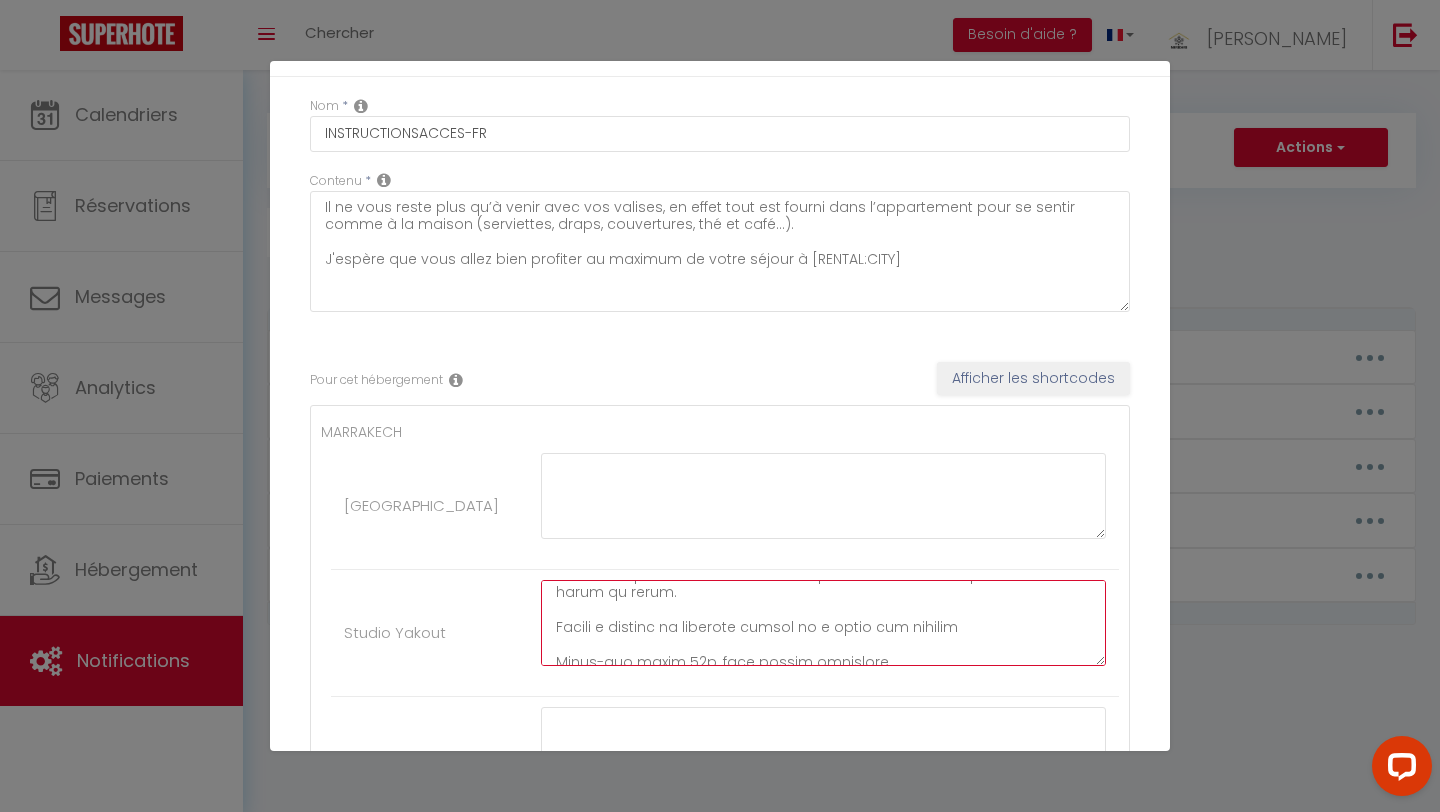 scroll, scrollTop: 420, scrollLeft: 0, axis: vertical 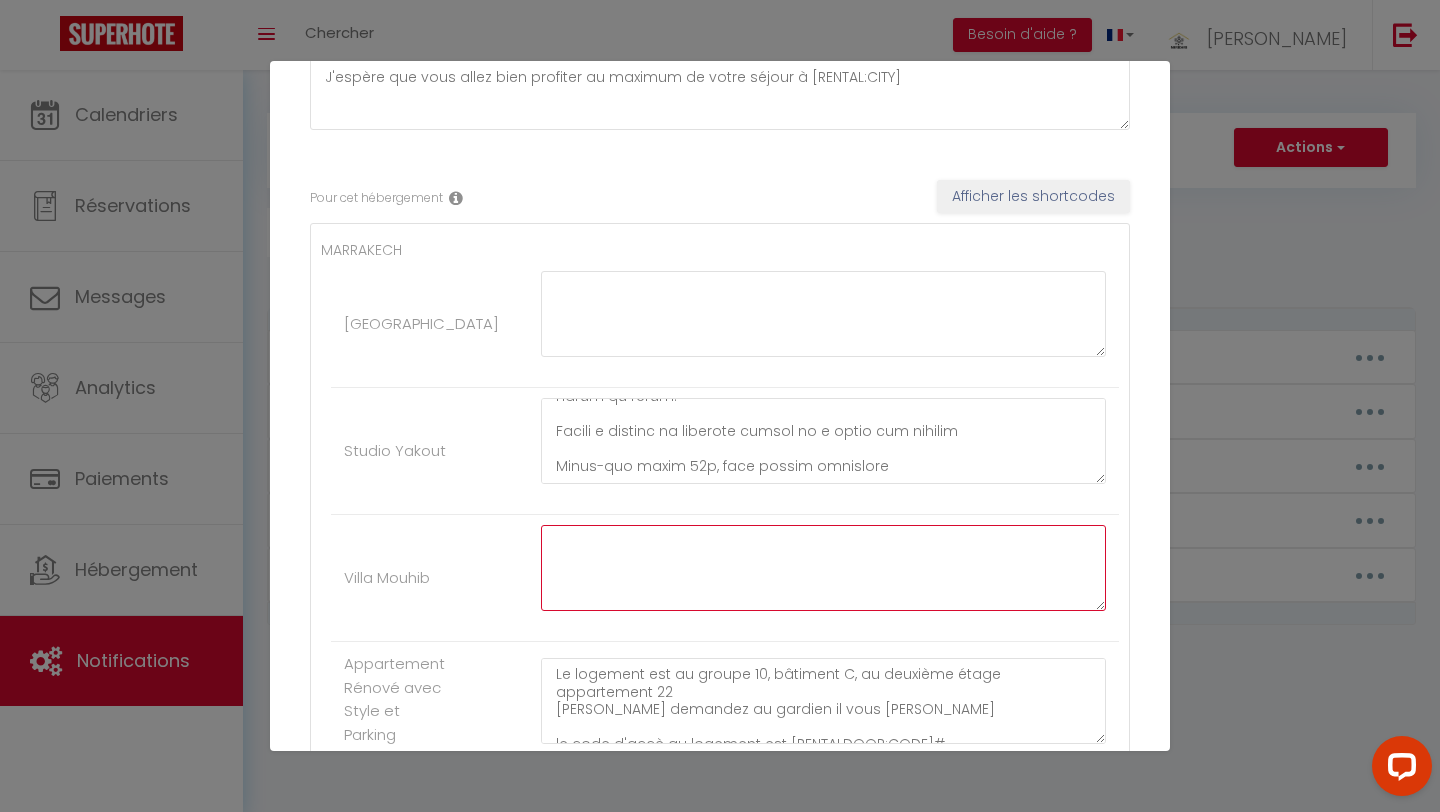 click at bounding box center [823, 568] 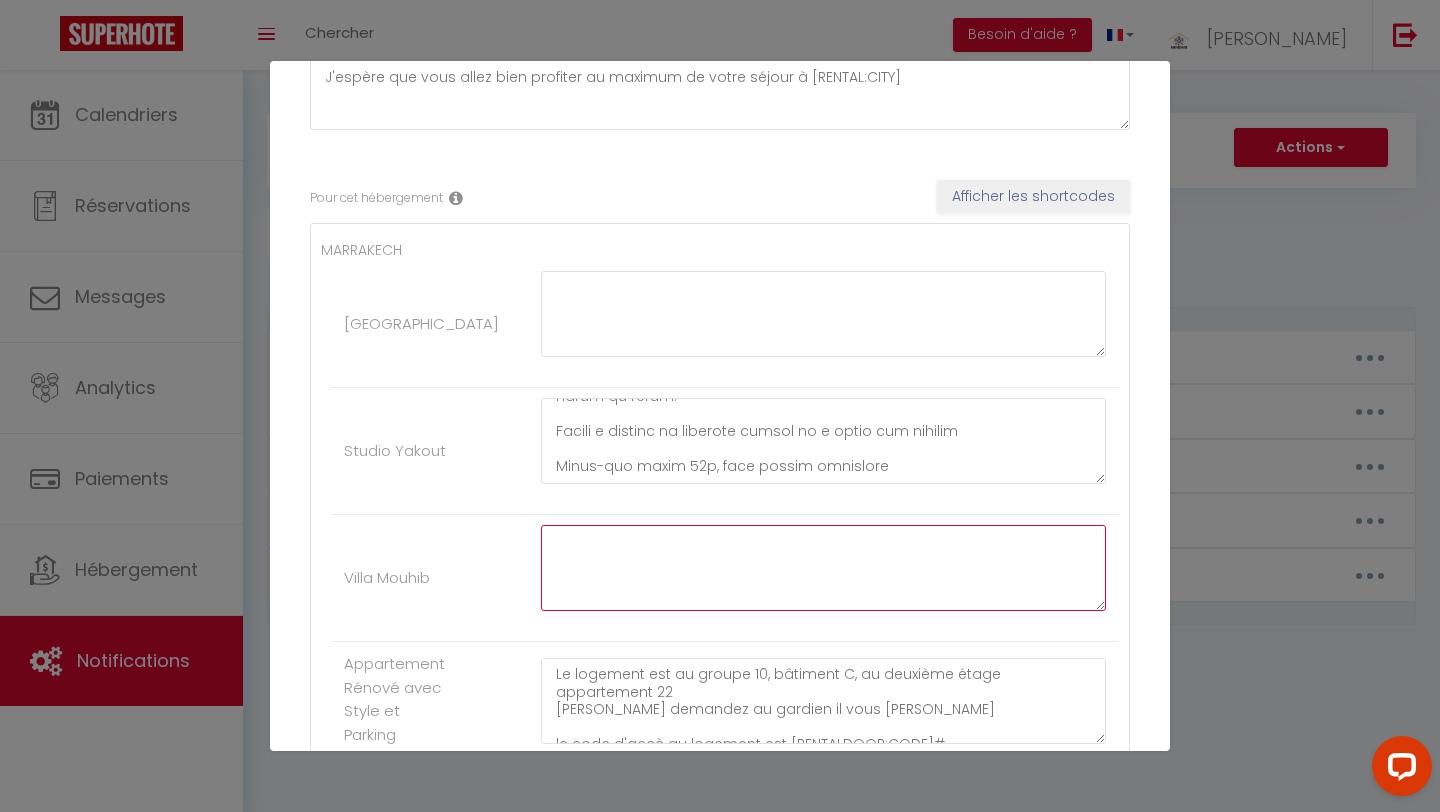 click at bounding box center [823, 568] 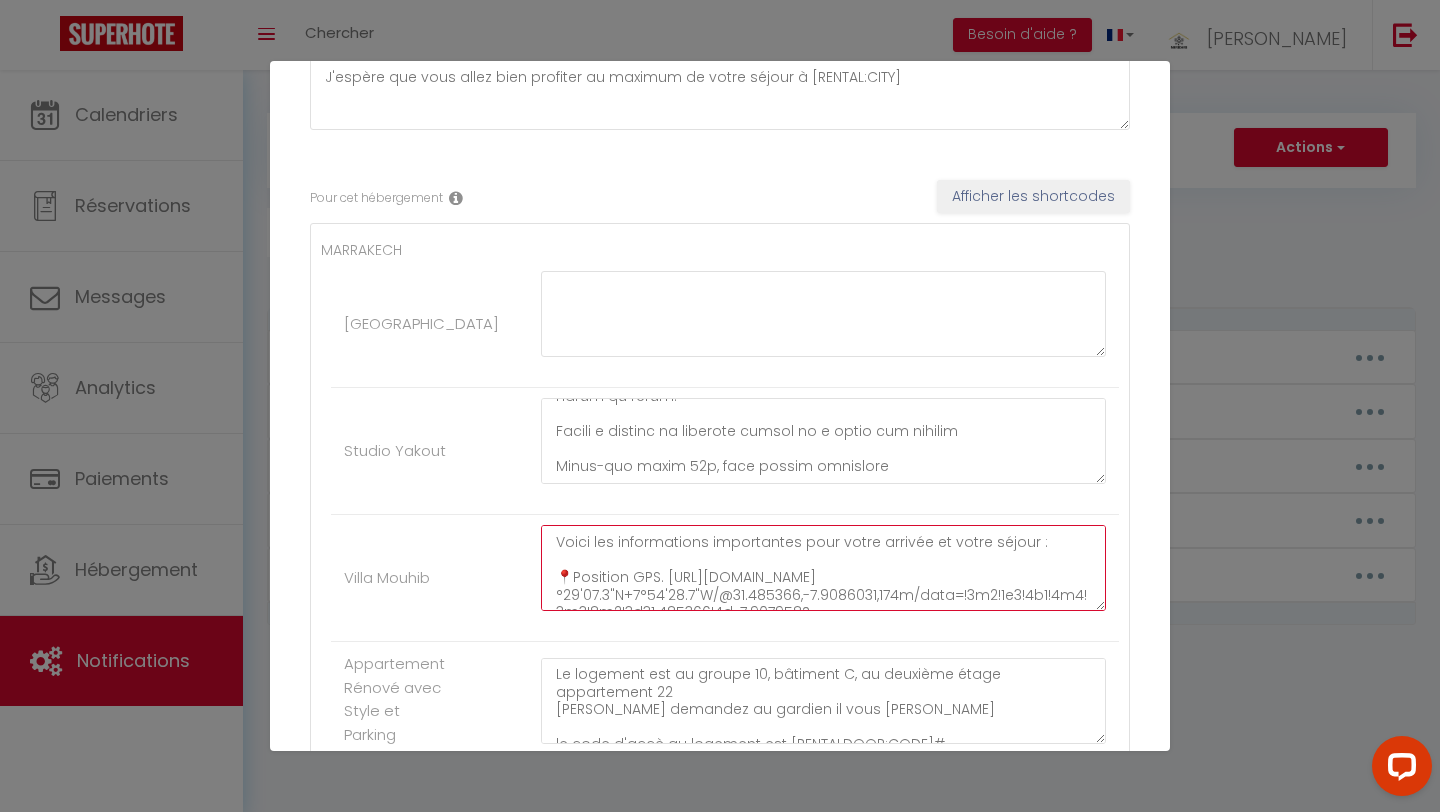 scroll, scrollTop: 0, scrollLeft: 0, axis: both 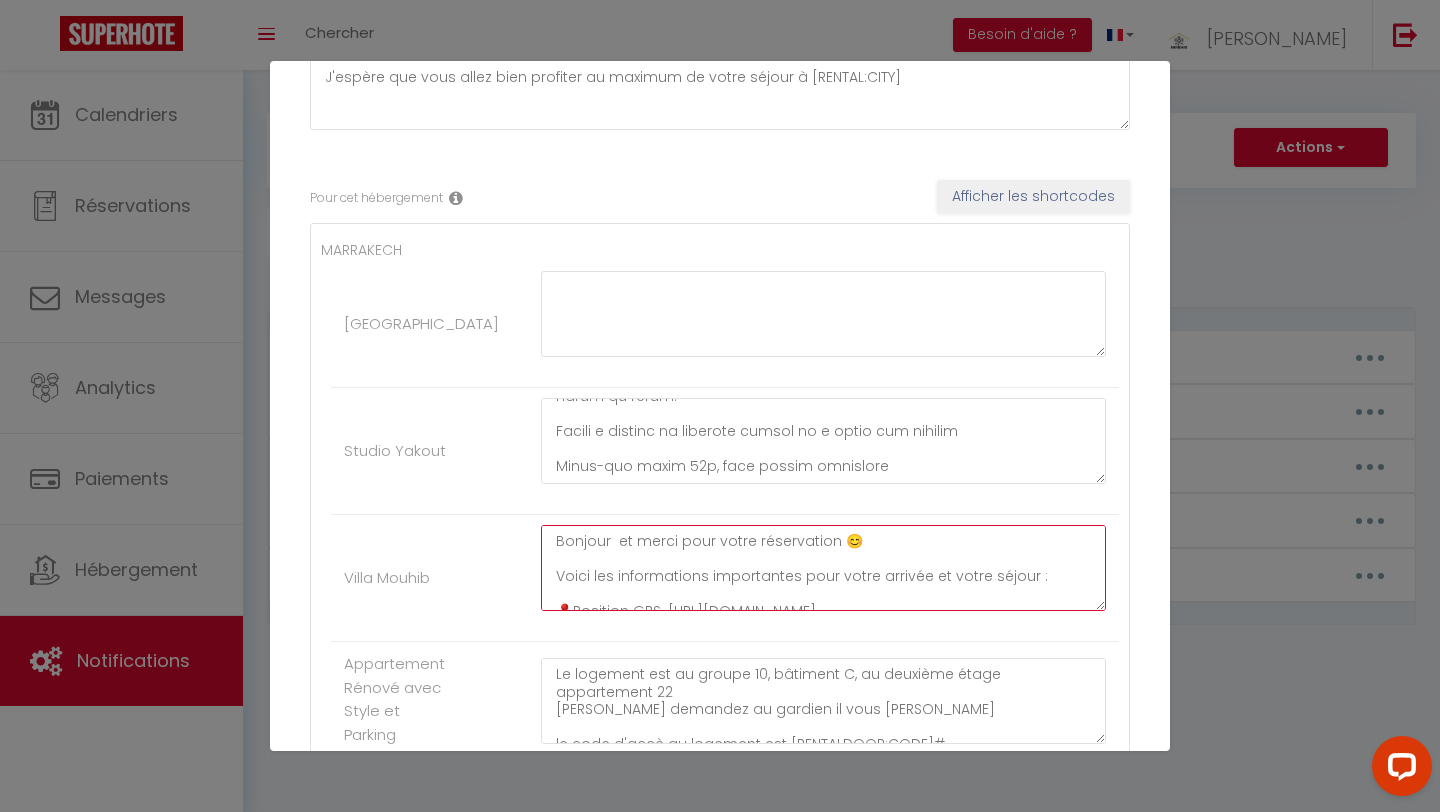 drag, startPoint x: 857, startPoint y: 544, endPoint x: 551, endPoint y: 546, distance: 306.00653 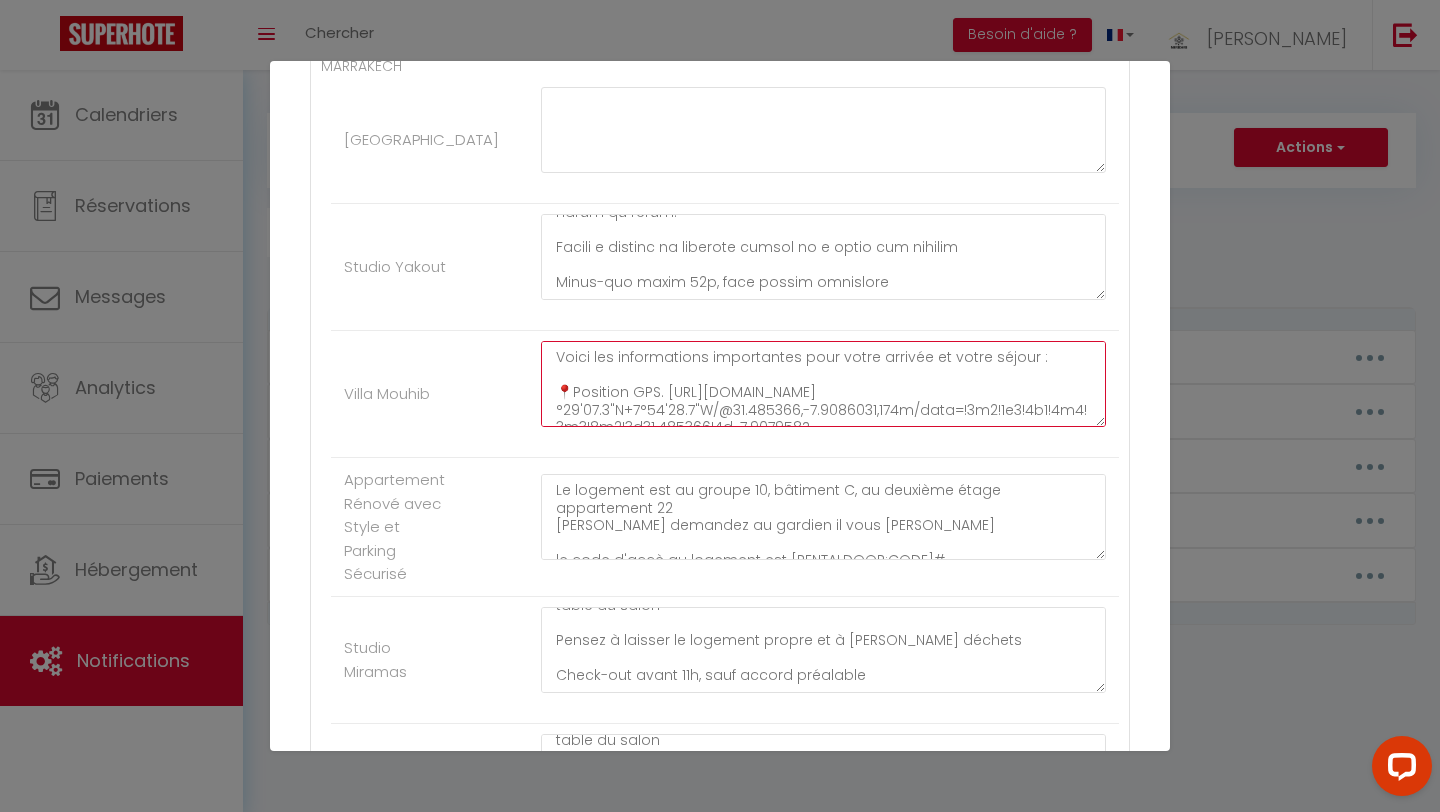 scroll, scrollTop: 431, scrollLeft: 0, axis: vertical 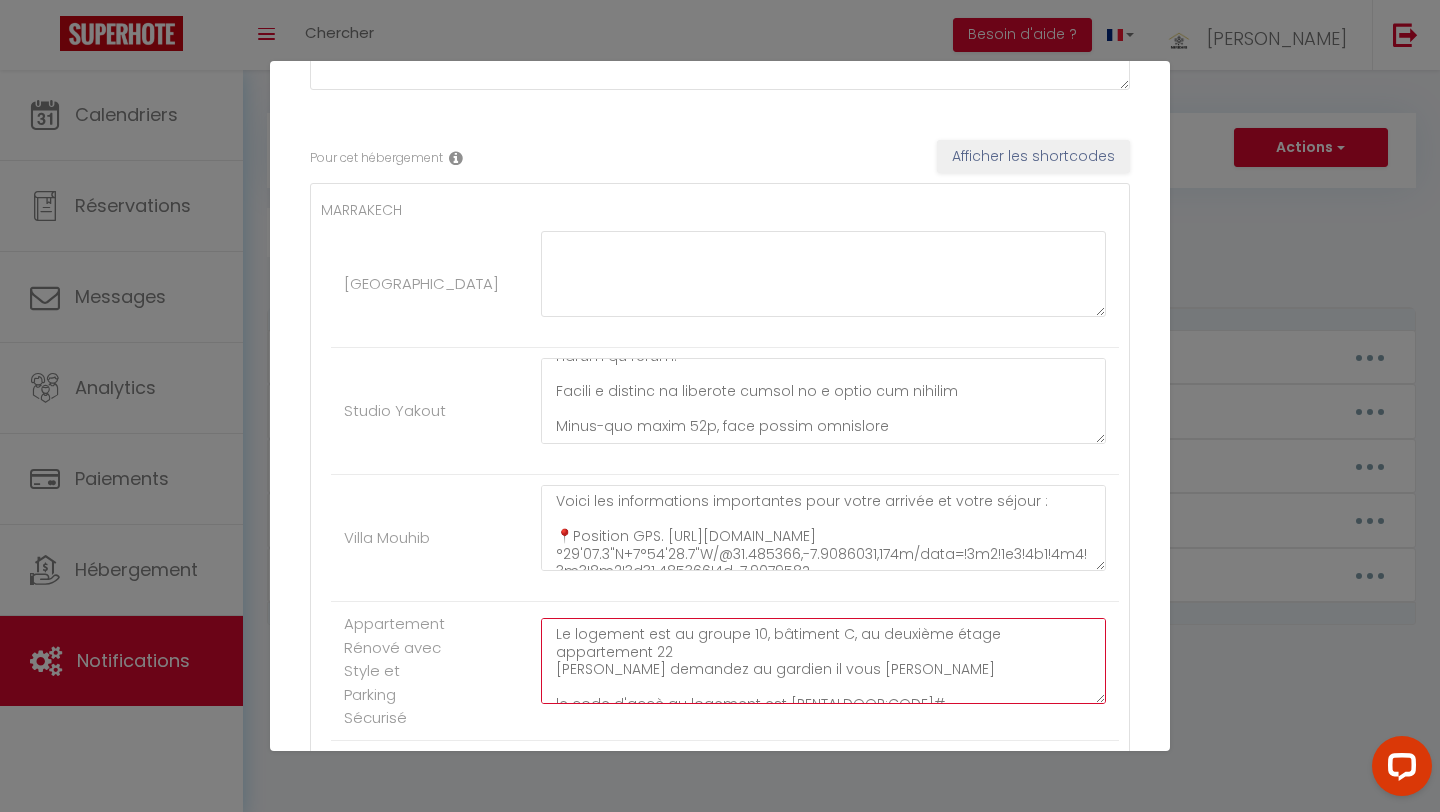 click on "Le logement est au groupe 10, bâtiment C, au deuxième étage appartement 22
[PERSON_NAME] demandez au gardien il vous [PERSON_NAME]
le code d'accè au logement est [RENTALDOOR:CODE]#
Belle journée," at bounding box center [823, 661] 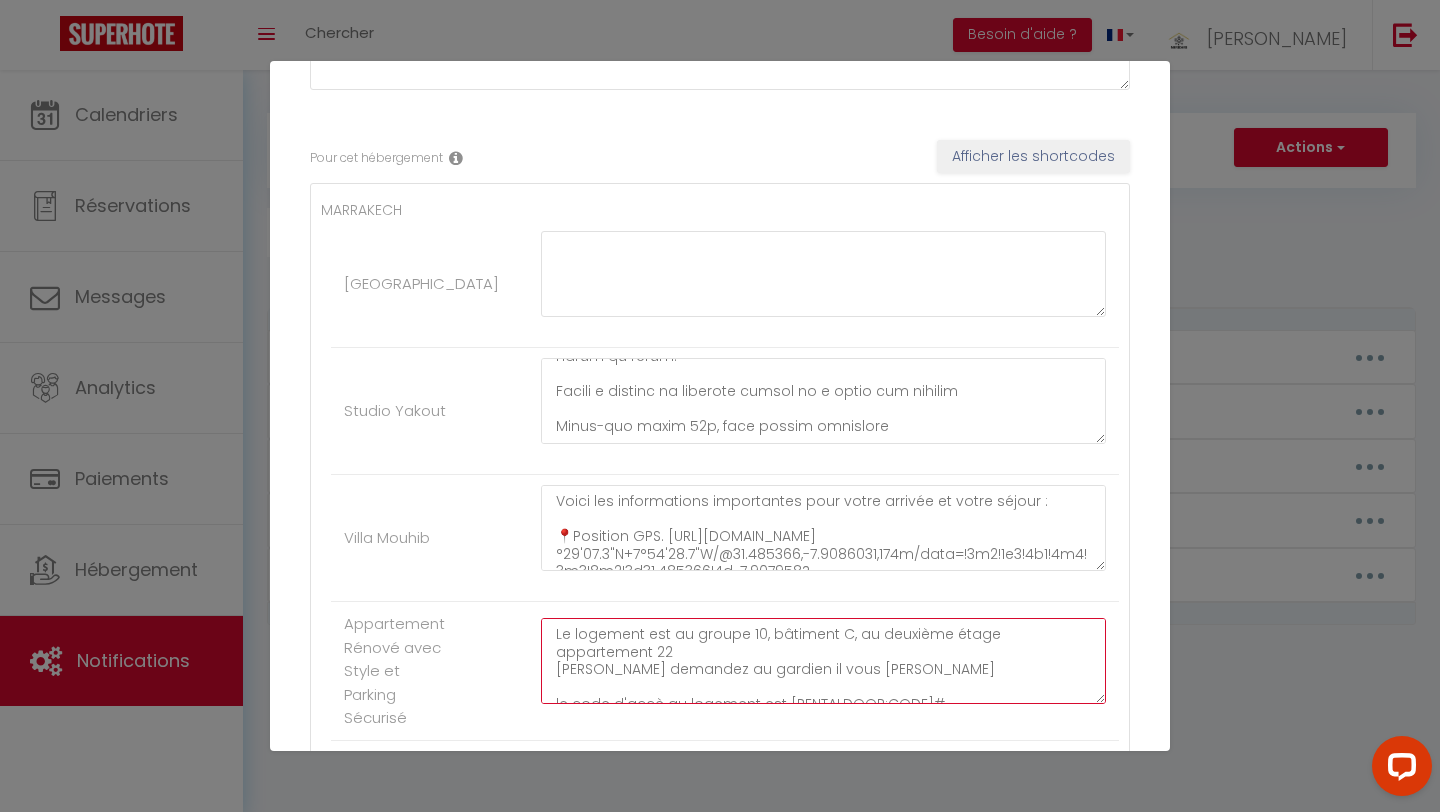 paste on "Bonjour  et merci pour votre réservation 😊
Voici les informations importantes pour votre arrivée et votre séjour :
📍Position GPS. [URL][DOMAIN_NAME]°40'35.4"N+8°00'36.7"W   À l’arrivée :
Une fois arrivé à la Résidence, demandez à l’agent de sécurité à l’entrée : il vous indiquera Bloc GH10C Appt. 22 Etage 2
À côté de la porte d’entrée, vous trouverez une boîte à clés sécurisée.
📦 Code :
Les clés sont à l’intérieur. L’arrivée est autonome à partir de 15h.
📶 Wi-Fi :
Nom du réseau : Inwi Sobhy
Mot de passe : [SECURITY_DATA]
✅ Avant votre départ :
Merci de remettre les clés sur le meuble à chaussures ou de les laisser sur la table du salon
Pensez à laisser le logement propre et à [PERSON_NAME] déchets
Check-out avant 11h, sauf accord préalable" 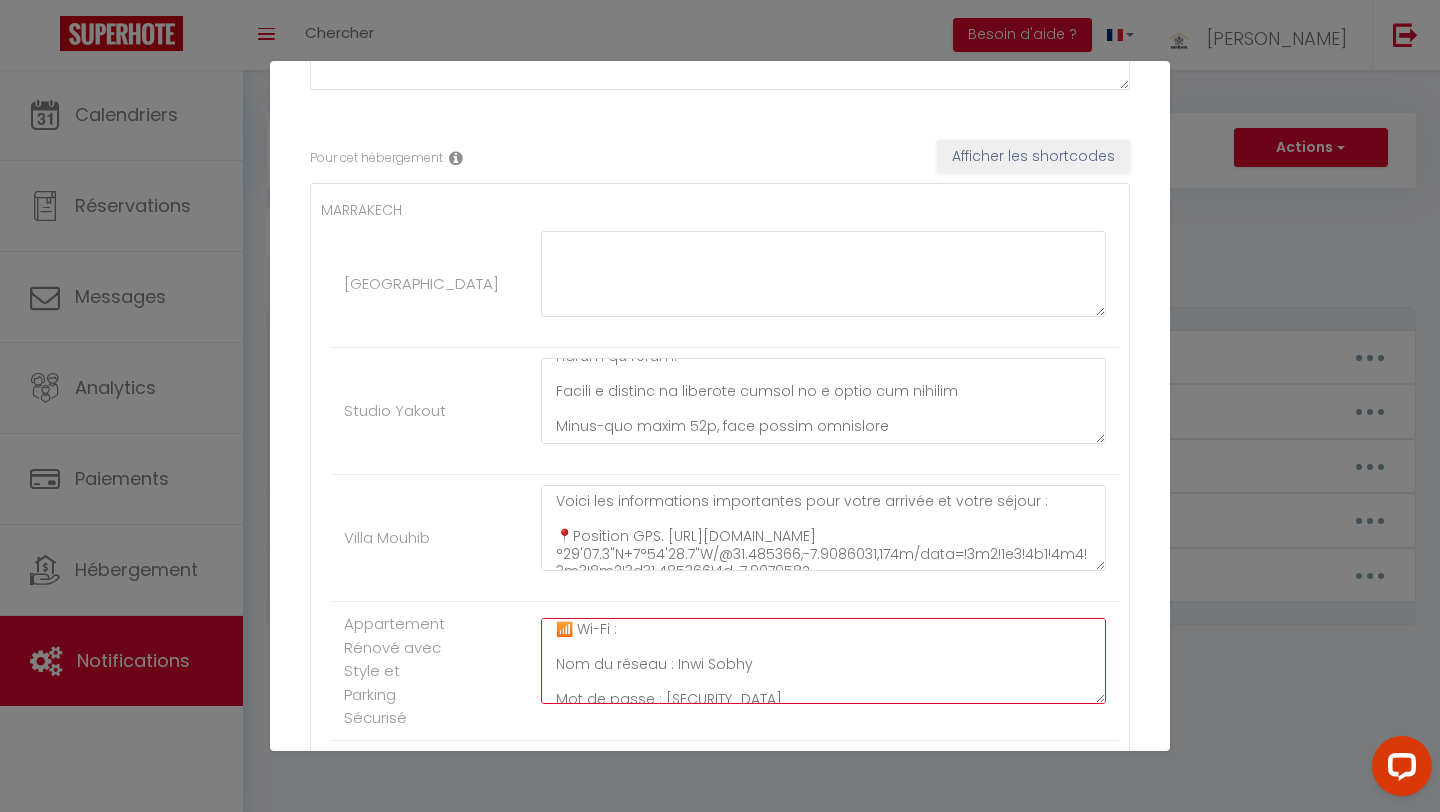 scroll, scrollTop: 0, scrollLeft: 0, axis: both 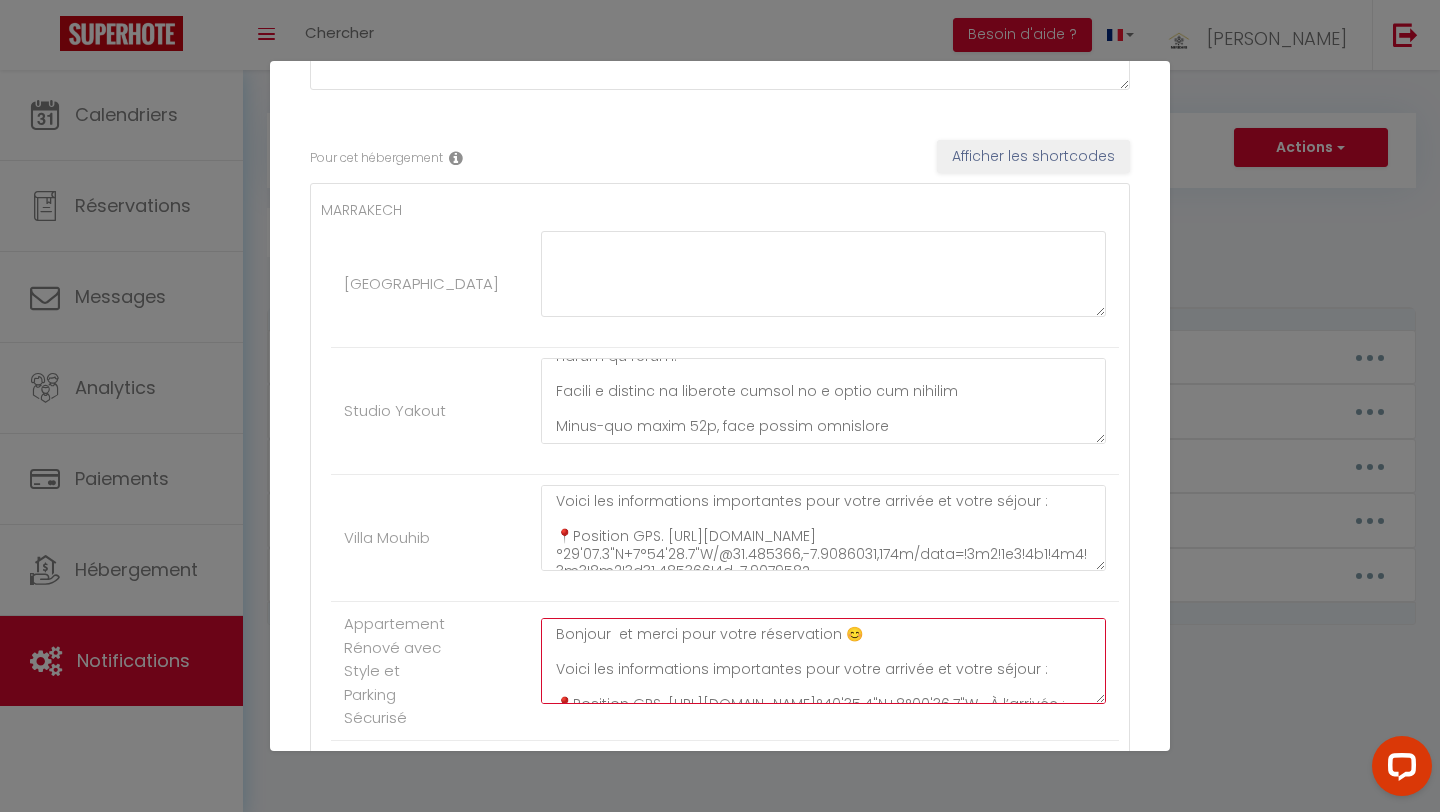 drag, startPoint x: 854, startPoint y: 635, endPoint x: 551, endPoint y: 632, distance: 303.01486 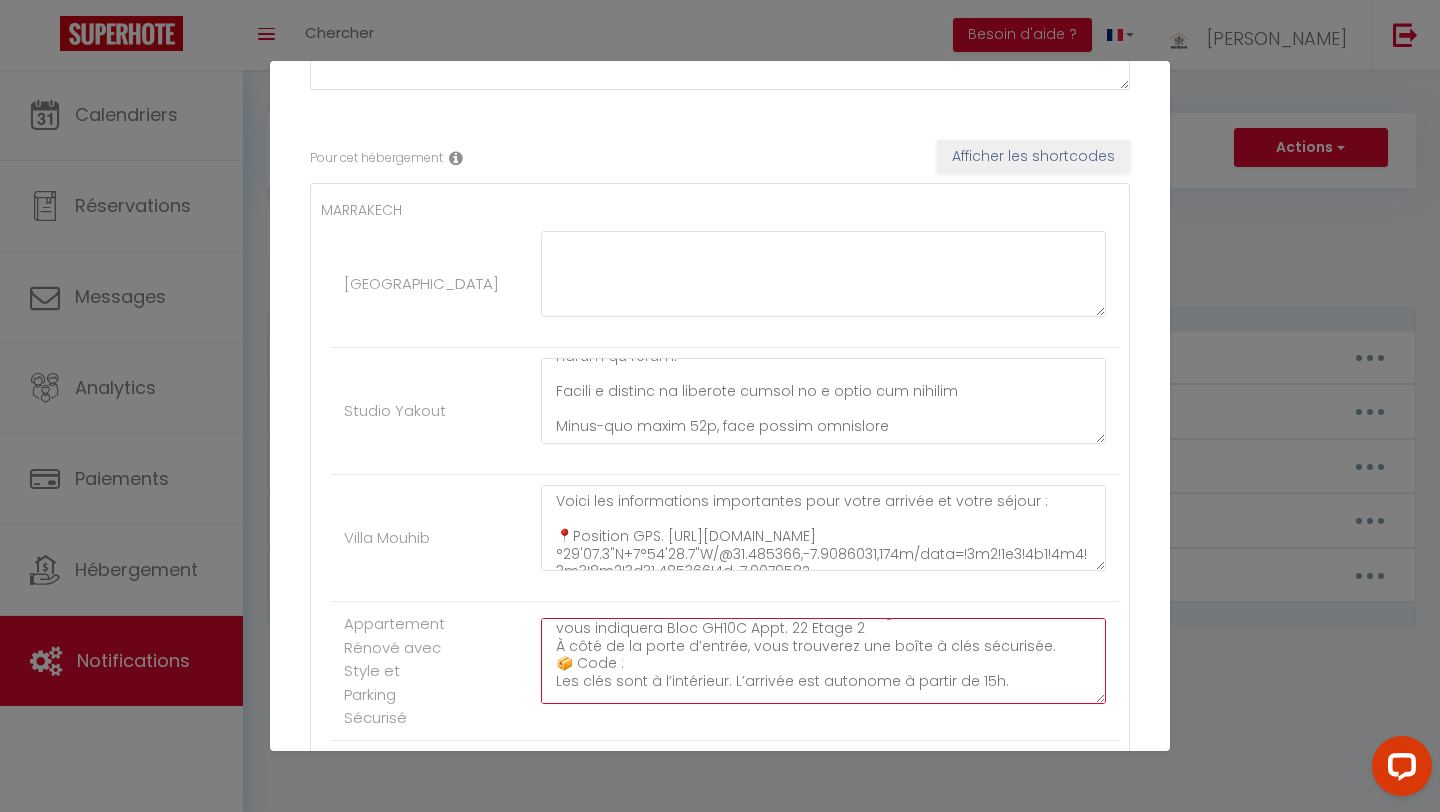 scroll, scrollTop: 94, scrollLeft: 0, axis: vertical 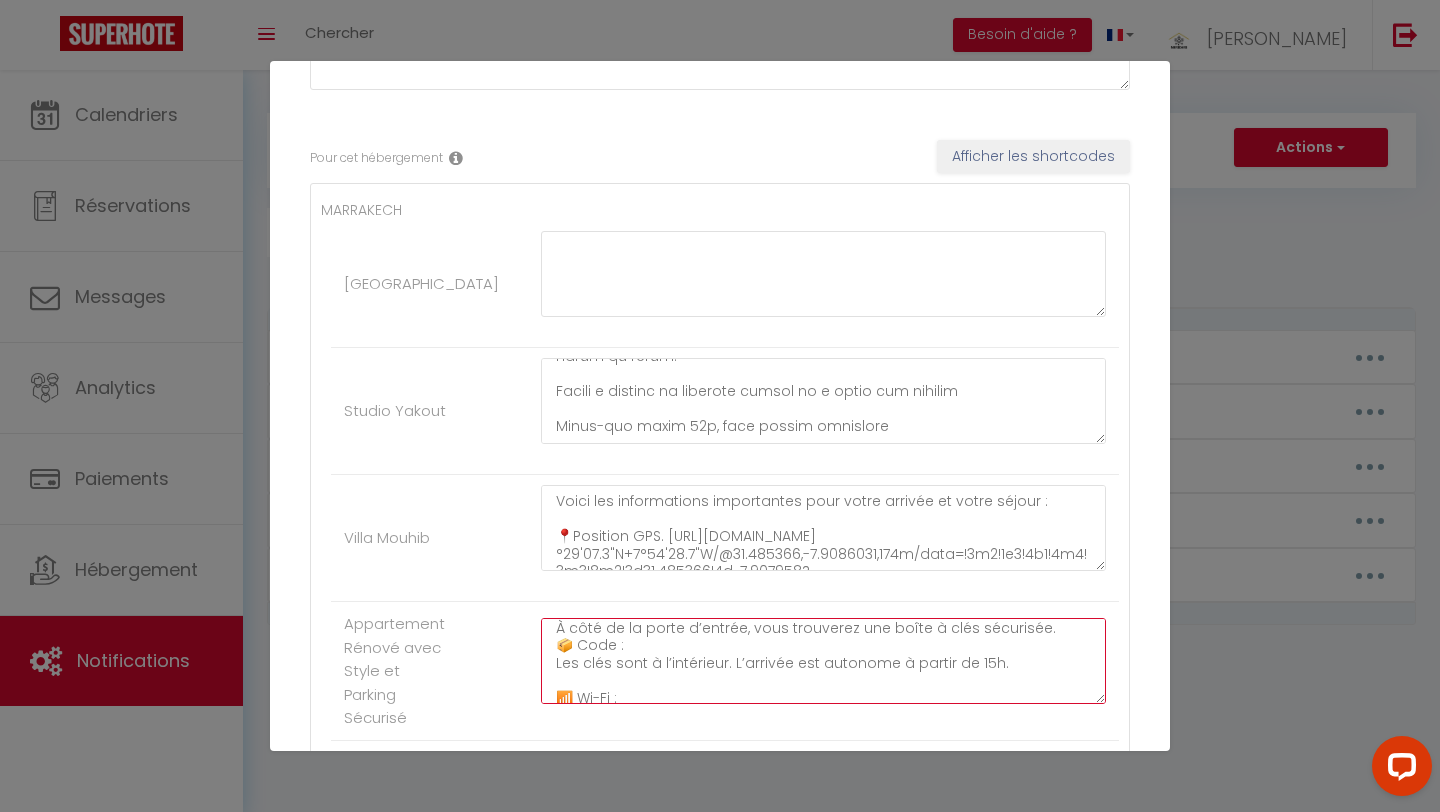 drag, startPoint x: 621, startPoint y: 683, endPoint x: 600, endPoint y: 667, distance: 26.400757 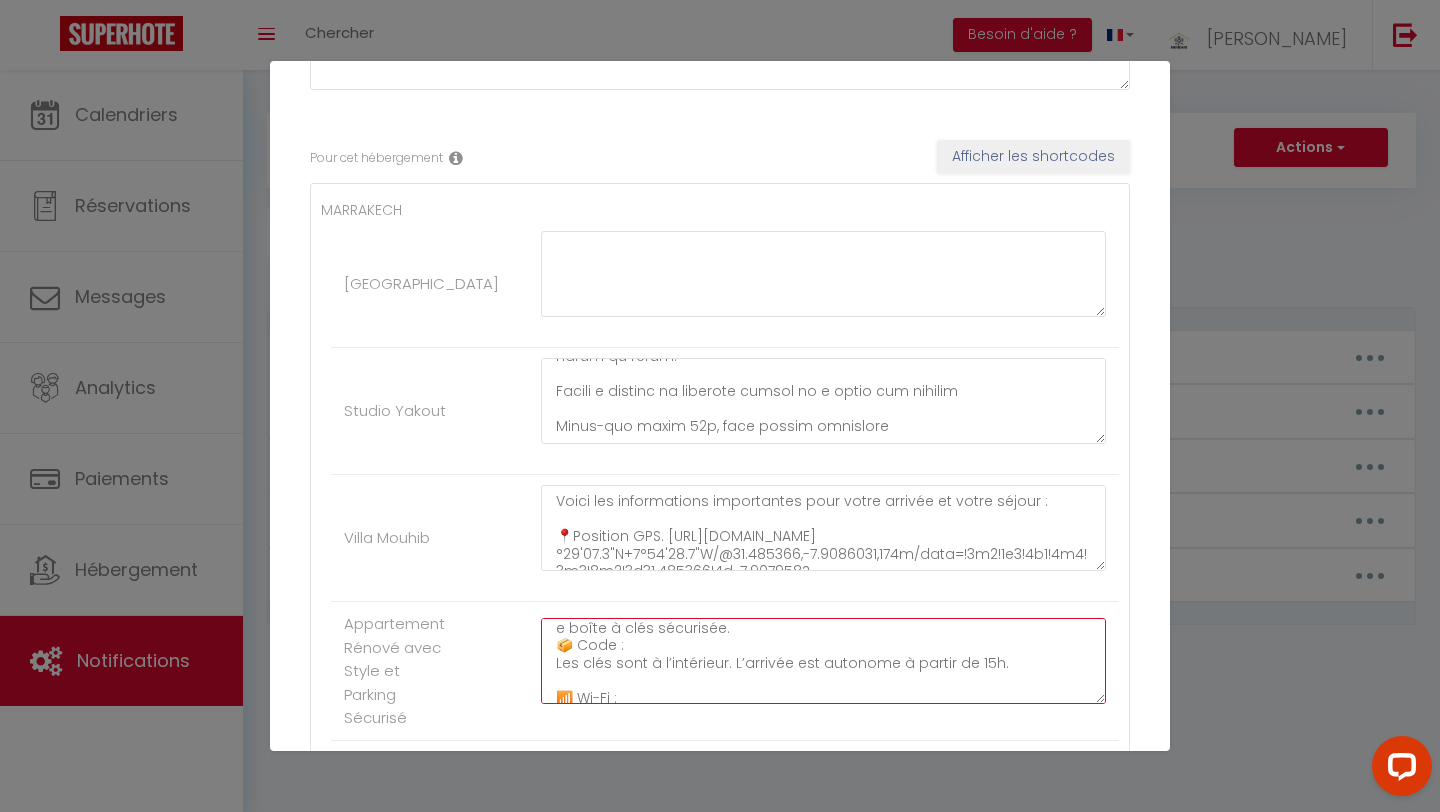 drag, startPoint x: 722, startPoint y: 666, endPoint x: 555, endPoint y: 660, distance: 167.10774 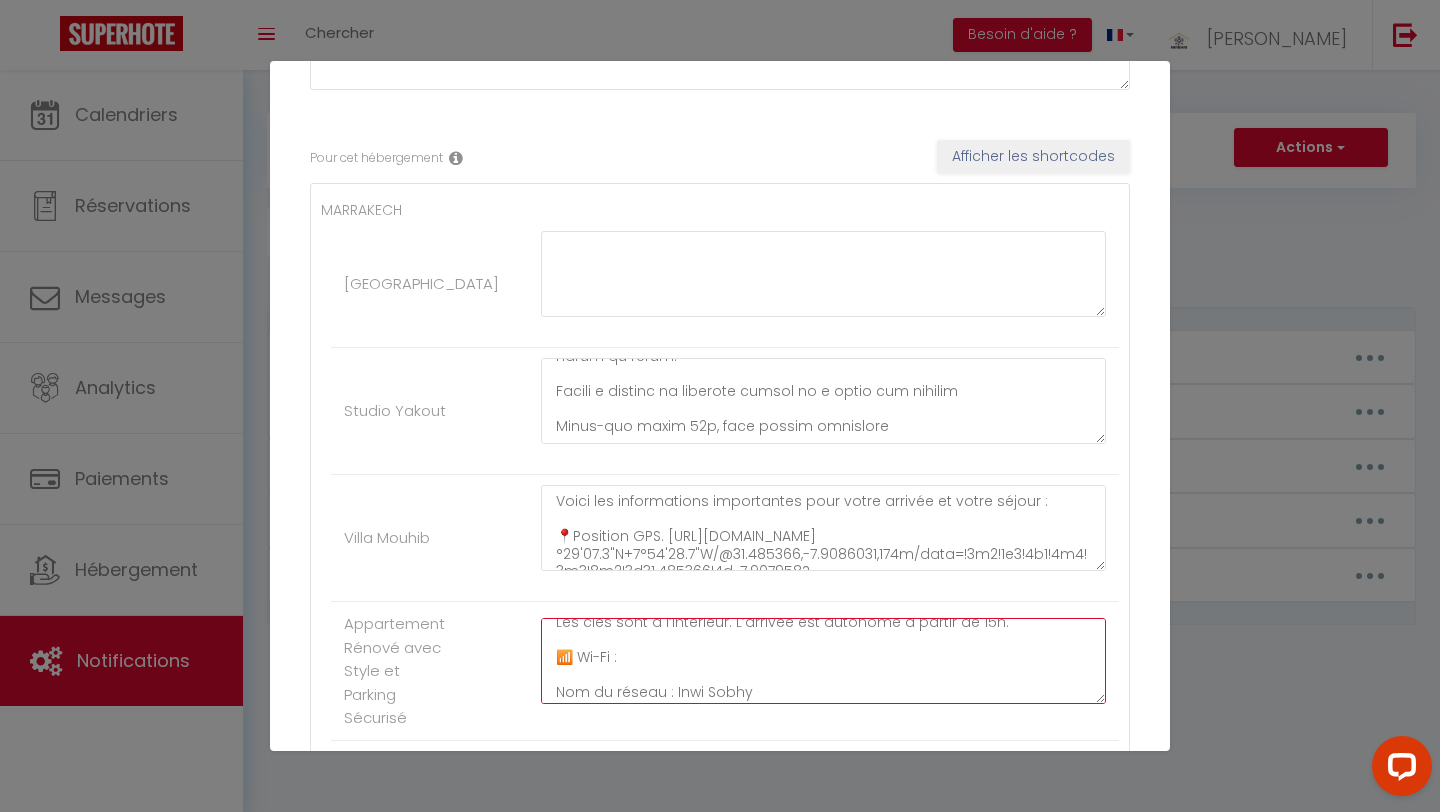 scroll, scrollTop: 114, scrollLeft: 0, axis: vertical 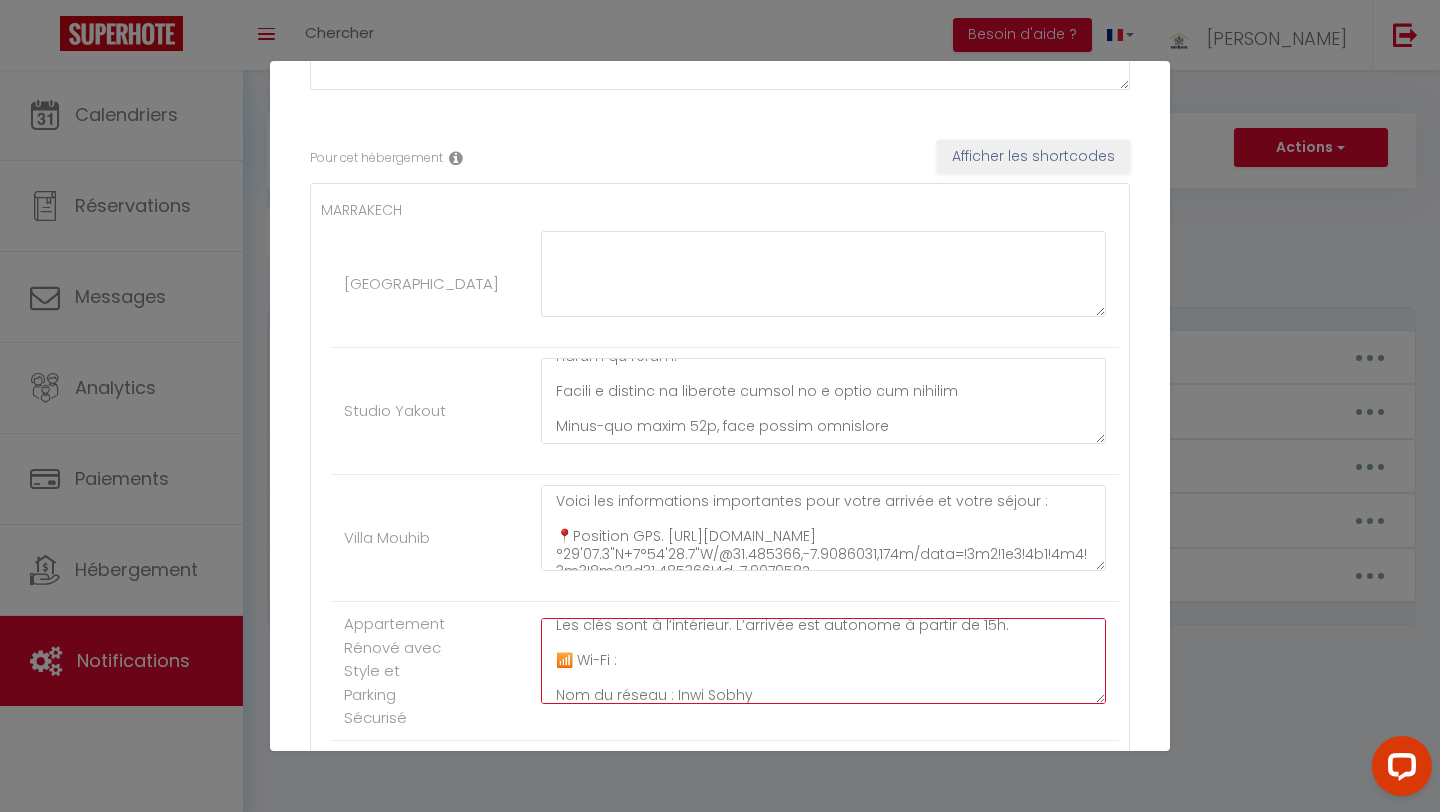 drag, startPoint x: 555, startPoint y: 663, endPoint x: 1033, endPoint y: 658, distance: 478.02615 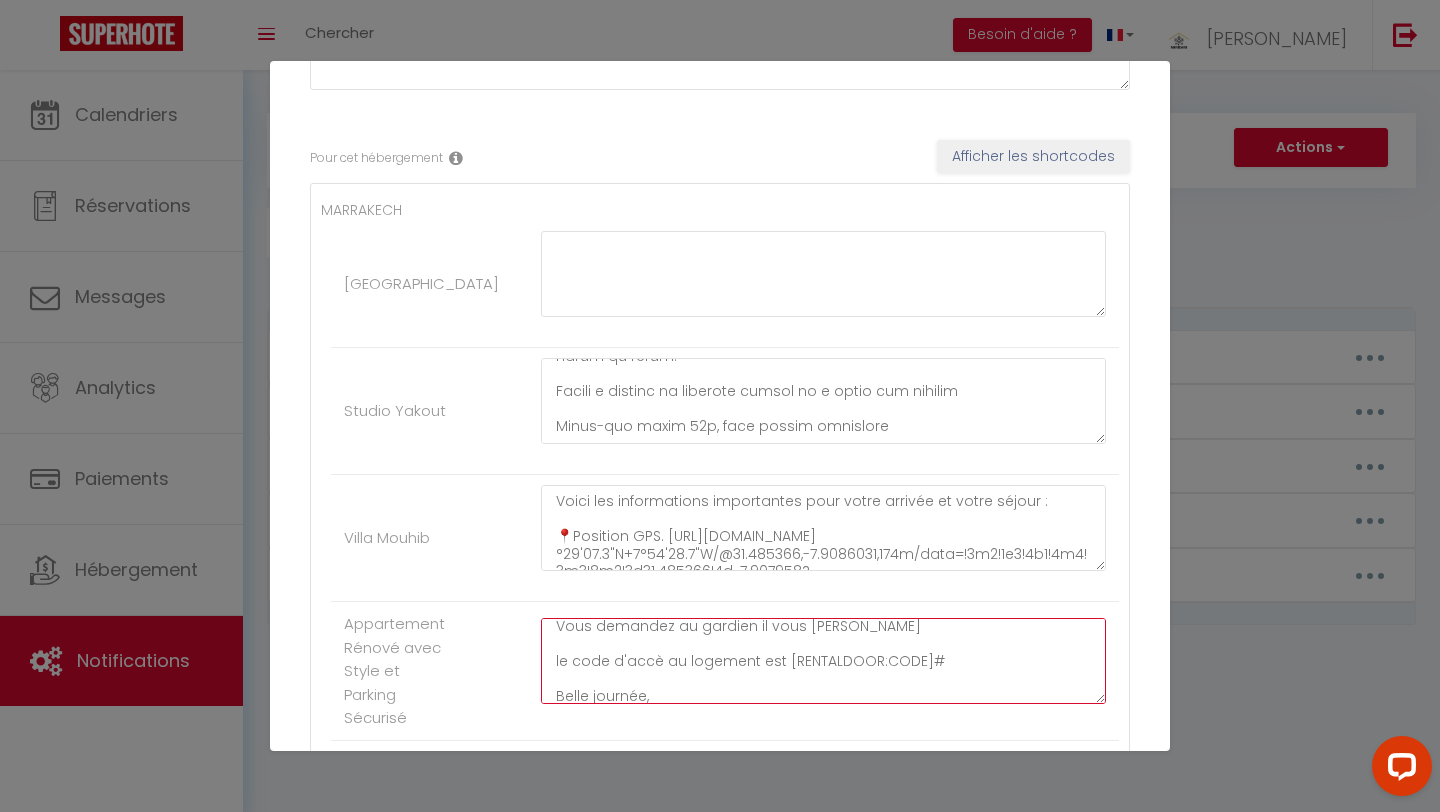 scroll, scrollTop: 413, scrollLeft: 0, axis: vertical 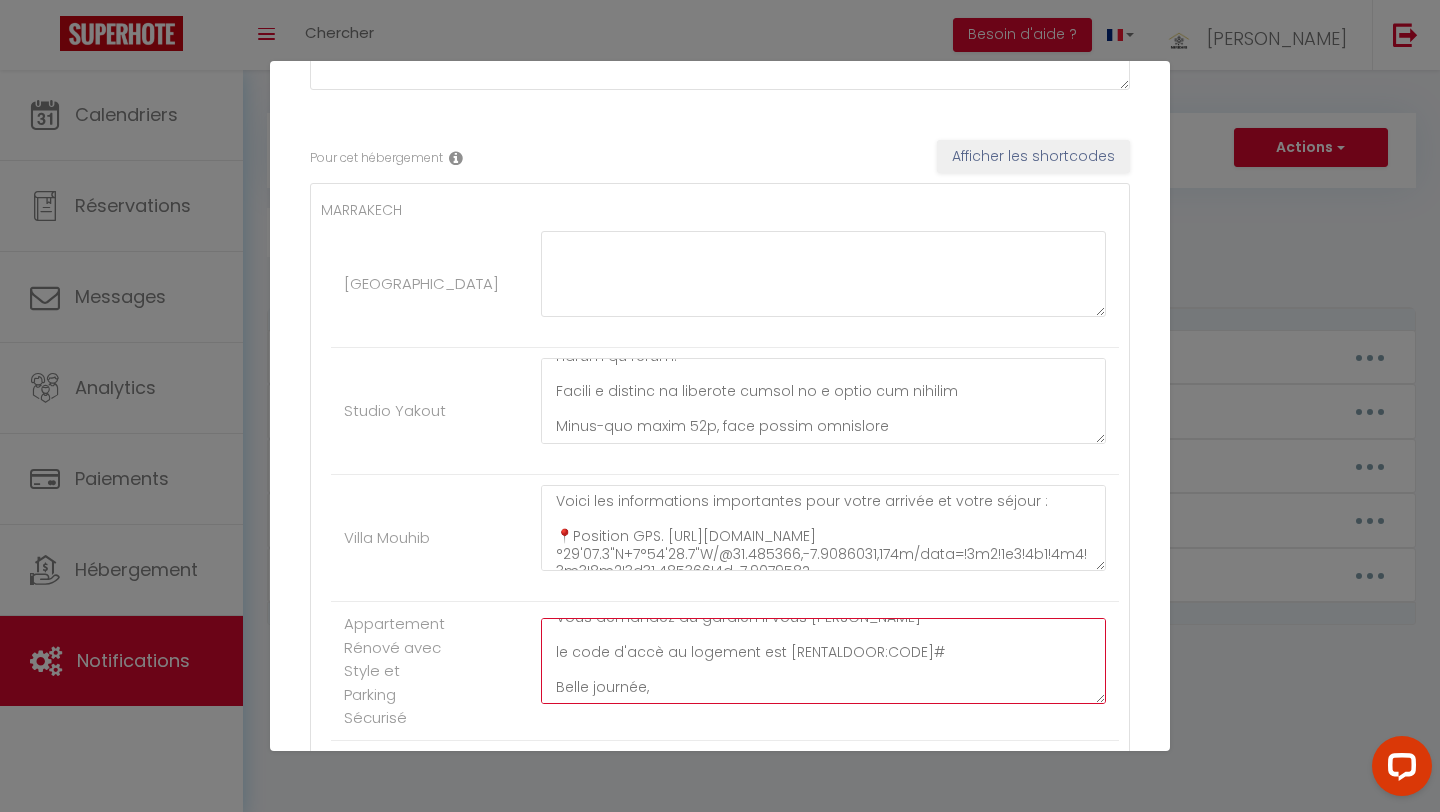 drag, startPoint x: 554, startPoint y: 697, endPoint x: 932, endPoint y: 658, distance: 380.0066 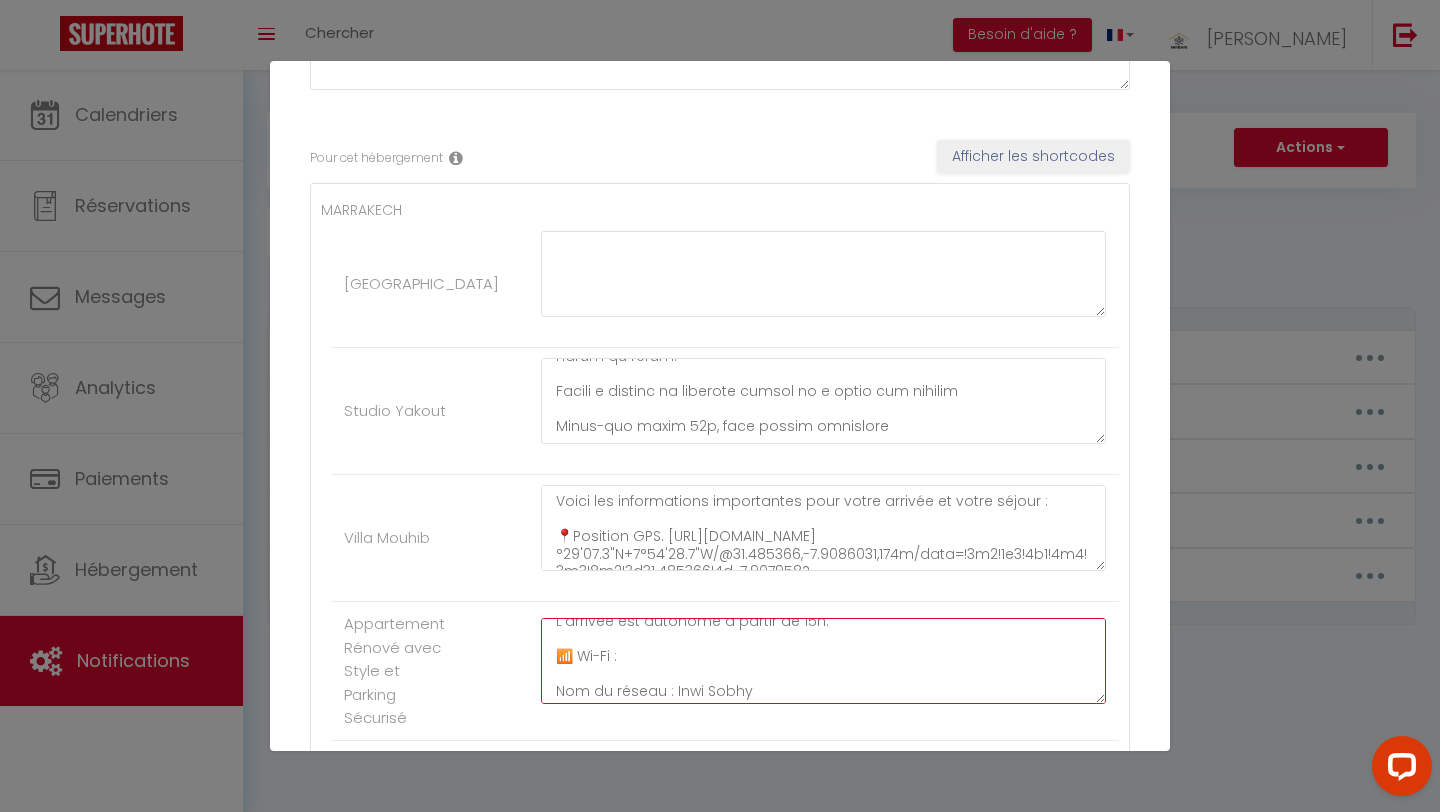 scroll, scrollTop: 117, scrollLeft: 0, axis: vertical 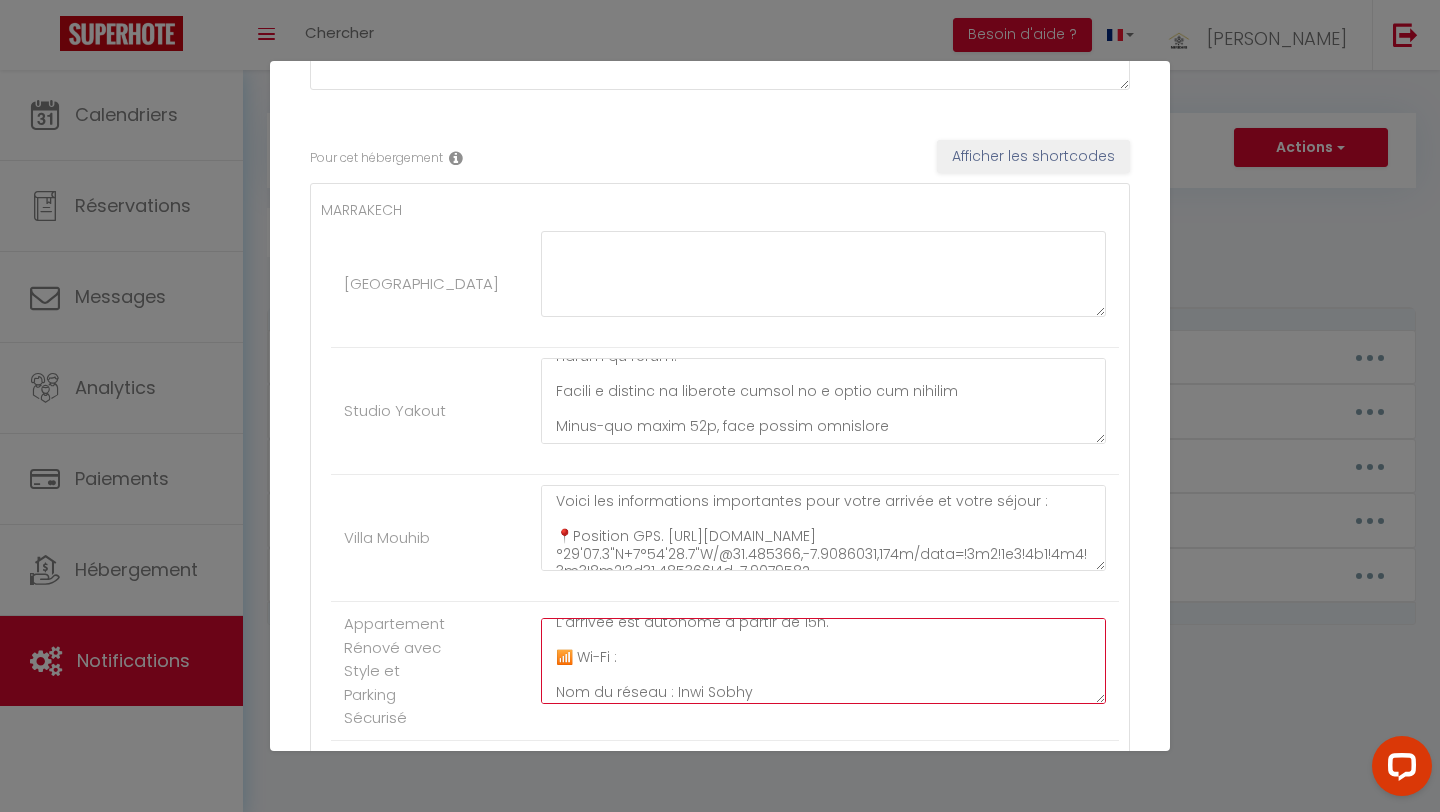 click on "Voici les informations importantes pour votre arrivée et votre séjour :
📍Position GPS. [URL][DOMAIN_NAME]°40'35.4"N+8°00'36.7"W   À l’arrivée :
Une fois arrivé à la Résidence, demandez à l’agent de sécurité à l’entrée : il vous indiquera Bloc GH10C Appt. 22 Etage 2.
📦 Code :
L’arrivée est autonome à partir de 15h.
📶 Wi-Fi :
Nom du réseau : Inwi Sobhy
Mot de passe : [SECURITY_DATA]
✅ Avant votre départ :
Merci de remettre les clés sur le meuble à chaussures ou de les laisser sur la table du salon
Pensez à laisser le logement propre et à [PERSON_NAME] déchets
Check-out avant 11h, sauf accord préalableLe logement est au groupe 10, bâtiment C, au deuxième étage appartement 22
Vous demandez au gardien il vous [PERSON_NAME]
le code d'accè au logement est [RENTALDOOR:CODE]#
Belle journée," at bounding box center [823, 661] 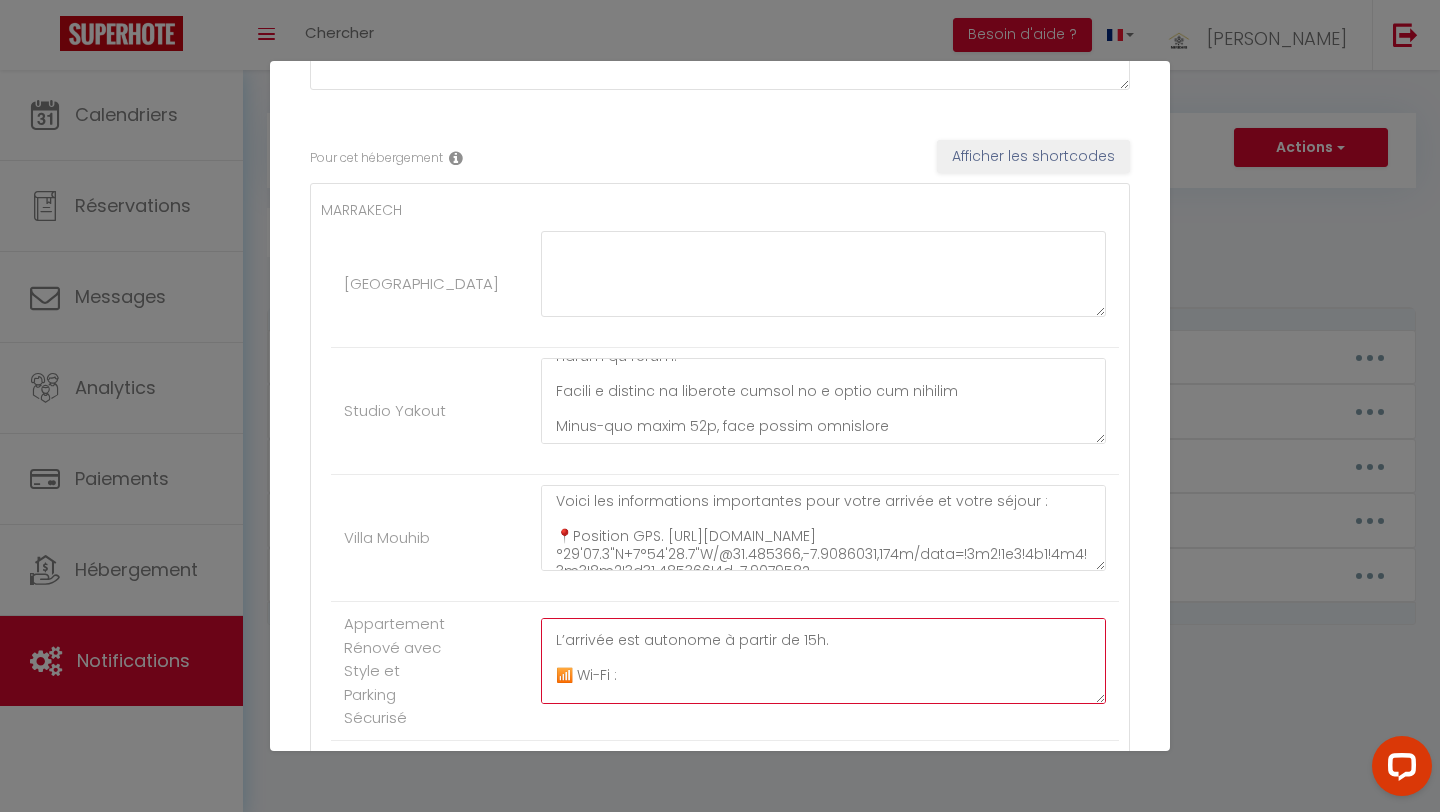 click on "Voici les informations importantes pour votre arrivée et votre séjour :
📍Position GPS. [URL][DOMAIN_NAME]°40'35.4"N+8°00'36.7"W   À l’arrivée :
Une fois arrivé à la Résidence, demandez à l’agent de sécurité à l’entrée : il vous indiquera Bloc GH10C Appt. 22 Etage 2.
📦 Code : le code d'accè au logement est [RENTALDOOR:CODE]#
L’arrivée est autonome à partir de 15h.
📶 Wi-Fi :
Nom du réseau : Inwi Sobhy
Mot de passe : [SECURITY_DATA]
✅ Avant votre départ :
Merci de remettre les clés sur le meuble à chaussures ou de les laisser sur la table du salon
Pensez à laisser le logement propre et à [PERSON_NAME] déchets
Check-out avant 11h, sauf accord préalableLe logement est au groupe 10, bâtiment C, au deuxième étage appartement 22
Vous demandez au gardien il vous [PERSON_NAME]
le code d'accè au logement est [RENTALDOOR:CODE]#
Belle journée," at bounding box center (823, 661) 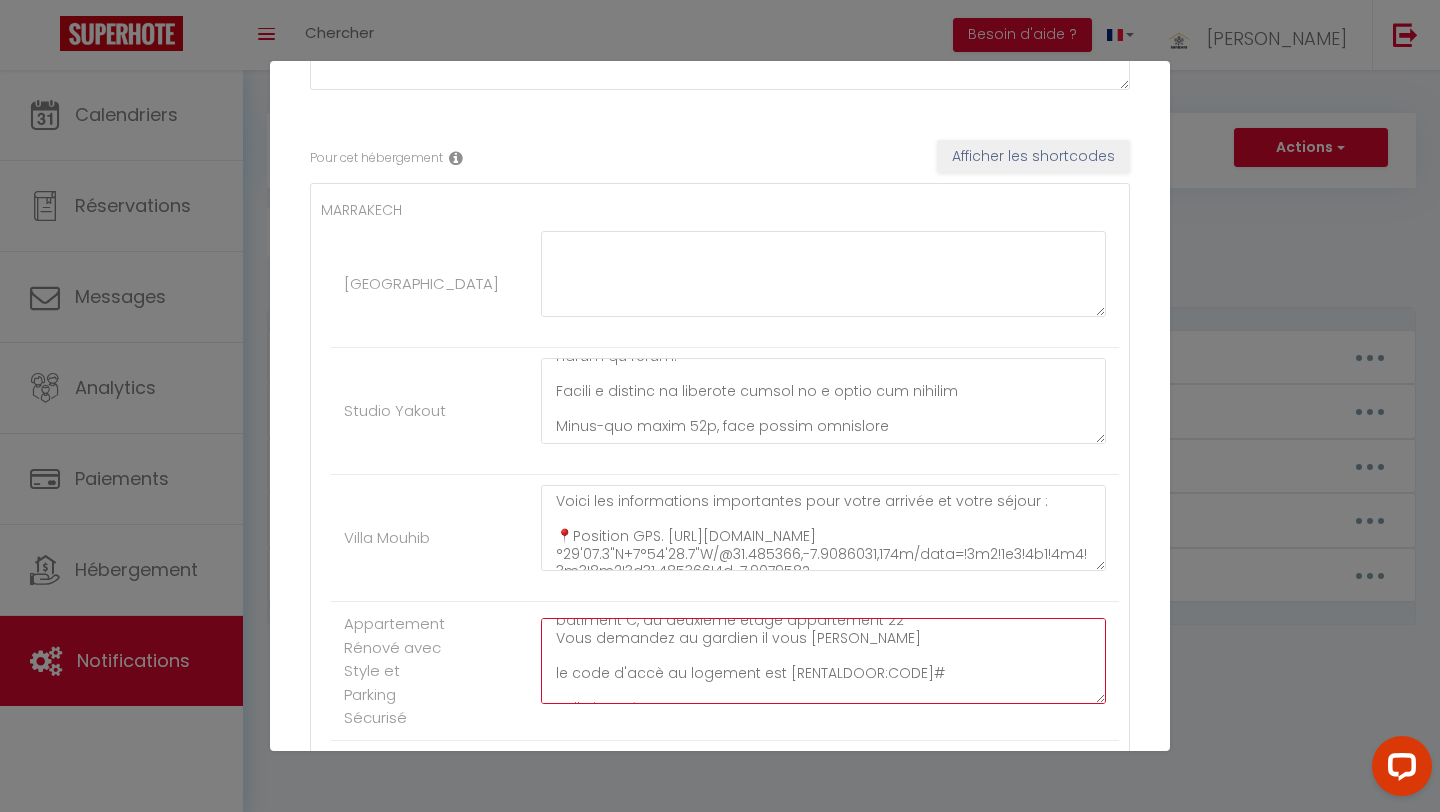 scroll, scrollTop: 433, scrollLeft: 0, axis: vertical 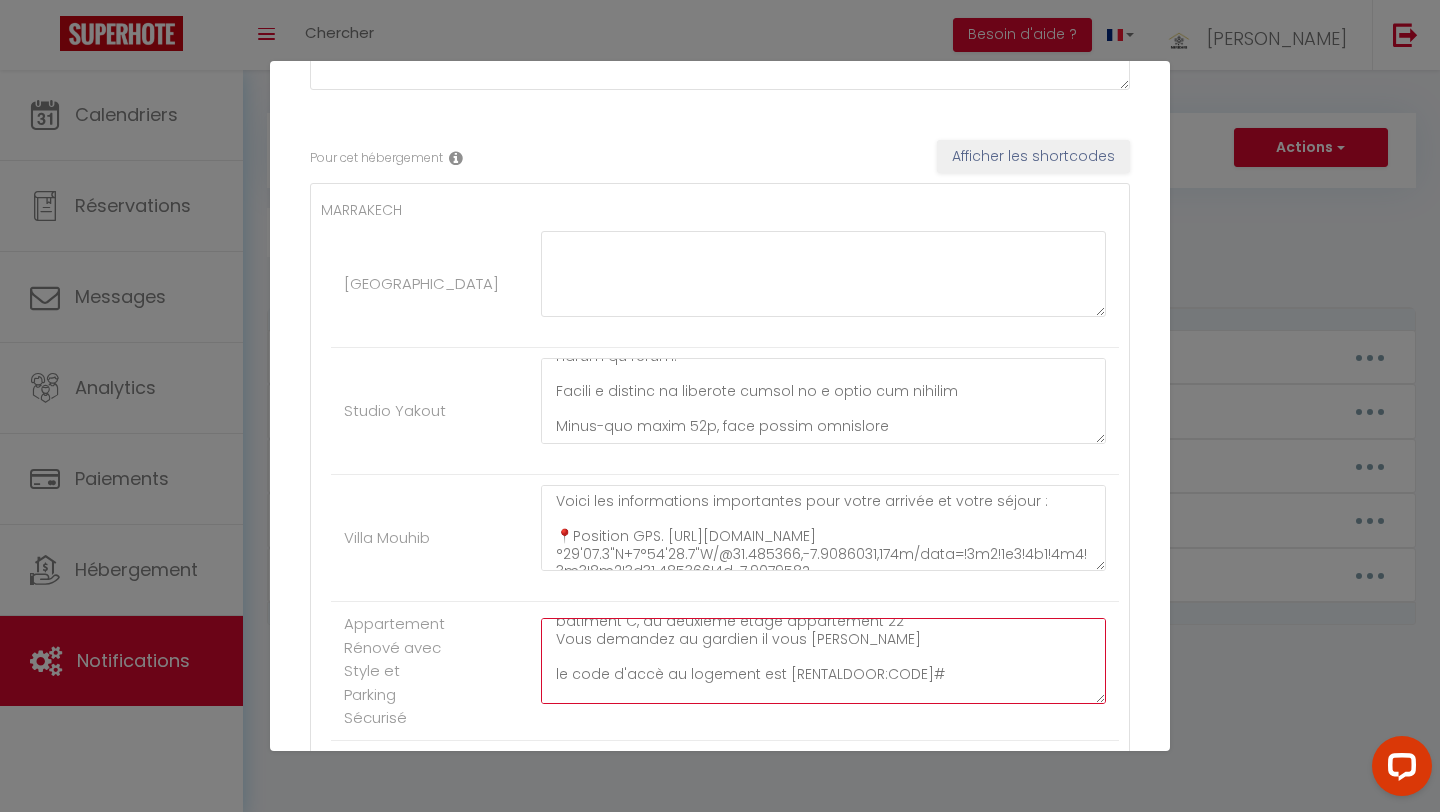 drag, startPoint x: 874, startPoint y: 639, endPoint x: 883, endPoint y: 680, distance: 41.976185 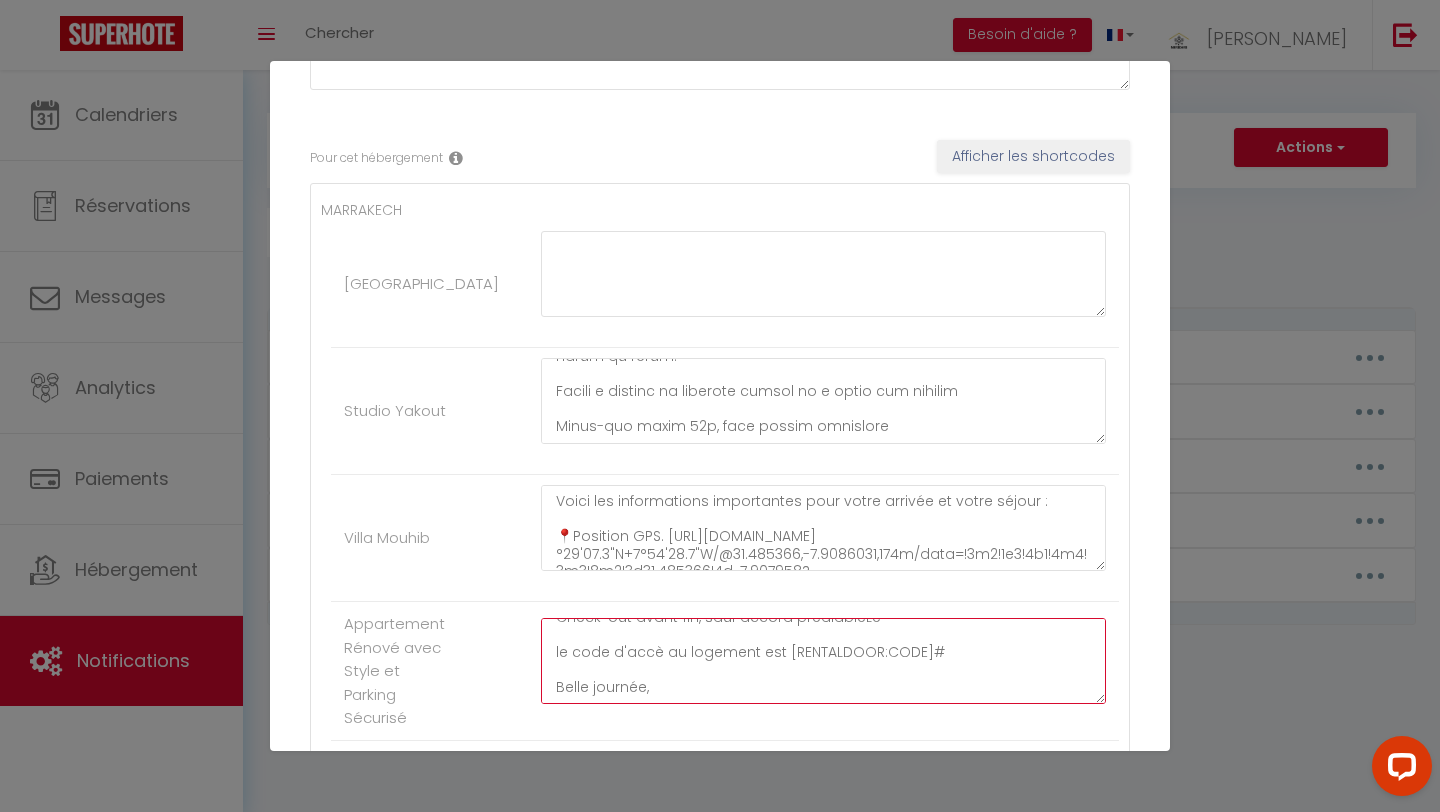 scroll, scrollTop: 455, scrollLeft: 0, axis: vertical 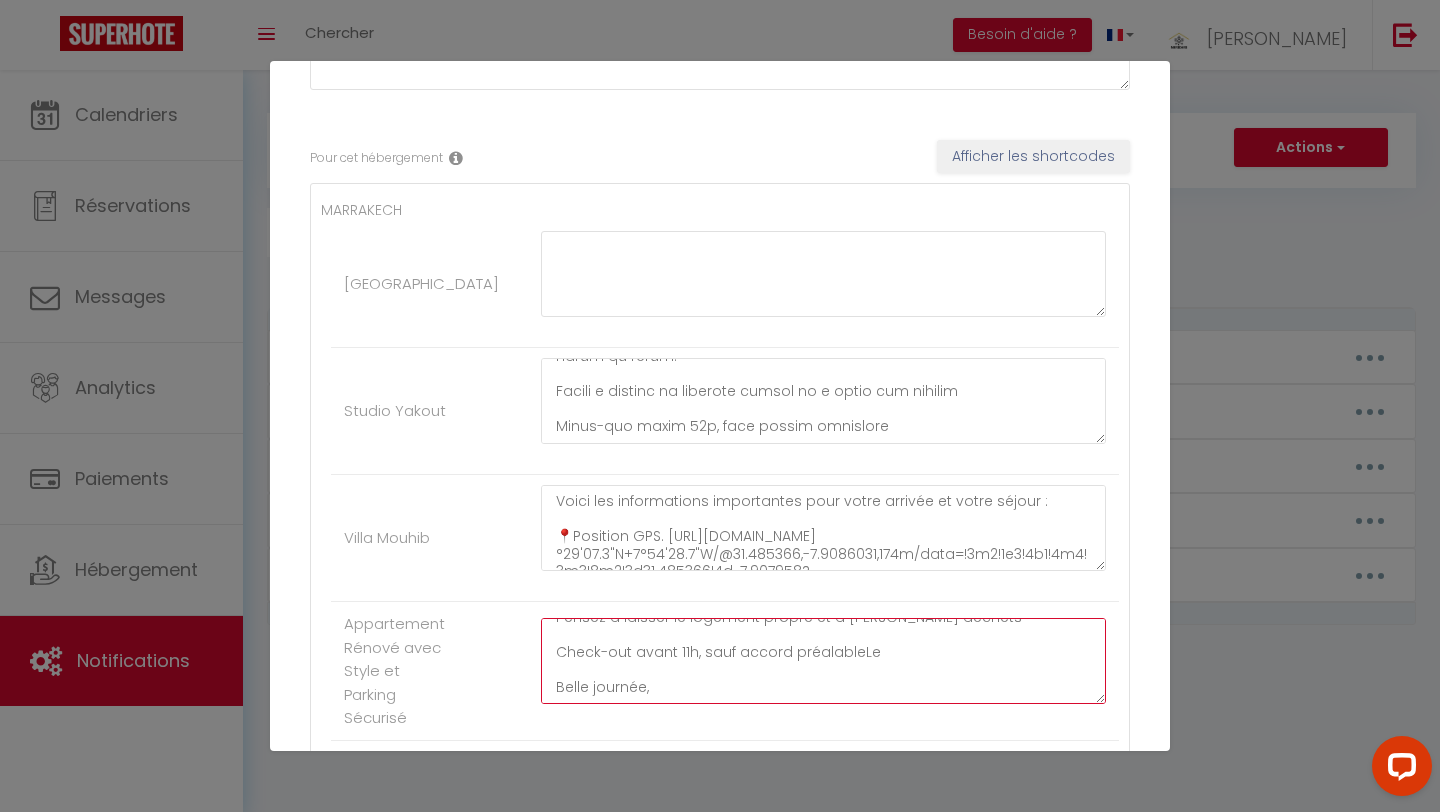 click on "Voici les informations importantes pour votre arrivée et votre séjour :
📍Position GPS. [URL][DOMAIN_NAME]°40'35.4"N+8°00'36.7"W   À l’arrivée :
Une fois arrivé à la Résidence, demandez à l’agent de sécurité à l’entrée : il vous indiquera Bloc GH10C Appt. 22 Etage 2.
📦 Code : le code d'accè au logement est [RENTALDOOR:CODE]#
L’arrivée est autonome à partir de 15h.
📶 Wi-Fi :
Nom du réseau : Inwi Sobhy
Mot de passe : [SECURITY_DATA]
✅ Avant votre départ :
Merci de remettre les clés sur le meuble à chaussures ou de les laisser sur la table du salon
Pensez à laisser le logement propre et à [PERSON_NAME] déchets
Check-out avant 11h, sauf accord préalableLe
Belle journée," at bounding box center (823, 661) 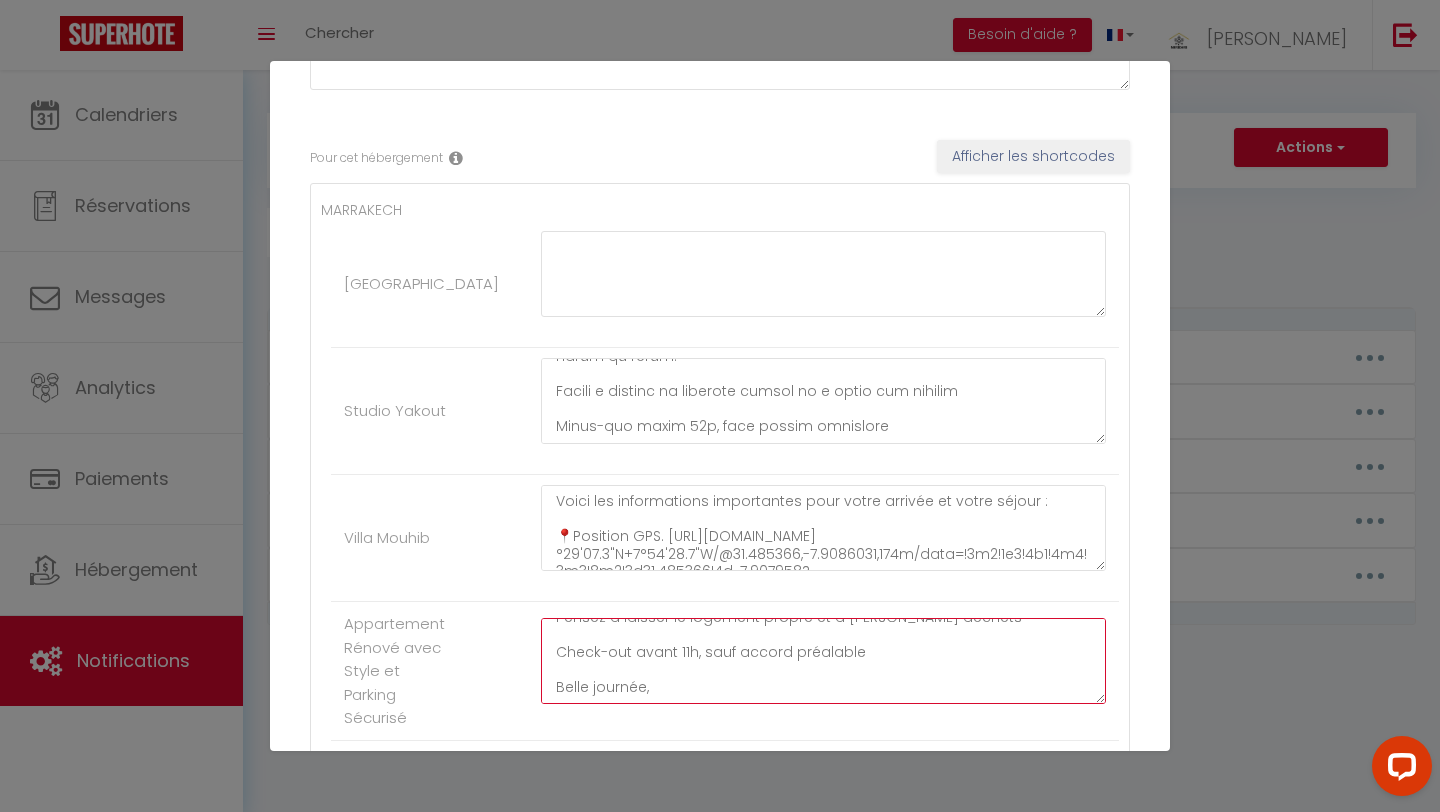 click on "Voici les informations importantes pour votre arrivée et votre séjour :
📍Position GPS. [URL][DOMAIN_NAME]°40'35.4"N+8°00'36.7"W   À l’arrivée :
Une fois arrivé à la Résidence, demandez à l’agent de sécurité à l’entrée : il vous indiquera Bloc GH10C Appt. 22 Etage 2.
📦 Code : le code d'accè au logement est [RENTALDOOR:CODE]#
L’arrivée est autonome à partir de 15h.
📶 Wi-Fi :
Nom du réseau : Inwi Sobhy
Mot de passe : [SECURITY_DATA]
✅ Avant votre départ :
Merci de remettre les clés sur le meuble à chaussures ou de les laisser sur la table du salon
Pensez à laisser le logement propre et à [PERSON_NAME] déchets
Check-out avant 11h, sauf accord préalable
Belle journée," at bounding box center [823, 661] 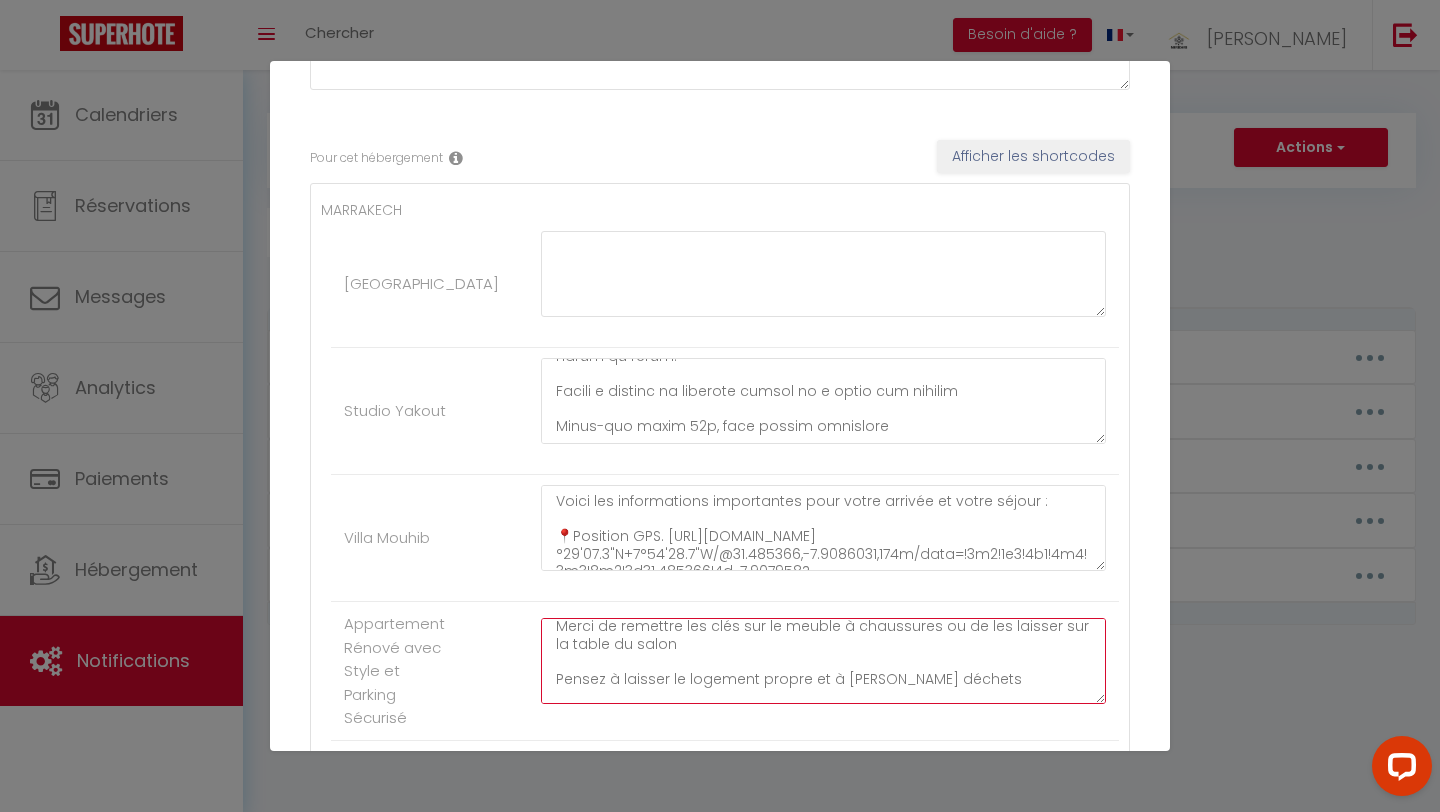 scroll, scrollTop: 349, scrollLeft: 0, axis: vertical 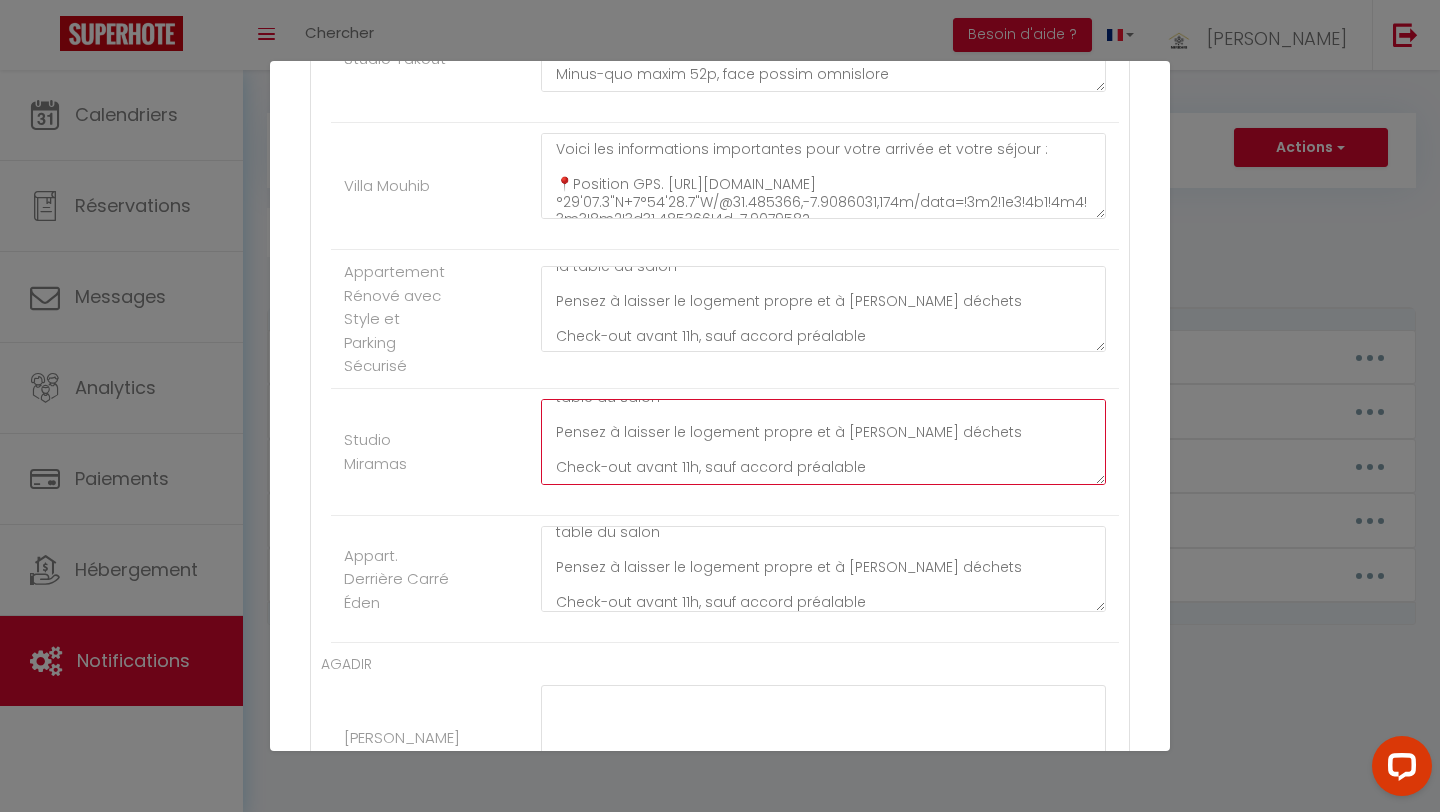 click on "Voici les informations importantes pour votre arrivée et votre séjour :
📍 À l’arrivée :
Une fois arrivé à la Résidence Miramas, vous faites l’enregistrement avec l’agent de sécurité à l’entrée.
À l’entrée vous  trouverez [PERSON_NAME] aux lettres, les clés sont à l’intérieur de la C17. L’arrivée est autonome à partir de 15h.
📶 Wi-Fi :
Nom du réseau : Inwi sobhy
Mot de passe : [SECURITY_DATA]
✅ Avant votre départ :
Merci de remettre les clés dans la boîte aux lettres ou de les laisser sur la table du salon
Pensez à laisser le logement propre et à [PERSON_NAME] déchets
Check-out avant 11h, sauf accord préalable" at bounding box center (823, 442) 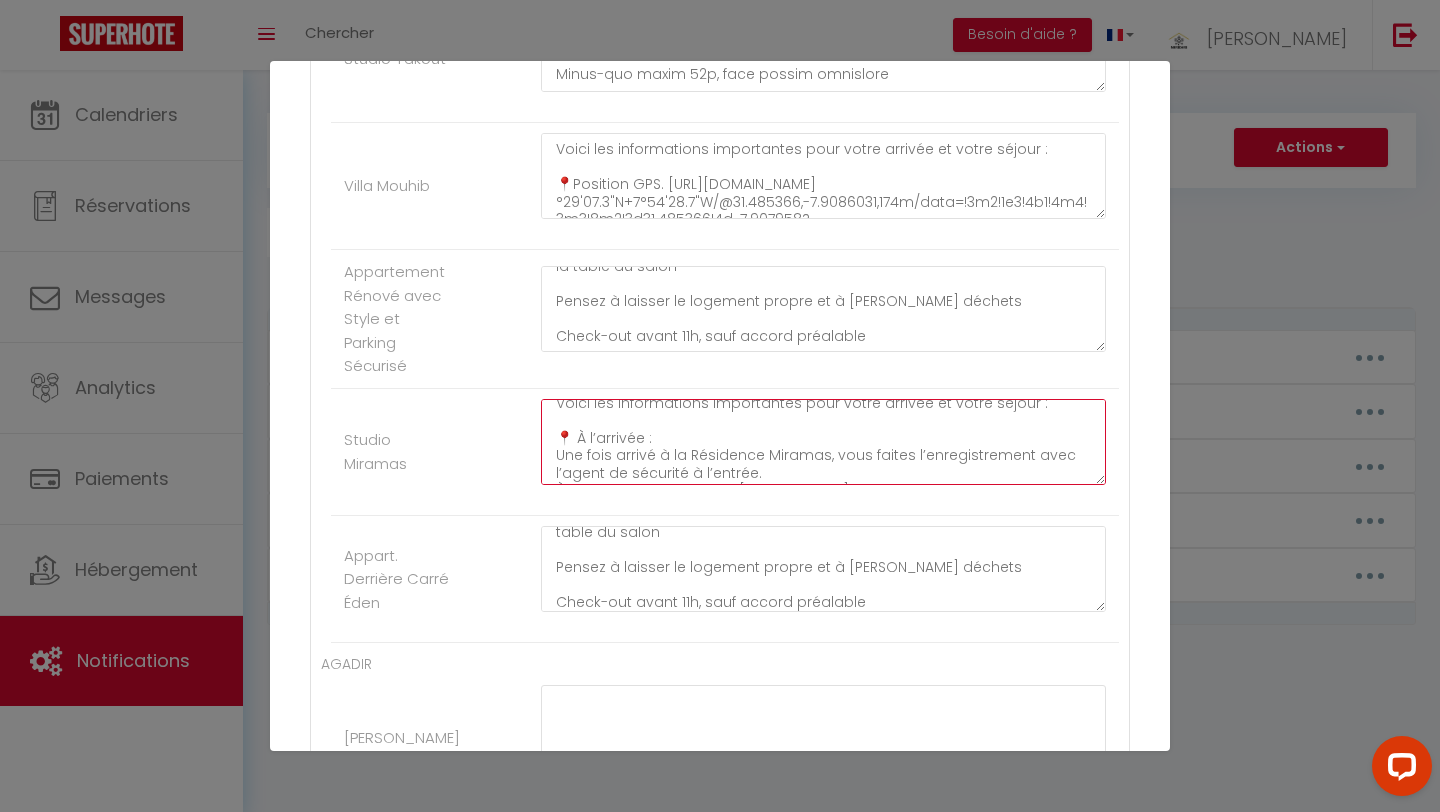 scroll, scrollTop: 0, scrollLeft: 0, axis: both 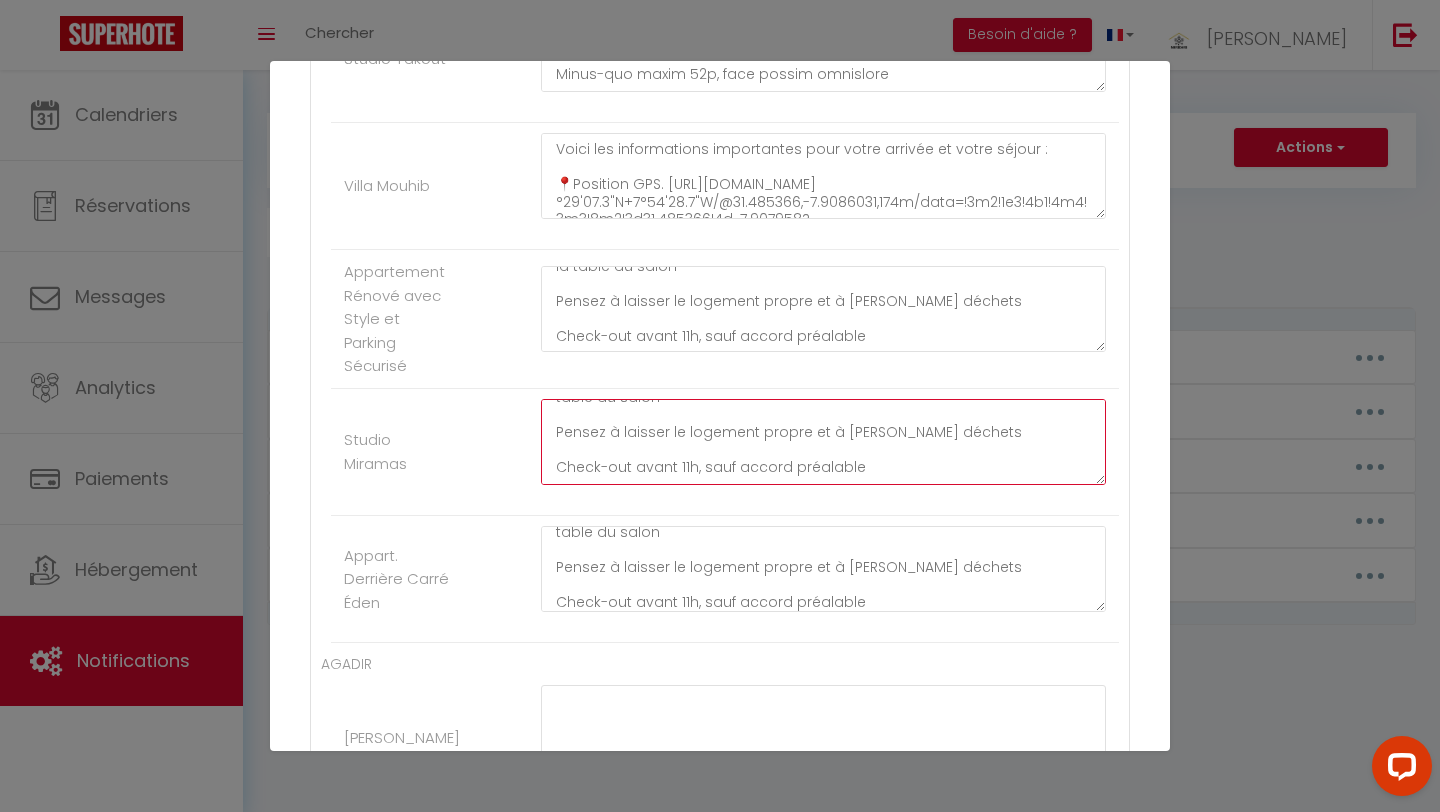 drag, startPoint x: 553, startPoint y: 415, endPoint x: 758, endPoint y: 491, distance: 218.6344 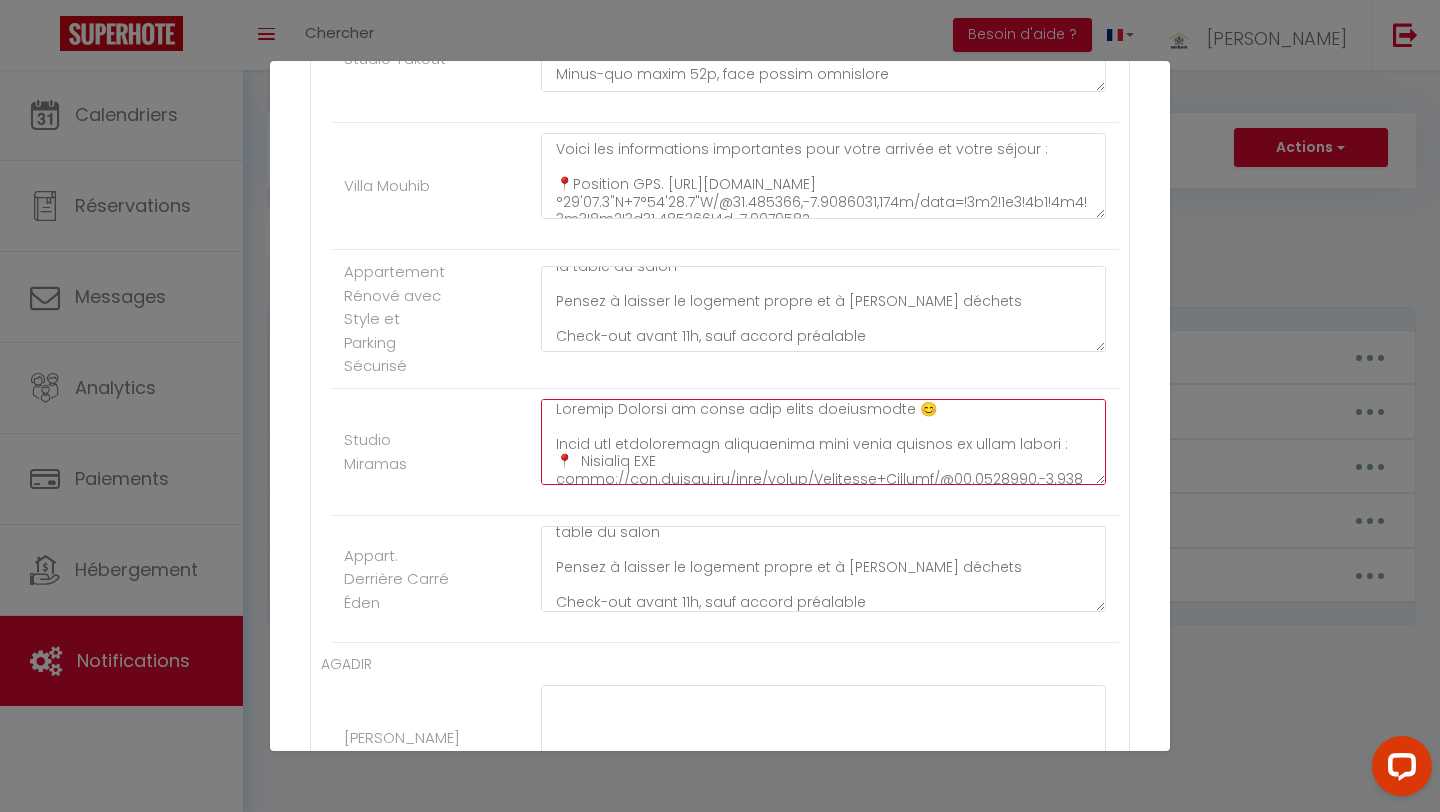 scroll, scrollTop: 0, scrollLeft: 0, axis: both 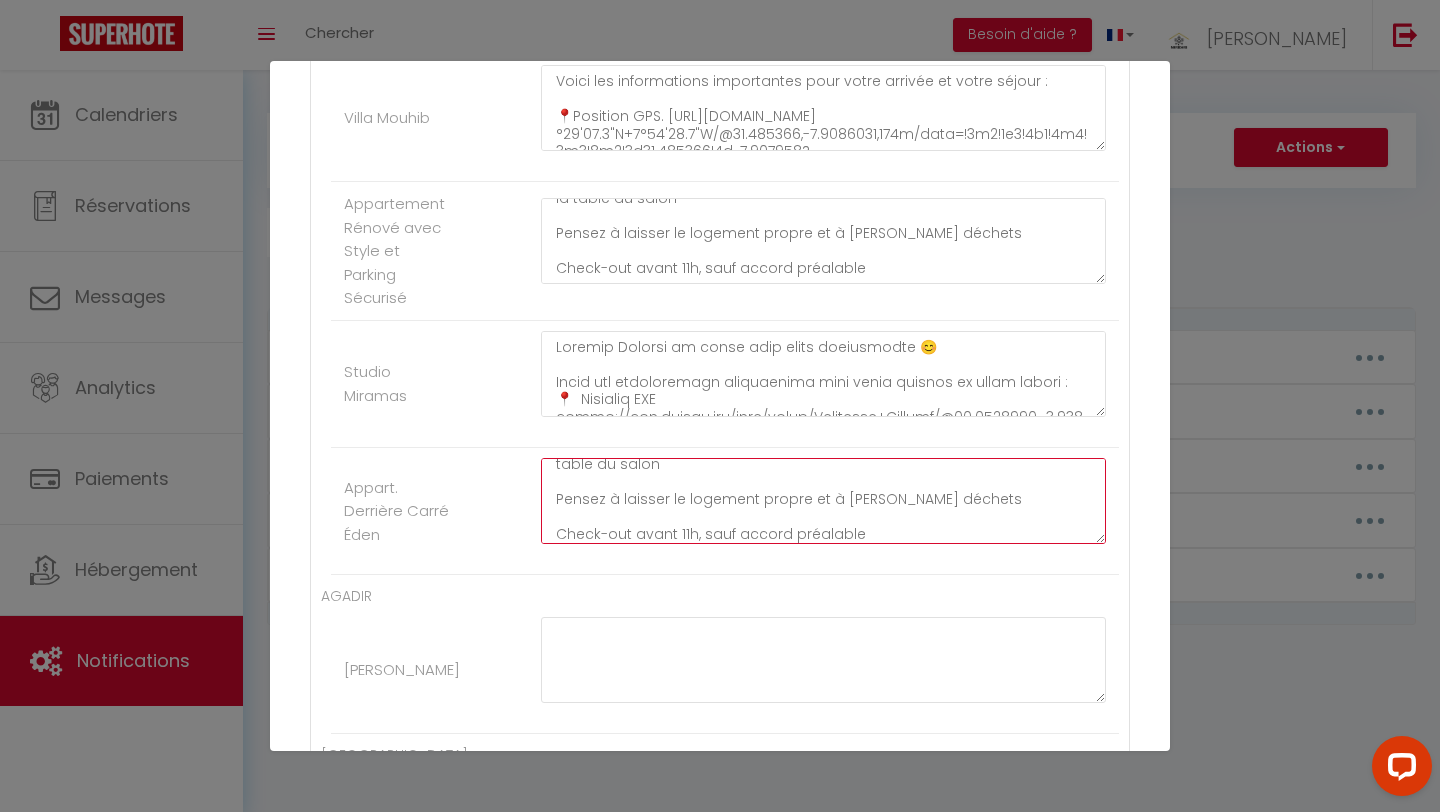 click on "Voici les informations importantes pour votre arrivée et votre séjour :
📍 À l’arrivée :
Une fois arrivé à la Résidence [PERSON_NAME], demandez à l’agent de sécurité à l’entrée : il vous indiquera l’appartement i3
À côté de la porte d’entrée, vous trouverez une boîte à clés sécurisée.
📦 Code : 0105
Les clés sont à l’intérieur. L’arrivée est autonome à partir de 15h.
📶 Wi-Fi :
Nom du réseau : Inwi sobhy
Mot de passe : [SECURITY_DATA]
✅ Avant votre départ :
Merci de remettre les clés dans la boîte à clés ou de les laisser sur la table du salon
Pensez à laisser le logement propre et à [PERSON_NAME] déchets
Check-out avant 11h, sauf accord préalable" at bounding box center [823, 501] 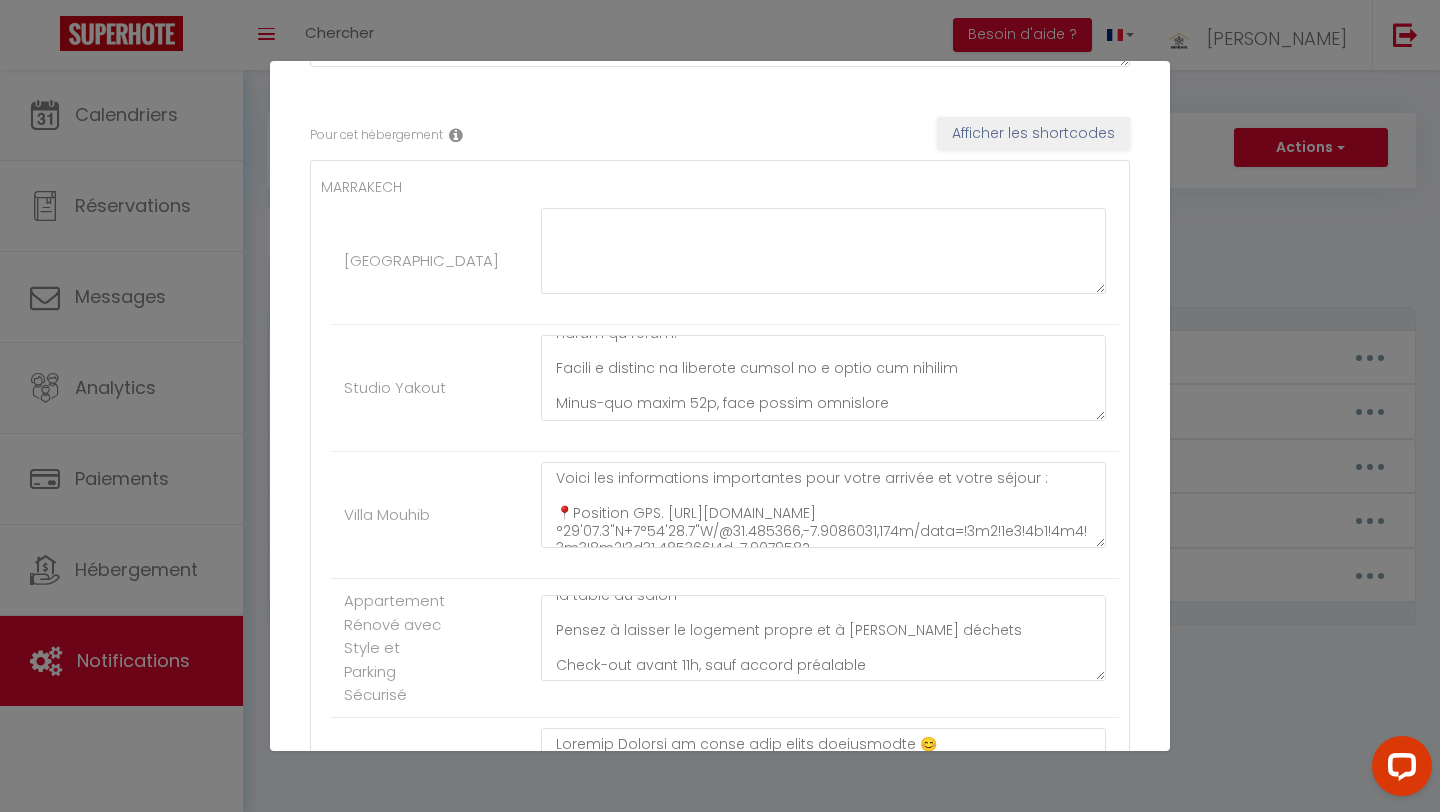 scroll, scrollTop: 353, scrollLeft: 0, axis: vertical 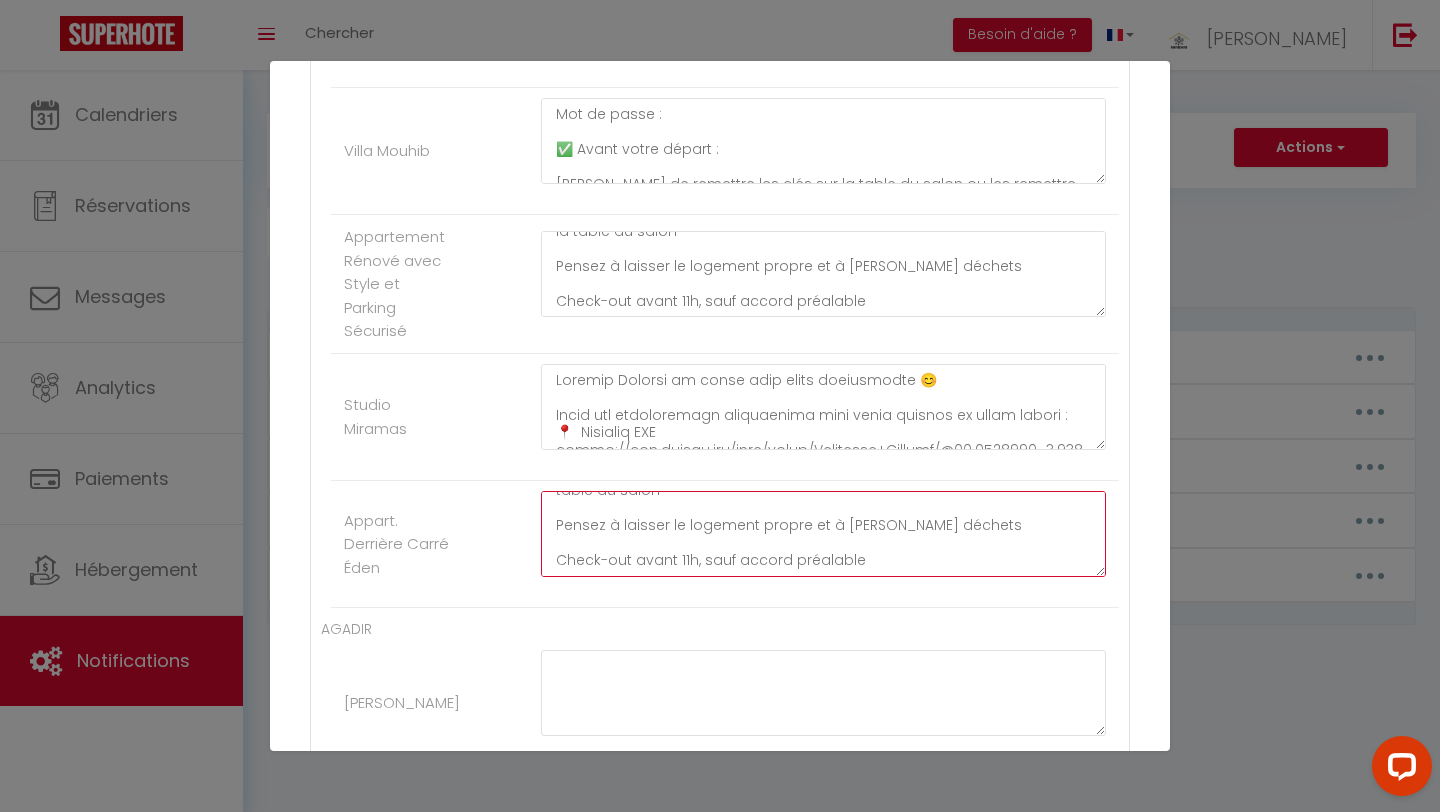 drag, startPoint x: 553, startPoint y: 508, endPoint x: 868, endPoint y: 557, distance: 318.78833 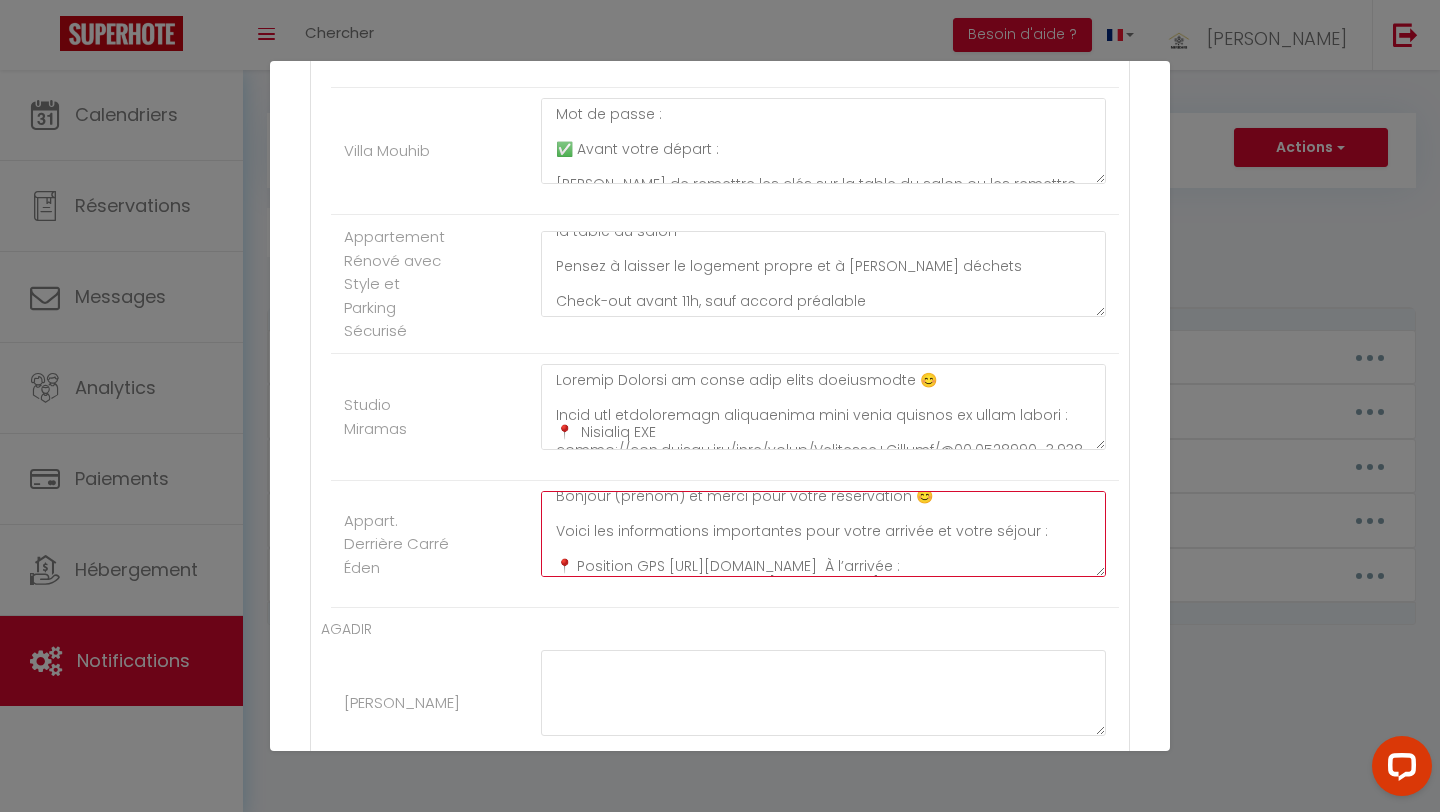 scroll, scrollTop: 0, scrollLeft: 0, axis: both 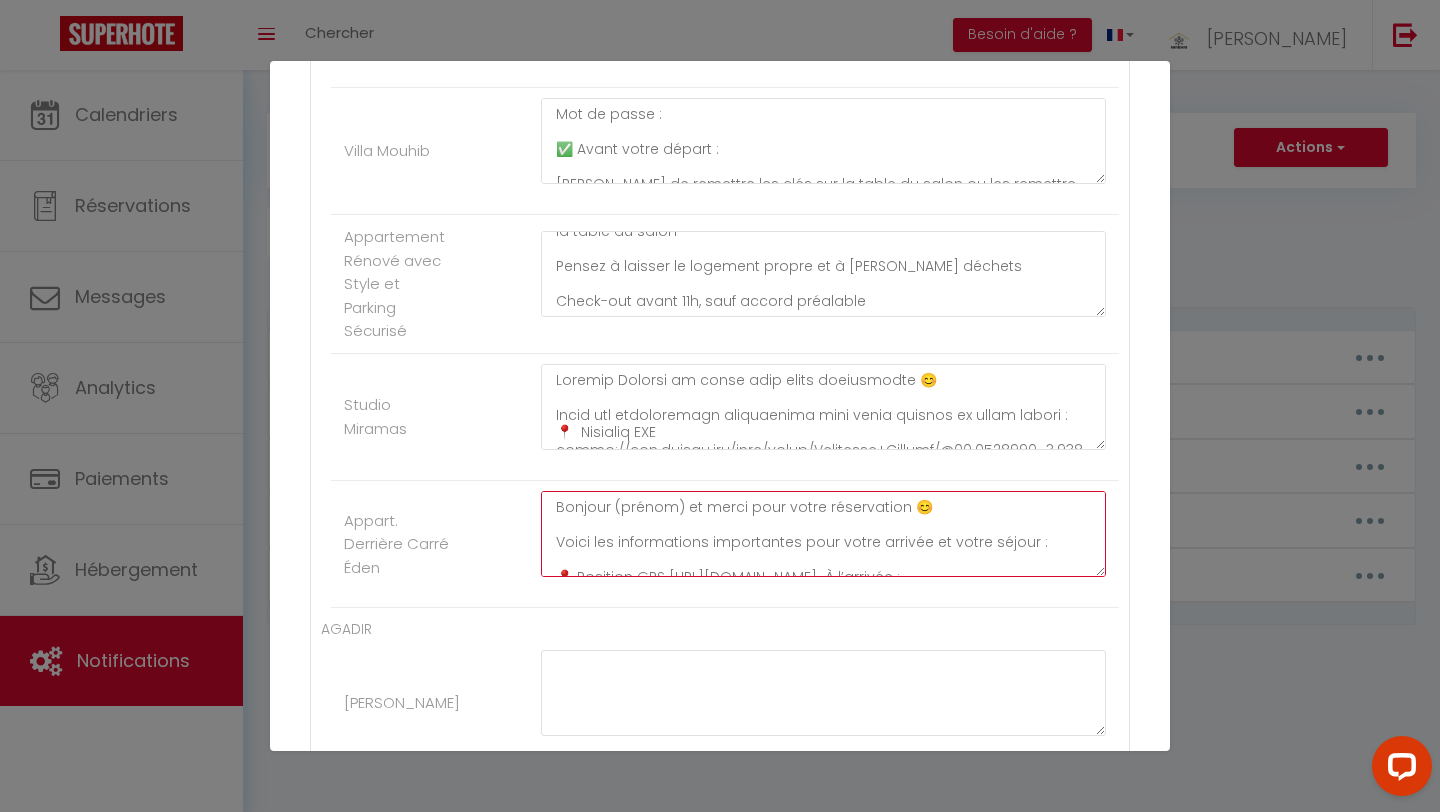 drag, startPoint x: 923, startPoint y: 508, endPoint x: 632, endPoint y: 491, distance: 291.49615 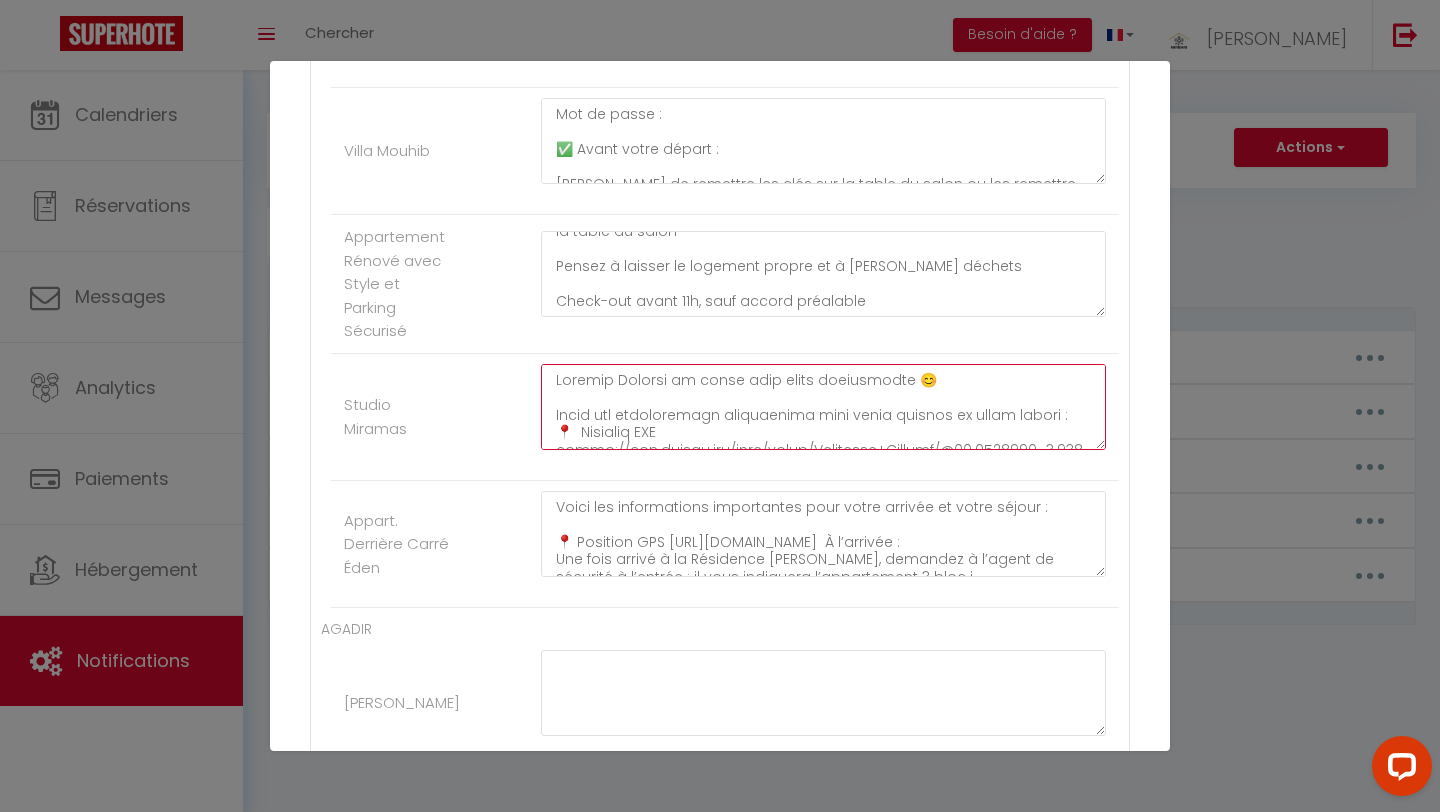 drag, startPoint x: 558, startPoint y: 400, endPoint x: 558, endPoint y: 374, distance: 26 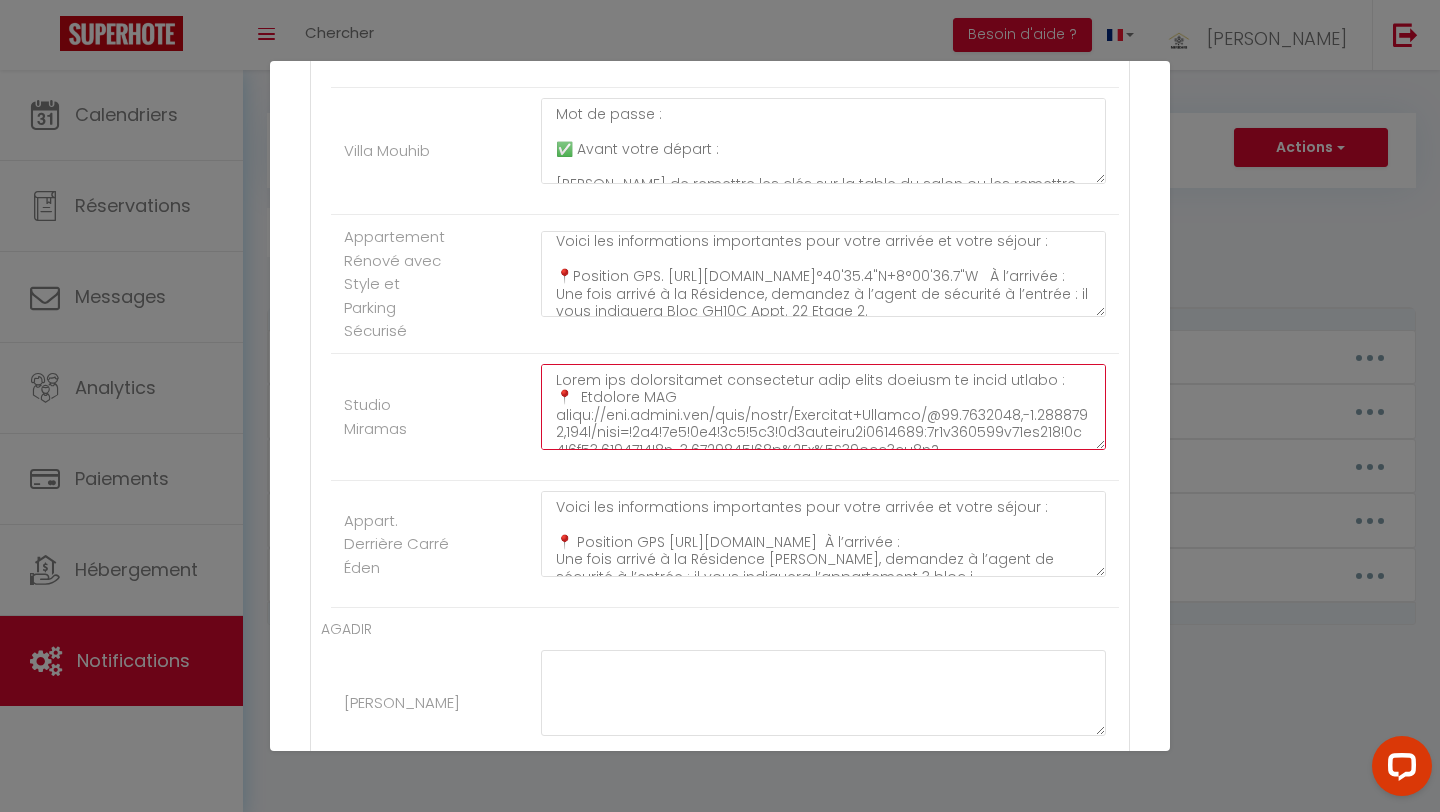 scroll, scrollTop: 0, scrollLeft: 0, axis: both 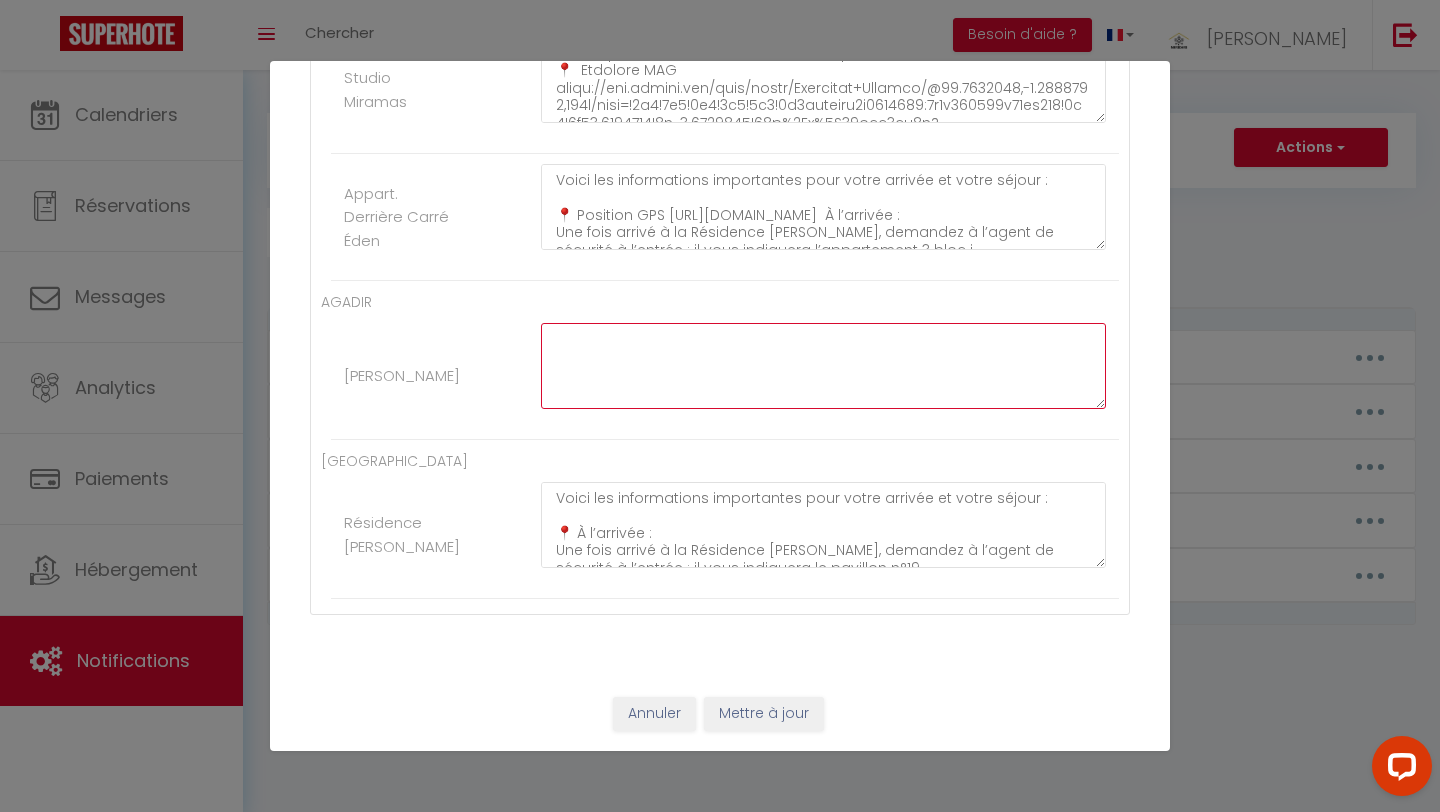 click at bounding box center [823, -440] 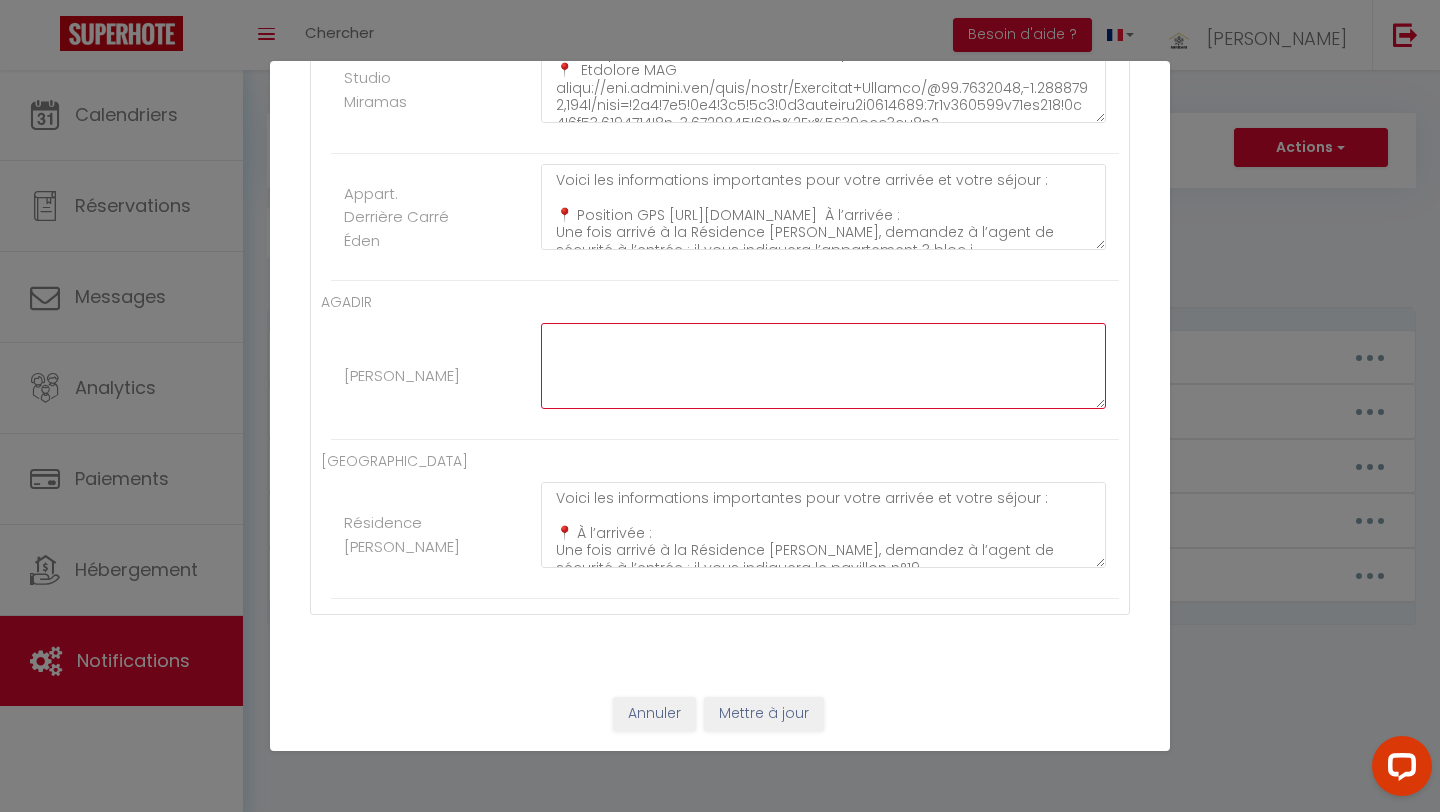 paste on "Bonjour Haithem et merci pour votre réservation 😊
Voici les informations importantes pour votre arrivée et votre séjour :
📍  Position GPS [URL][DOMAIN_NAME]                                                                                                                     À l’arrivée :
Une fois arrivé à la Résidence [PERSON_NAME], demandez à l’agent de sécurité à l’entrée : il vous indiquera Bloc 29 l’appartement 4.
À côté de la porte d’entrée, vous trouverez une boîte à clés sécurisée.
📦 Code : 0620
Les clés sont à l’intérieur. L’arrivée est autonome à partir de 15h.
📶 Wi-Fi :
Nom du réseau : inwi Home 4G4F69D2
Mot de passe : [SECURITY_DATA]
✅ Avant votre départ :
Merci de remettre les clés dans la boîte à clés ou de les laisser sur la table du salon.
Pensez à laisser le logement propre et à [PERSON_NAME] déchets
Check-out avant 11h, sauf accord préalable" 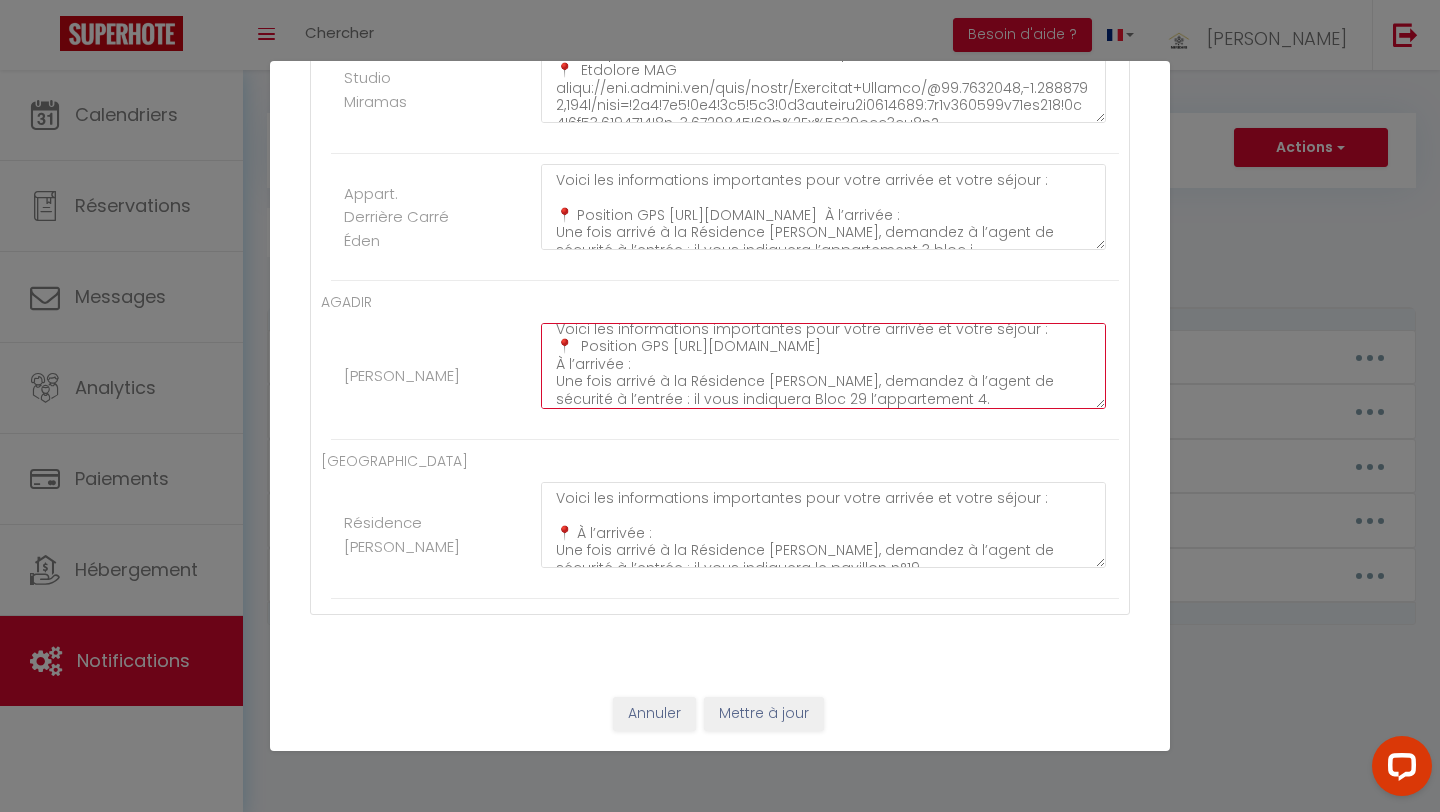 scroll, scrollTop: 0, scrollLeft: 0, axis: both 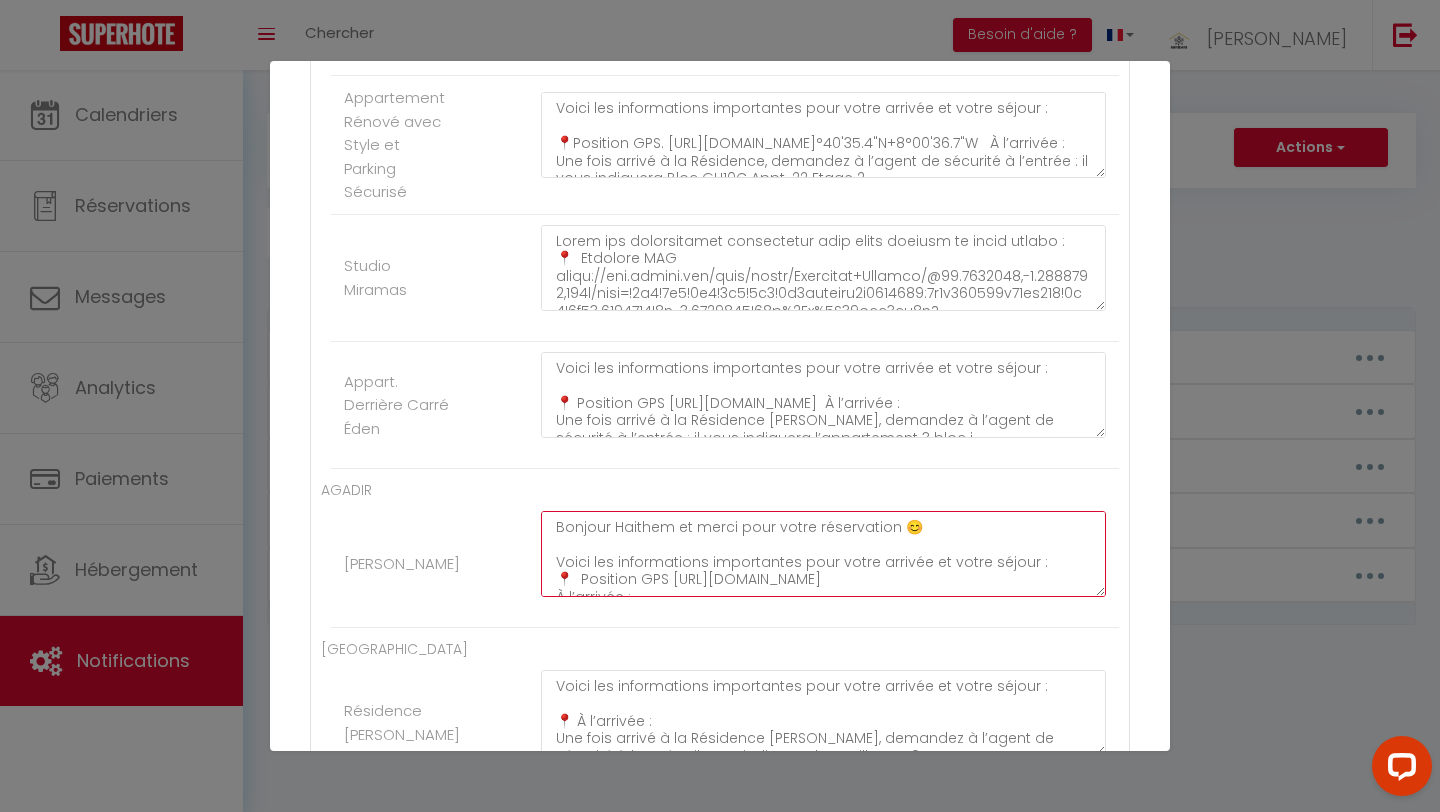 drag, startPoint x: 556, startPoint y: 546, endPoint x: 556, endPoint y: 525, distance: 21 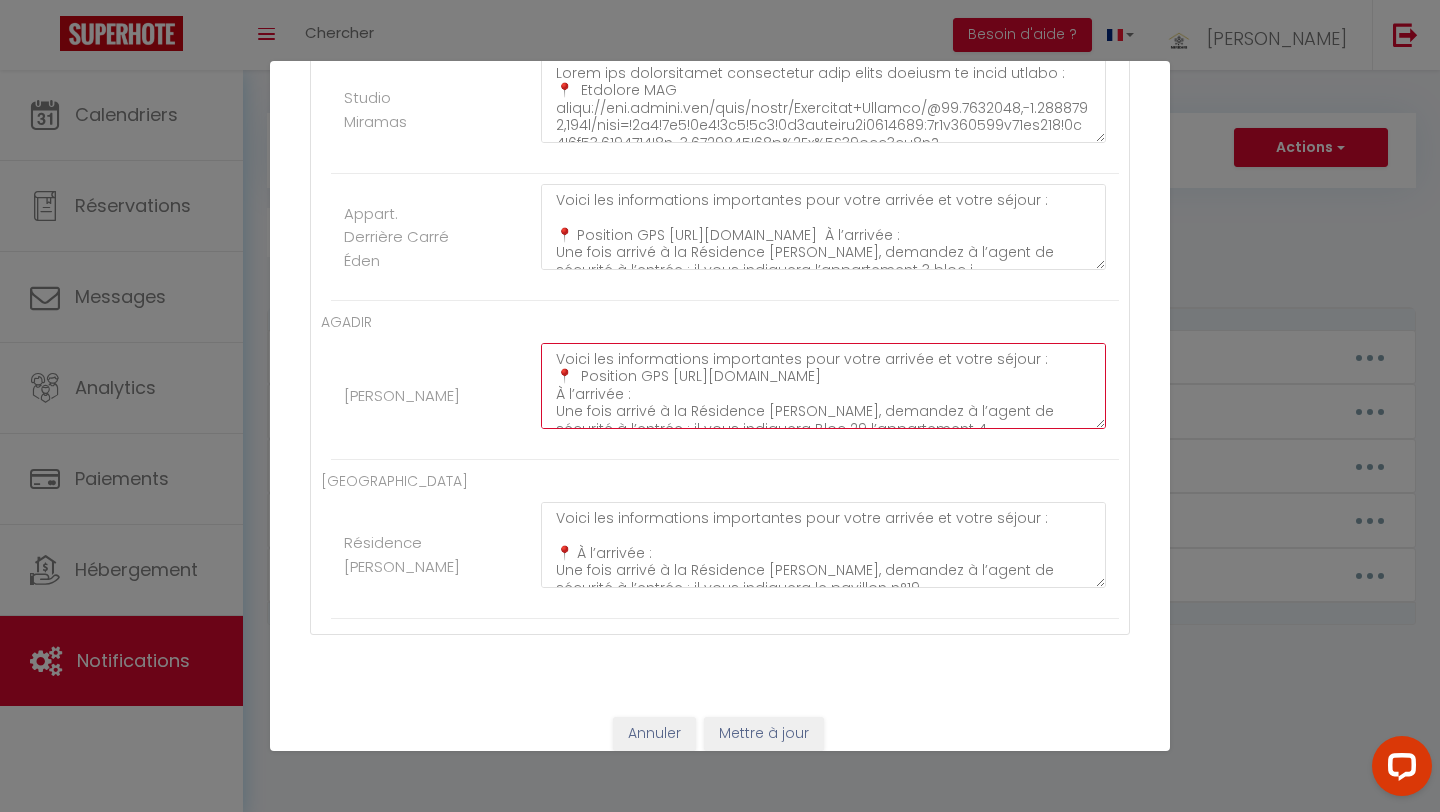 scroll, scrollTop: 977, scrollLeft: 0, axis: vertical 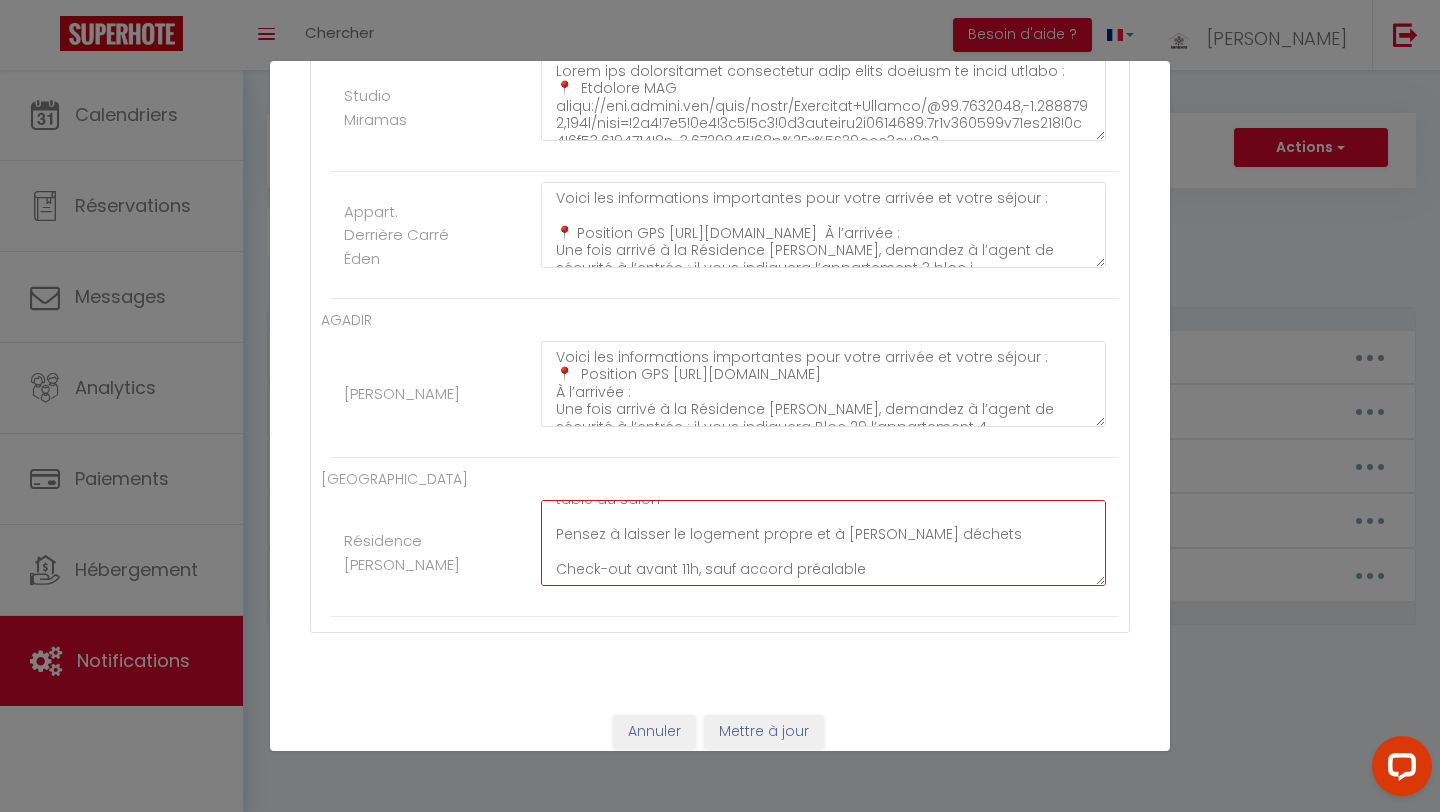 drag, startPoint x: 556, startPoint y: 520, endPoint x: 639, endPoint y: 590, distance: 108.57716 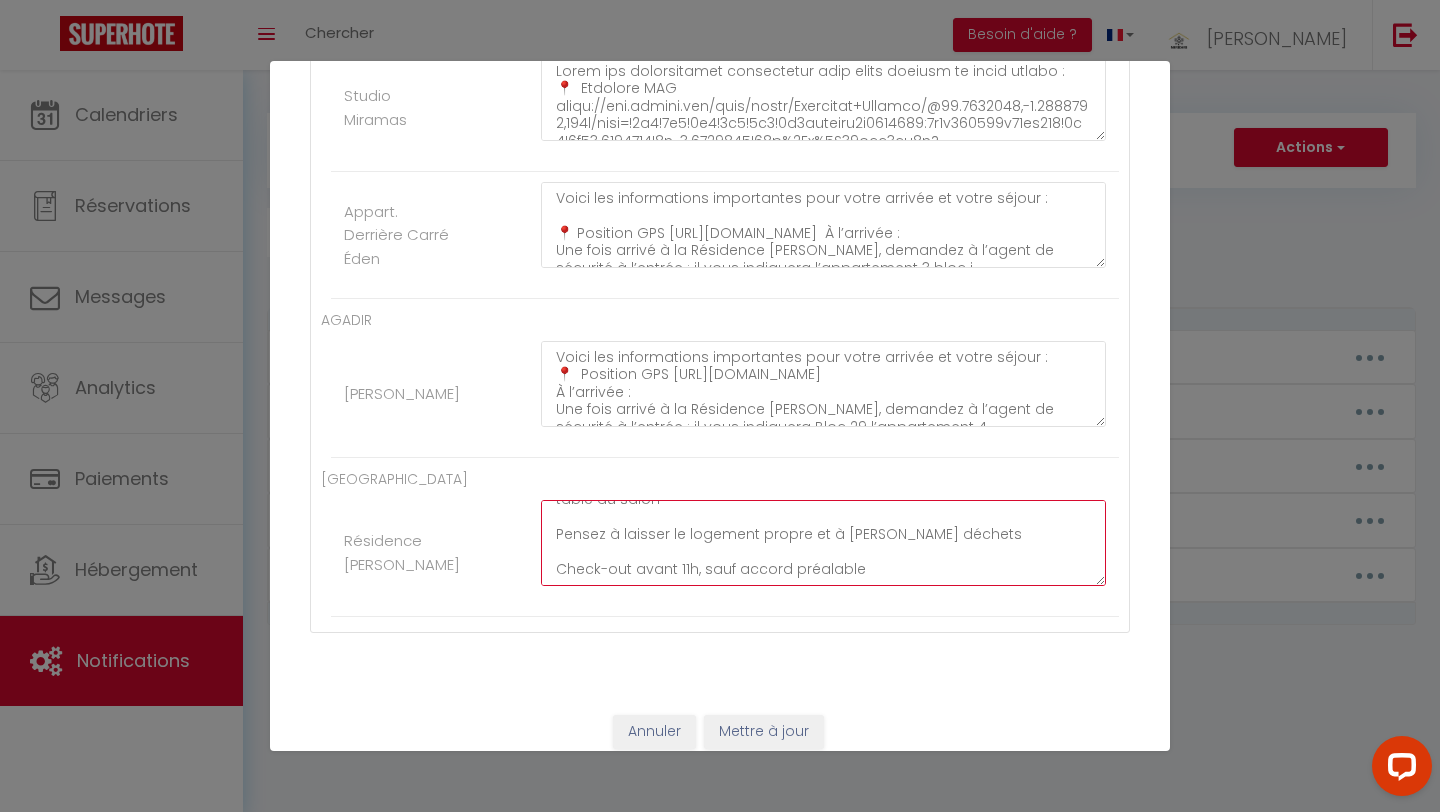 paste on "Bonjour Haithem et merci pour votre réservation 😊
Voici les informations importantes pour votre arrivée et votre séjour :
📍   [URL][DOMAIN_NAME][PERSON_NAME]" 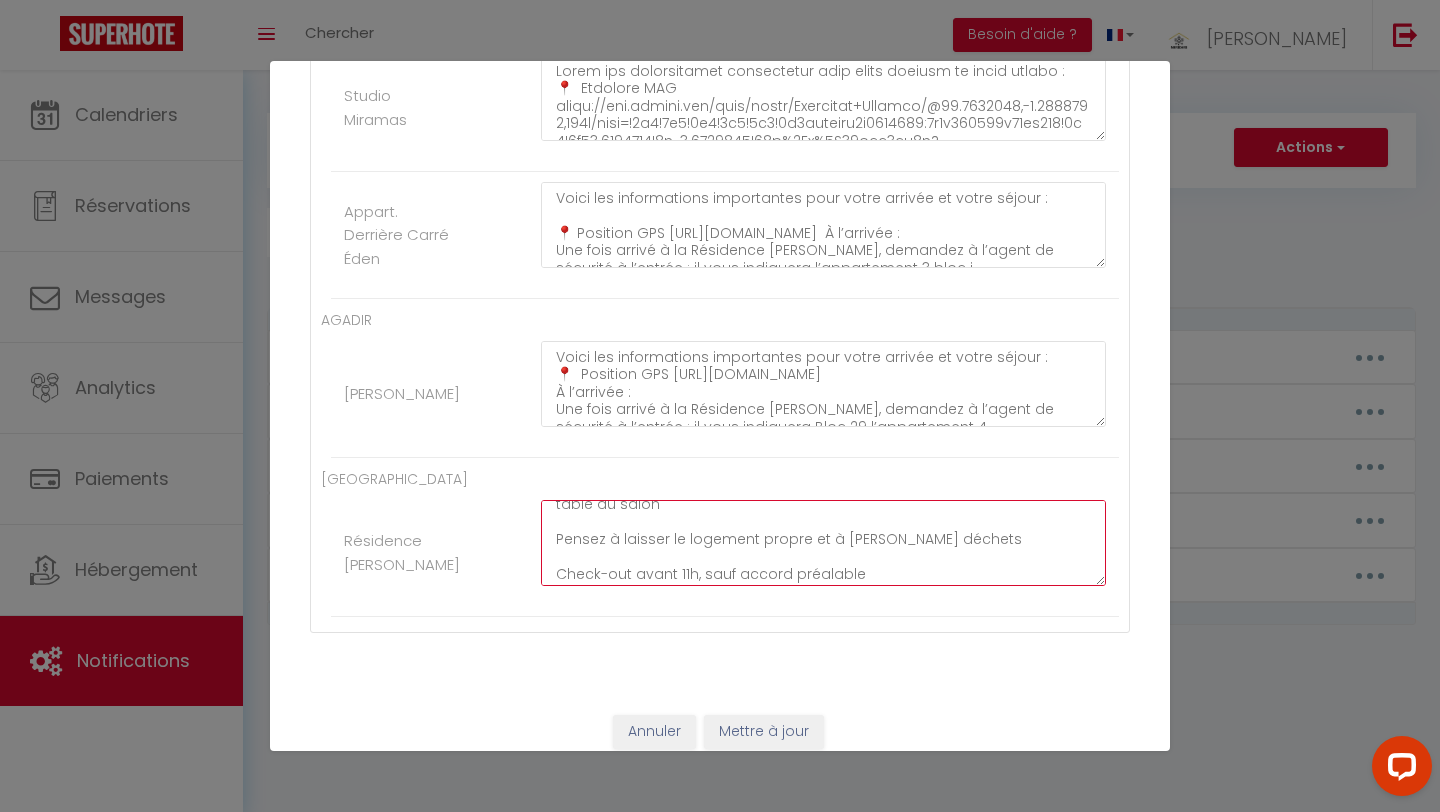scroll, scrollTop: 0, scrollLeft: 0, axis: both 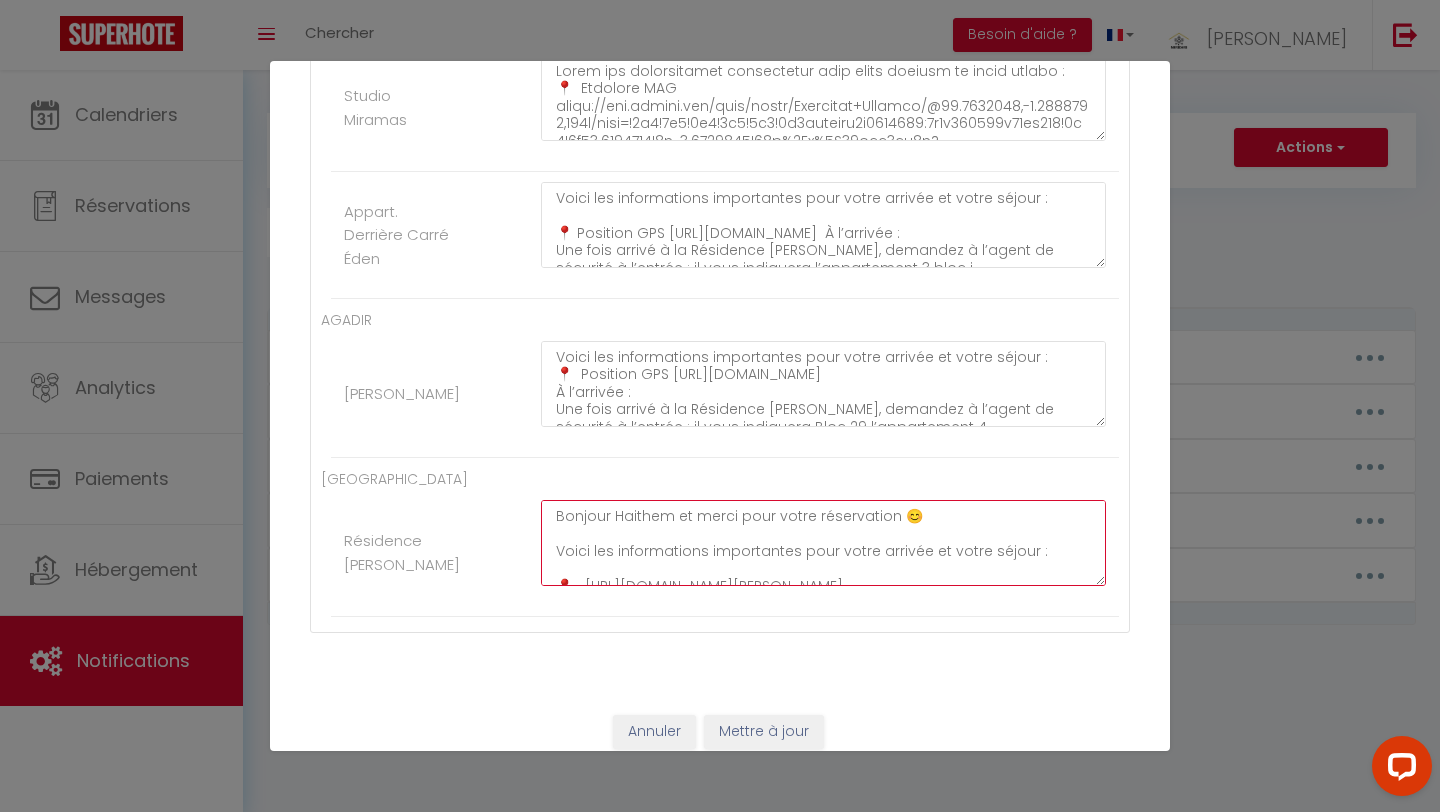 drag, startPoint x: 555, startPoint y: 531, endPoint x: 553, endPoint y: 503, distance: 28.071337 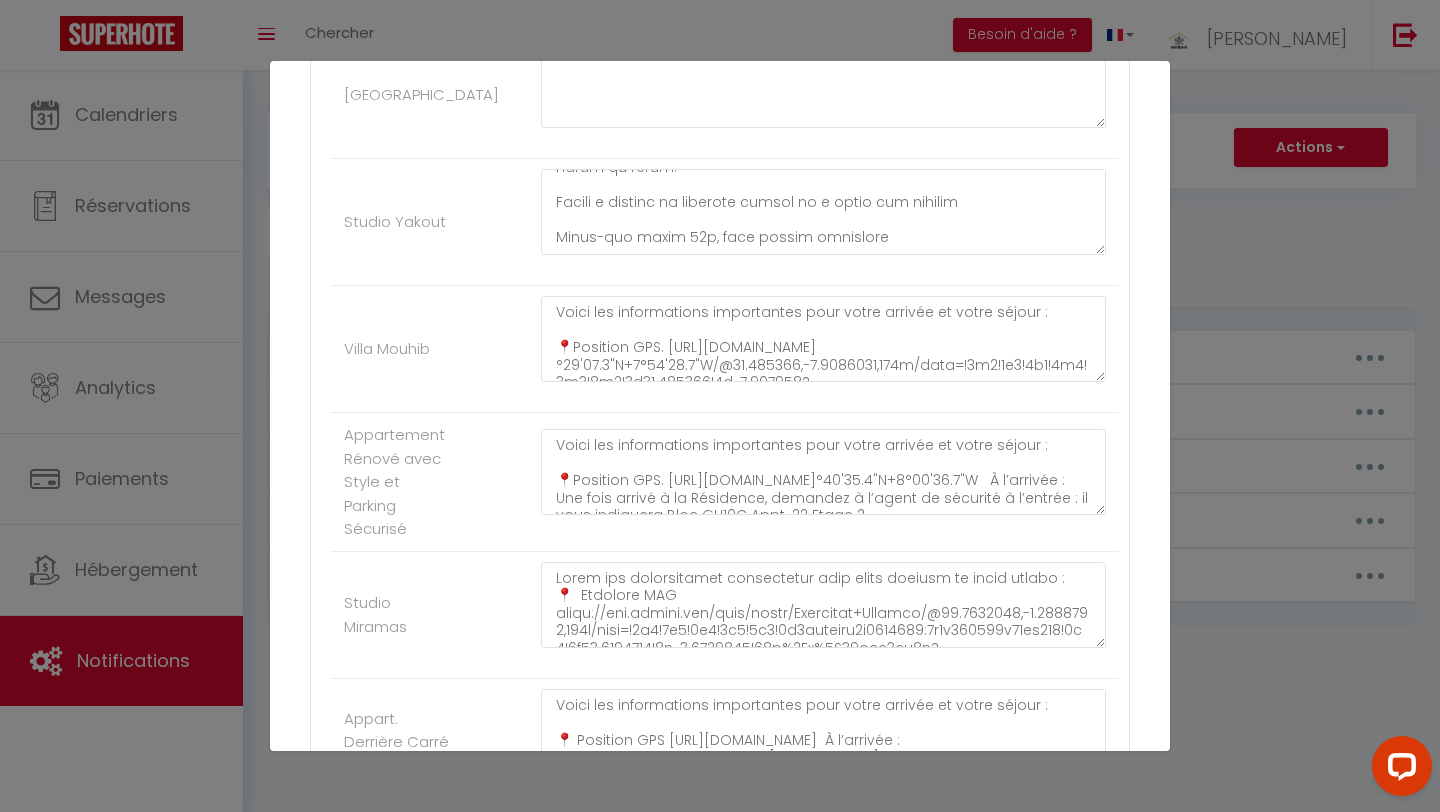 scroll, scrollTop: 480, scrollLeft: 0, axis: vertical 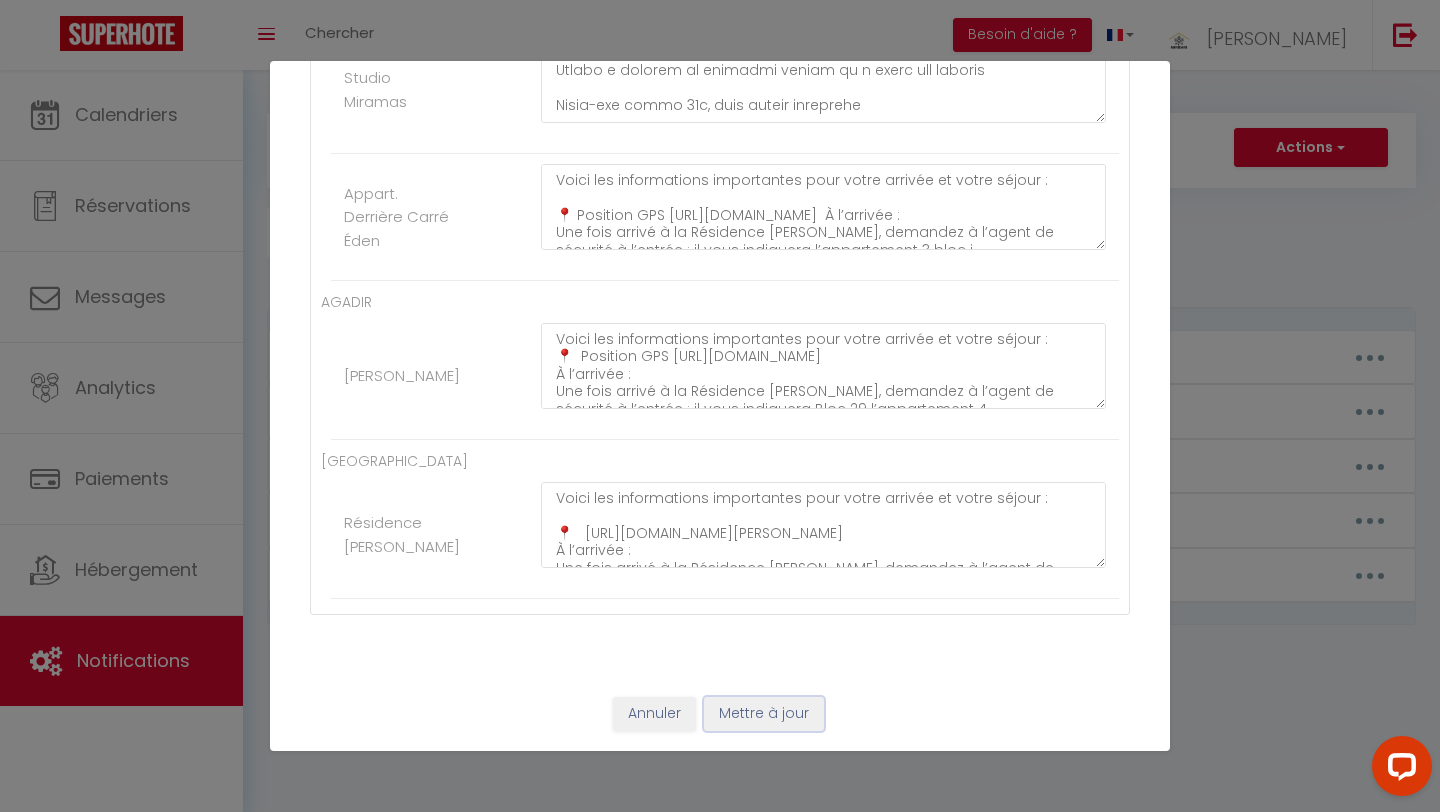 click on "Mettre à jour" at bounding box center (764, 714) 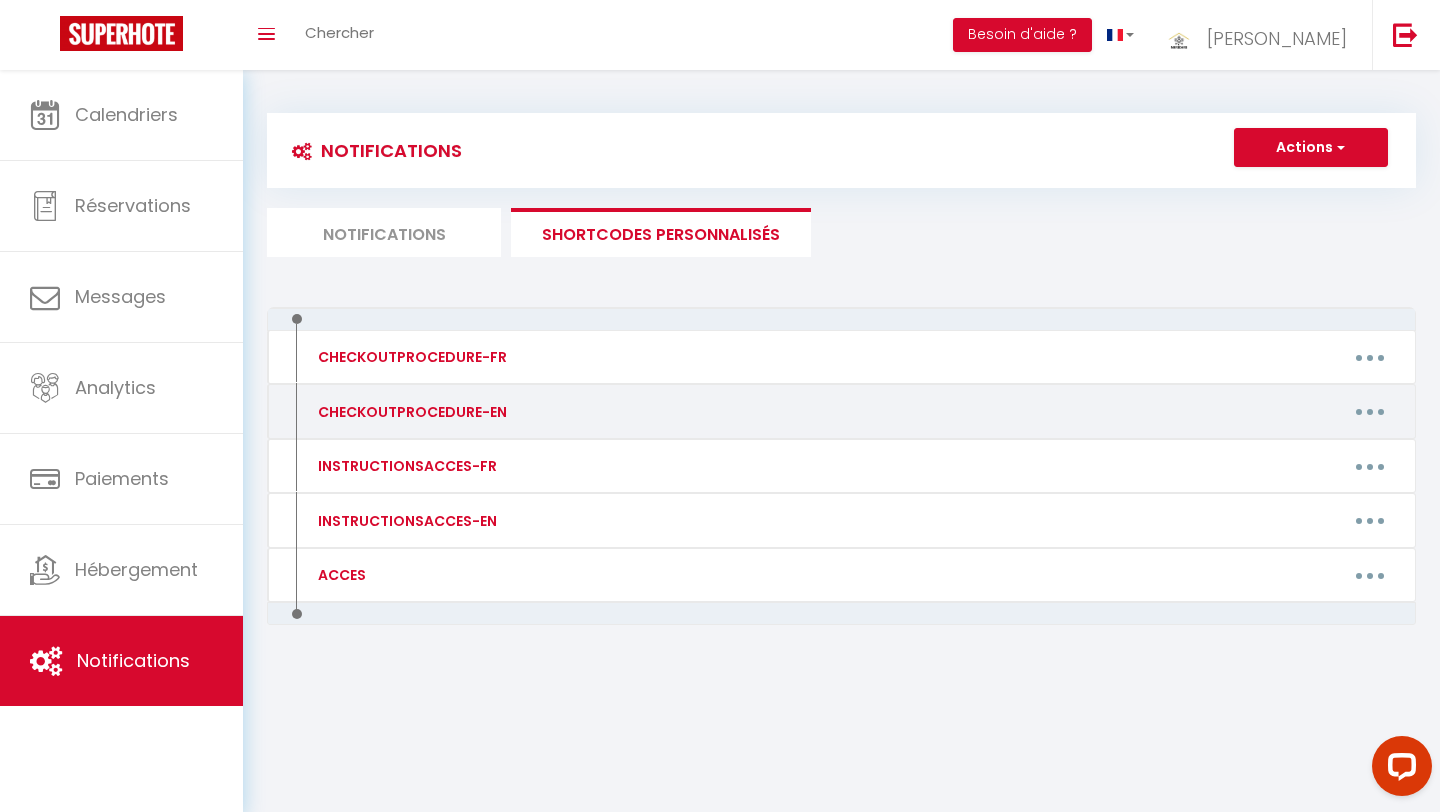 click at bounding box center (1370, 412) 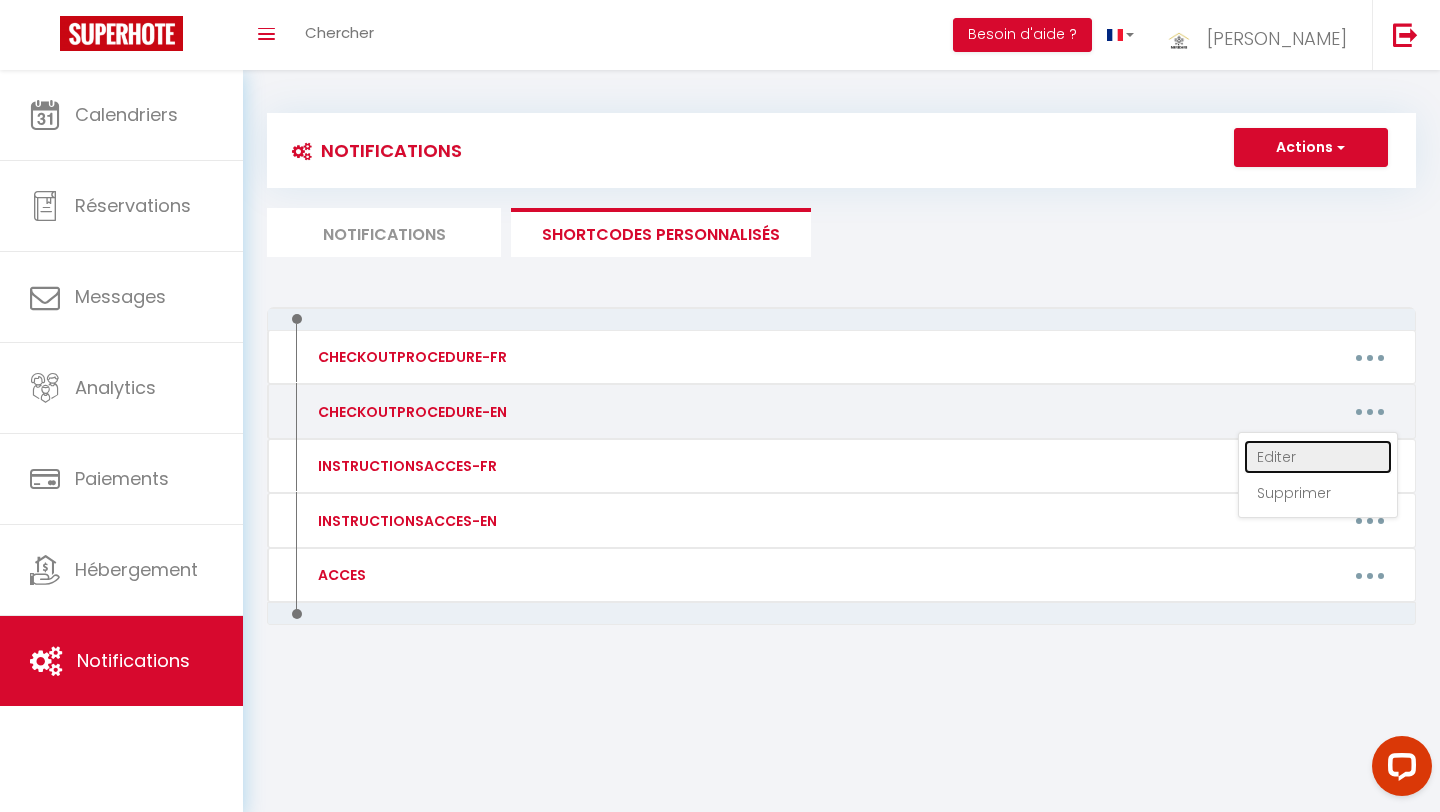 click on "Editer" at bounding box center [1318, 457] 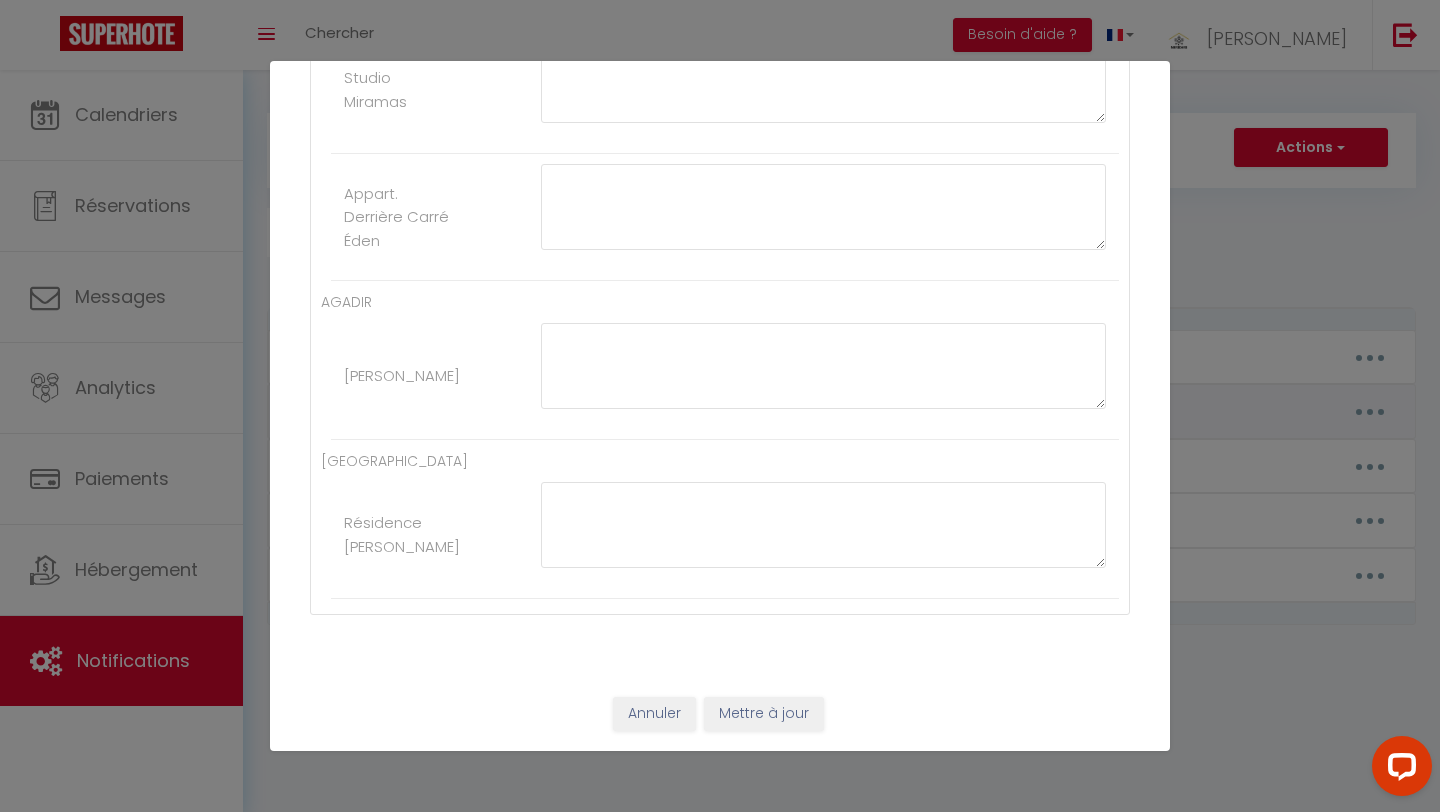 scroll, scrollTop: 0, scrollLeft: 0, axis: both 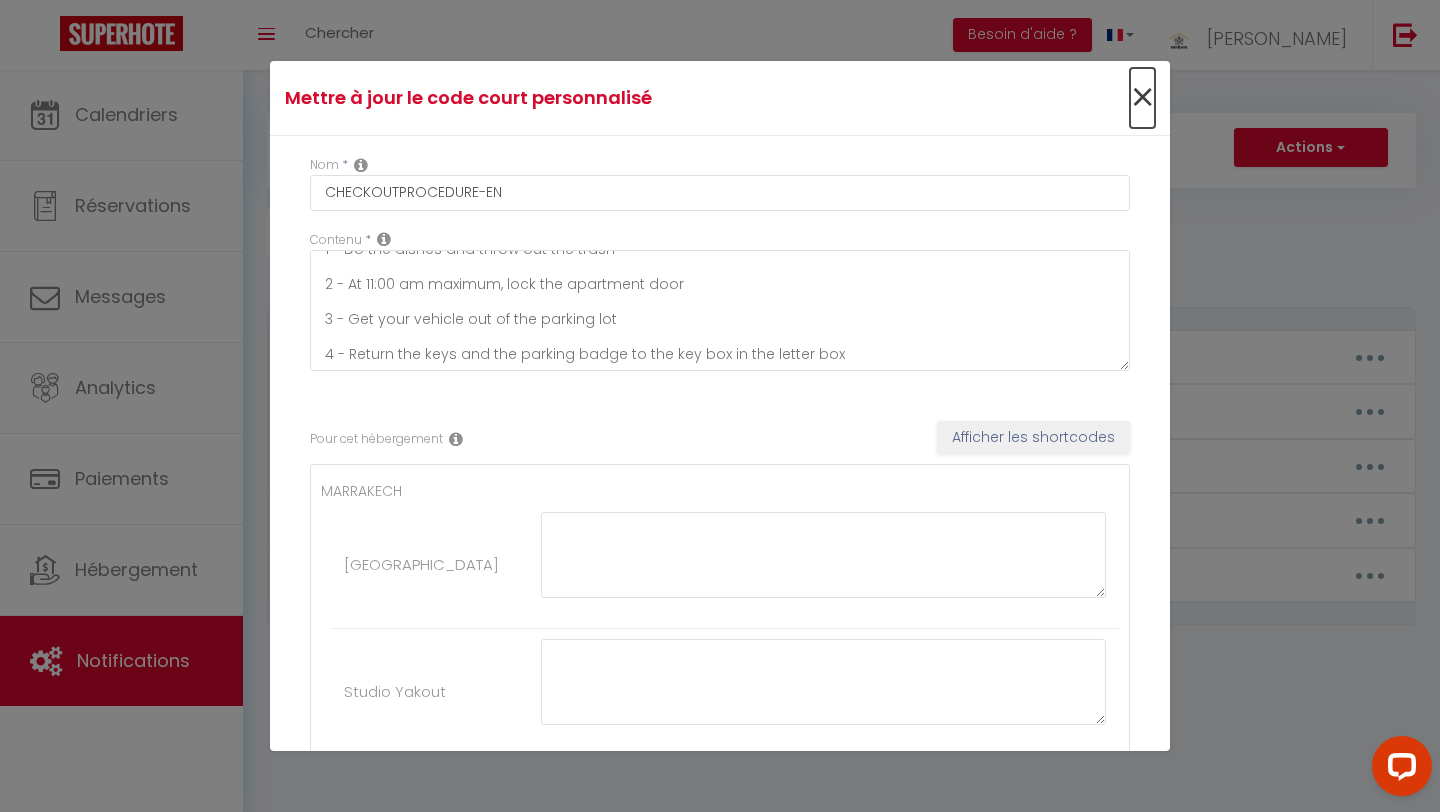 click on "×" at bounding box center [1142, 98] 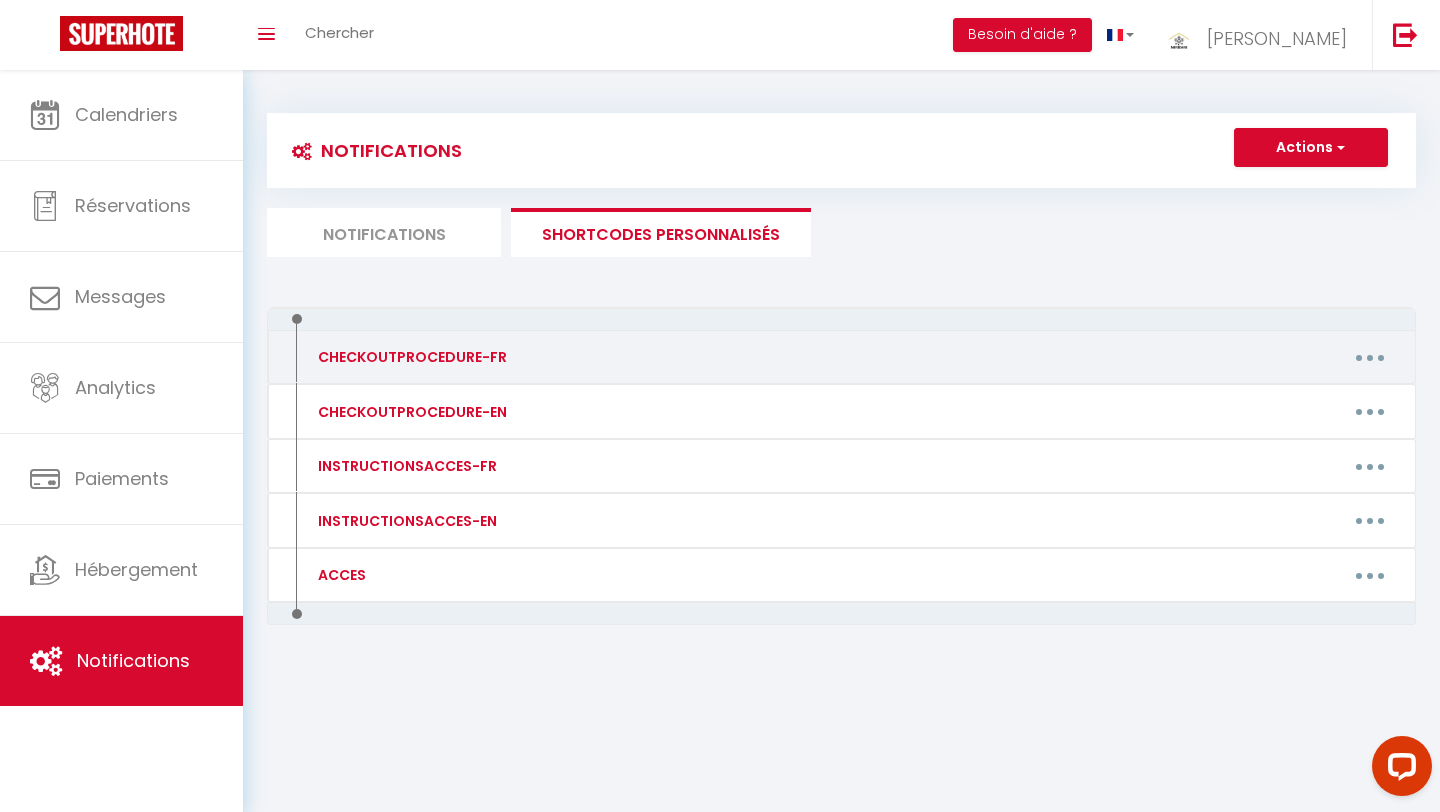 click on "CHECKOUTPROCEDURE-FR" at bounding box center [410, 357] 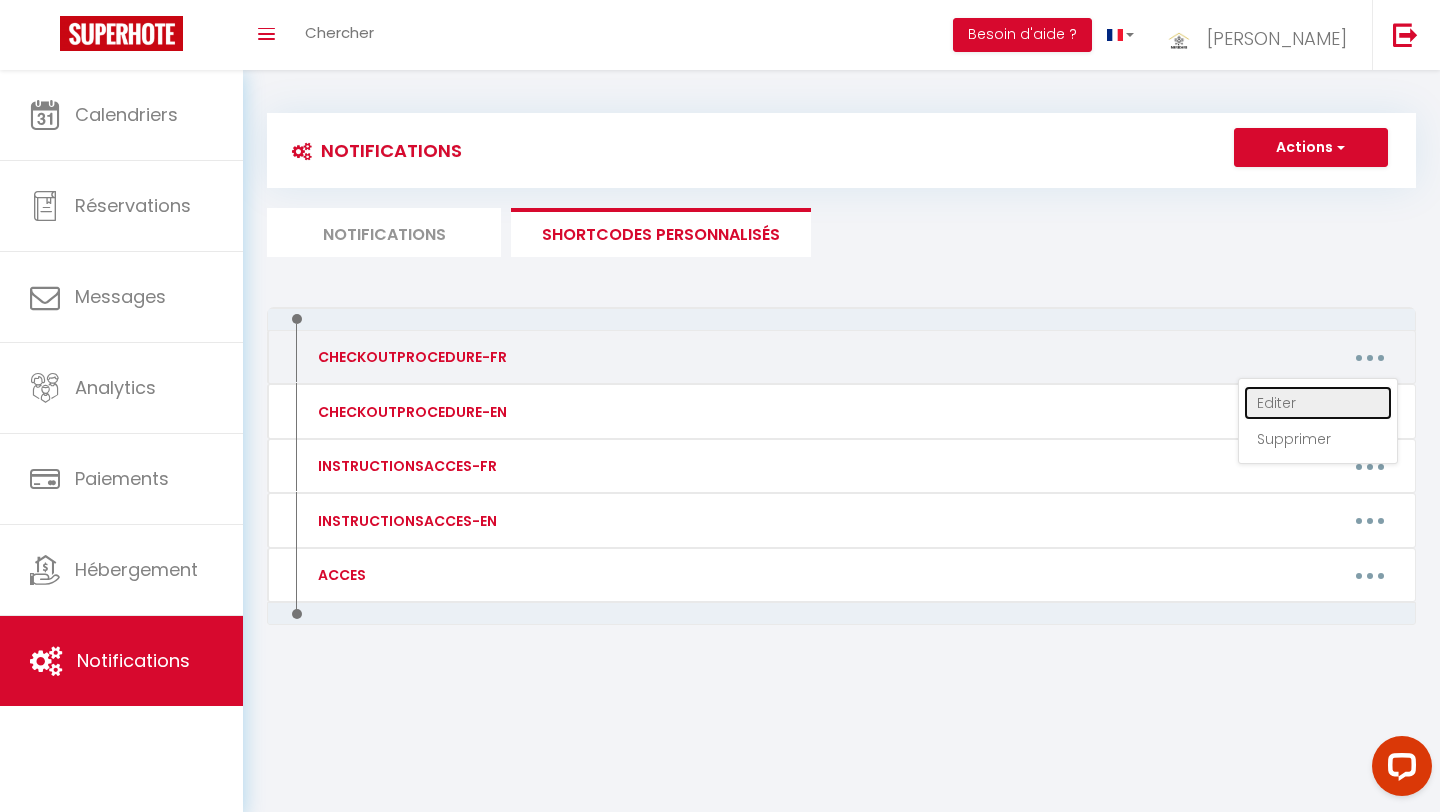 click on "Editer" at bounding box center (1318, 403) 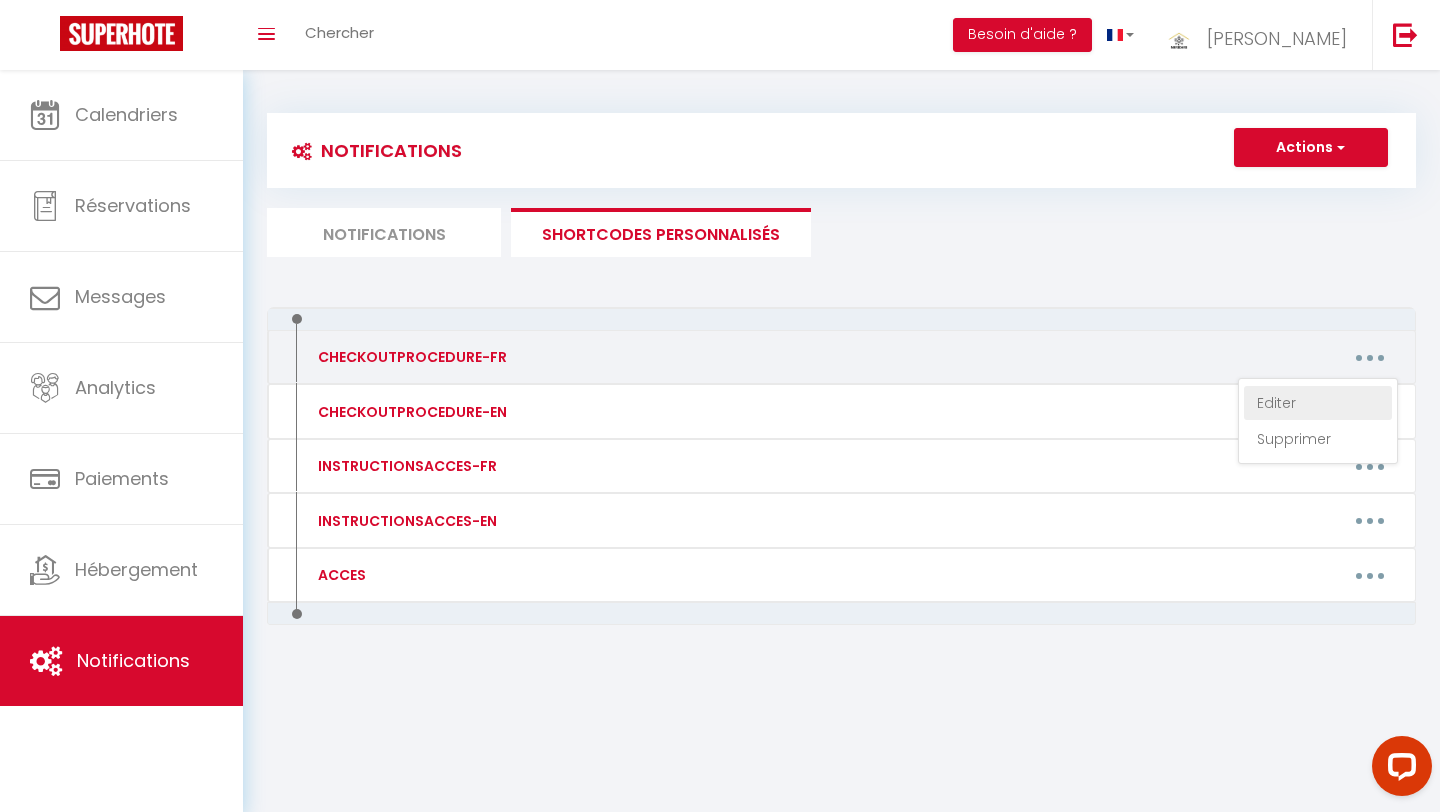 scroll, scrollTop: 0, scrollLeft: 0, axis: both 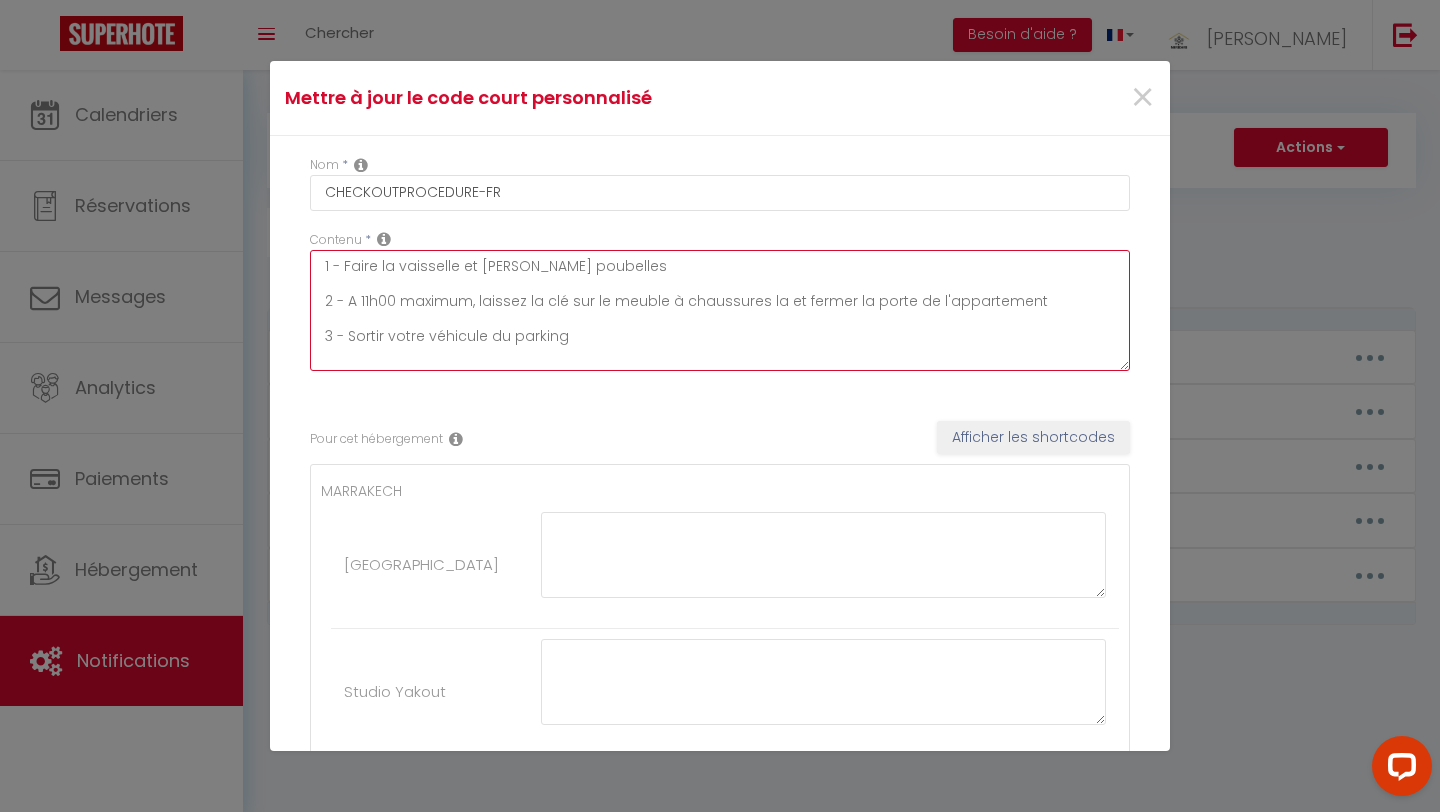 drag, startPoint x: 581, startPoint y: 341, endPoint x: 320, endPoint y: 267, distance: 271.28766 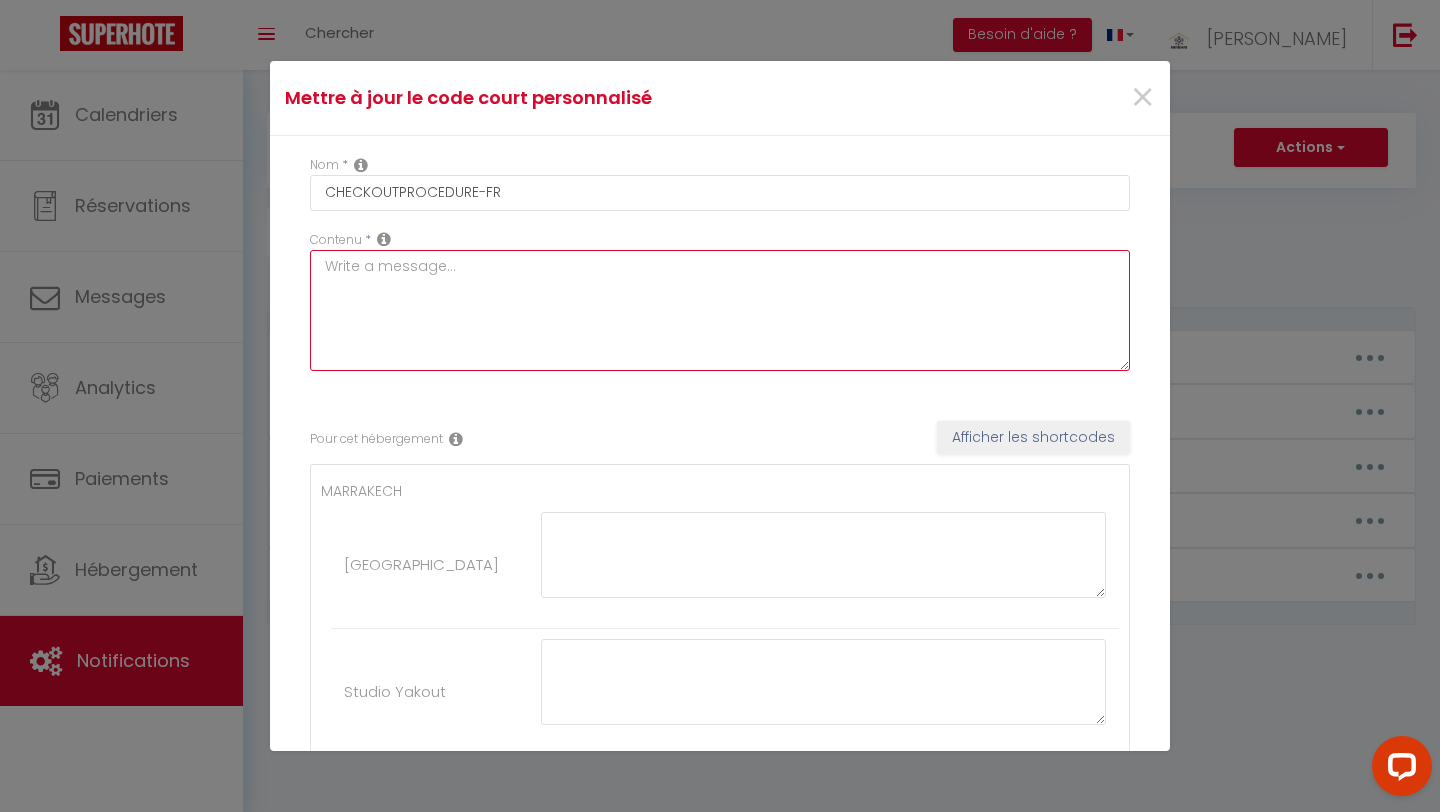 click at bounding box center [720, 310] 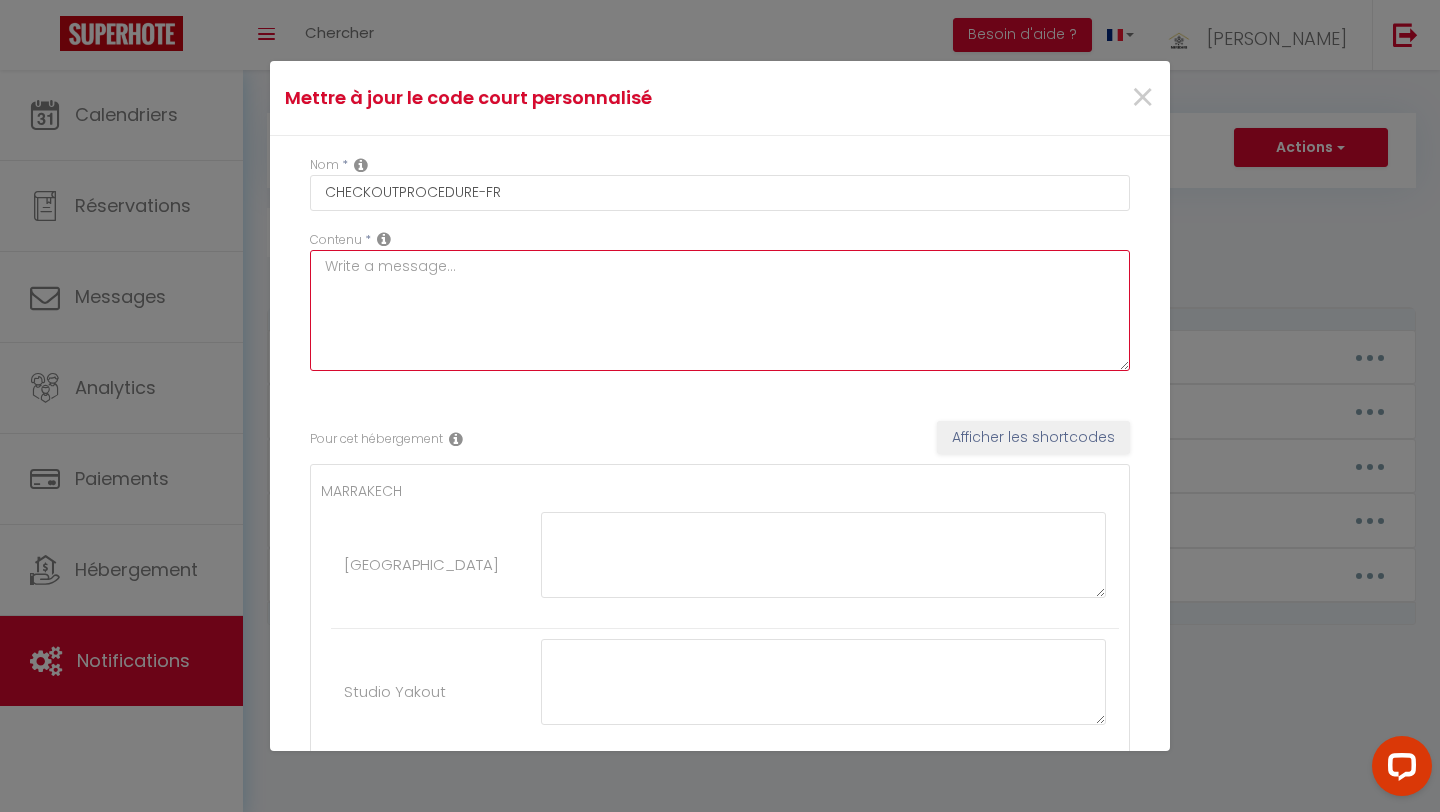 paste on "[PERSON_NAME](e) %guest_first_name%,
C'était un énorme plaisir de vous avoir comme hôte, J'espère que votre séjour s'est bien déroulé et que vous avez trouvé le logement à votre goût. Pour votre départ [PERSON_NAME] vous serais reconnaissant de bien vouloir libérer l'appartement avant %check_out_hour%. Merci également de me communiquer l'heure prévue de votre départ pour que je puisse organiser le nettoyage.
Si vous avez été satisfait de votre séjour, il serait formidable pour nous si vous pouviez partager votre expérience en laissant un avis sur notre plateforme. Votre feedback est précieux et encouragerait grandement notre engagement à offrir le meilleur service.
Excellente journée et à bientôt," 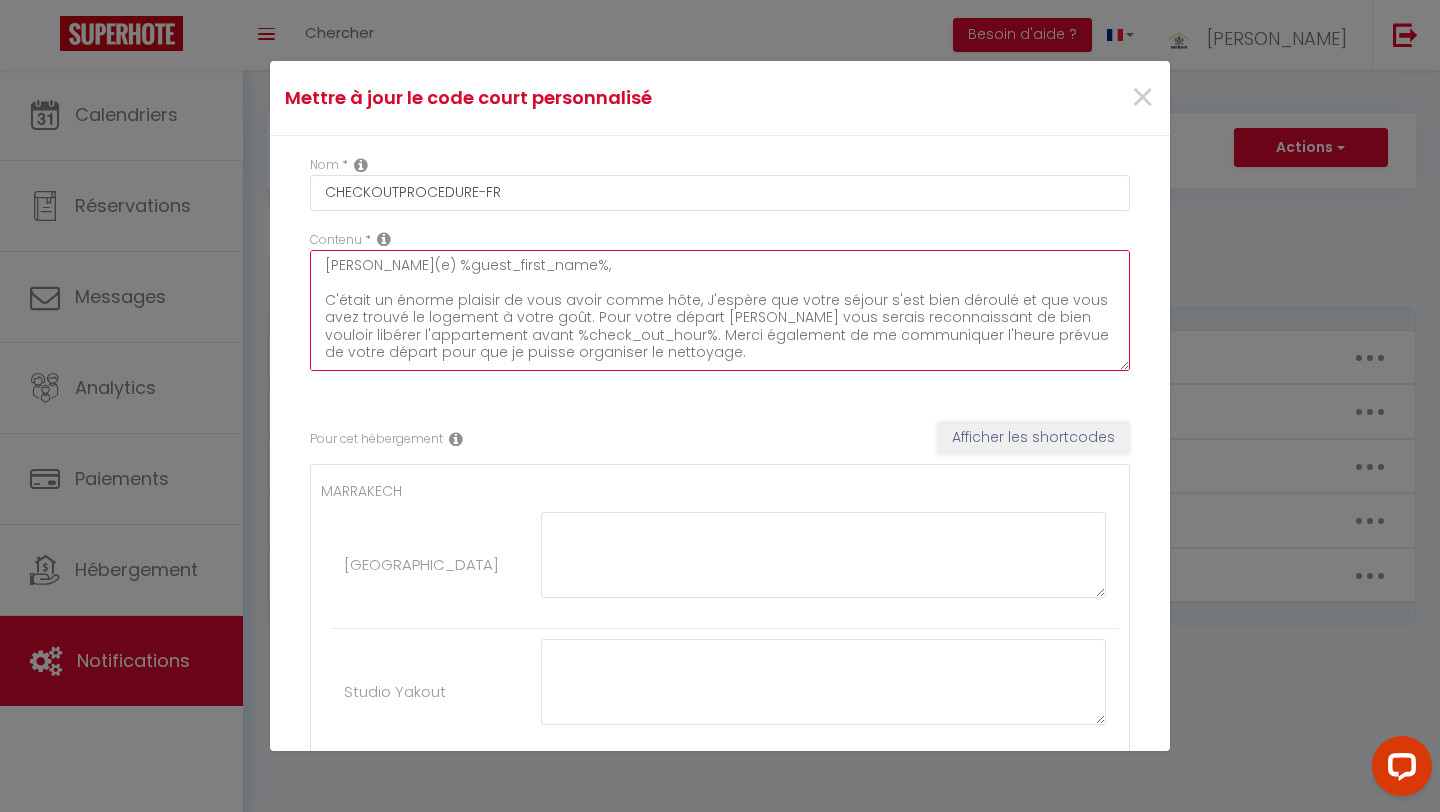 scroll, scrollTop: 0, scrollLeft: 0, axis: both 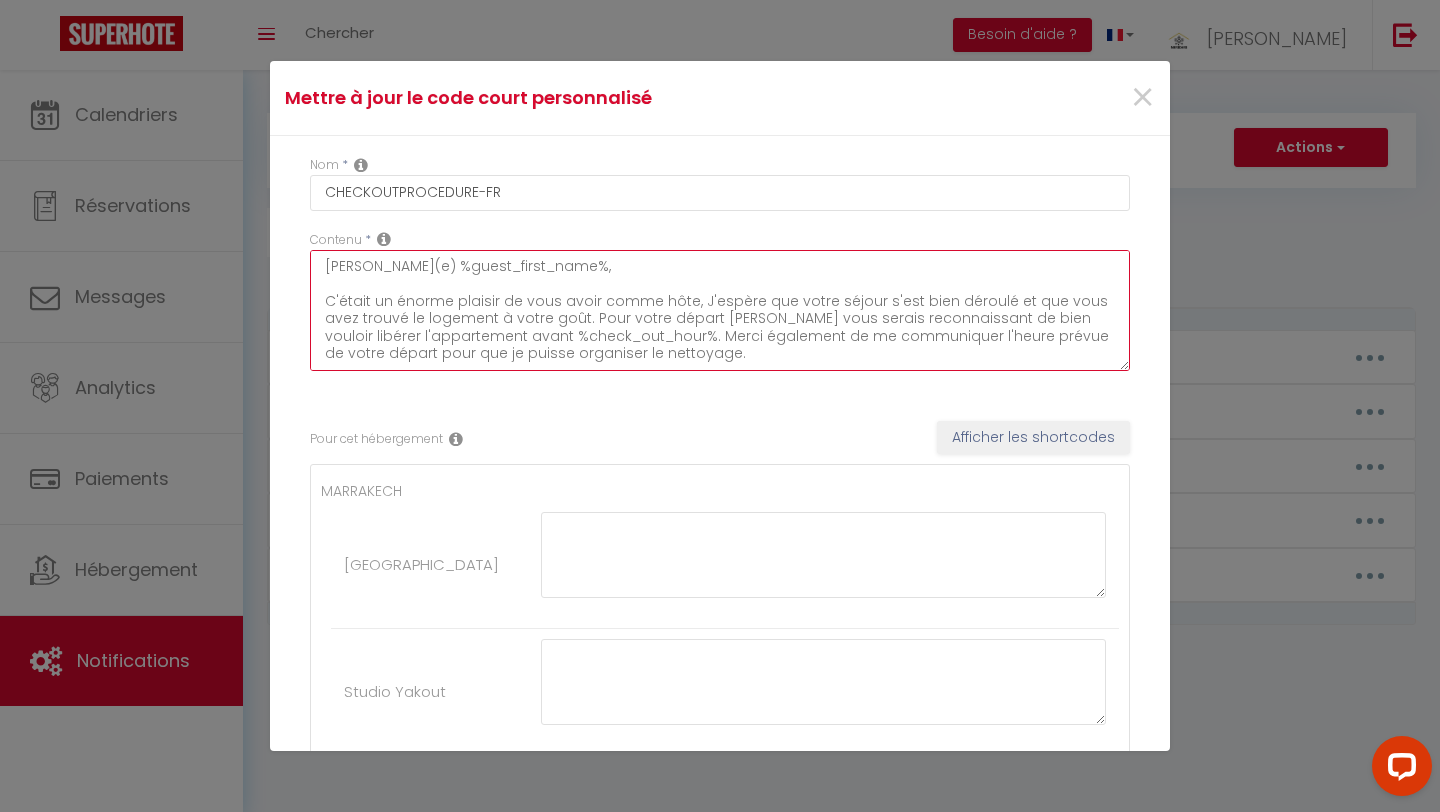 click on "[PERSON_NAME](e) %guest_first_name%,
C'était un énorme plaisir de vous avoir comme hôte, J'espère que votre séjour s'est bien déroulé et que vous avez trouvé le logement à votre goût. Pour votre départ [PERSON_NAME] vous serais reconnaissant de bien vouloir libérer l'appartement avant %check_out_hour%. Merci également de me communiquer l'heure prévue de votre départ pour que je puisse organiser le nettoyage.
Si vous avez été satisfait de votre séjour, il serait formidable pour nous si vous pouviez partager votre expérience en laissant un avis sur notre plateforme. Votre feedback est précieux et encouragerait grandement notre engagement à offrir le meilleur service.
Excellente journée et à bientôt," at bounding box center [720, 310] 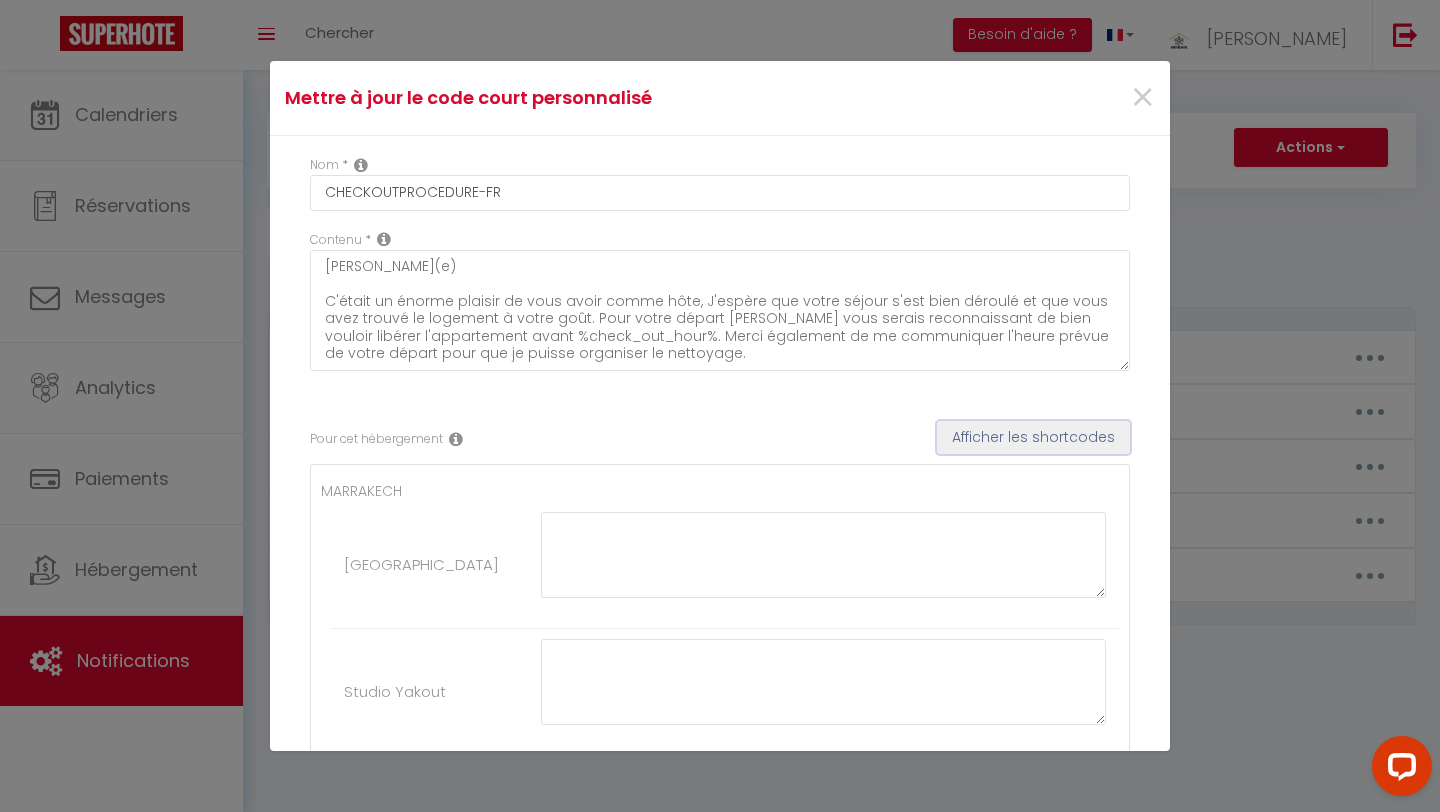 click on "Afficher les shortcodes" at bounding box center (1033, 438) 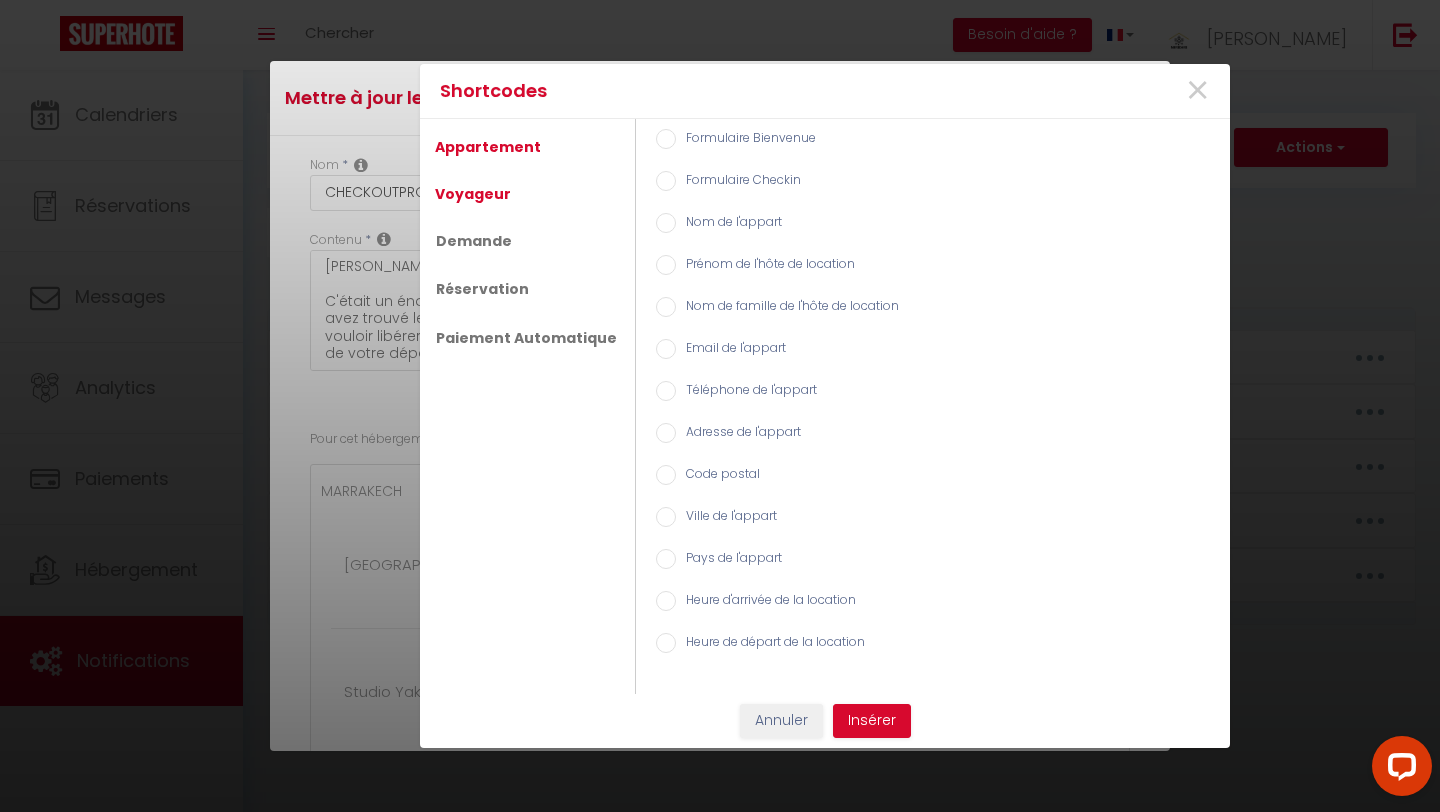click on "Voyageur" at bounding box center (473, 194) 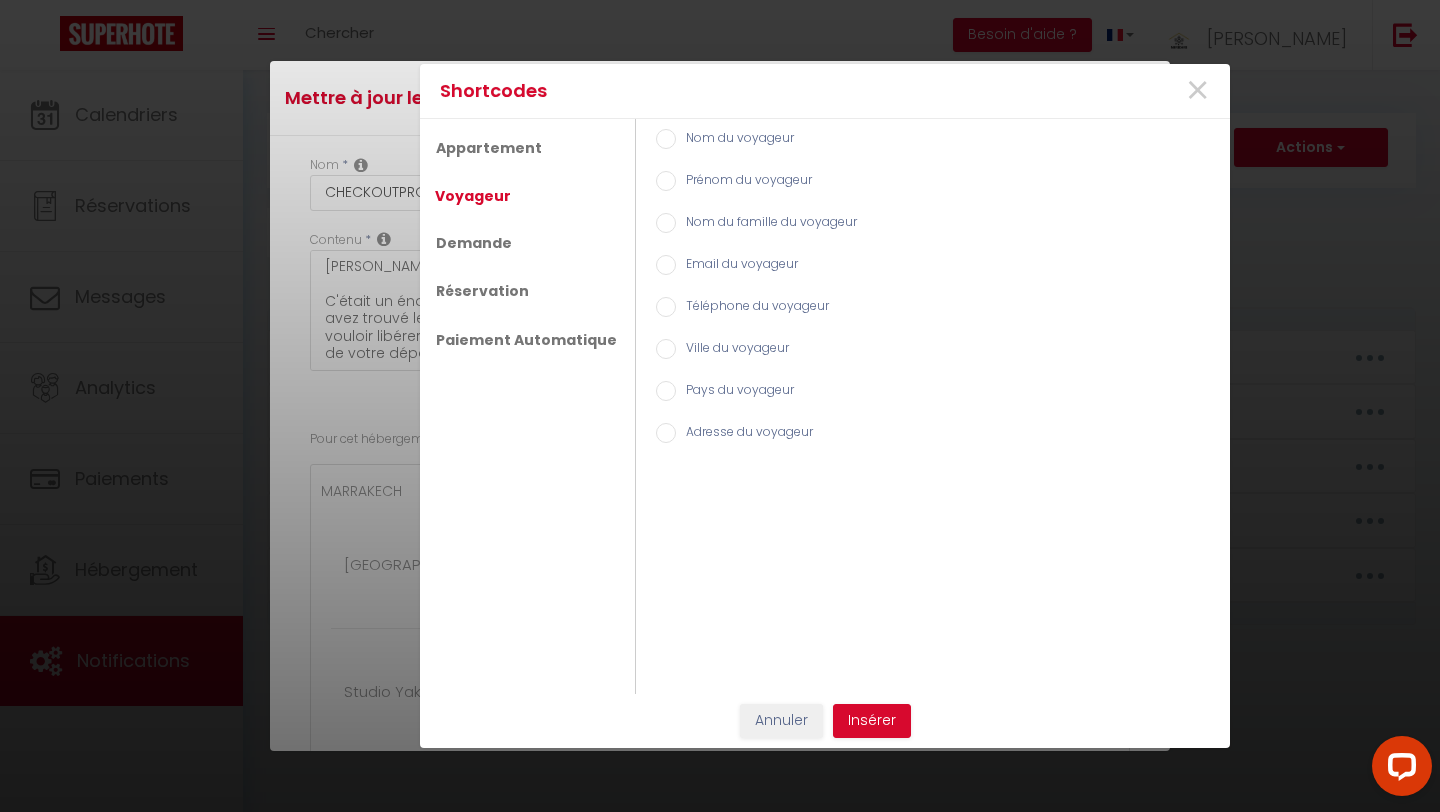 click on "Prénom du voyageur" at bounding box center (666, 181) 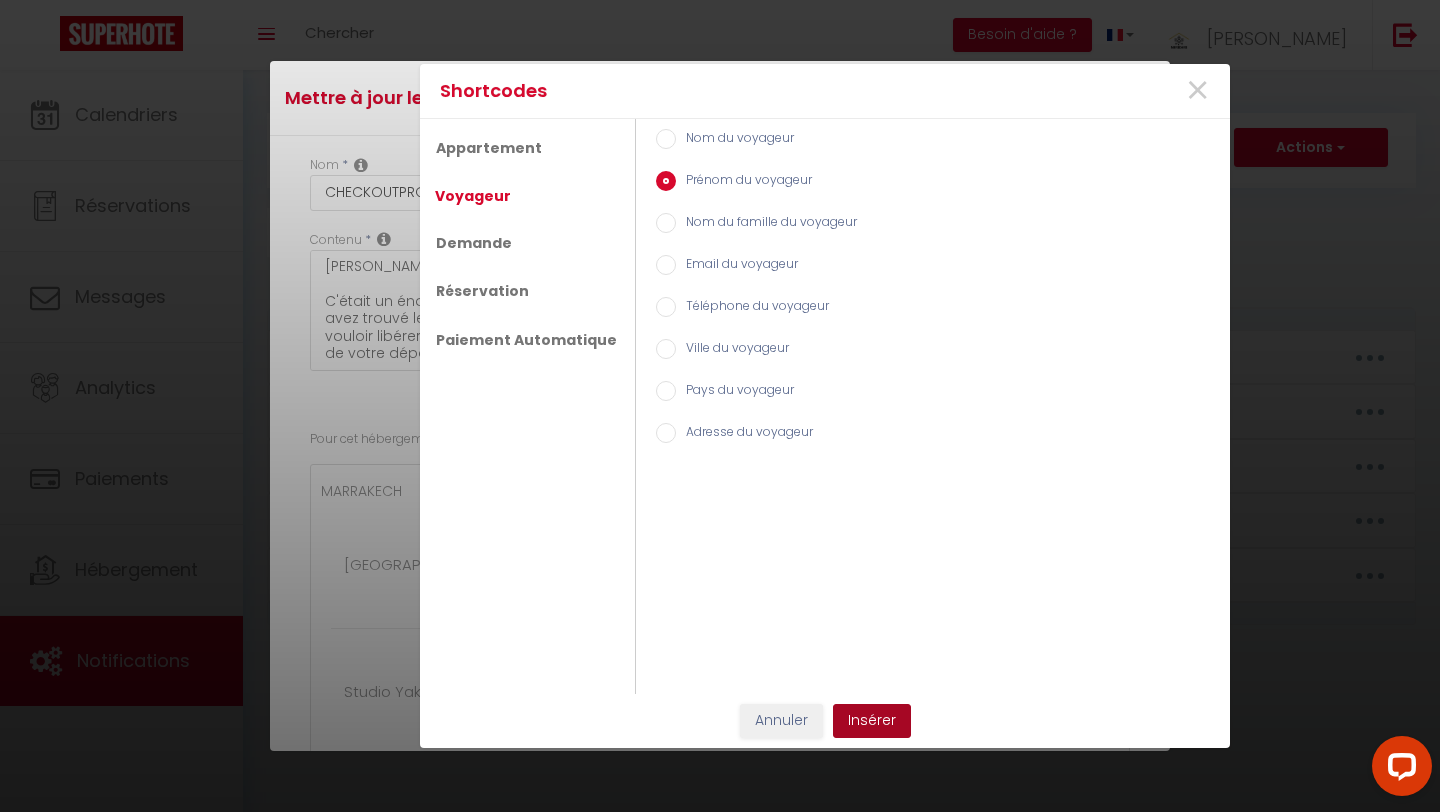click on "Insérer" at bounding box center (872, 721) 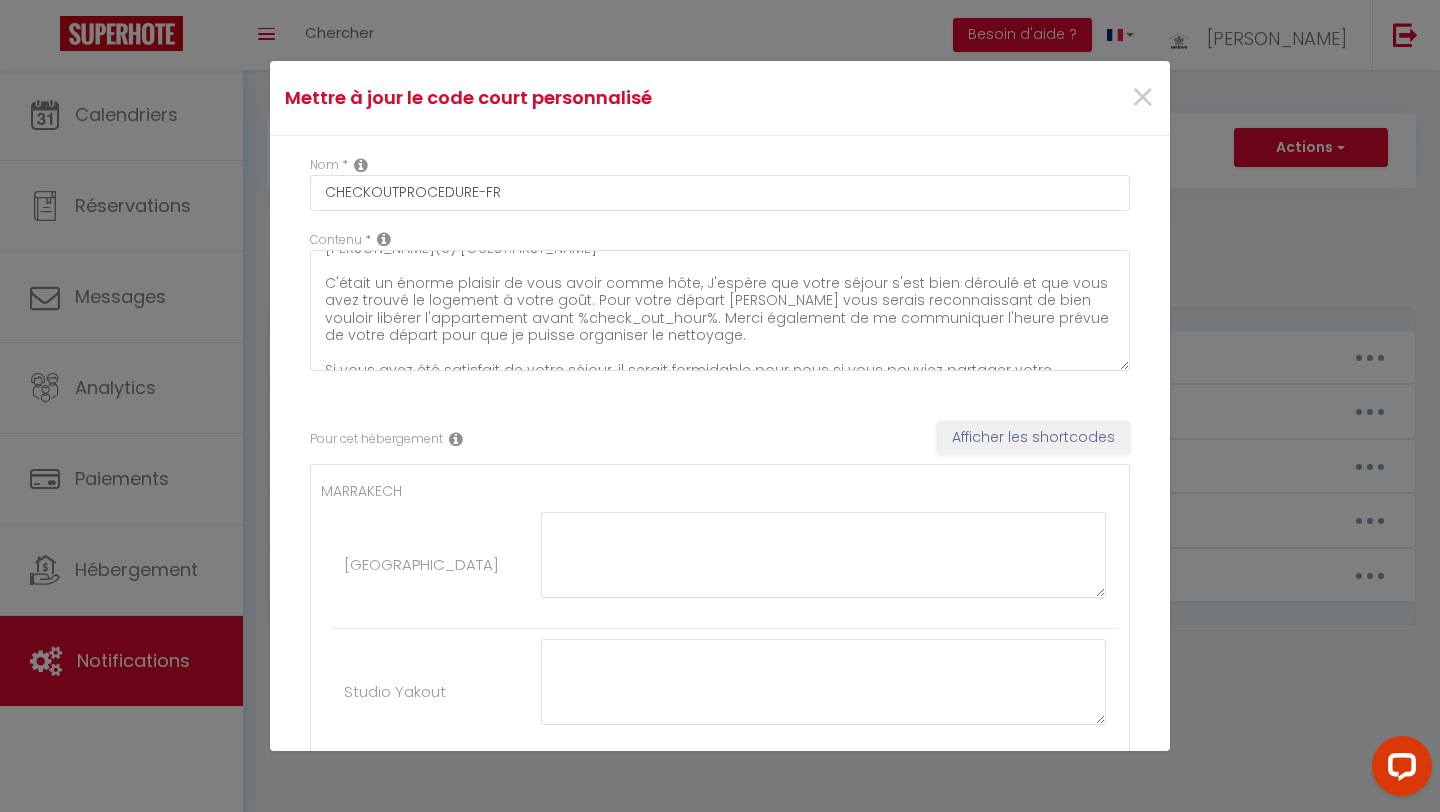 scroll, scrollTop: 22, scrollLeft: 0, axis: vertical 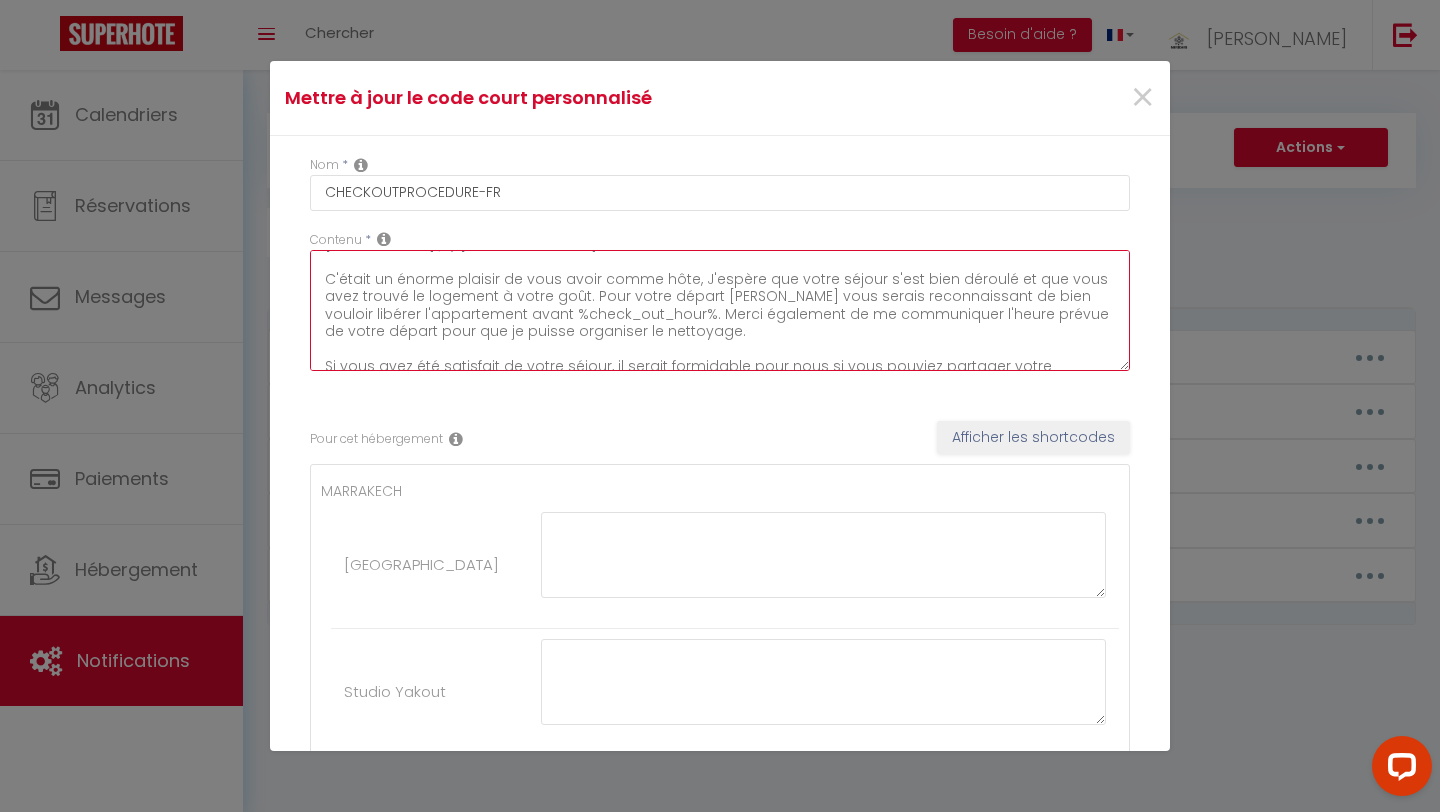 click on "[PERSON_NAME](e) [GUEST:FIRST_NAME]
C'était un énorme plaisir de vous avoir comme hôte, J'espère que votre séjour s'est bien déroulé et que vous avez trouvé le logement à votre goût. Pour votre départ [PERSON_NAME] vous serais reconnaissant de bien vouloir libérer l'appartement avant %check_out_hour%. Merci également de me communiquer l'heure prévue de votre départ pour que je puisse organiser le nettoyage.
Si vous avez été satisfait de votre séjour, il serait formidable pour nous si vous pouviez partager votre expérience en laissant un avis sur notre plateforme. Votre feedback est précieux et encouragerait grandement notre engagement à offrir le meilleur service.
Excellente journée et à bientôt," at bounding box center (720, 310) 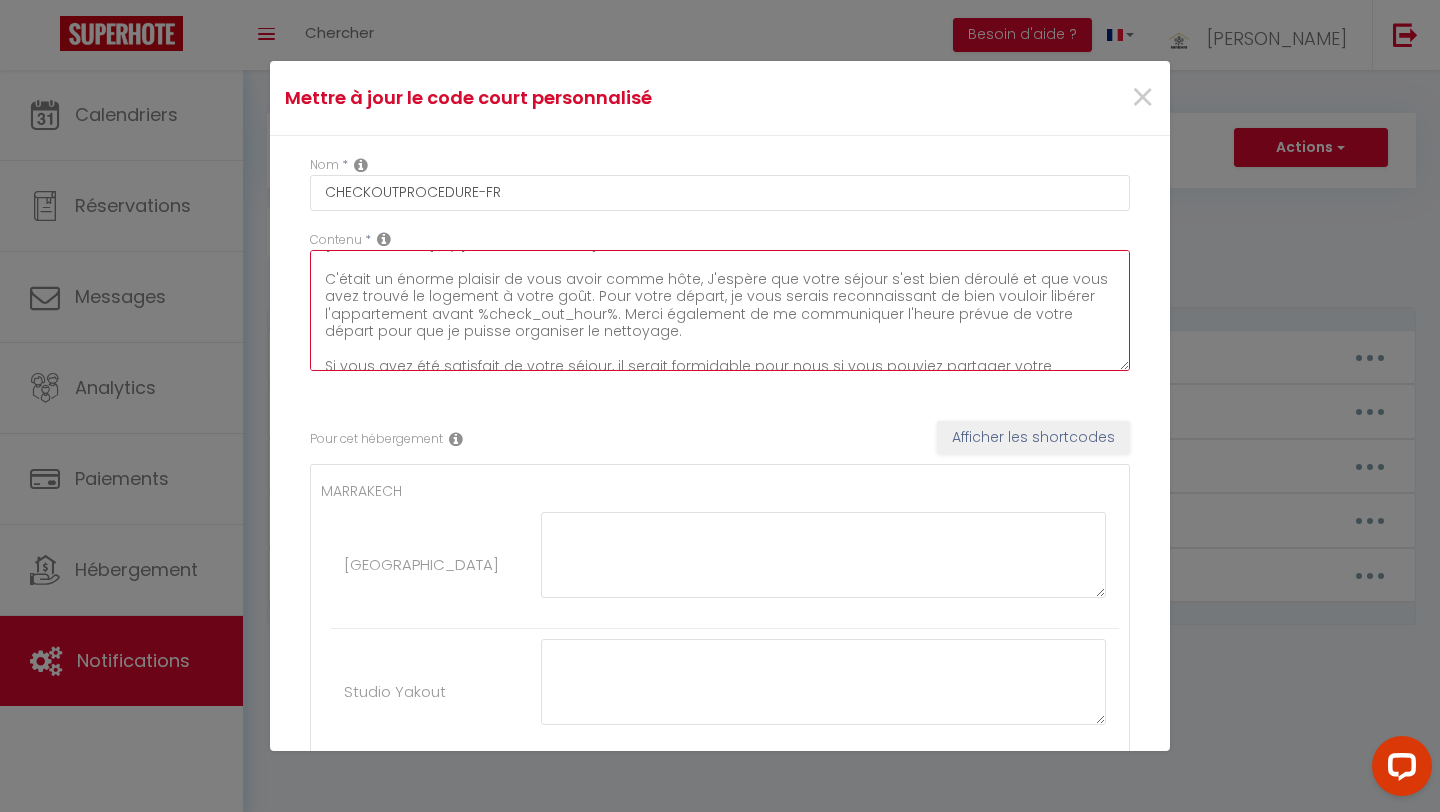 drag, startPoint x: 471, startPoint y: 315, endPoint x: 609, endPoint y: 318, distance: 138.03261 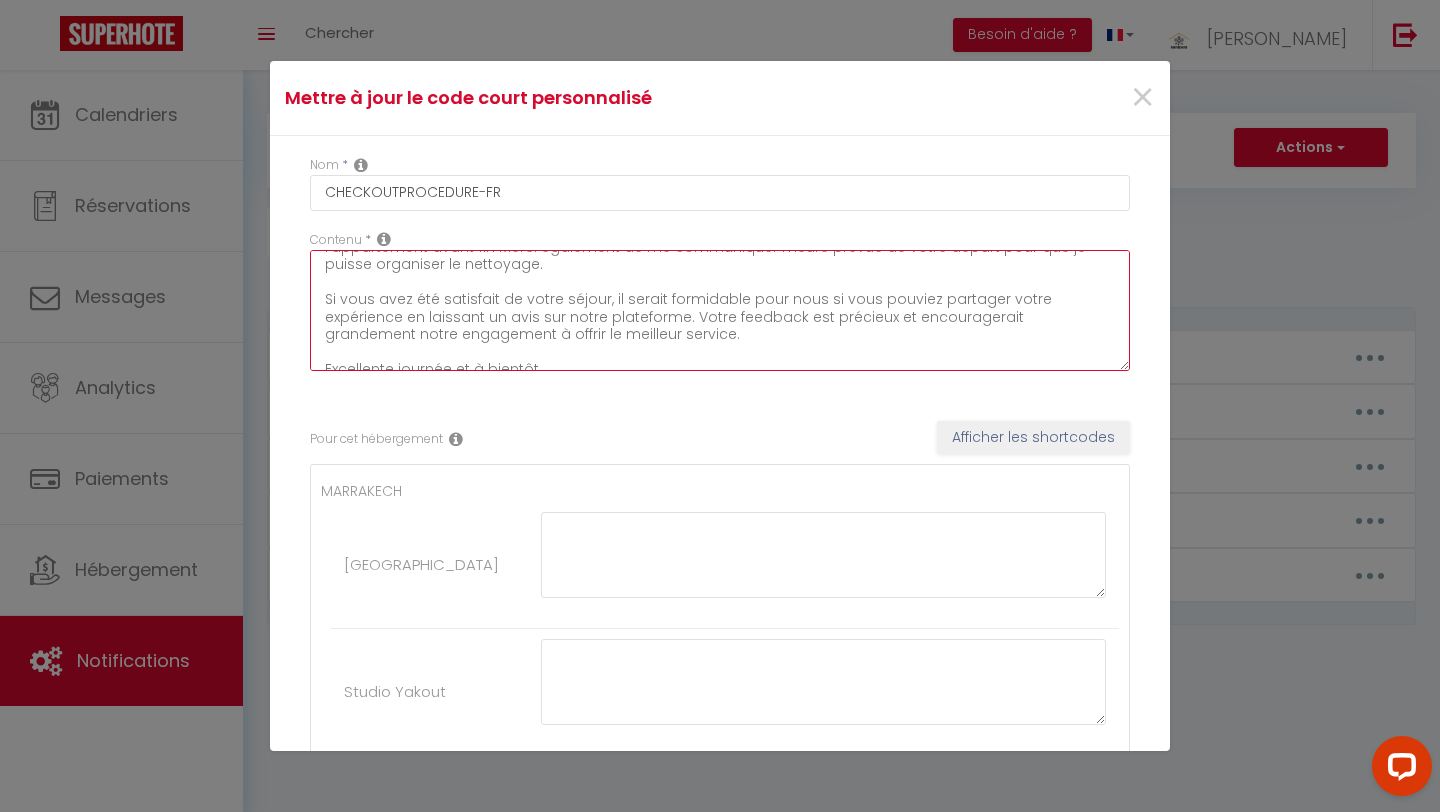 scroll, scrollTop: 105, scrollLeft: 0, axis: vertical 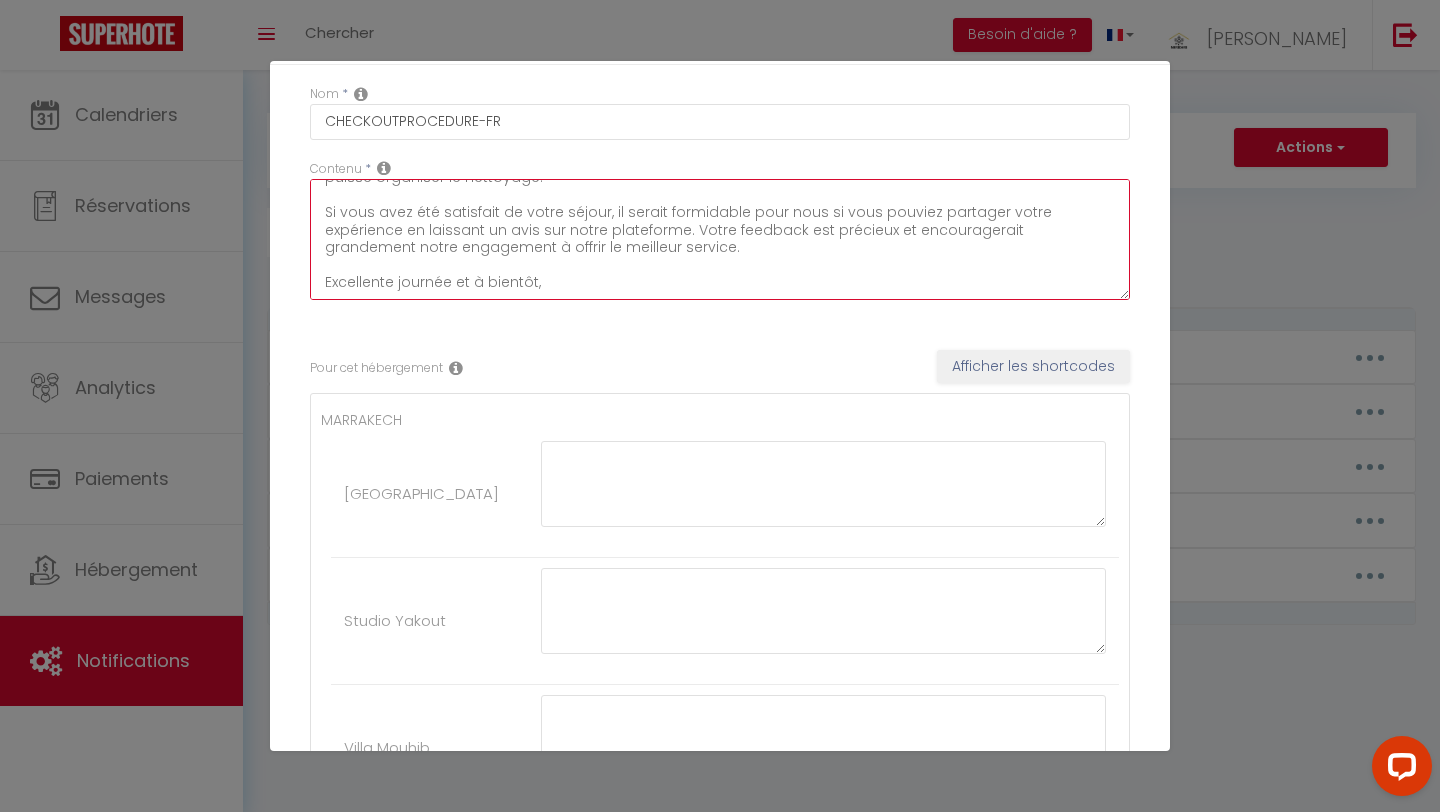 click on "[PERSON_NAME](e) [GUEST:FIRST_NAME]
C'était un énorme plaisir de vous avoir comme hôte, J'espère que votre séjour s'est bien déroulé et que vous avez trouvé le logement à votre goût. Pour votre départ, je vous serais reconnaissant de bien vouloir libérer l'appartement avant 11h Merci également de me communiquer l'heure prévue de votre départ pour que je puisse organiser le nettoyage.
Si vous avez été satisfait de votre séjour, il serait formidable pour nous si vous pouviez partager votre expérience en laissant un avis sur notre plateforme. Votre feedback est précieux et encouragerait grandement notre engagement à offrir le meilleur service.
Excellente journée et à bientôt," at bounding box center (720, 239) 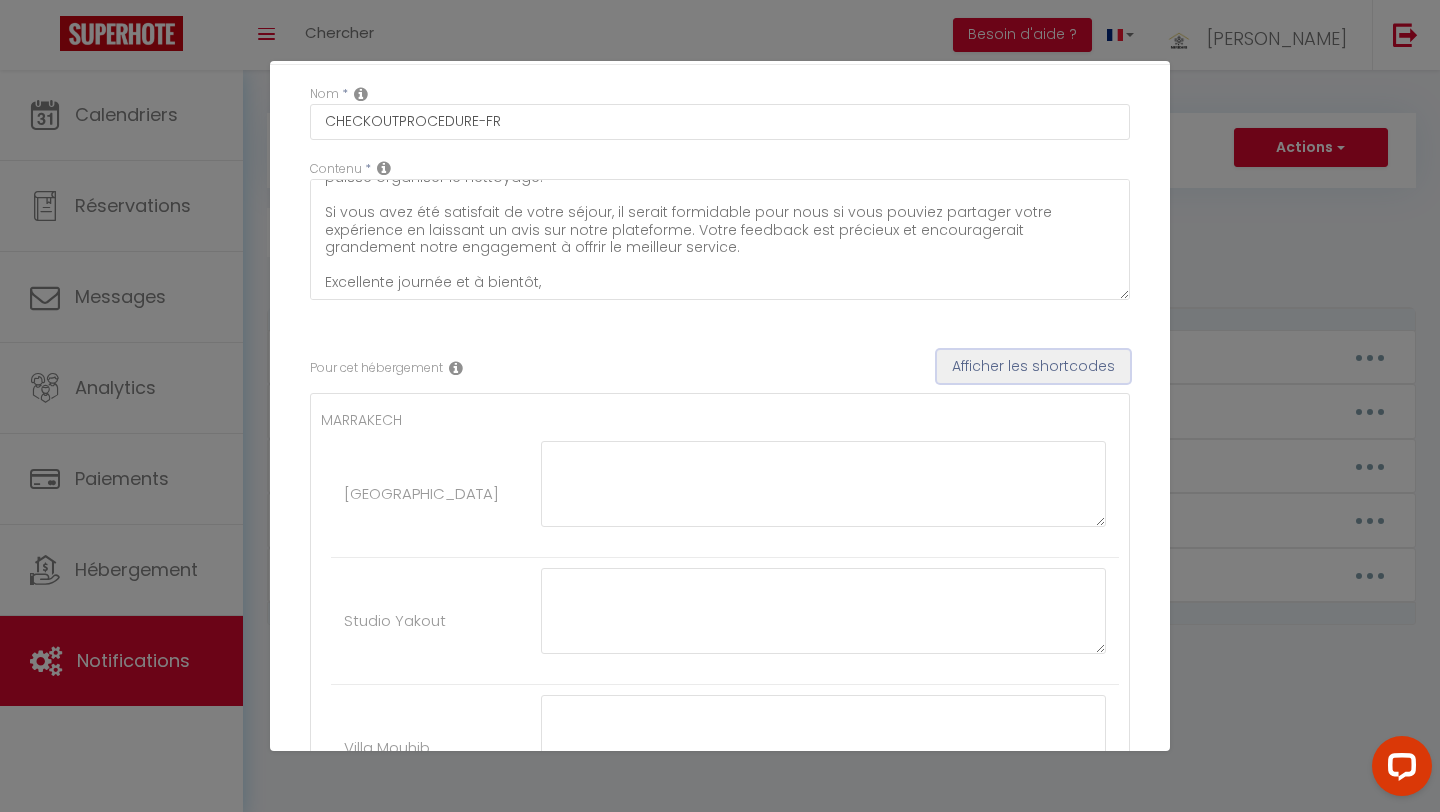 click on "Afficher les shortcodes" at bounding box center (1033, 367) 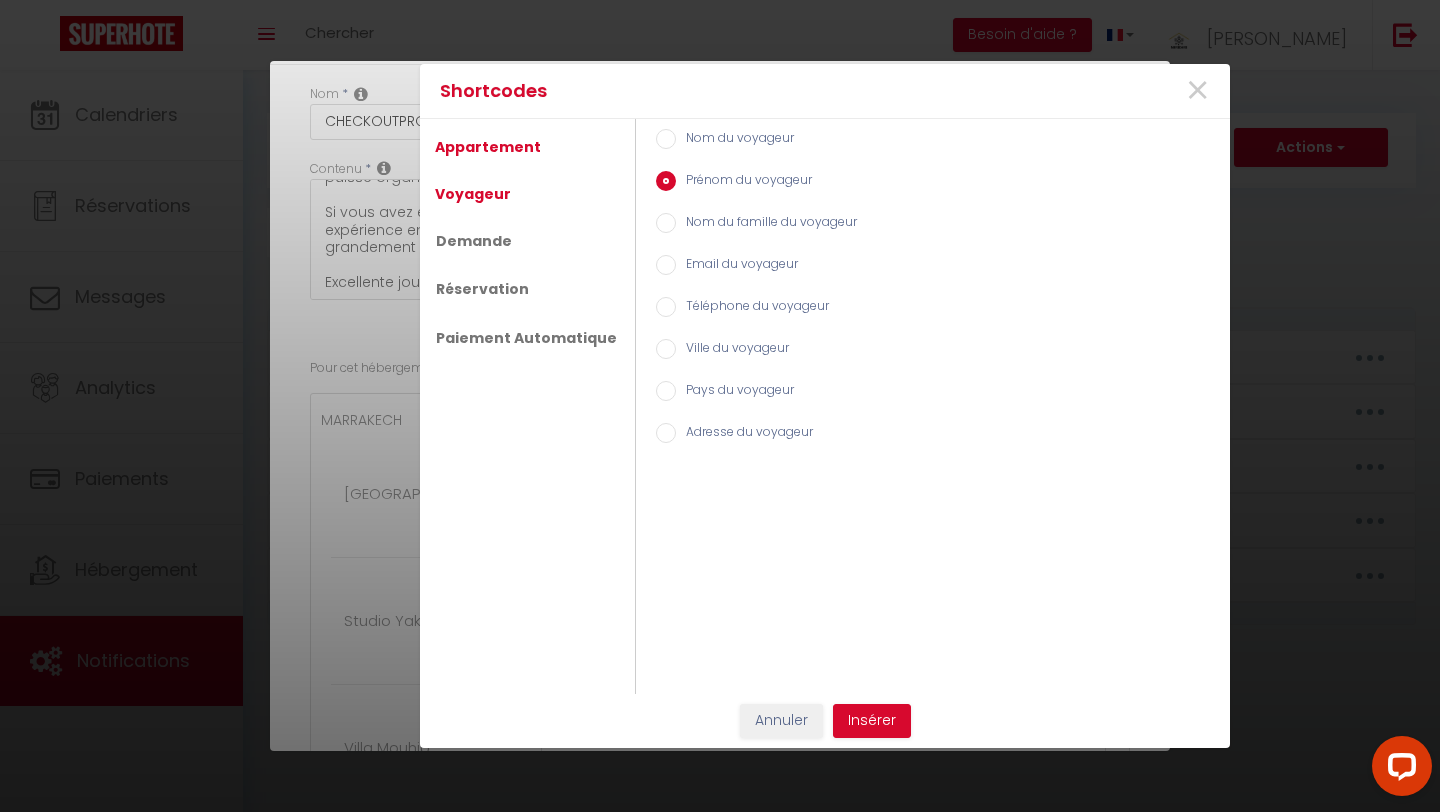 click on "Appartement" at bounding box center (488, 147) 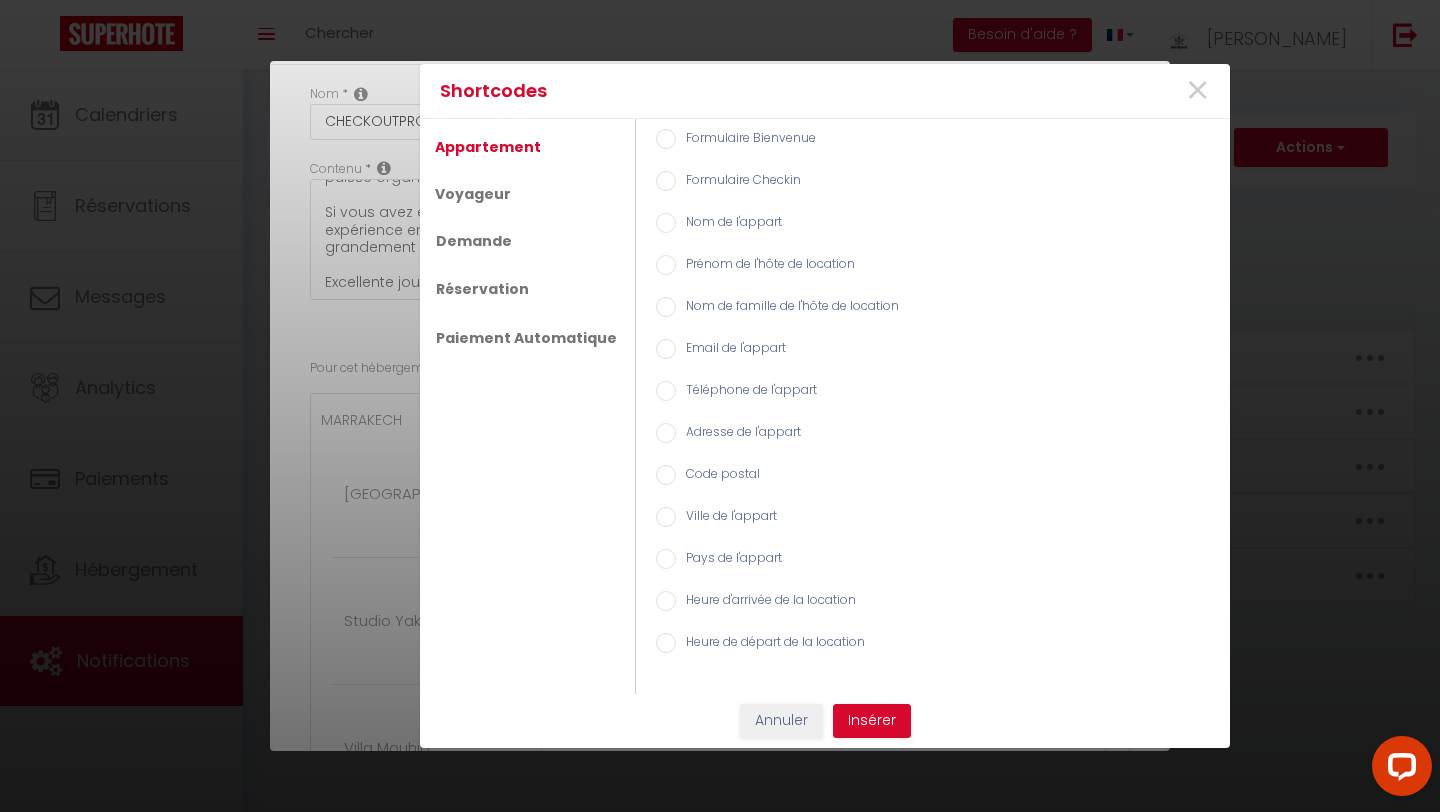click on "Prénom de l'hôte de location" at bounding box center [666, 265] 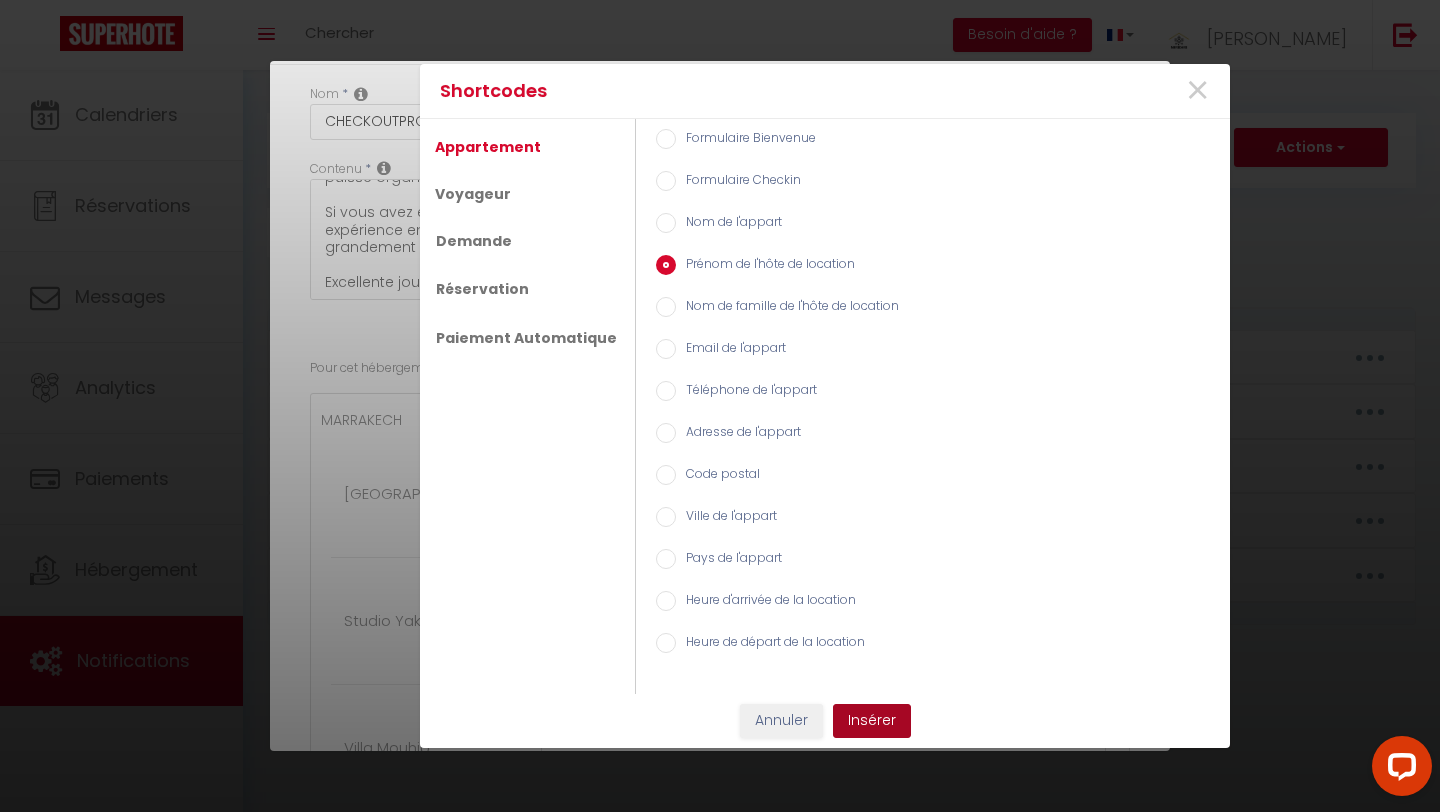 click on "Insérer" at bounding box center (872, 721) 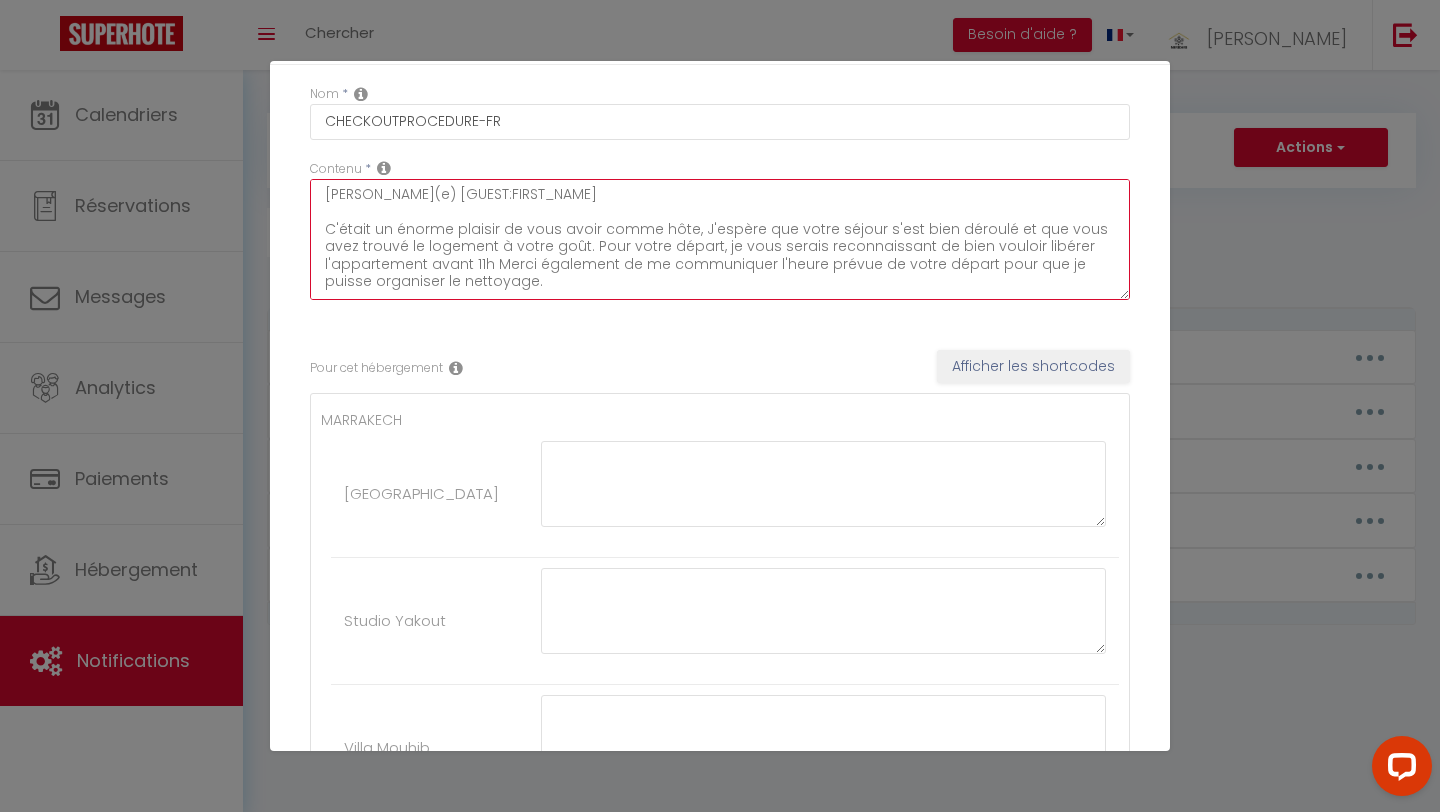 scroll, scrollTop: 0, scrollLeft: 0, axis: both 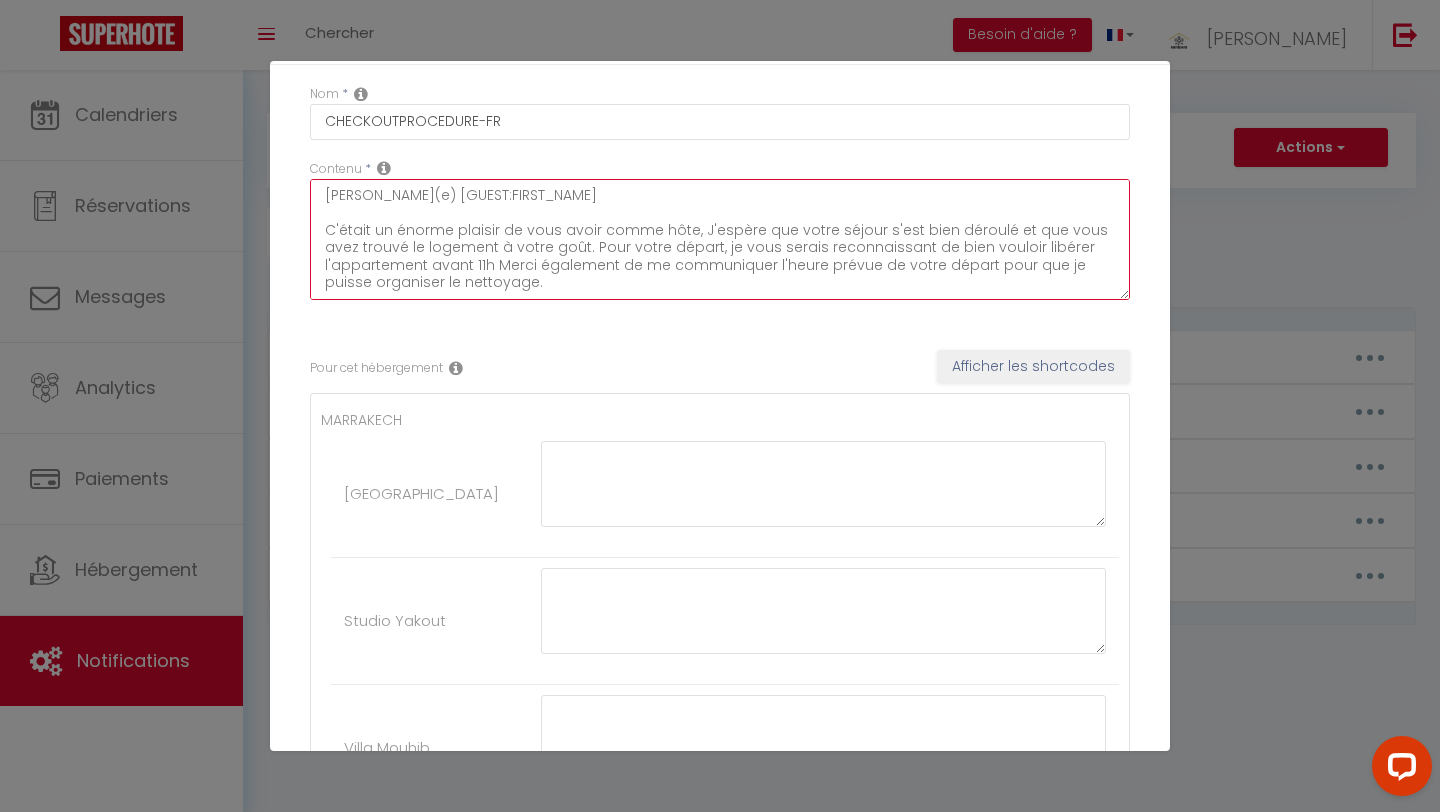 drag, startPoint x: 504, startPoint y: 284, endPoint x: 325, endPoint y: 182, distance: 206.02185 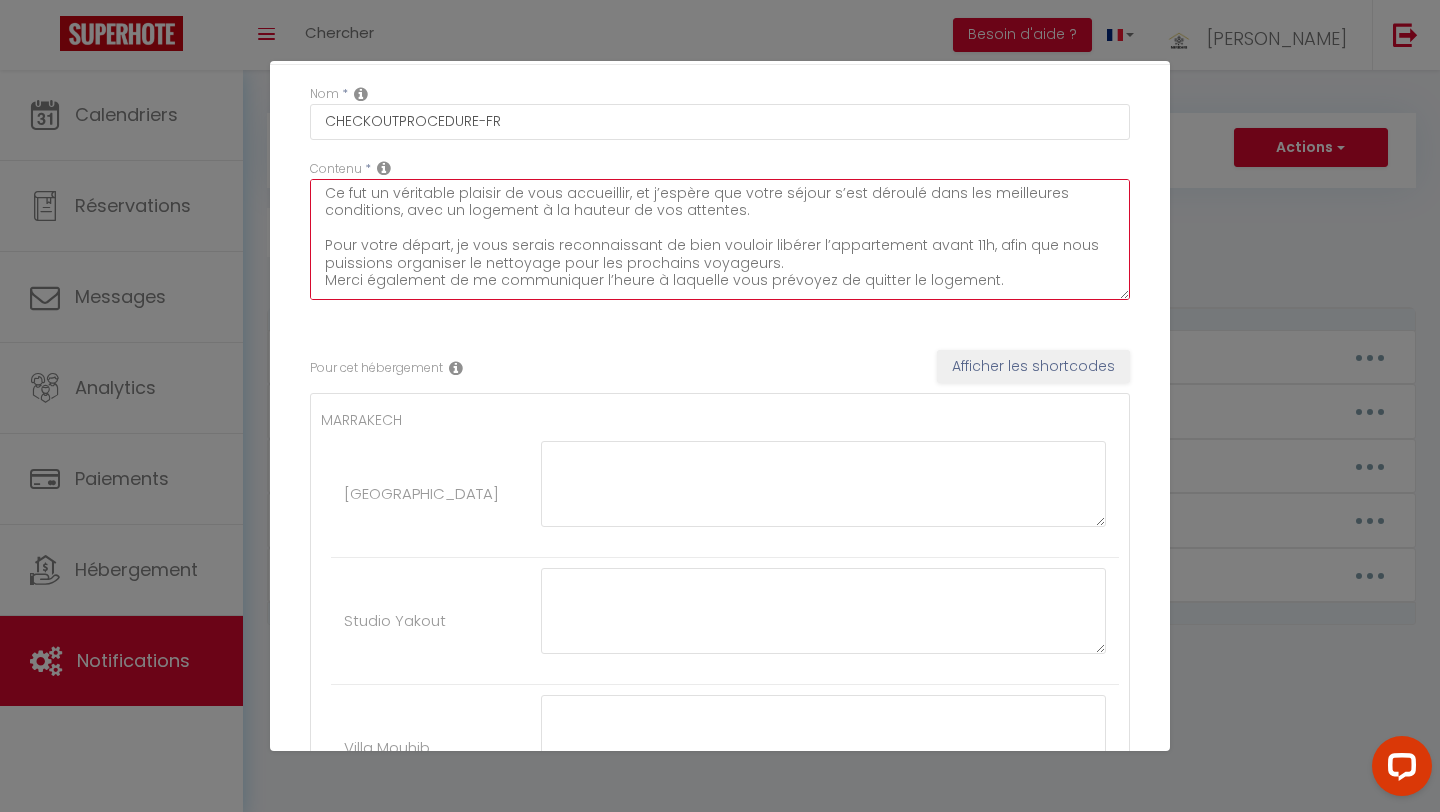 scroll, scrollTop: 0, scrollLeft: 0, axis: both 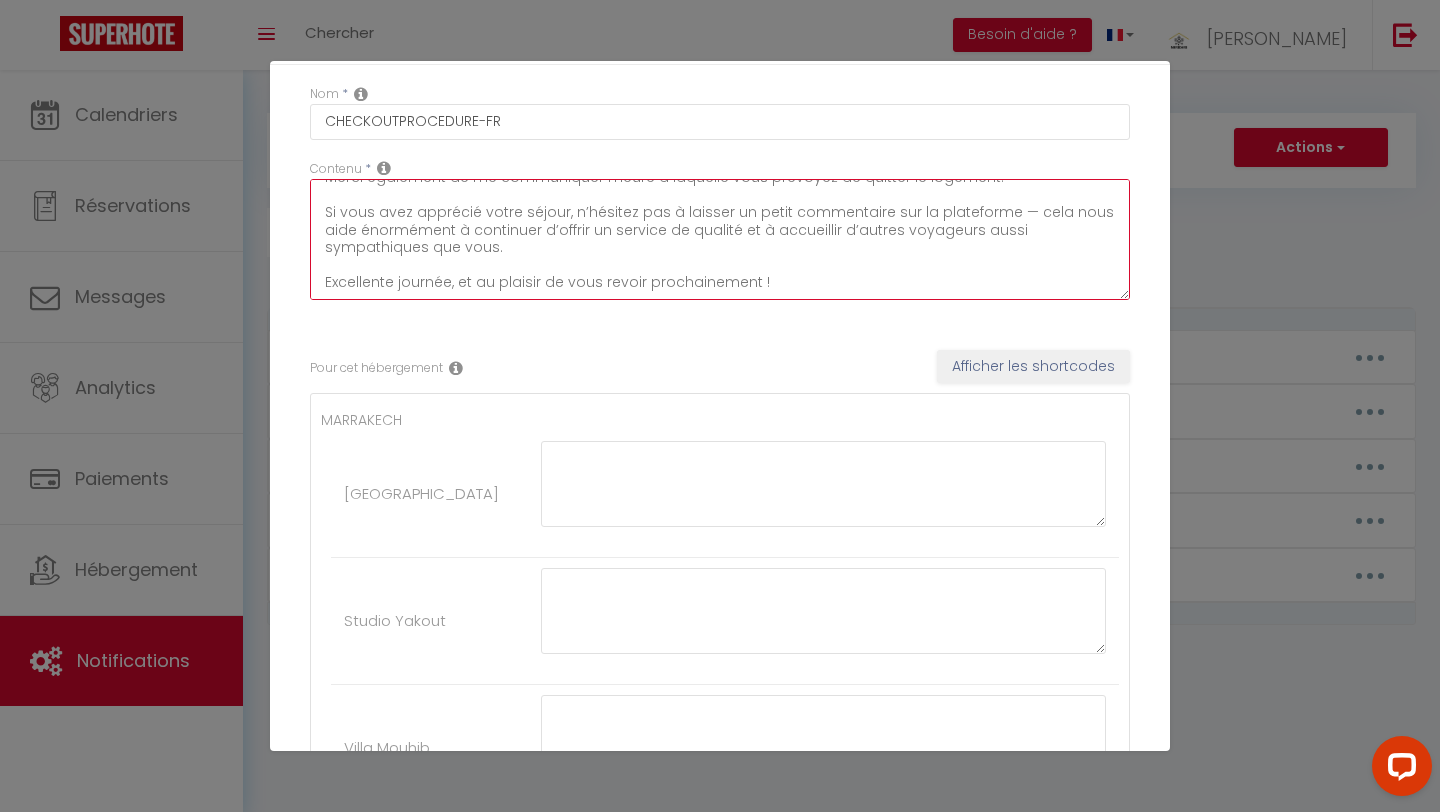 drag, startPoint x: 322, startPoint y: 194, endPoint x: 594, endPoint y: 328, distance: 303.2161 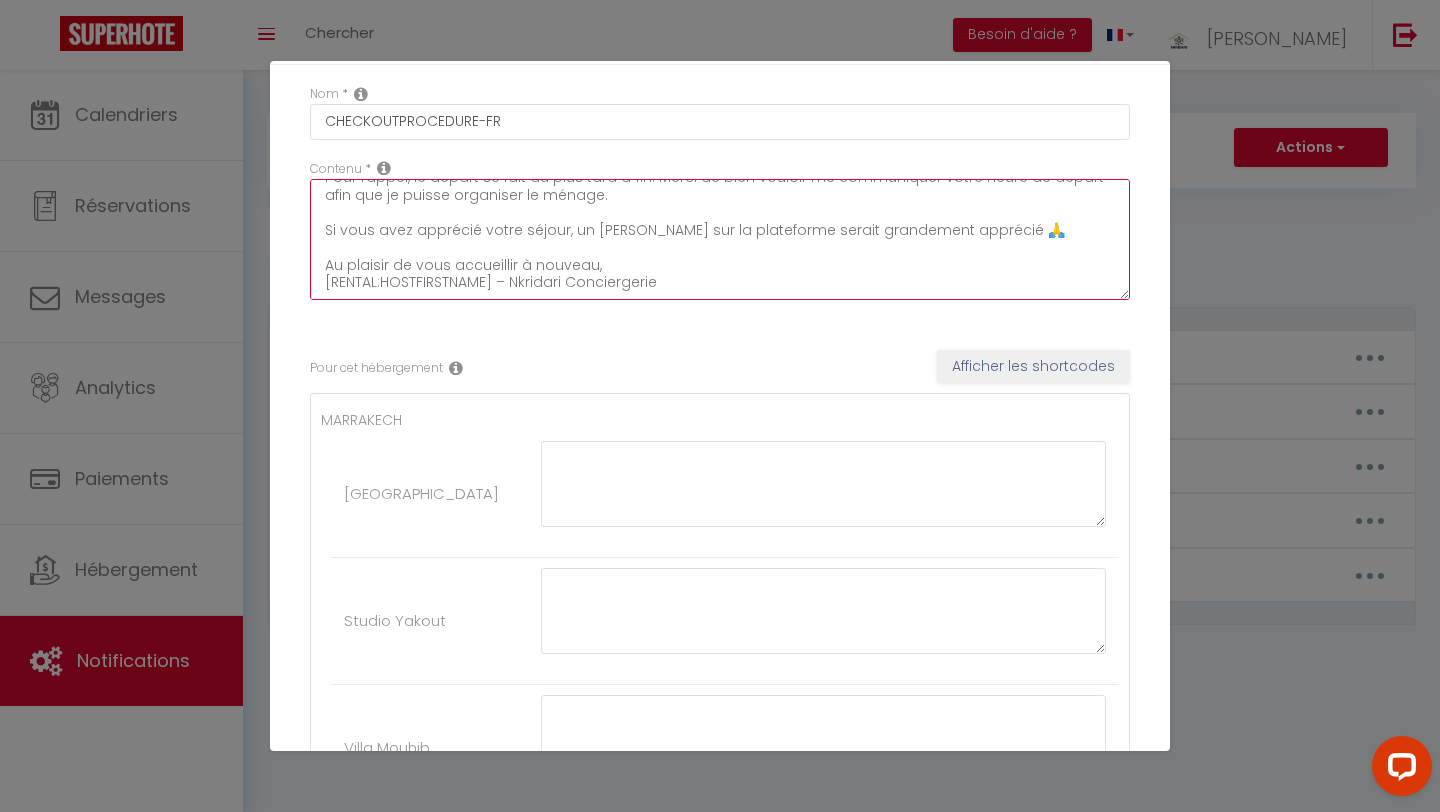 scroll, scrollTop: 64, scrollLeft: 0, axis: vertical 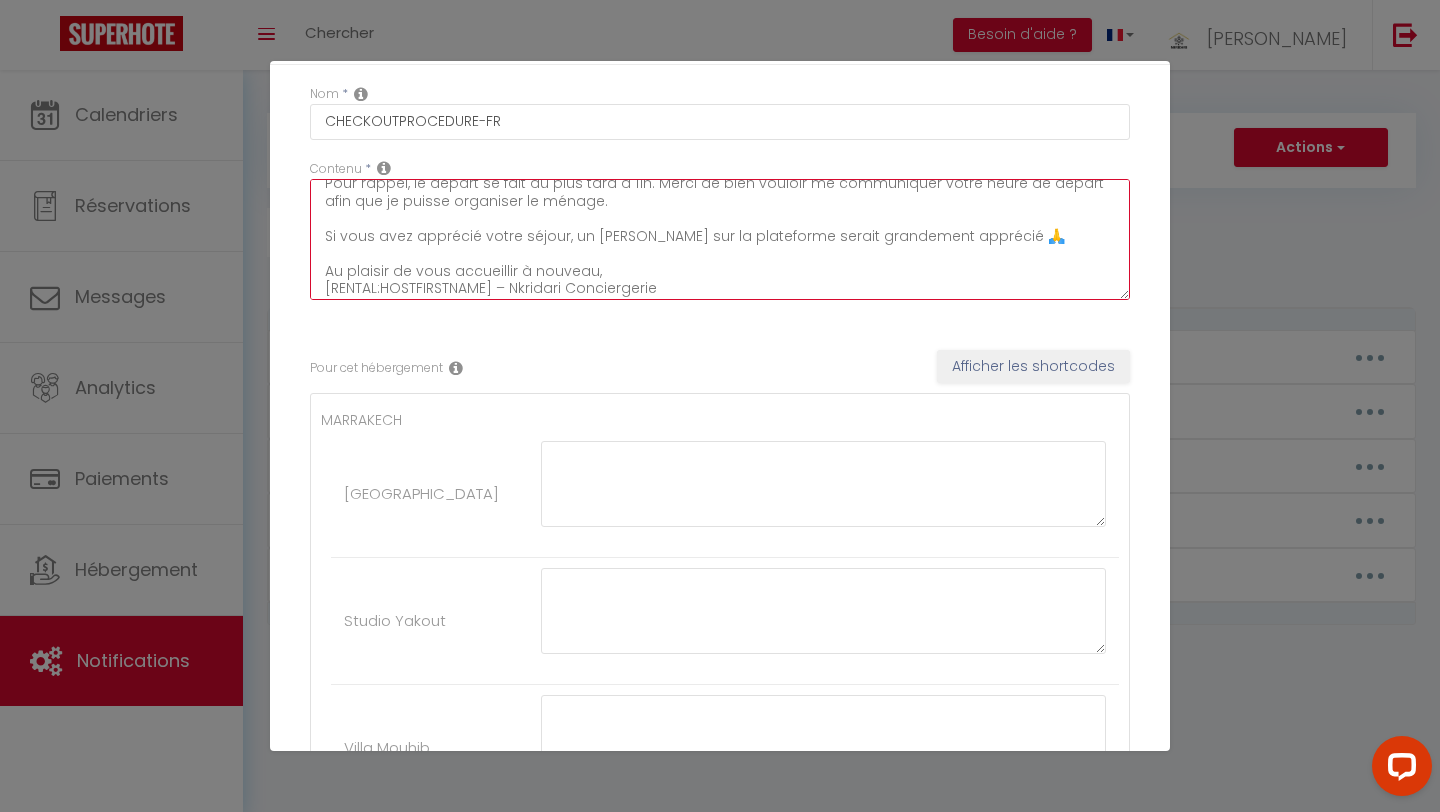 drag, startPoint x: 506, startPoint y: 289, endPoint x: 328, endPoint y: 285, distance: 178.04494 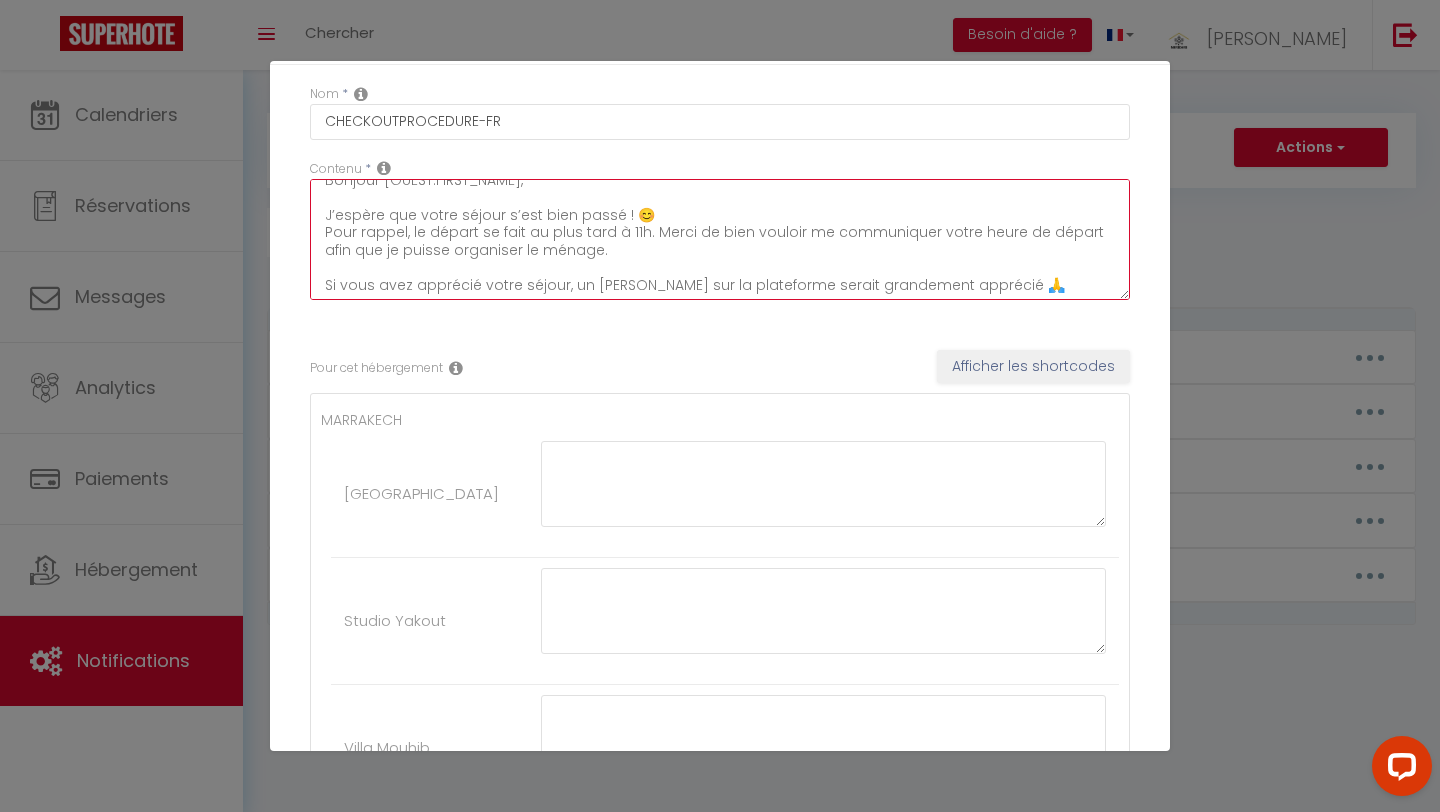 scroll, scrollTop: 0, scrollLeft: 0, axis: both 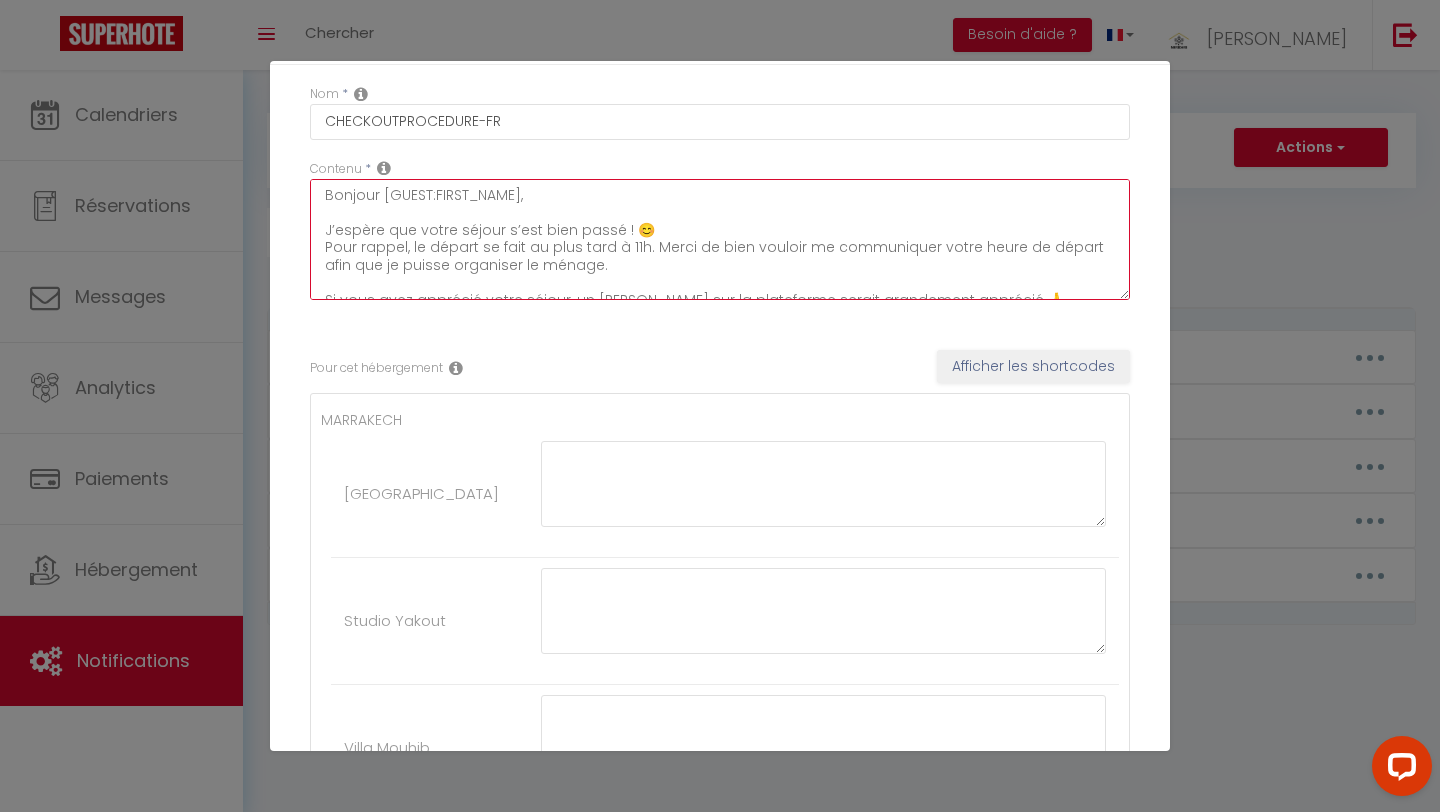 click on "Bonjour [GUEST:FIRST_NAME],
J’espère que votre séjour s’est bien passé ! 😊
Pour rappel, le départ se fait au plus tard à 11h. Merci de bien vouloir me communiquer votre heure de départ afin que je puisse organiser le ménage.
Si vous avez apprécié votre séjour, un [PERSON_NAME] sur la plateforme serait grandement apprécié 🙏
Au plaisir de vous accueillir à nouveau,
Nkridari Conciergerie" at bounding box center [720, 239] 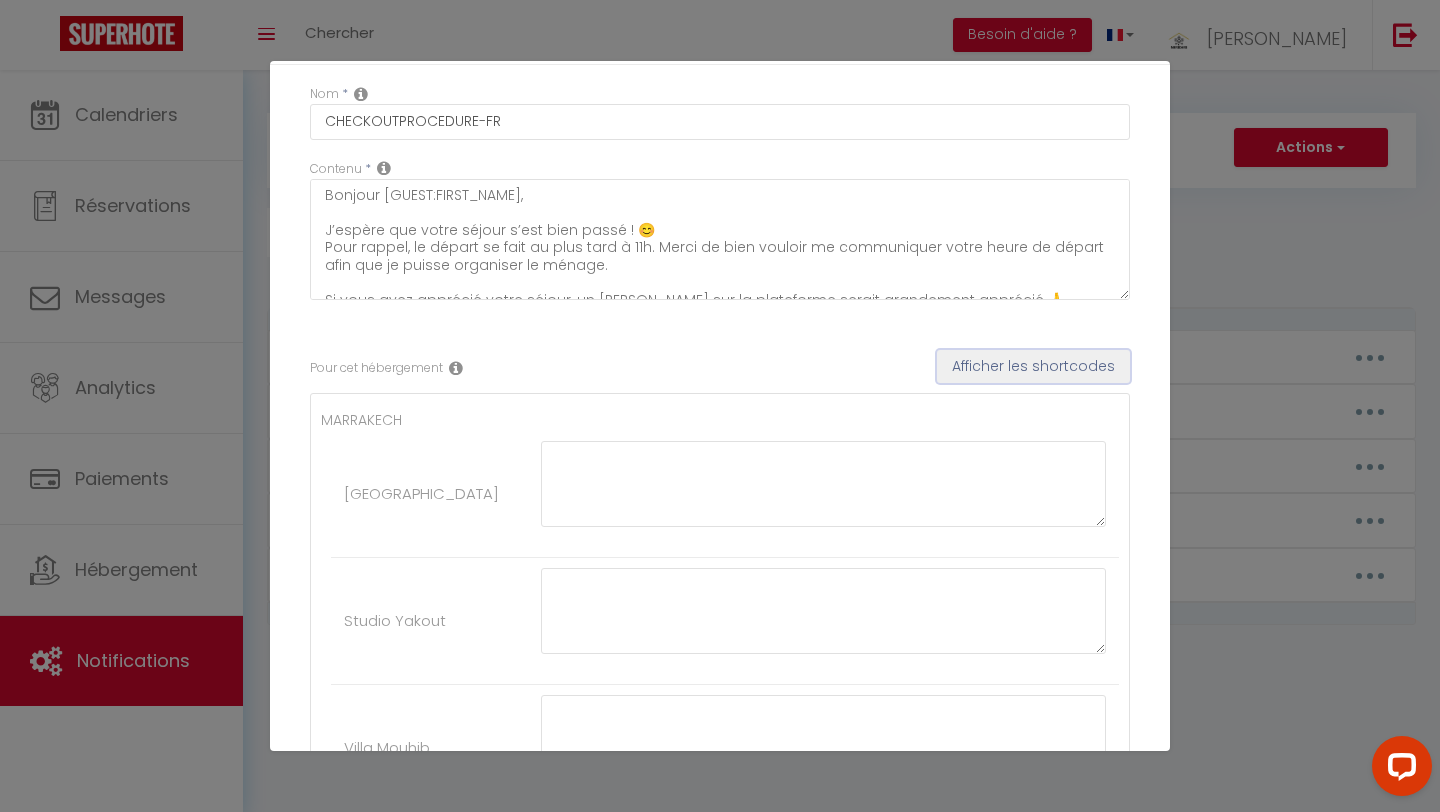 click on "Afficher les shortcodes" at bounding box center (1033, 367) 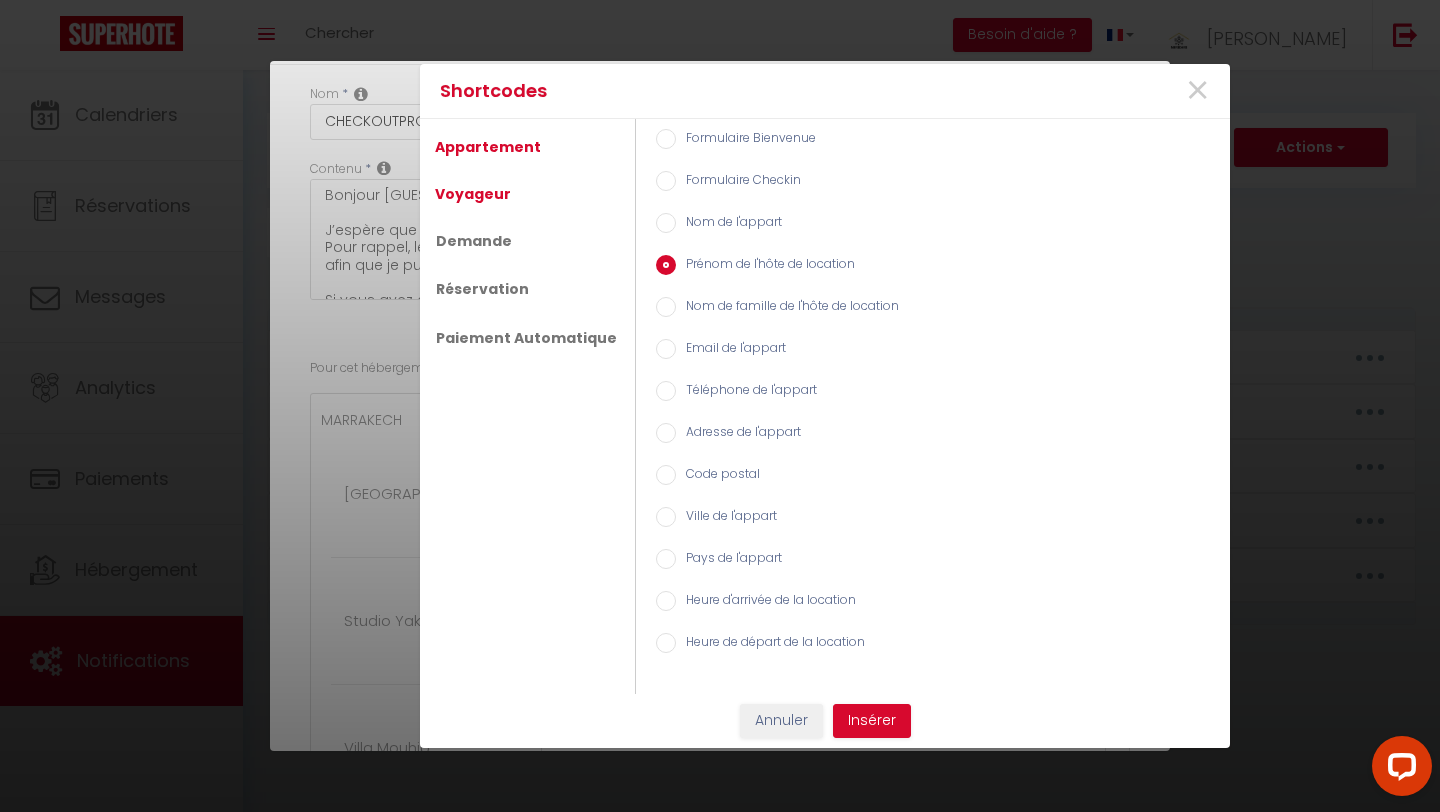 click on "Voyageur" at bounding box center (473, 194) 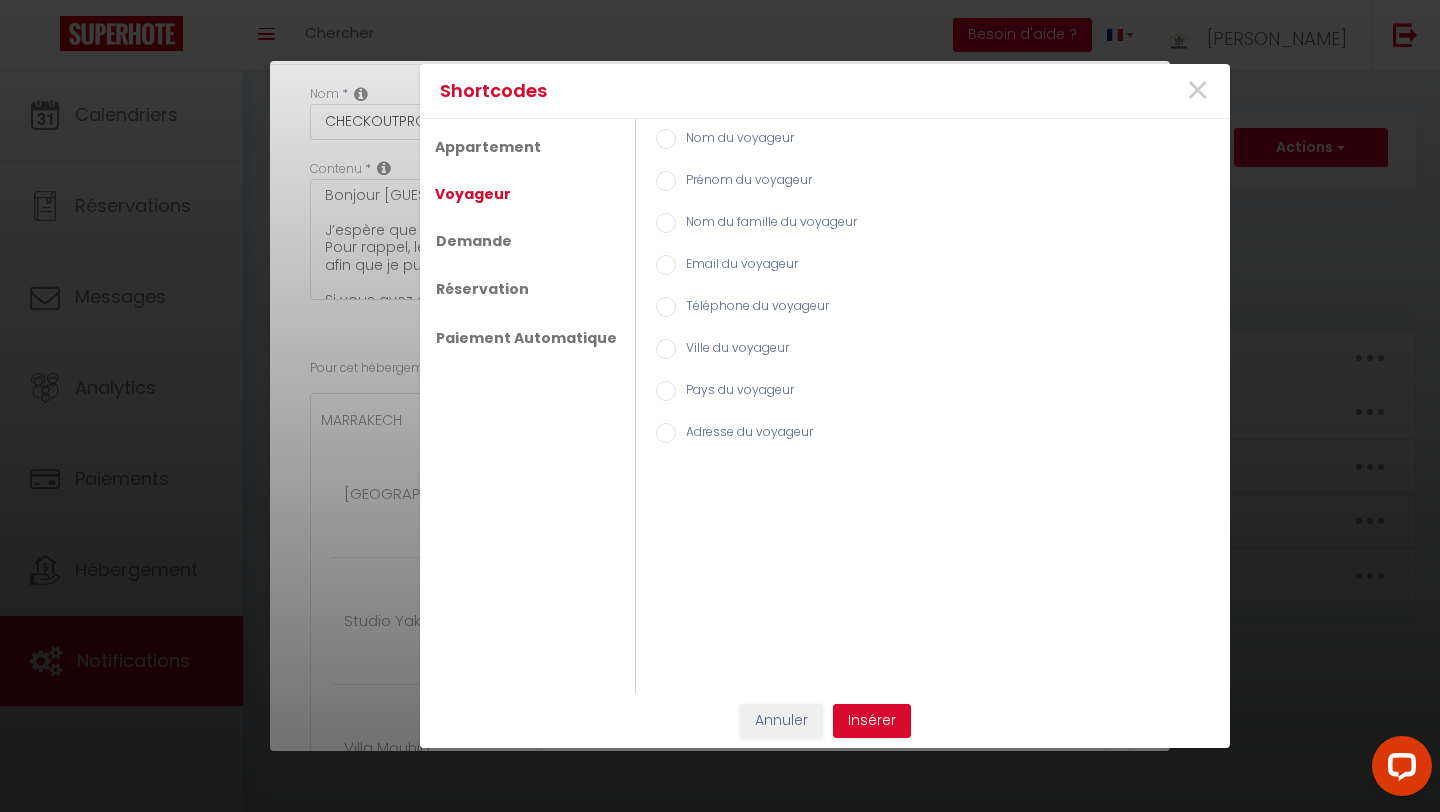 click on "Prénom du voyageur" at bounding box center [666, 181] 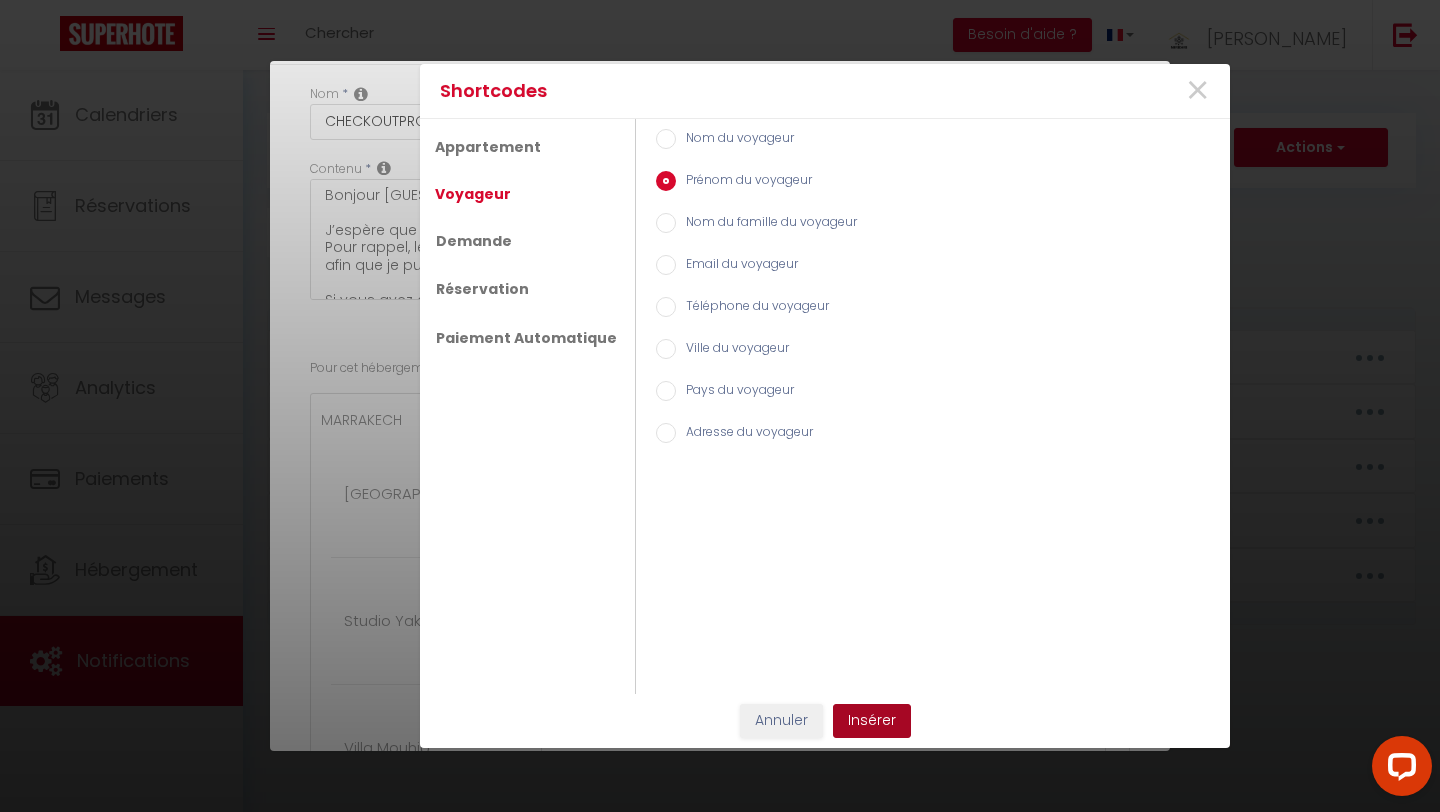 click on "Insérer" at bounding box center [872, 721] 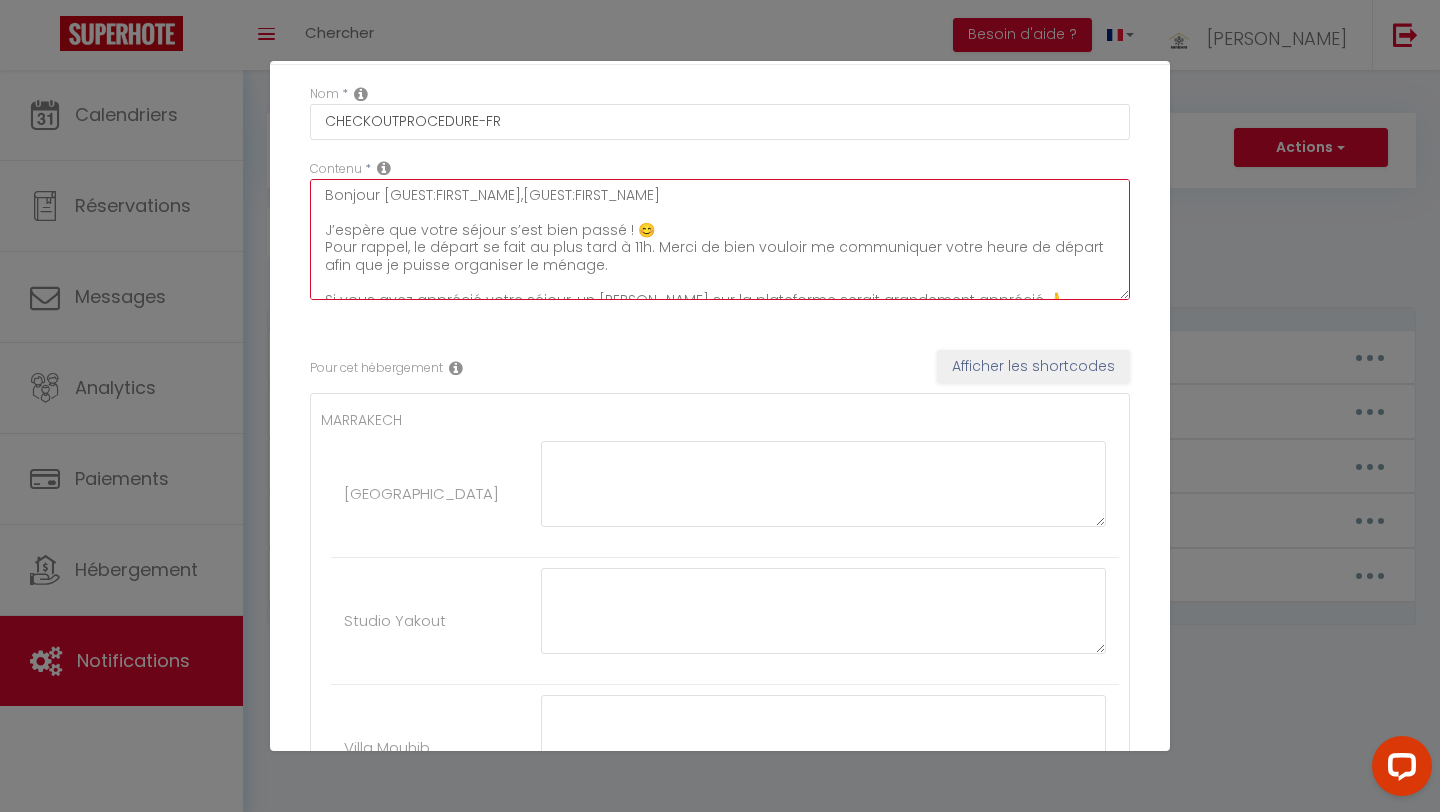 drag, startPoint x: 519, startPoint y: 199, endPoint x: 657, endPoint y: 200, distance: 138.00362 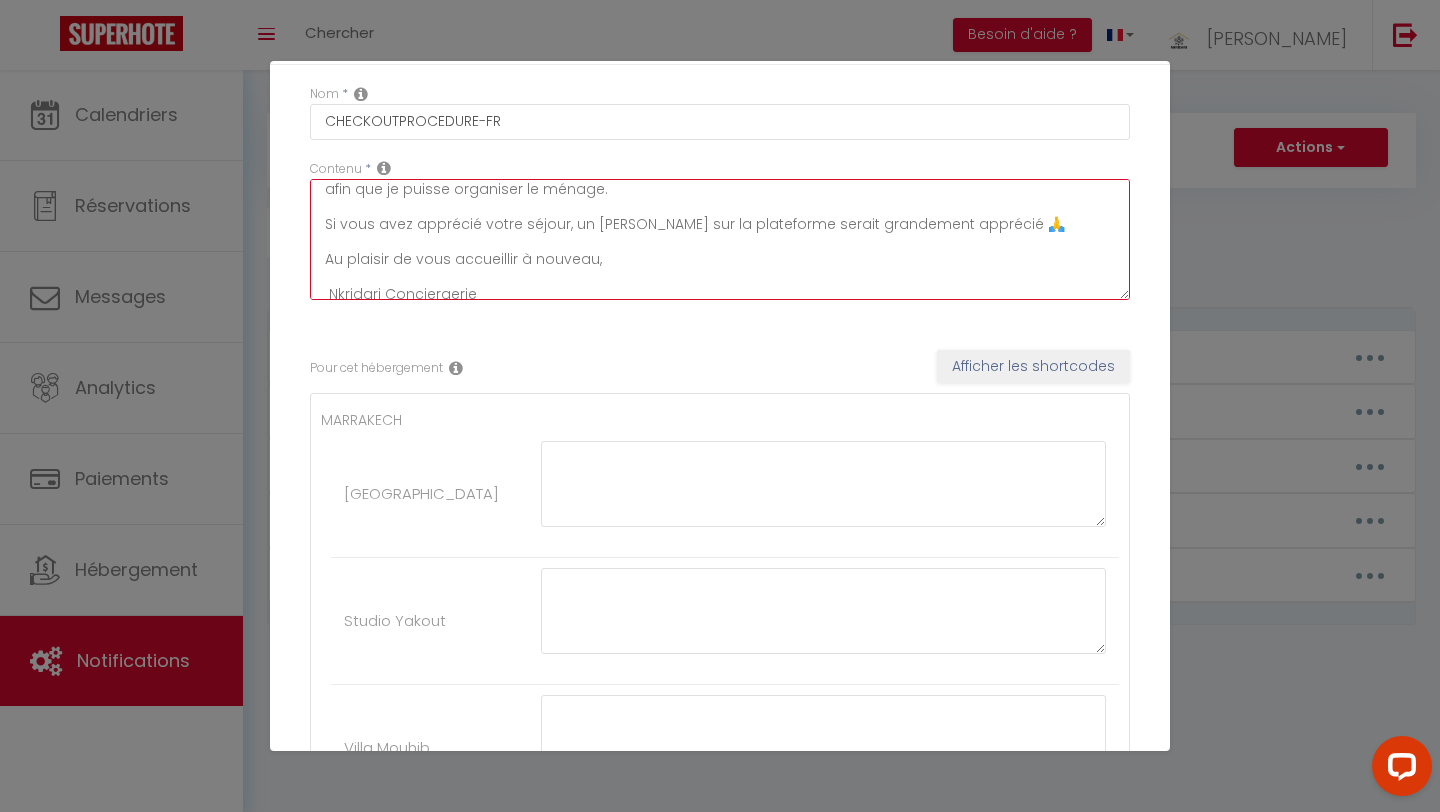 scroll, scrollTop: 87, scrollLeft: 0, axis: vertical 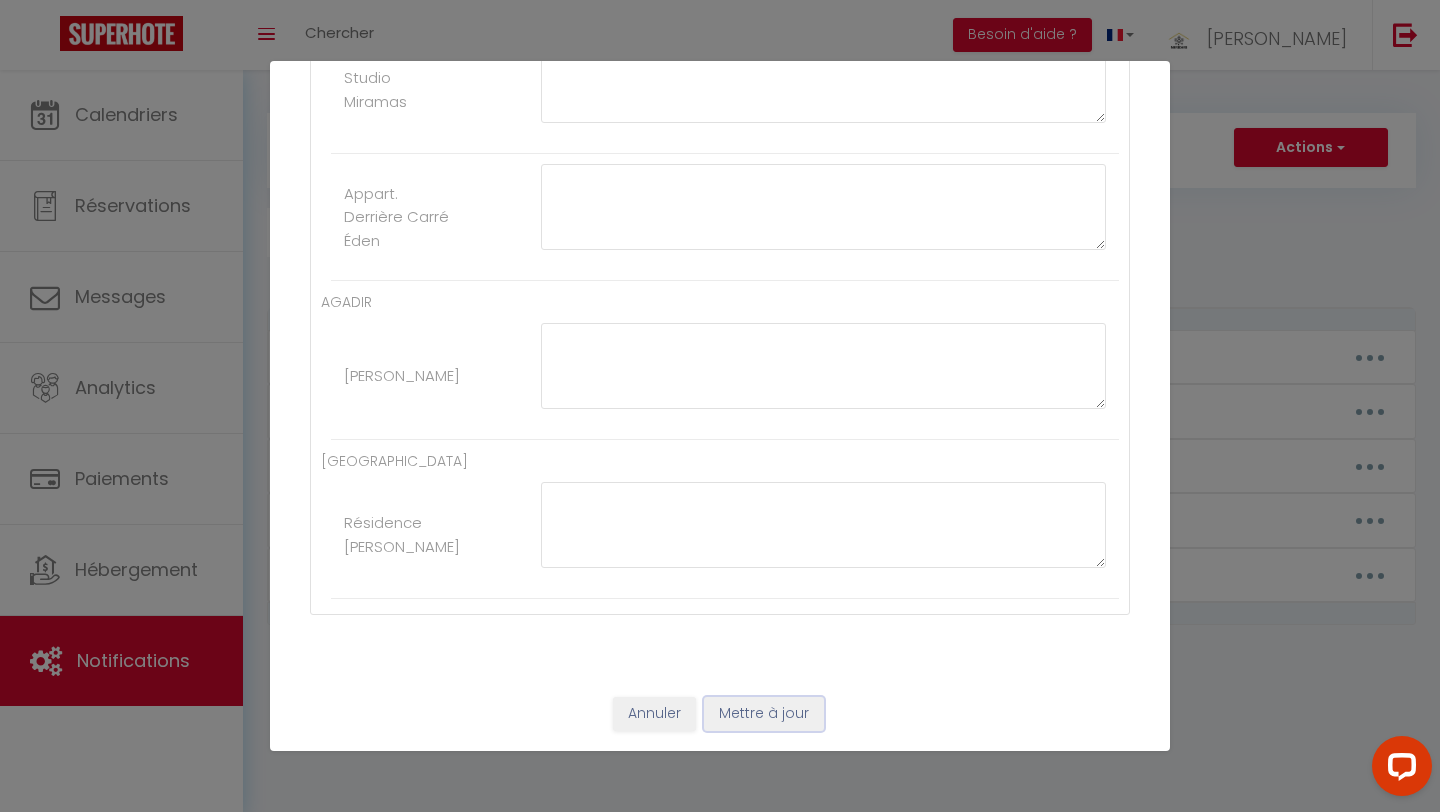 click on "Mettre à jour" at bounding box center (764, 714) 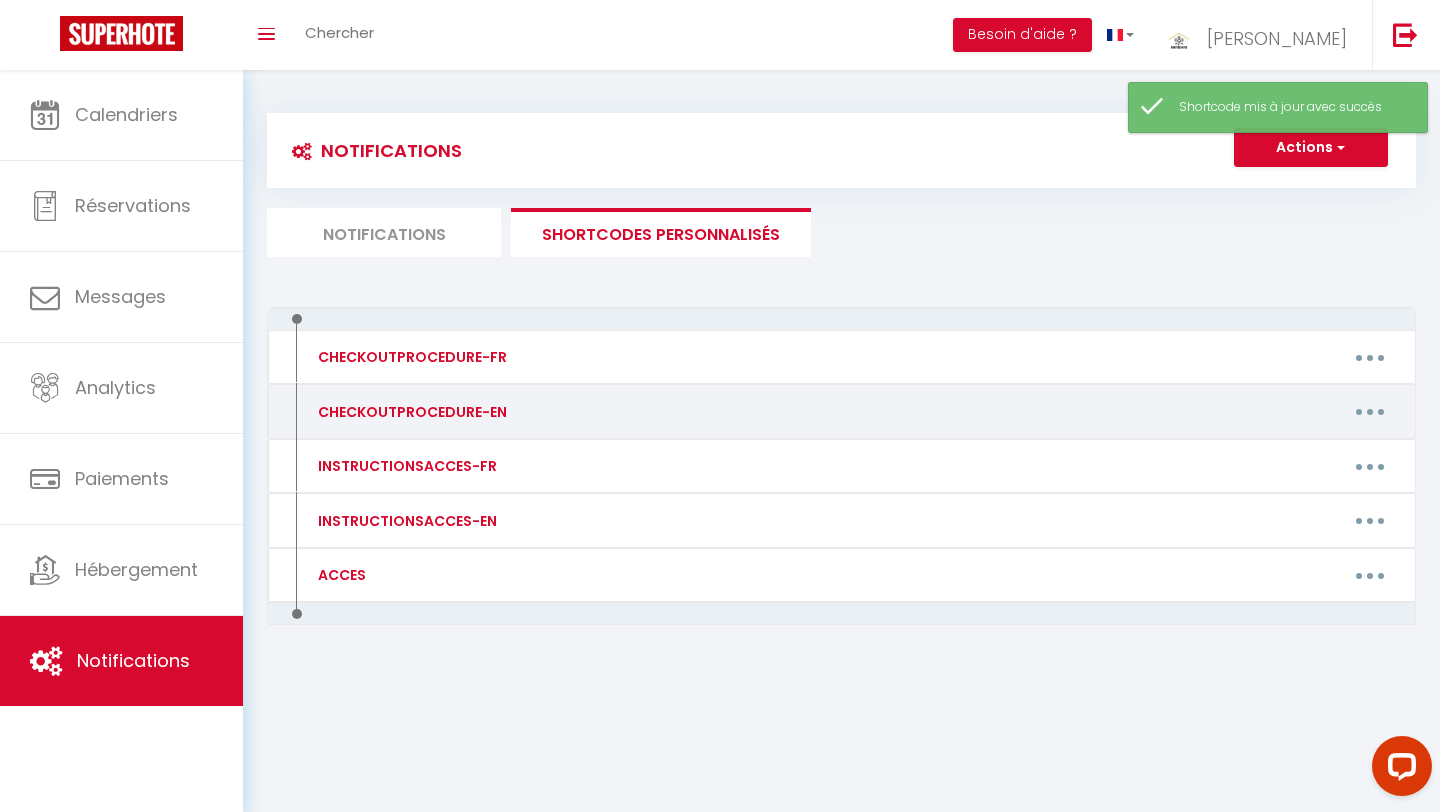 click at bounding box center (1370, 412) 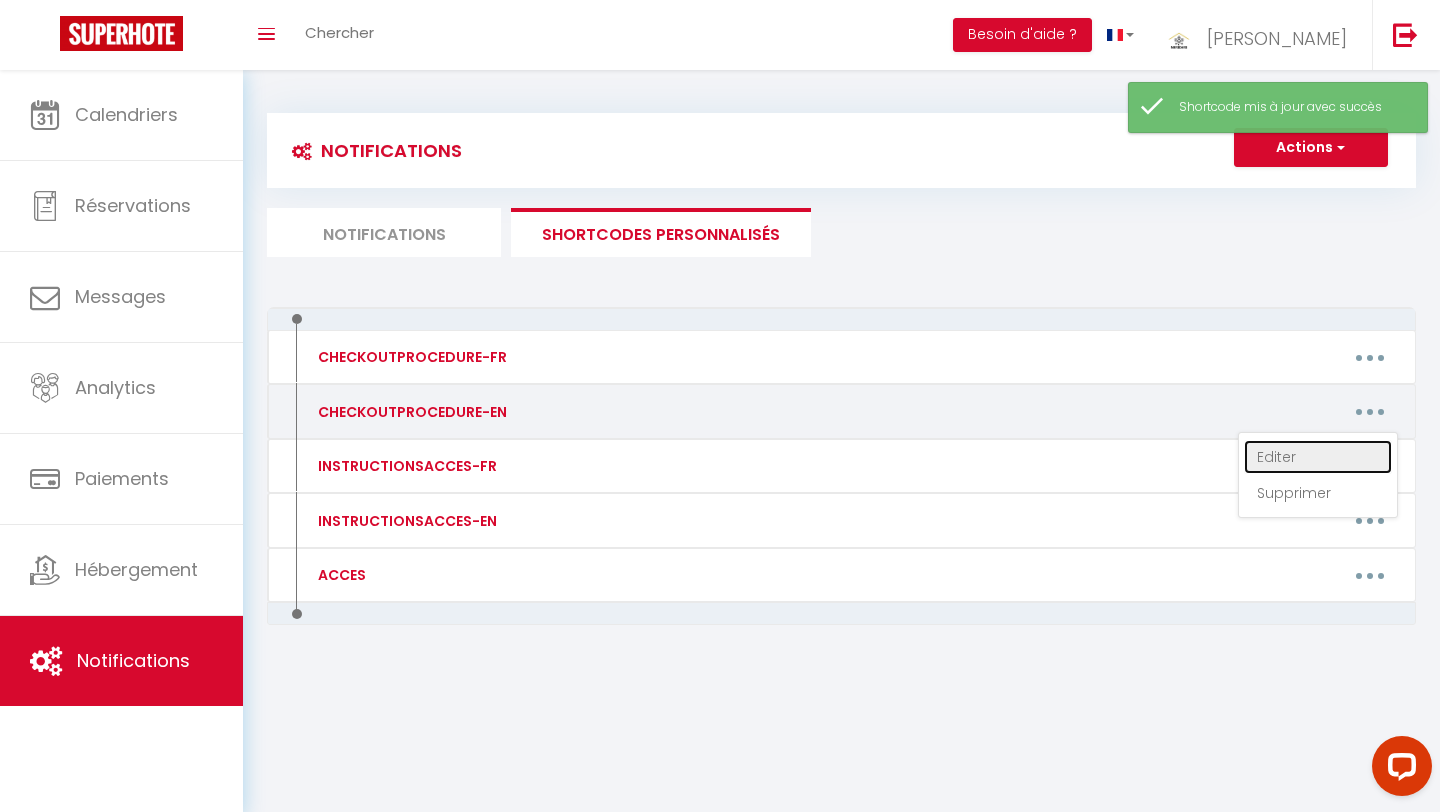 click on "Editer" at bounding box center [1318, 457] 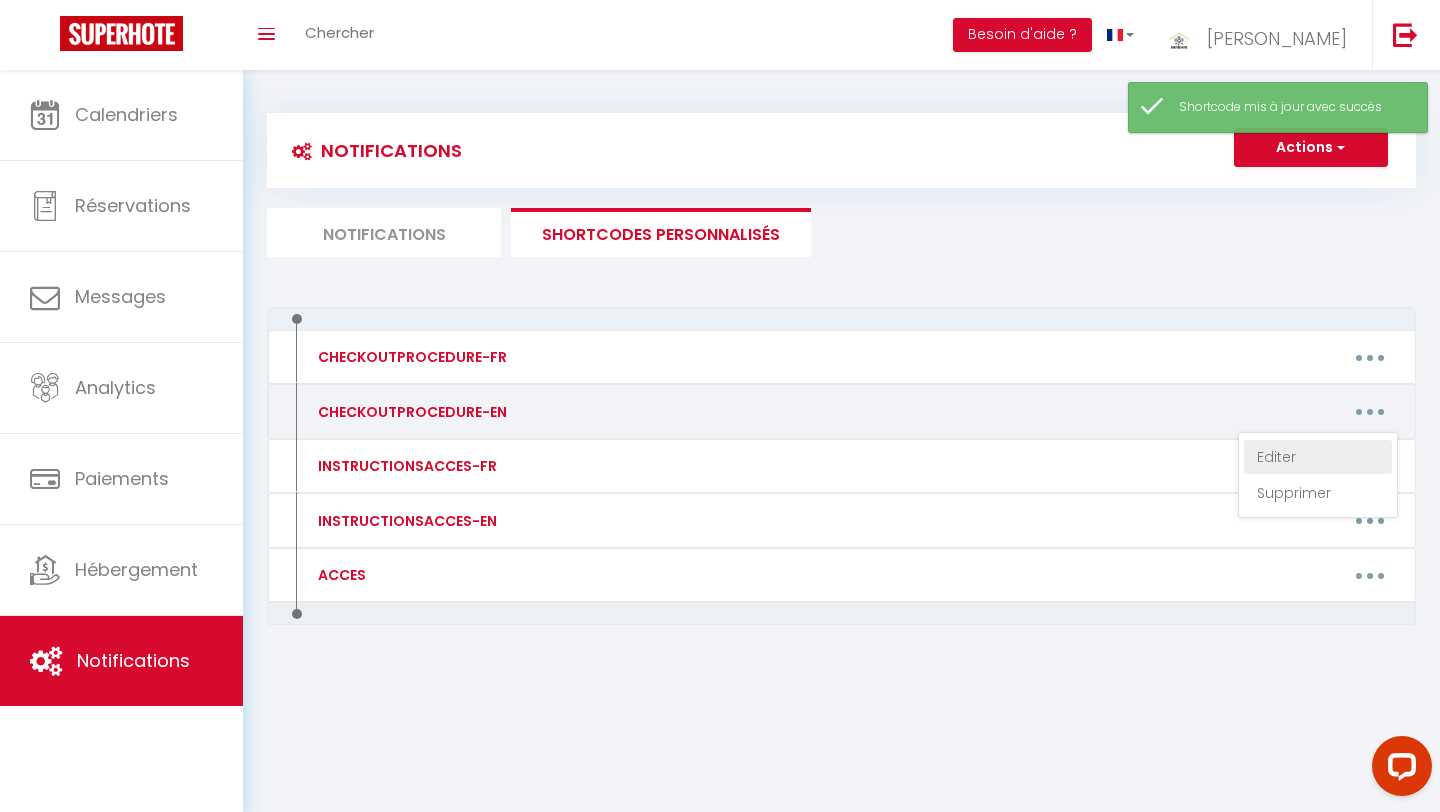 scroll, scrollTop: 0, scrollLeft: 0, axis: both 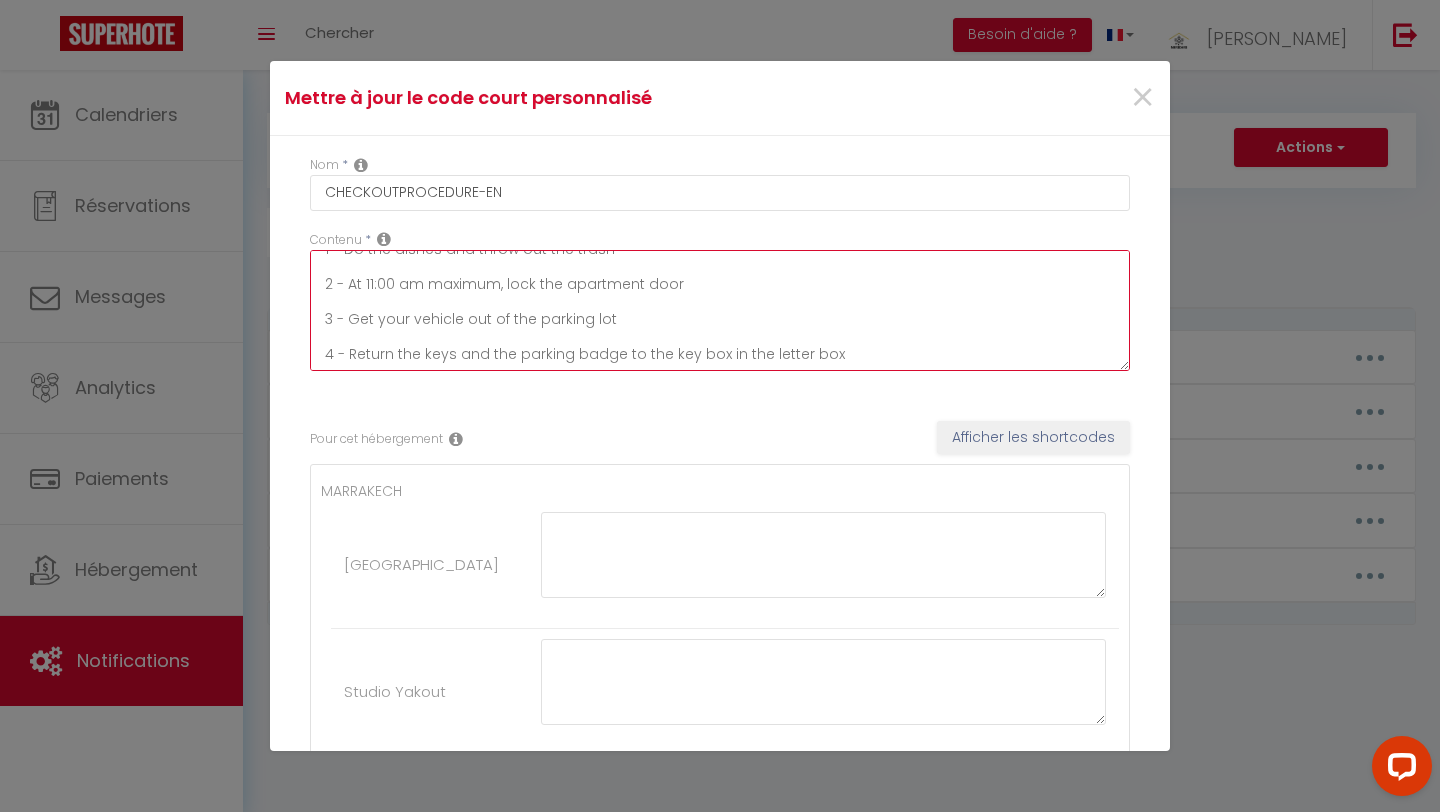 drag, startPoint x: 322, startPoint y: 268, endPoint x: 843, endPoint y: 362, distance: 529.4119 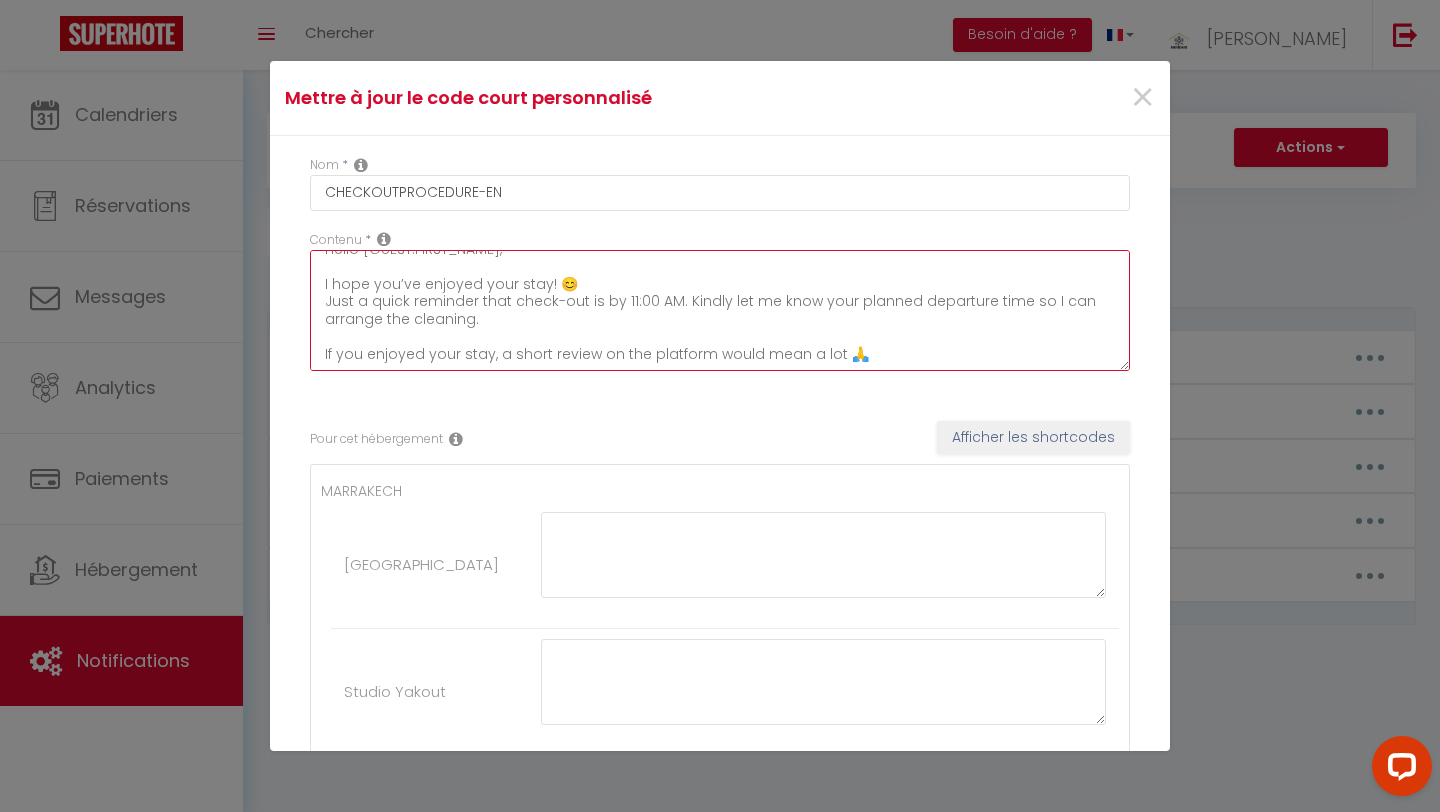 scroll, scrollTop: 64, scrollLeft: 0, axis: vertical 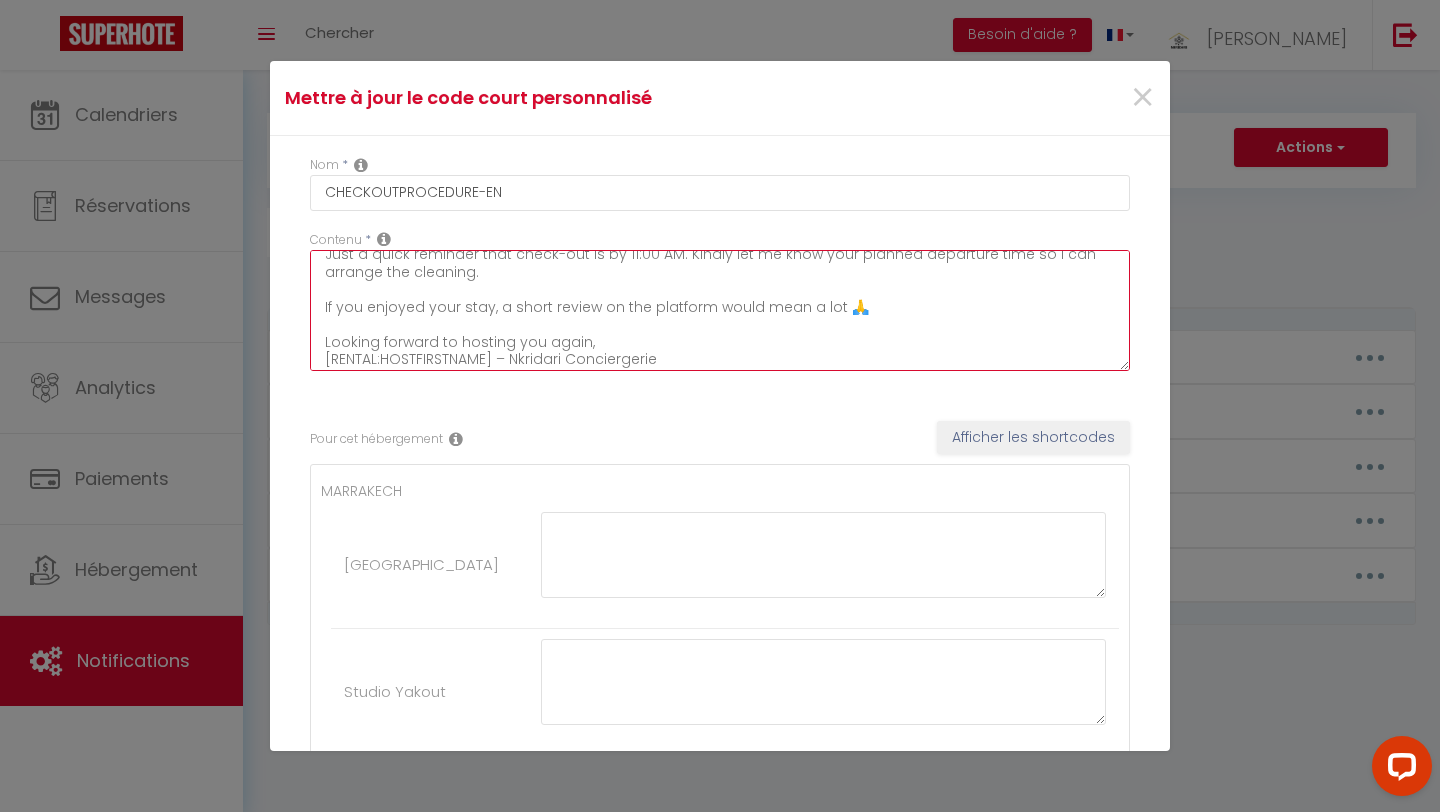 click on "Hello [GUEST:FIRST_NAME],
I hope you’ve enjoyed your stay! 😊
Just a quick reminder that check-out is by 11:00 AM. Kindly let me know your planned departure time so I can arrange the cleaning.
If you enjoyed your stay, a short review on the platform would mean a lot 🙏
Looking forward to hosting you again,
[RENTAL:HOSTFIRSTNAME] – Nkridari Conciergerie" at bounding box center [720, 310] 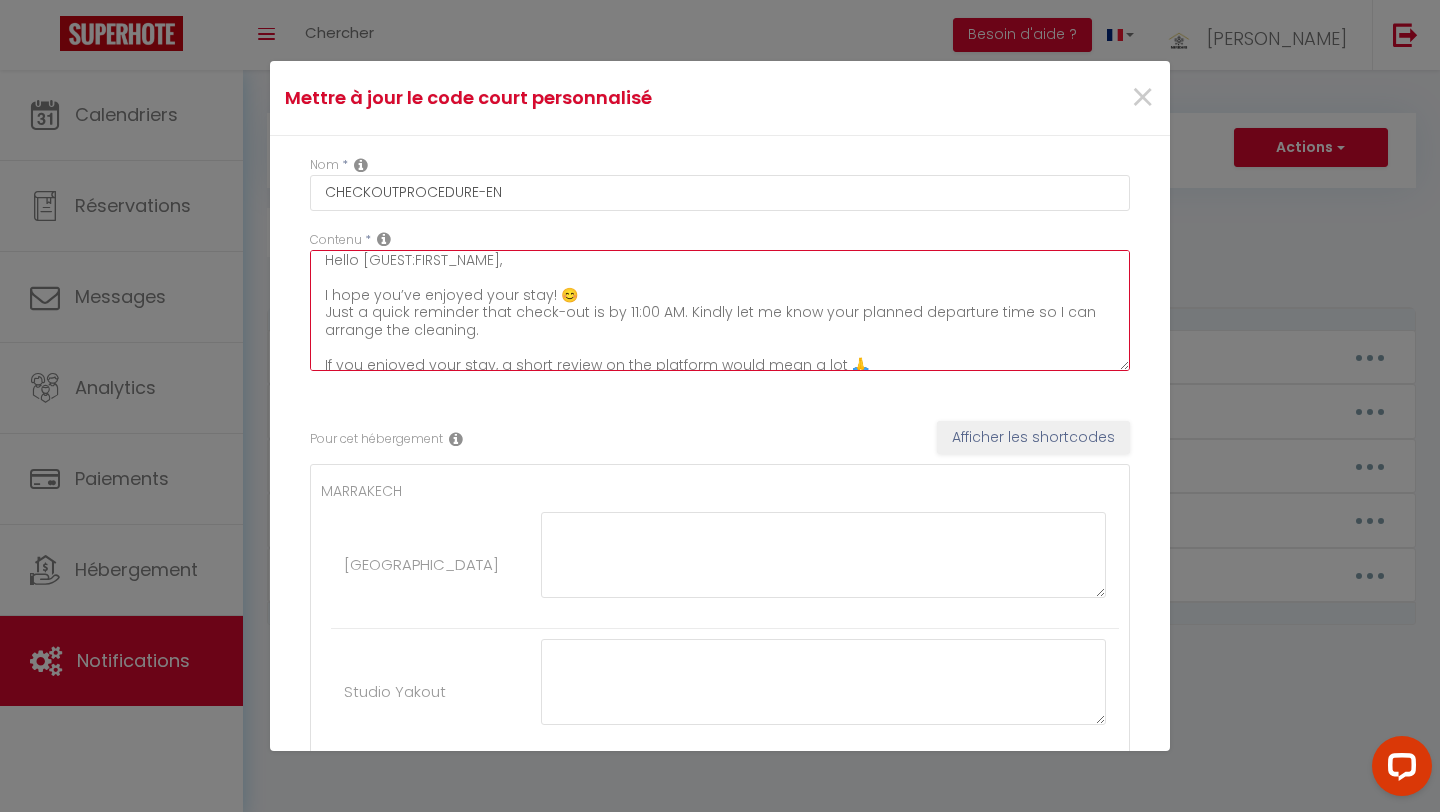 scroll, scrollTop: 0, scrollLeft: 0, axis: both 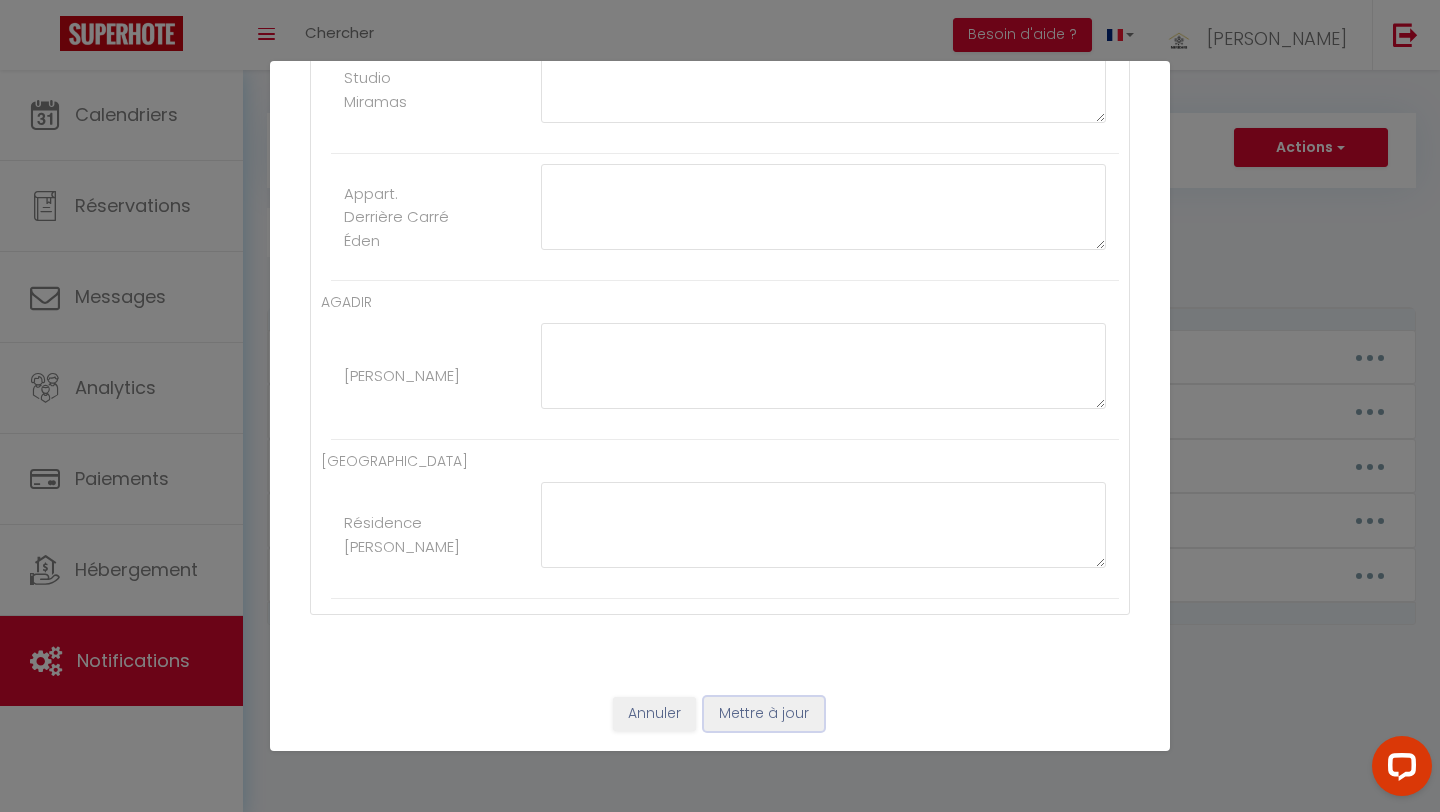 click on "Mettre à jour" at bounding box center [764, 714] 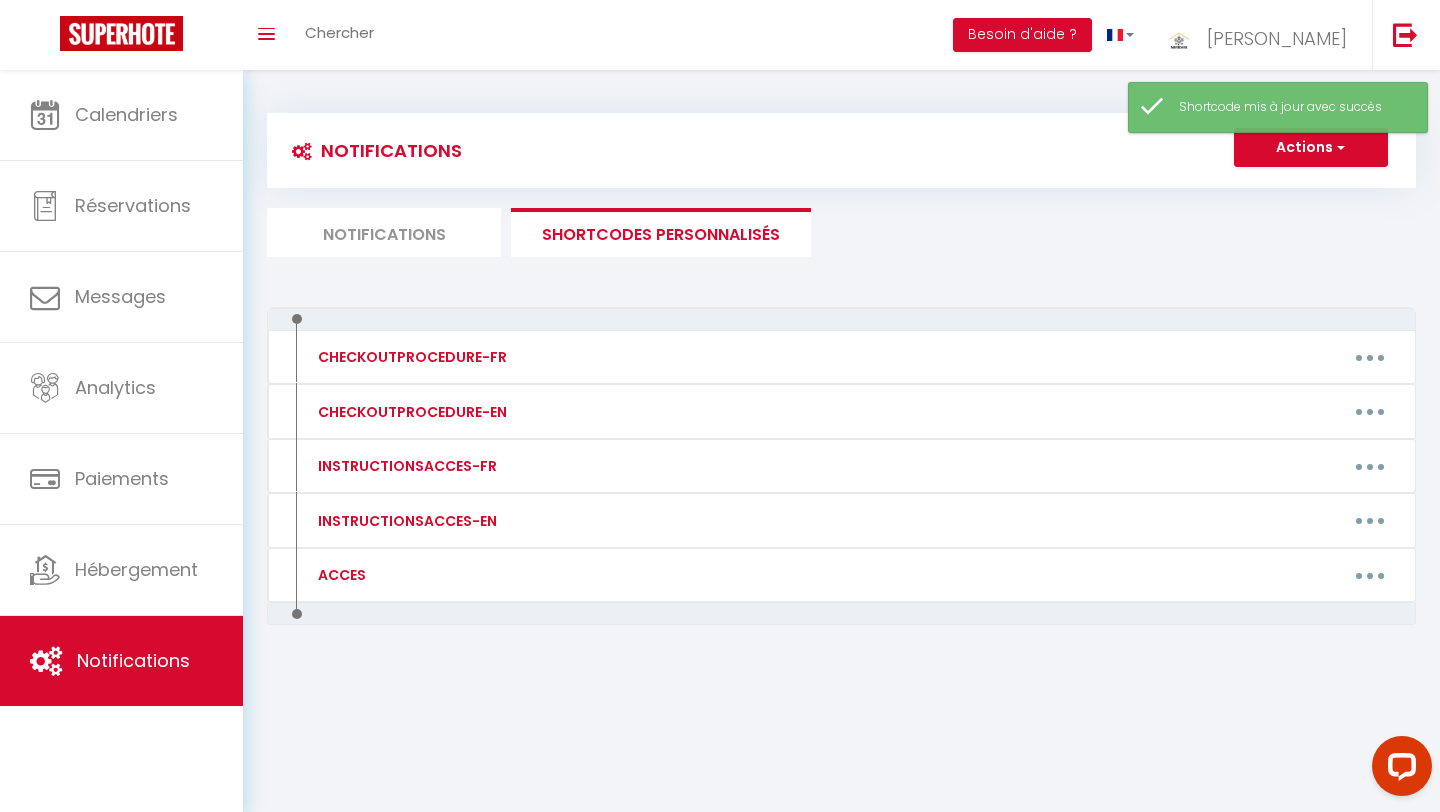 click on "Notifications" at bounding box center [384, 232] 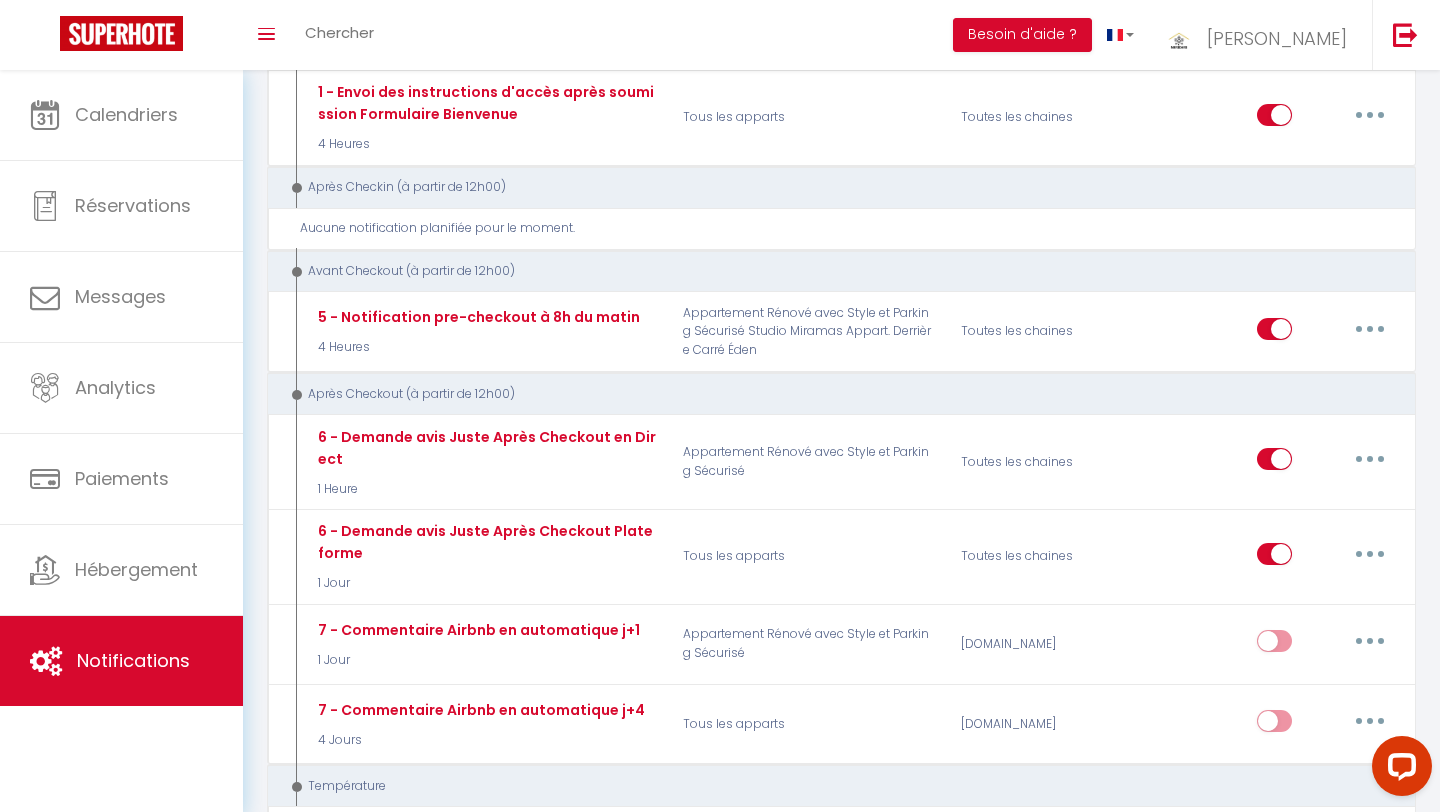 scroll, scrollTop: 908, scrollLeft: 0, axis: vertical 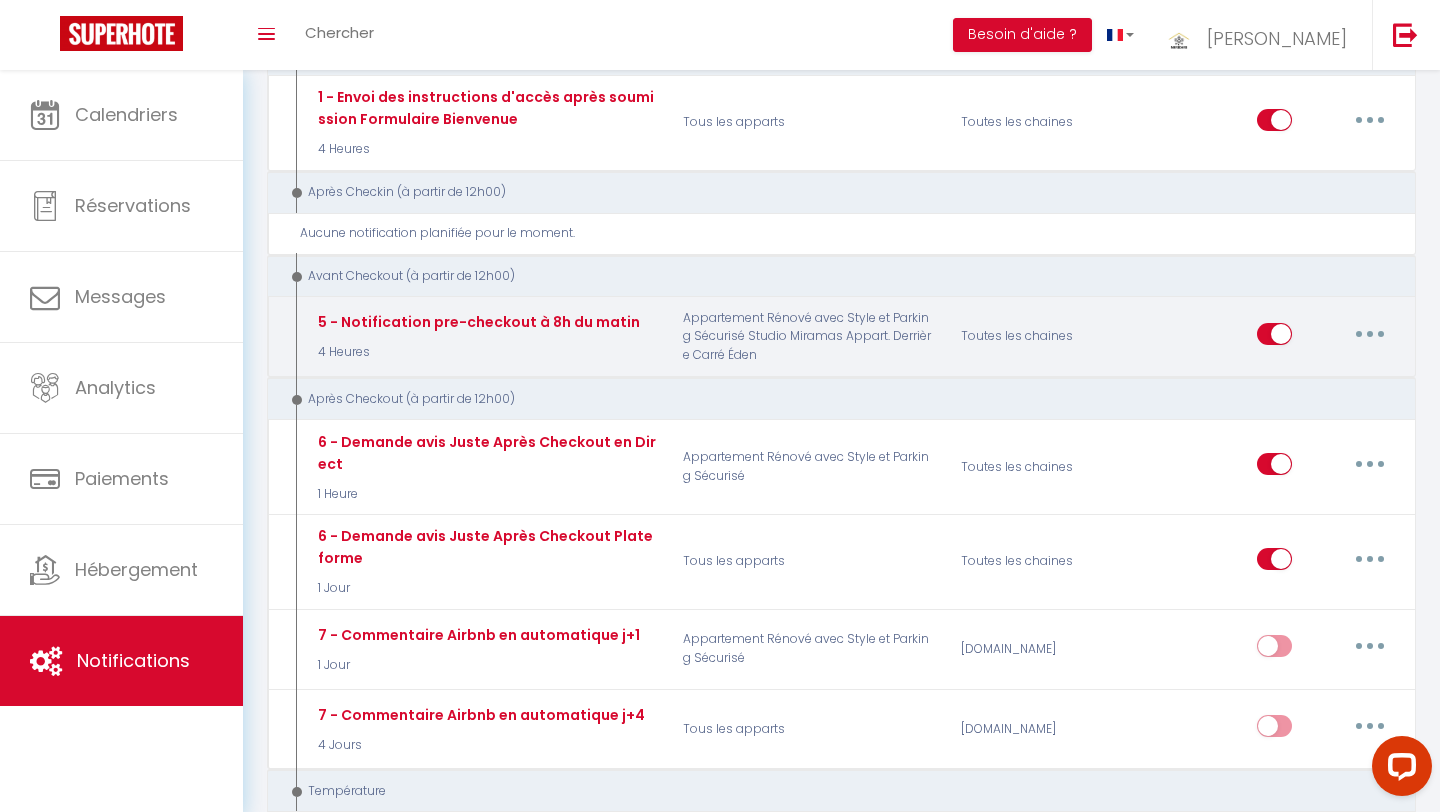 click at bounding box center (1370, 334) 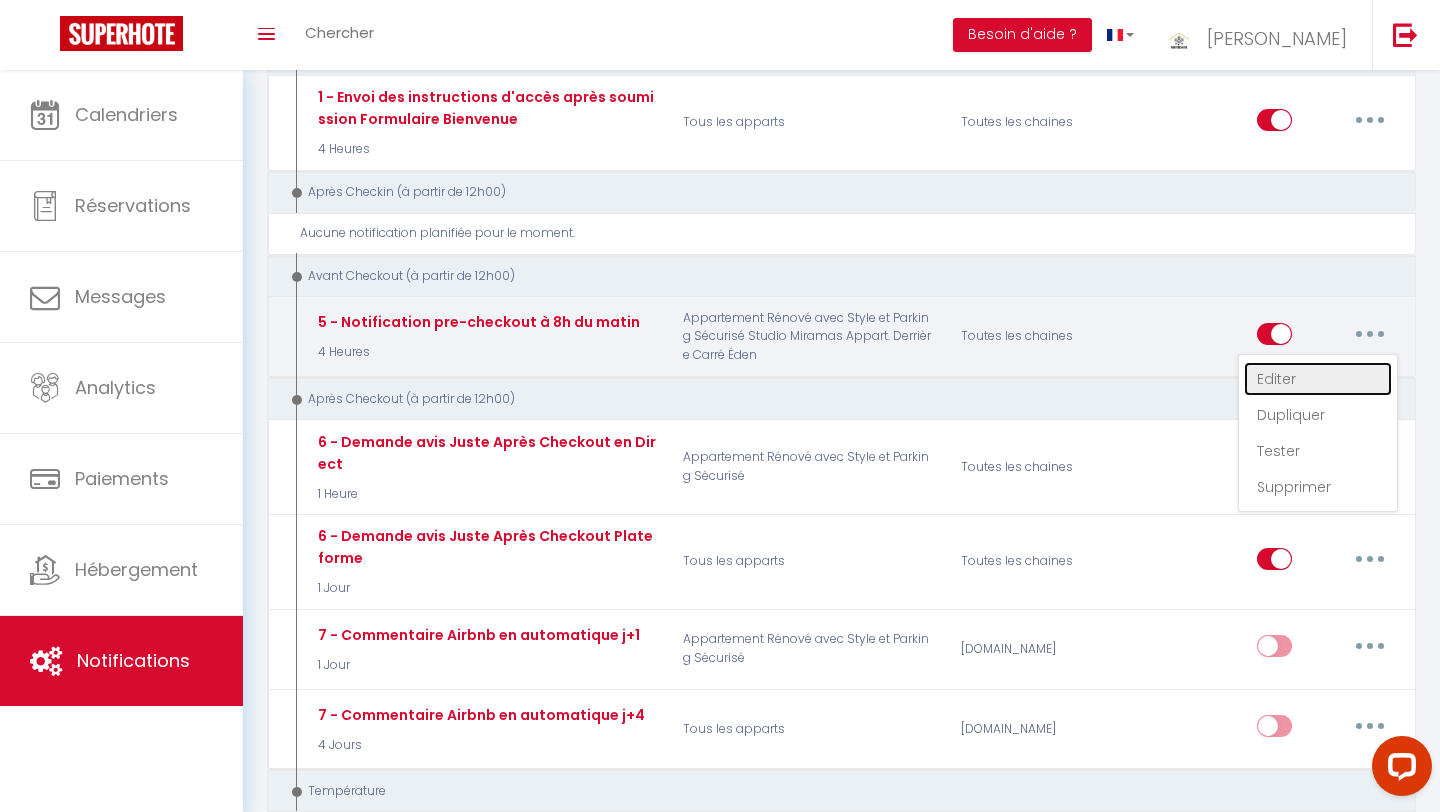 click on "Editer" at bounding box center [1318, 379] 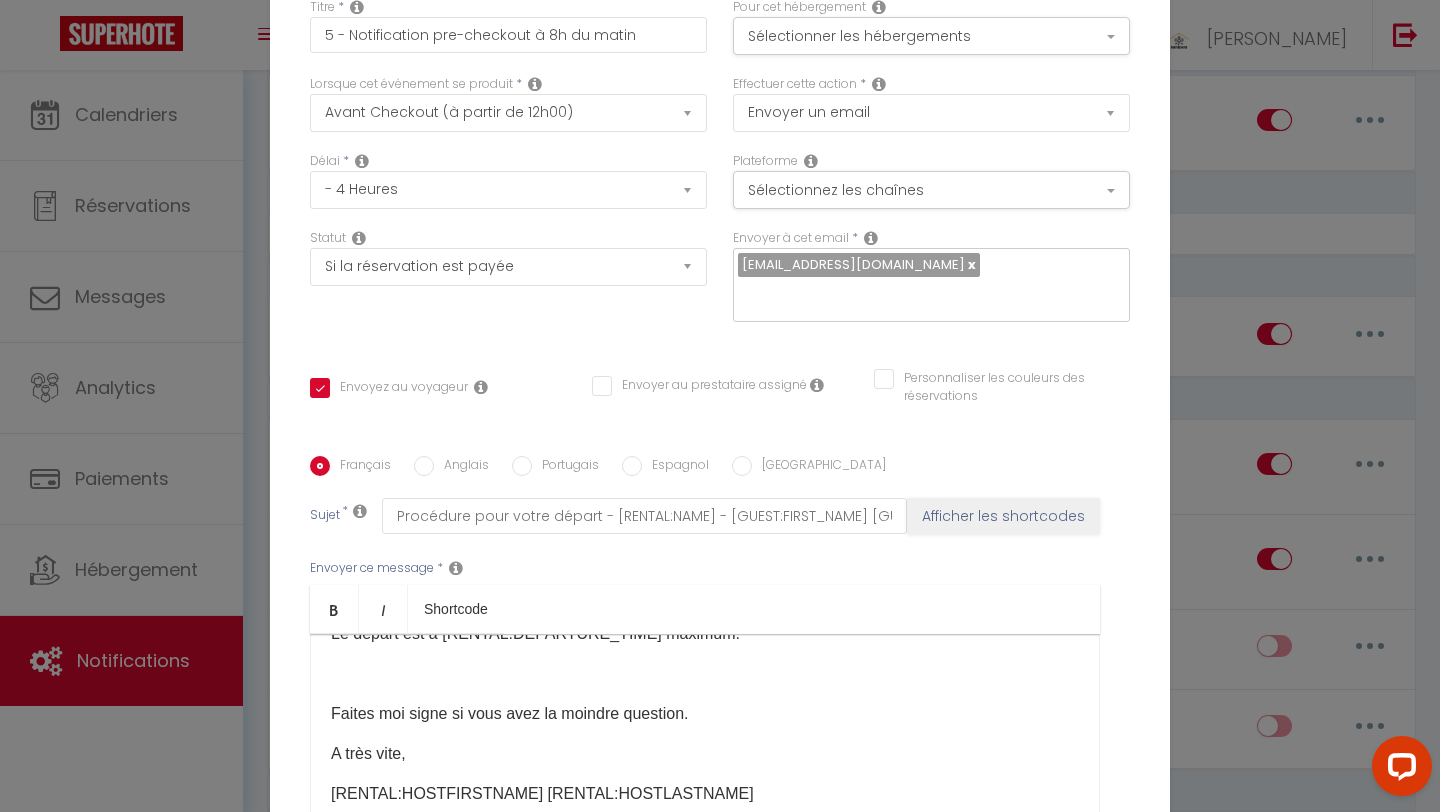 scroll, scrollTop: 126, scrollLeft: 0, axis: vertical 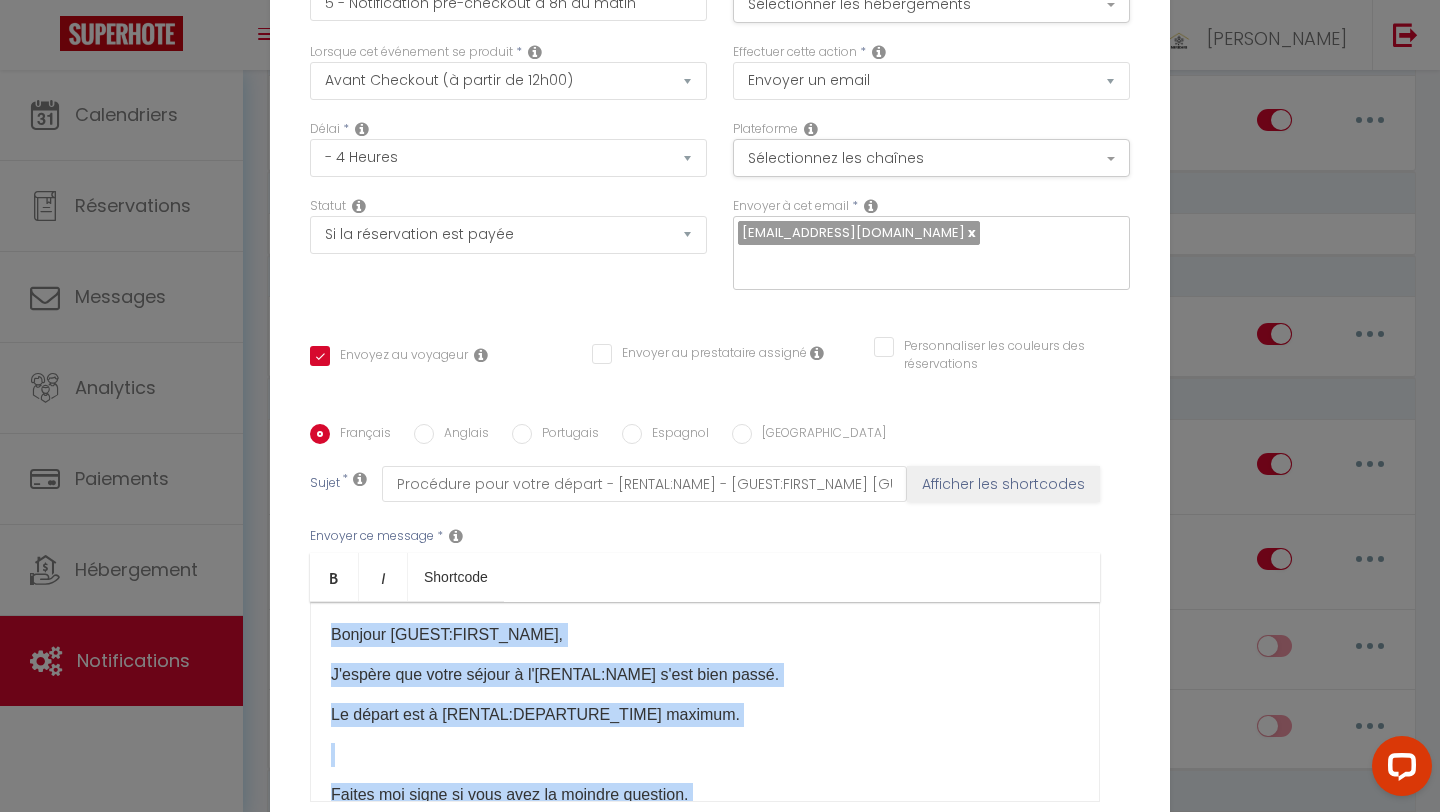 drag, startPoint x: 726, startPoint y: 733, endPoint x: 356, endPoint y: 591, distance: 396.31302 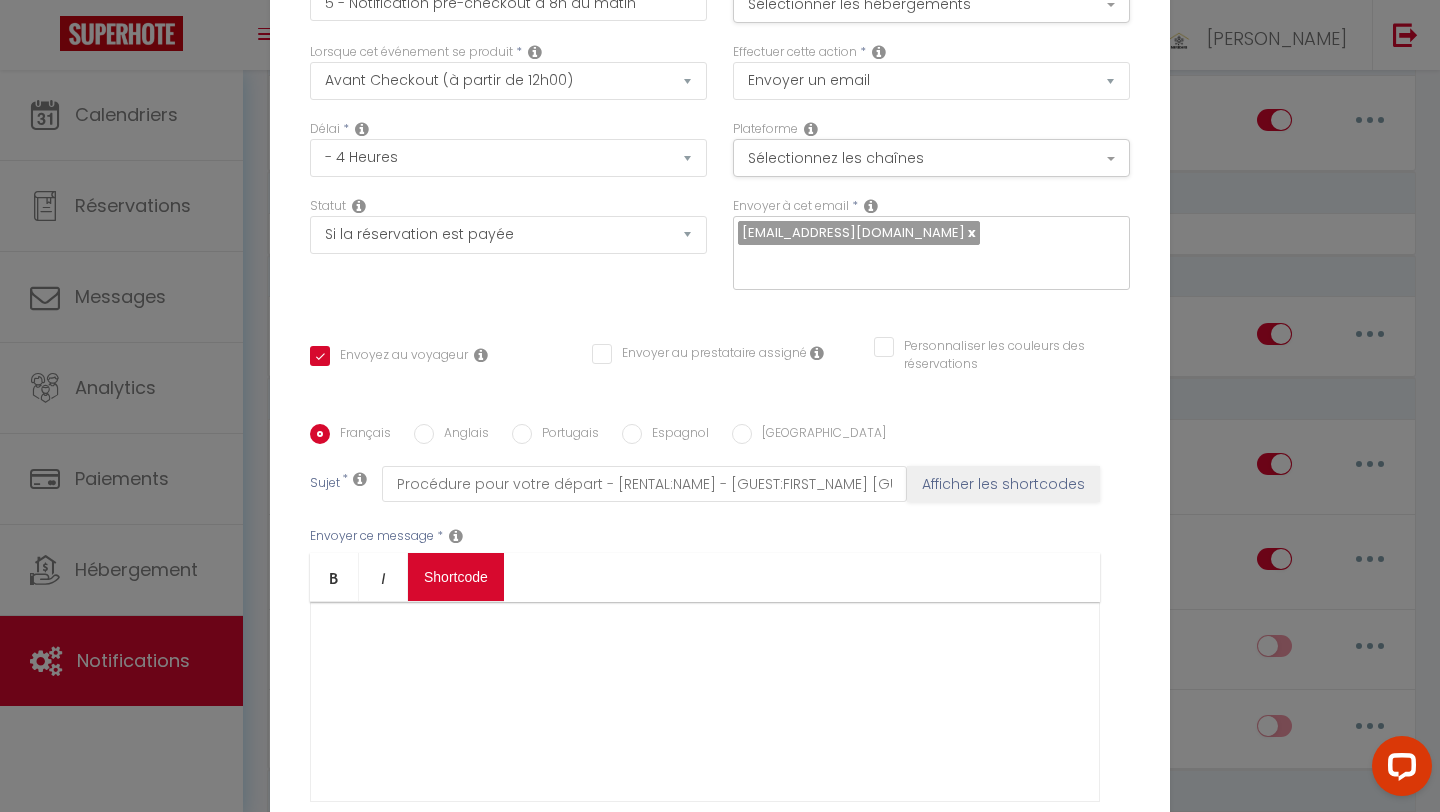 click on "Coaching SuperHote ce soir à 18h00, pour participer:  [URL][DOMAIN_NAME][SECURITY_DATA]   ×     Toggle navigation       Toggle Search     Toggle menubar     Chercher   BUTTON
Besoin d'aide ?
[PERSON_NAME]        Équipe     Résultat de la recherche   Aucun résultat     Calendriers     Réservations     Messages     Analytics      Paiements     Hébergement     Notifications                 Résultat de la recherche   Id   Appart   Voyageur    Checkin   Checkout   Nuits   Pers.   Plateforme   Statut     Résultat de la recherche   Aucun résultat          Notifications
Actions
Nouvelle Notification    Exporter    Importer    Tous les apparts    Appartement Rénové avec Style et Parking Sécurisé Studio Miramas Appart. Derrière Carré Éden Imi Ouaddar Villa TOUNAROUZ Résidence [PERSON_NAME][GEOGRAPHIC_DATA] Yakout [PERSON_NAME]         Notifications" at bounding box center [720, 996] 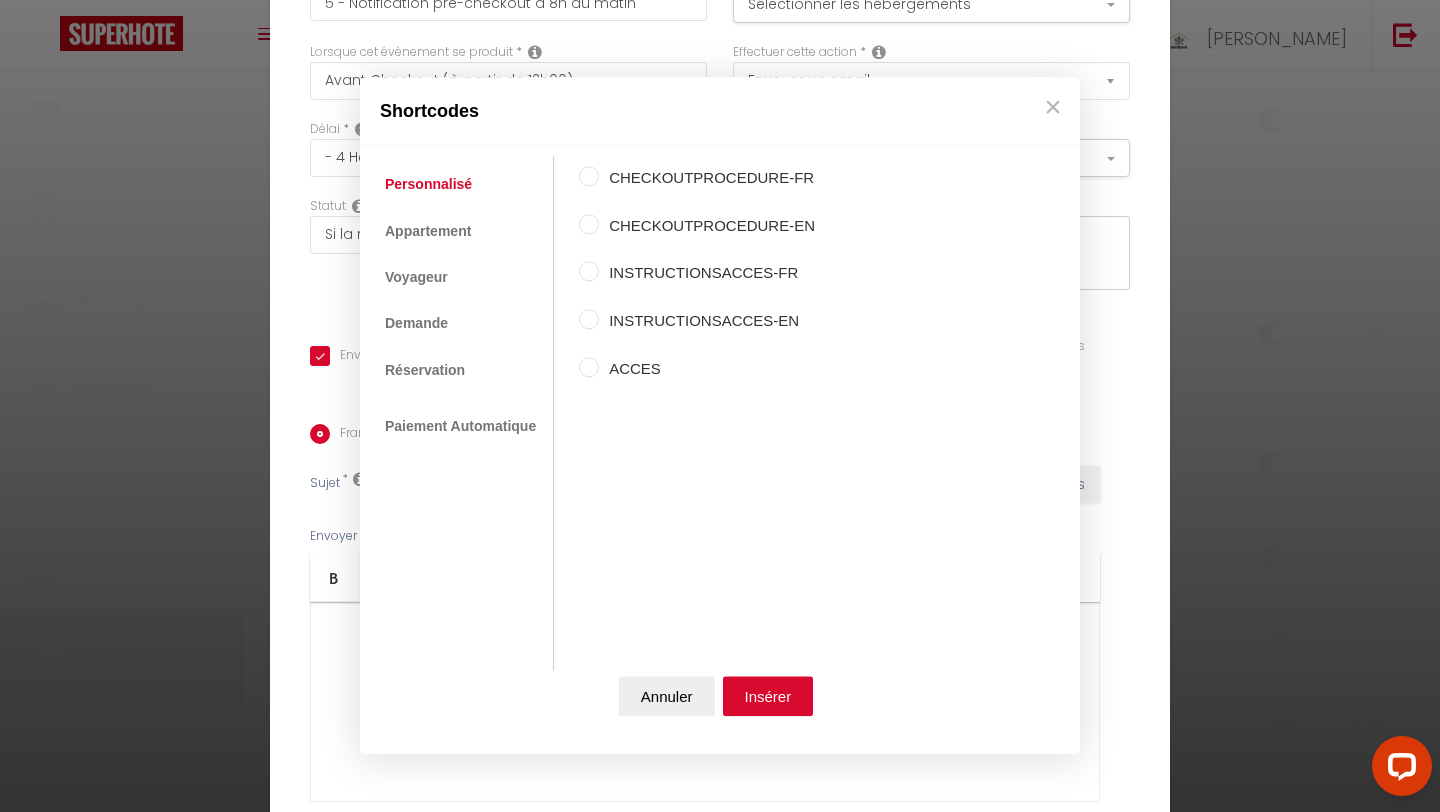 click on "CHECKOUTPROCEDURE-FR" at bounding box center [589, 177] 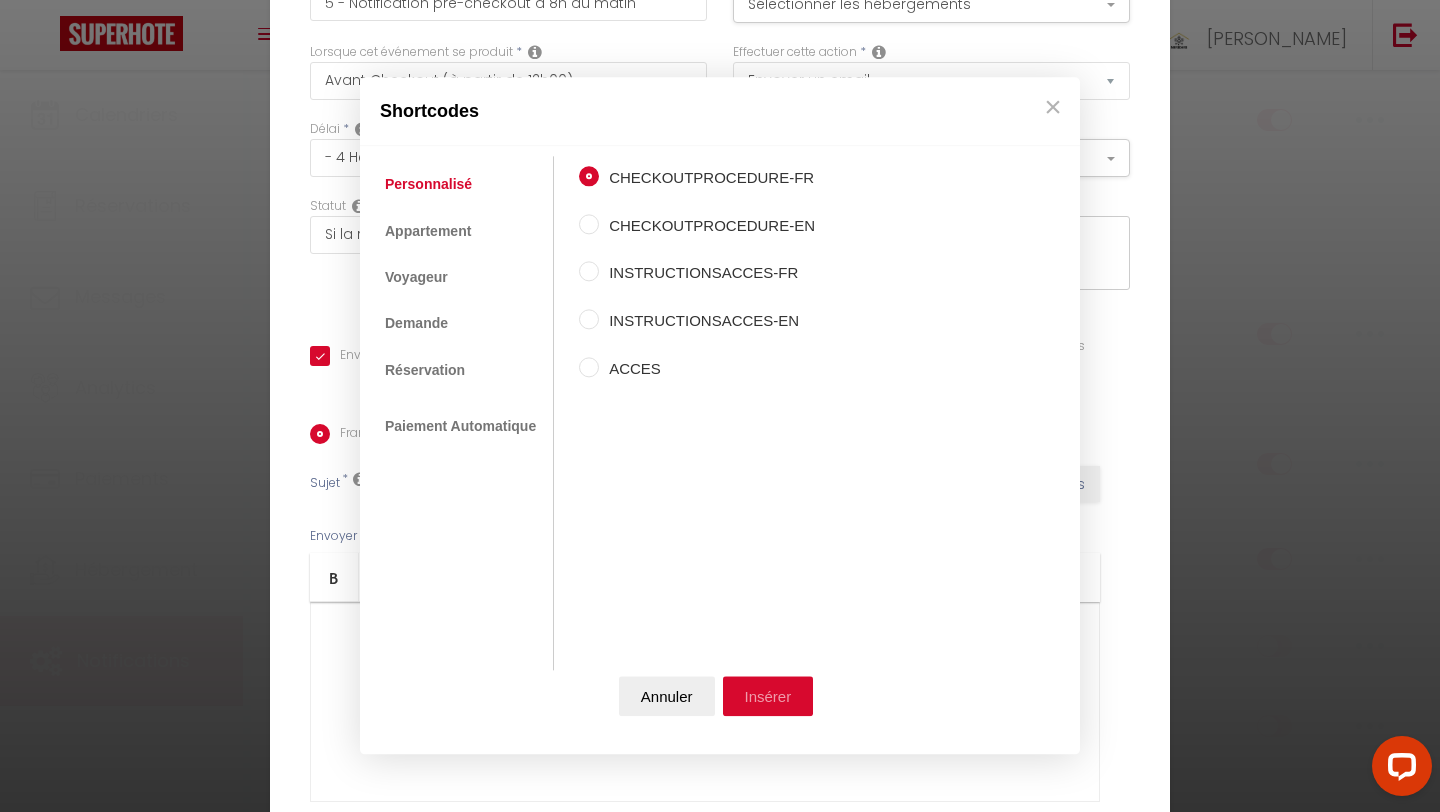 click on "Insérer" at bounding box center (768, 697) 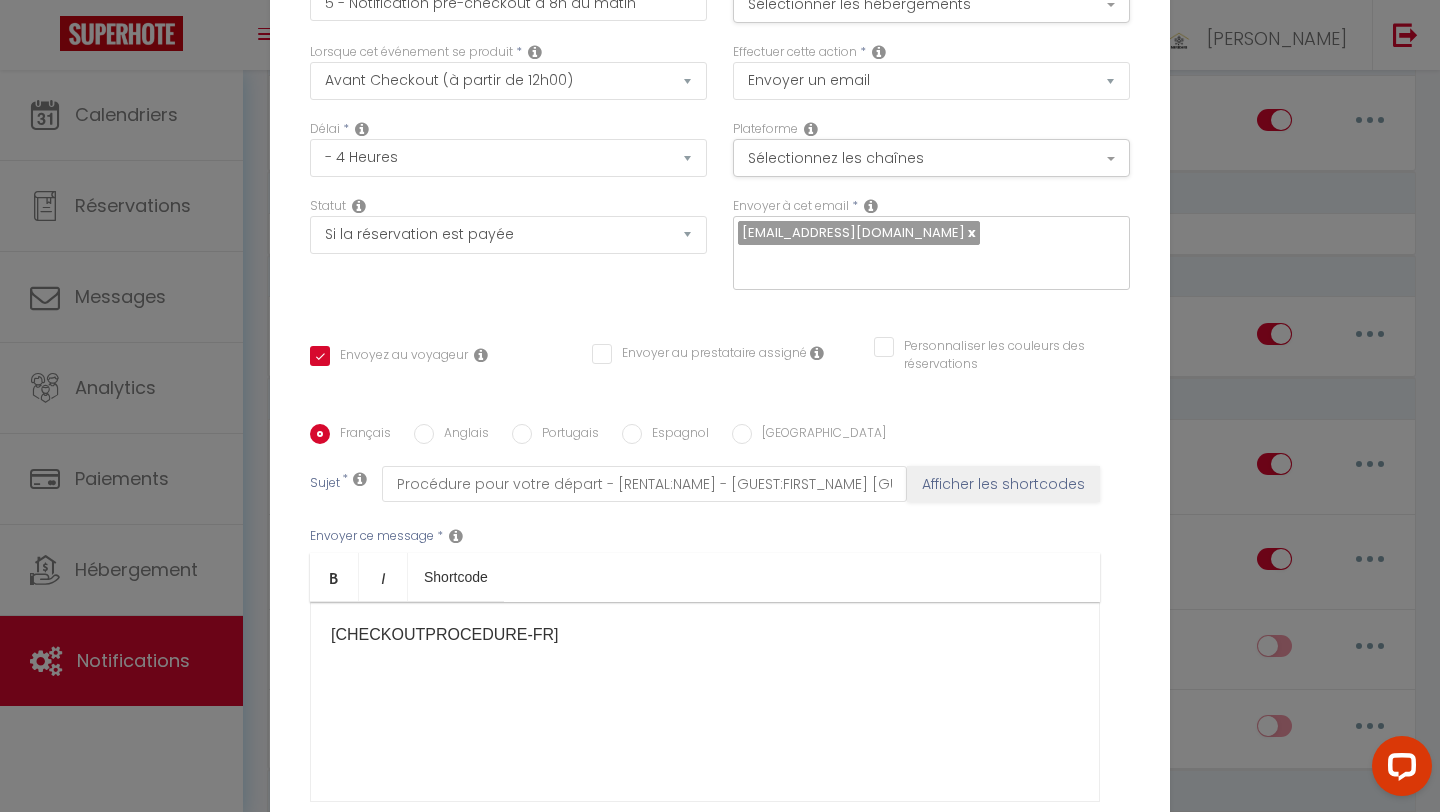 scroll, scrollTop: 0, scrollLeft: 0, axis: both 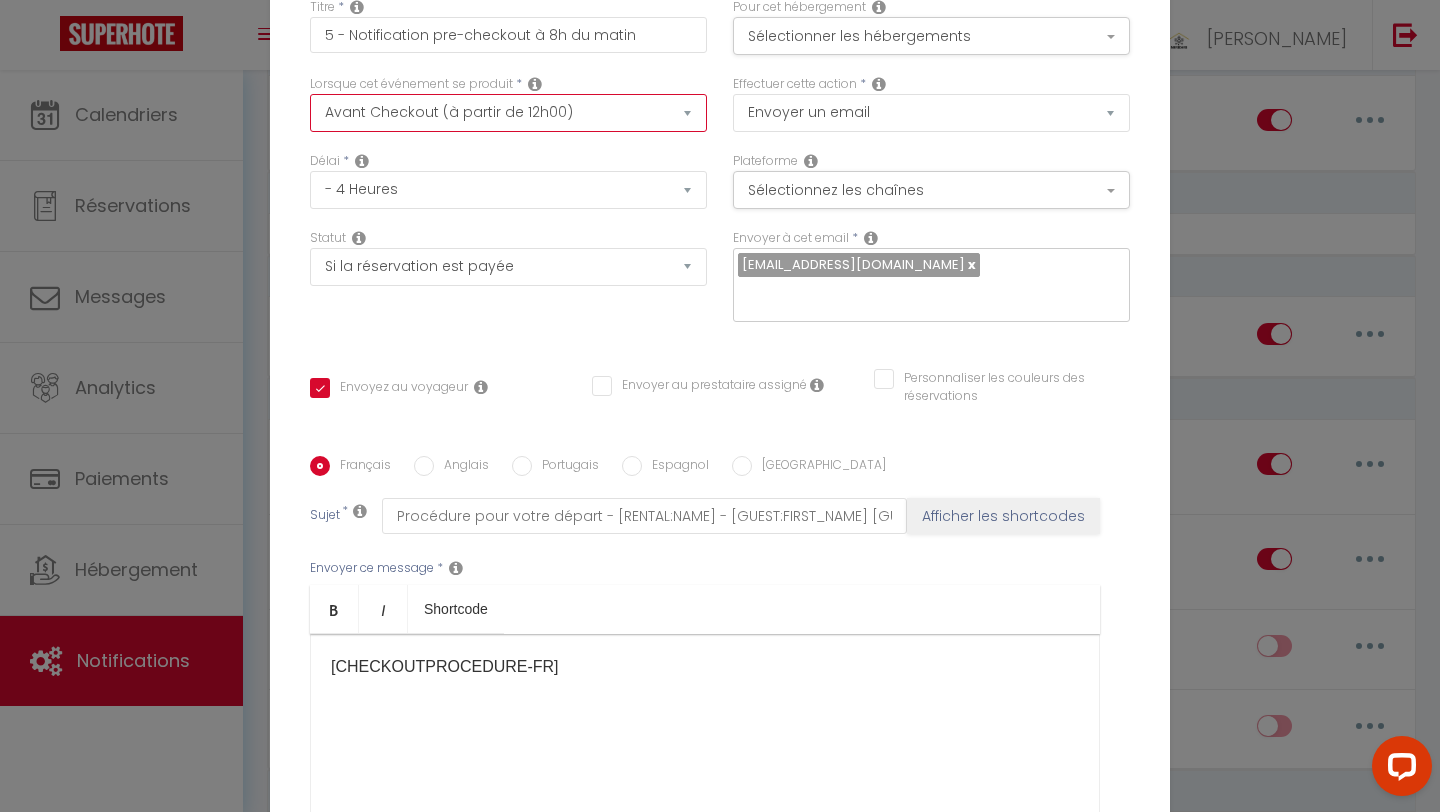 click on "Après la réservation   Avant Checkin (à partir de 12h00)   Après Checkin (à partir de 12h00)   Avant Checkout (à partir de 12h00)   Après Checkout (à partir de 12h00)   Température   Co2   Bruit sonore   Après visualisation lien paiement   Après Paiement Lien KO   Après Caution Lien KO   Après Paiement Automatique KO   Après Caution Automatique KO   Après Visualisation du Contrat   Après Signature du Contrat   Paiement OK   Après soumission formulaire bienvenue   Aprés annulation réservation   Après remboursement automatique   Date spécifique   Après Assignation   Après Désassignation   Après soumission online checkin   Caution OK" at bounding box center [508, 113] 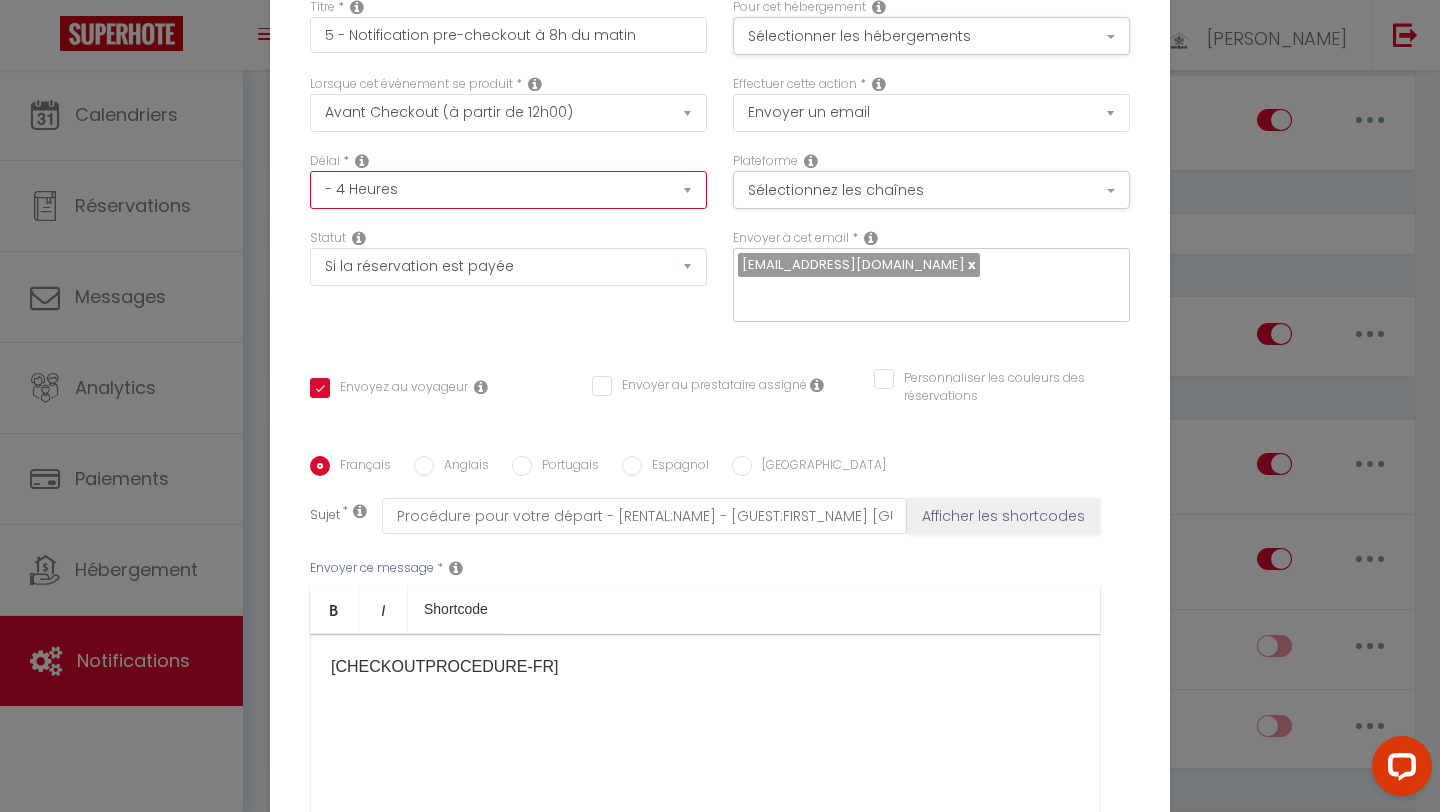 click on "Immédiat - 10 Minutes - 1 Heure - 2 Heures - 3 Heures - 4 Heures - 5 Heures - 6 Heures - 7 Heures - 8 Heures - 9 Heures - 10 Heures - 11 Heures - 12 Heures - 13 Heures - 14 Heures - 15 Heures - 16 Heures - 17 Heures - 18 Heures - 19 Heures - 20 Heures - 21 Heures - 22 Heures - 23 Heures   - 1 Jour - 2 Jours - 3 Jours - 4 Jours - 5 Jours - 6 Jours - 7 Jours - 8 Jours - 9 Jours - 10 Jours - 11 Jours - 12 Jours - 13 Jours - 14 Jours - 15 Jours - 16 Jours - 17 Jours - 18 Jours - 19 Jours - 20 Jours - 21 Jours - 22 Jours - 23 Jours - 24 Jours - 25 Jours - 26 Jours - 27 Jours - 28 Jours - 29 Jours - 30 Jours - 31 Jours - 32 Jours - 33 Jours - 34 Jours - 35 Jours - 36 Jours - 37 Jours - 38 Jours - 39 Jours - 40 Jours - 41 Jours - 42 Jours - 43 Jours - 44 Jours - 45 Jours - 46 Jours - 47 Jours - 48 Jours - 49 Jours - 50 Jours - 51 Jours - 52 Jours - 53 Jours - 54 Jours - 55 Jours - 56 Jours - 57 Jours - 58 Jours - 59 Jours - 60 Jours - 61 Jours - 62 Jours - 63 Jours - 64 Jours - 65 Jours - 66 Jours - 67 Jours" at bounding box center [508, 190] 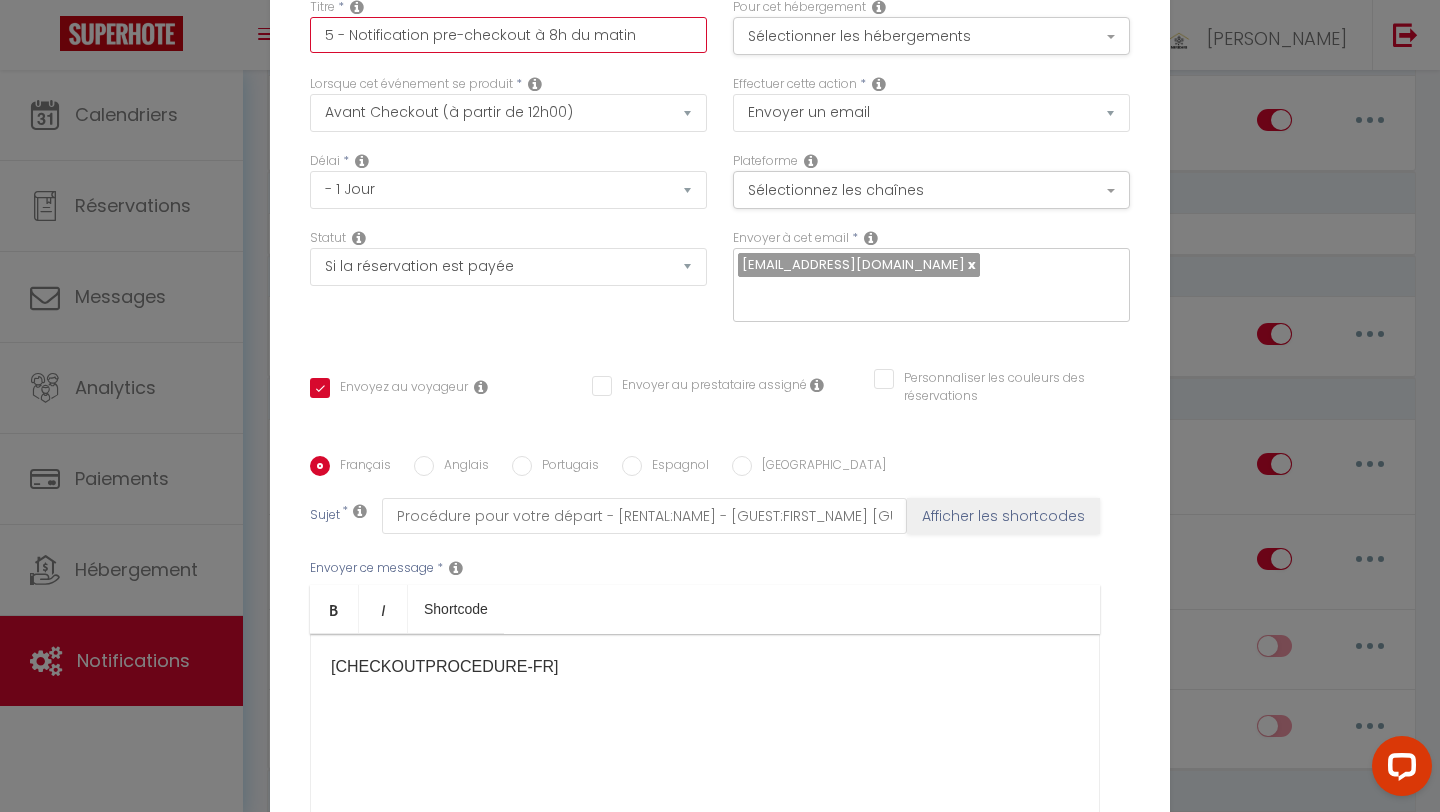click on "5 - Notification pre-checkout à 8h du matin" at bounding box center [508, 35] 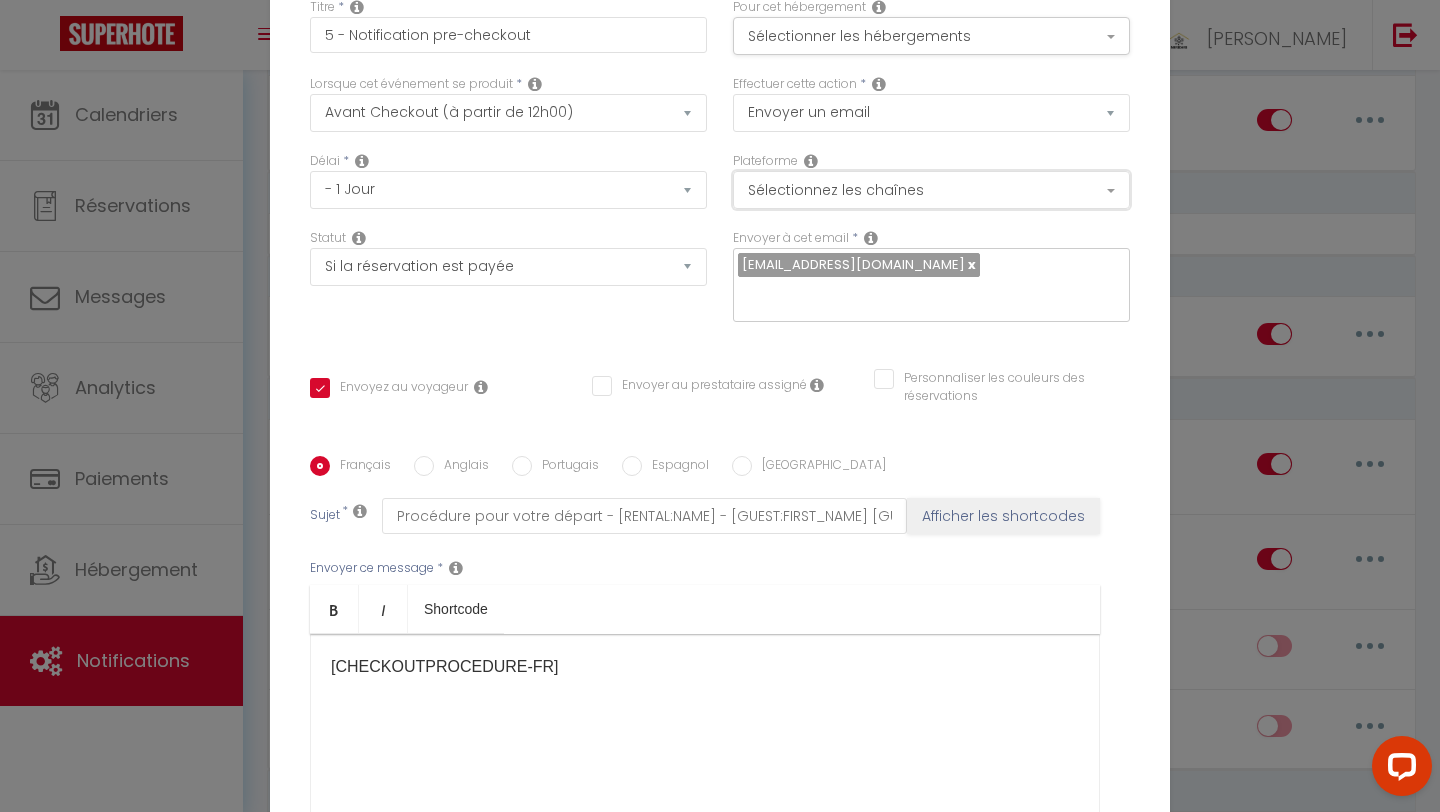 click on "Sélectionnez les chaînes" at bounding box center [931, 190] 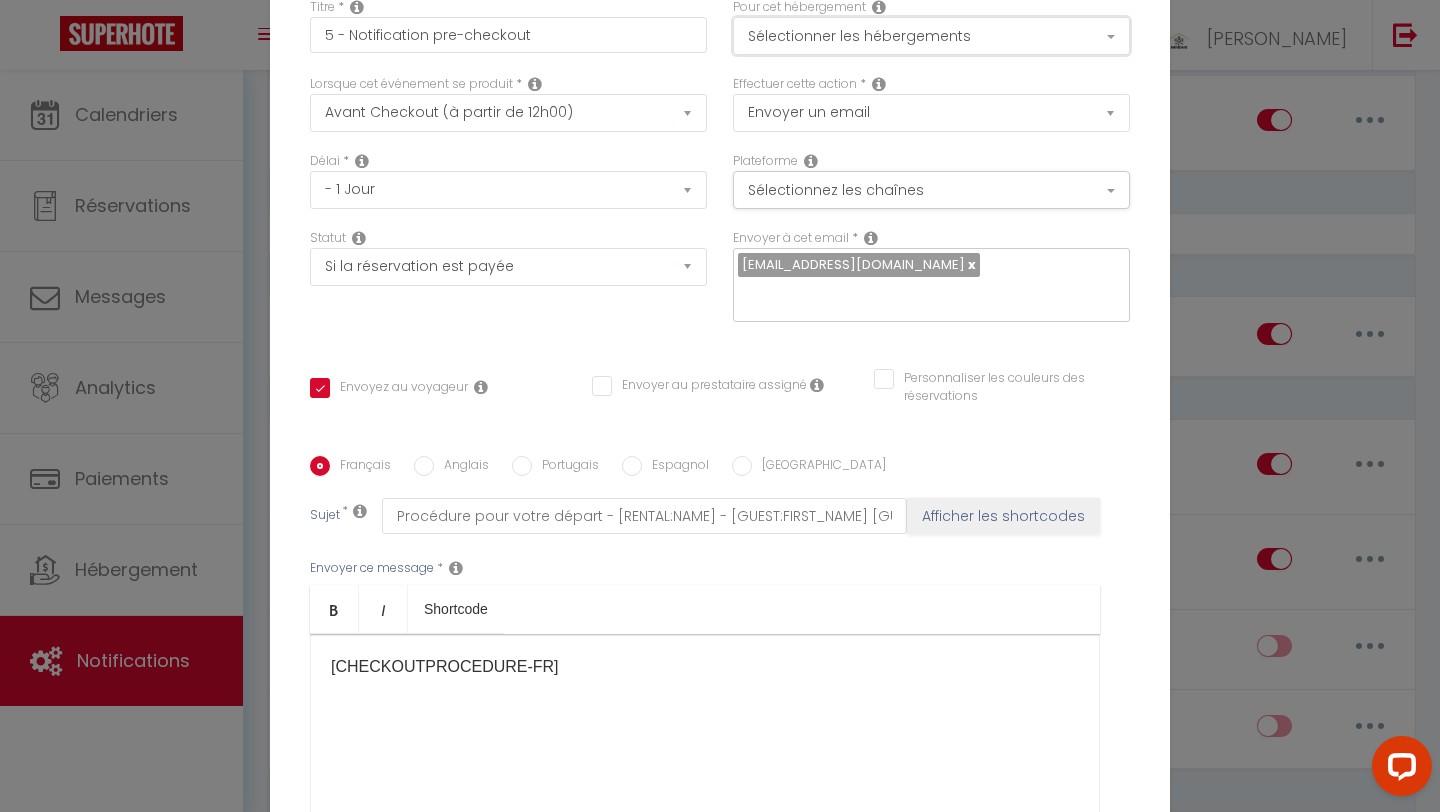 click on "Sélectionner les hébergements" at bounding box center (931, 36) 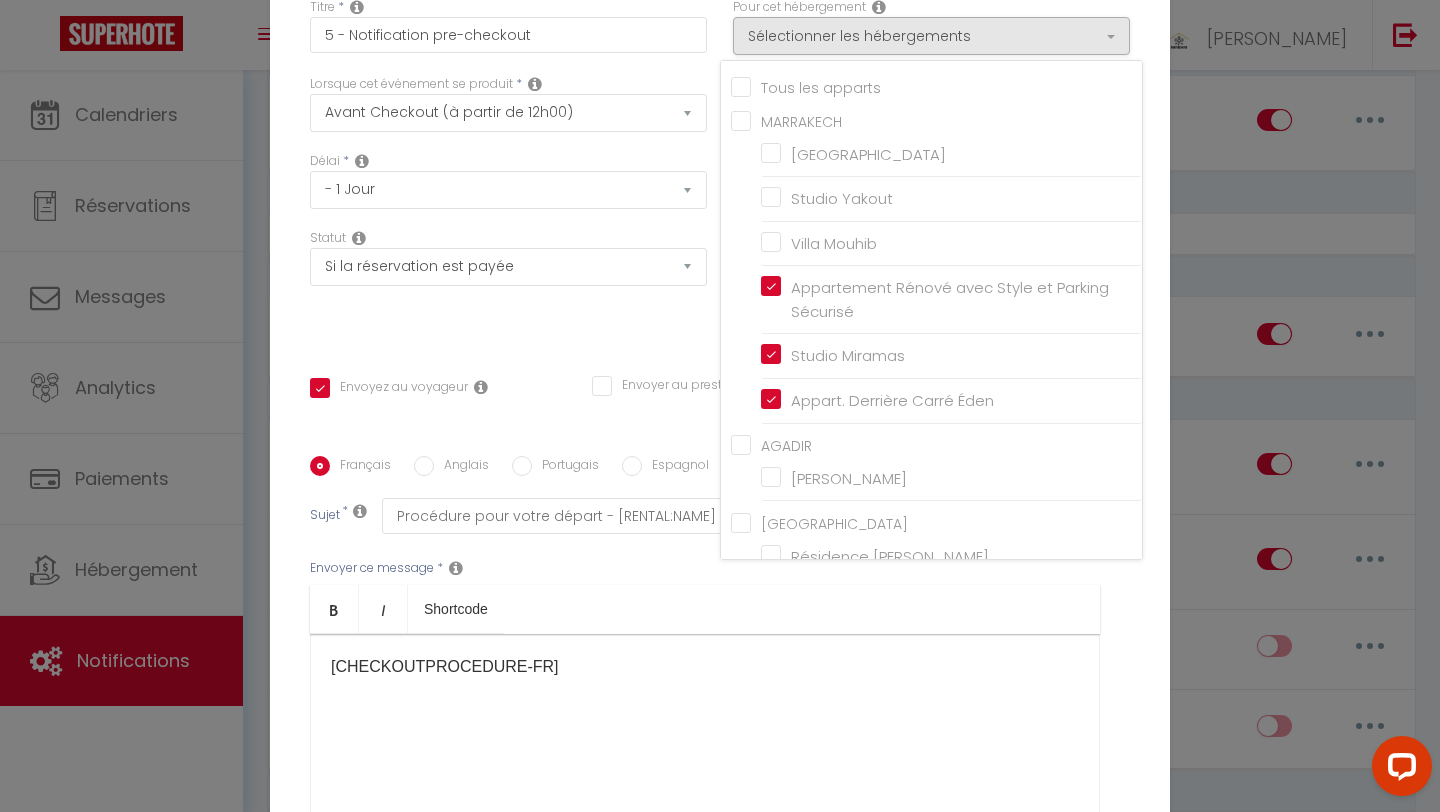 click on "Tous les apparts" at bounding box center (936, 86) 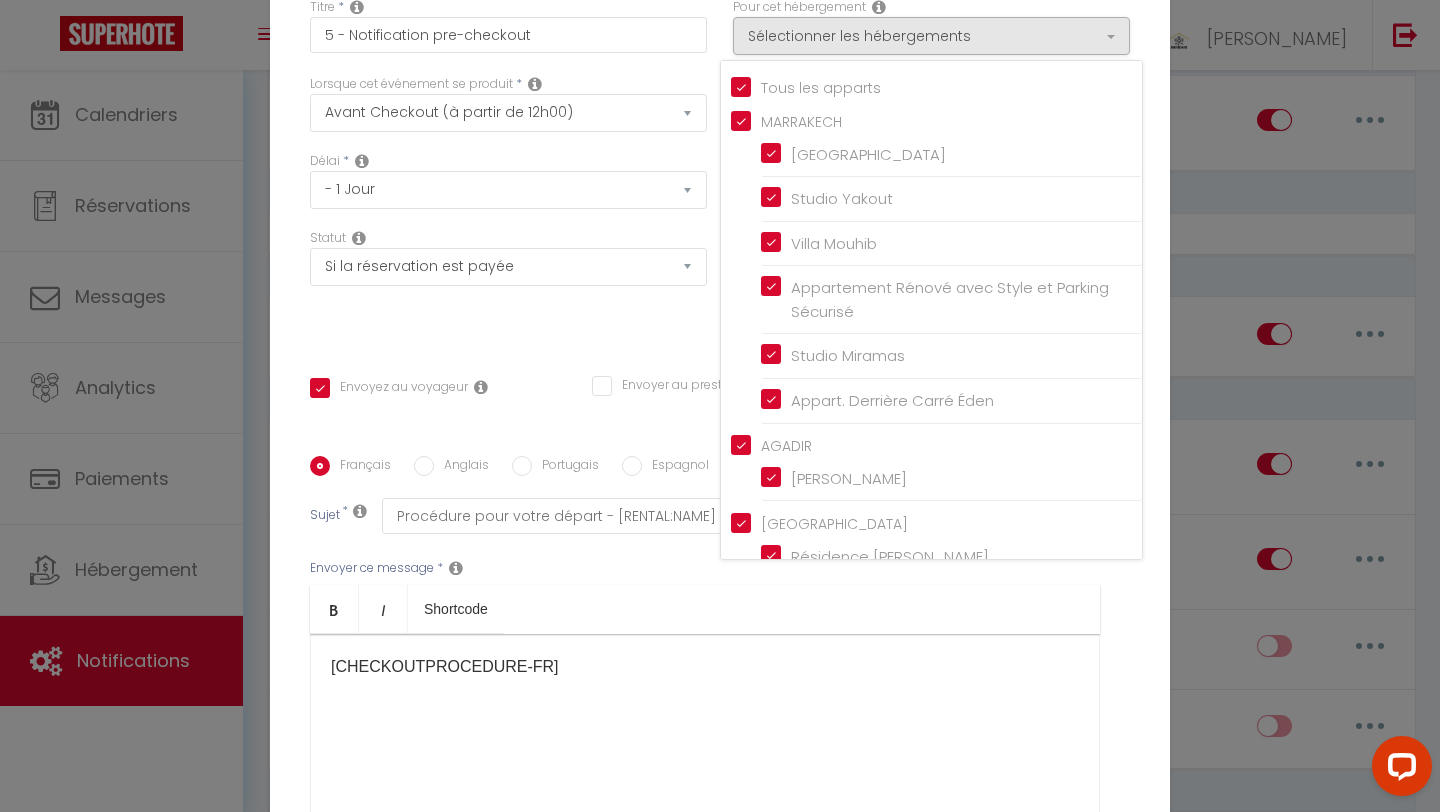 click on "Bold Italic Shortcode" at bounding box center [705, 609] 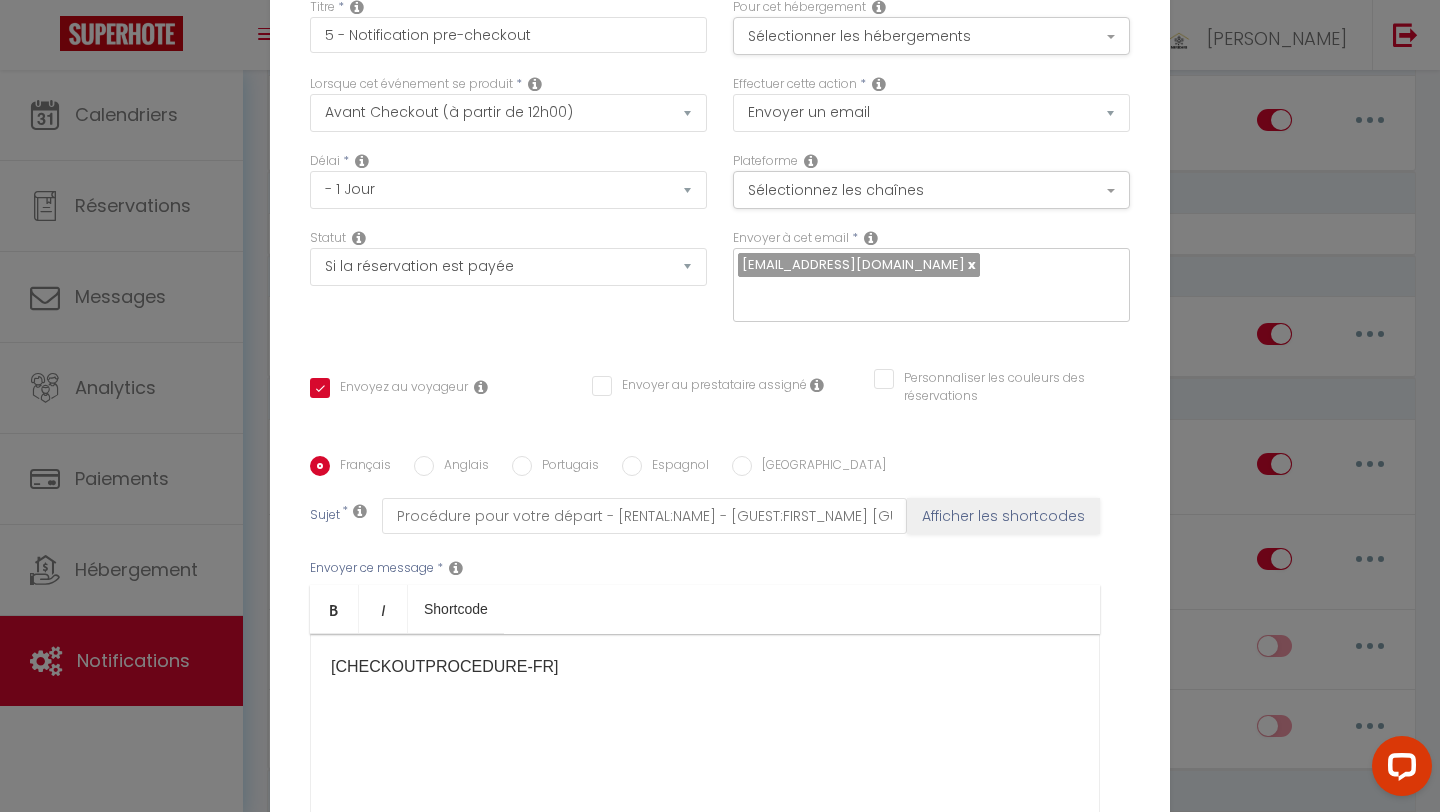 click on "Anglais" at bounding box center [424, 466] 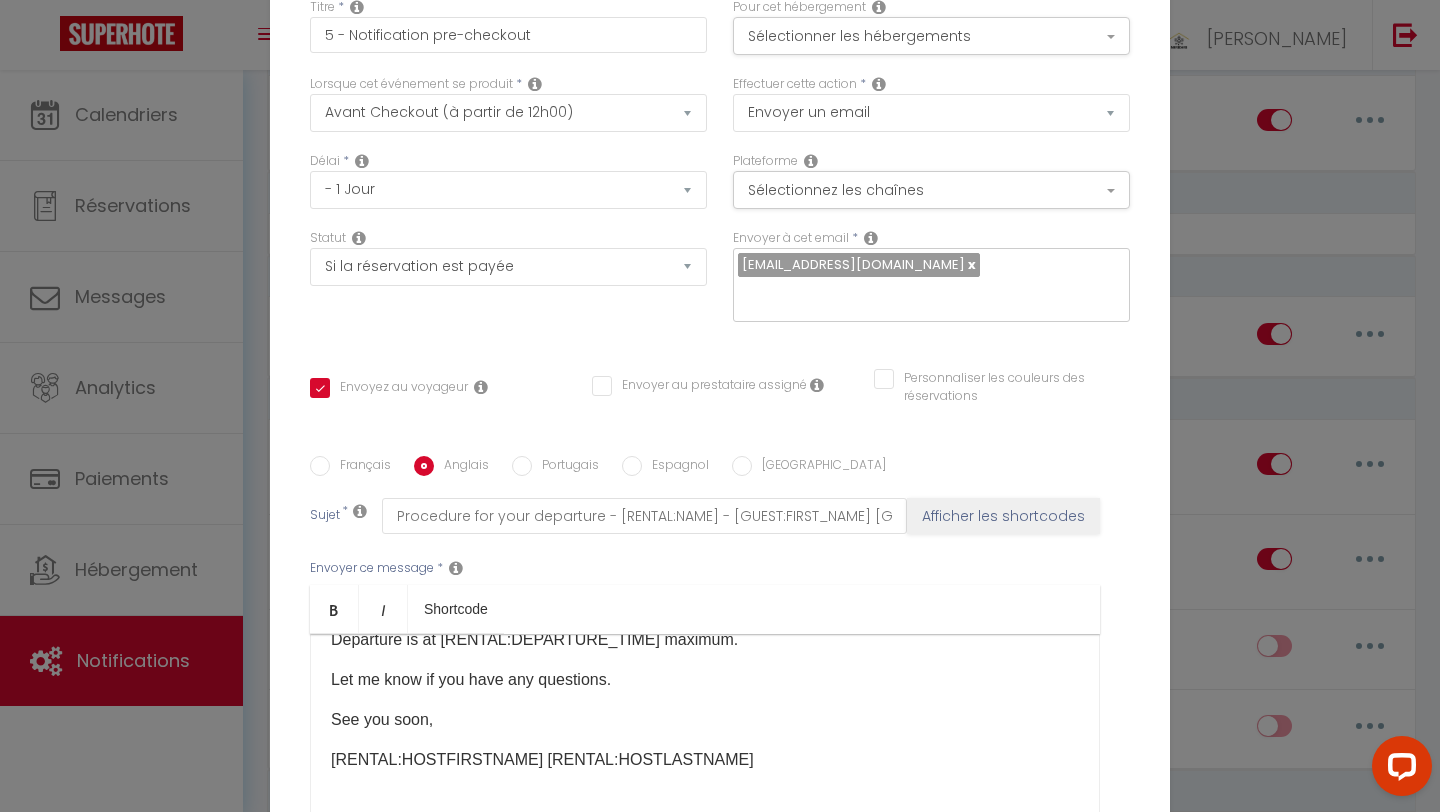scroll, scrollTop: 110, scrollLeft: 0, axis: vertical 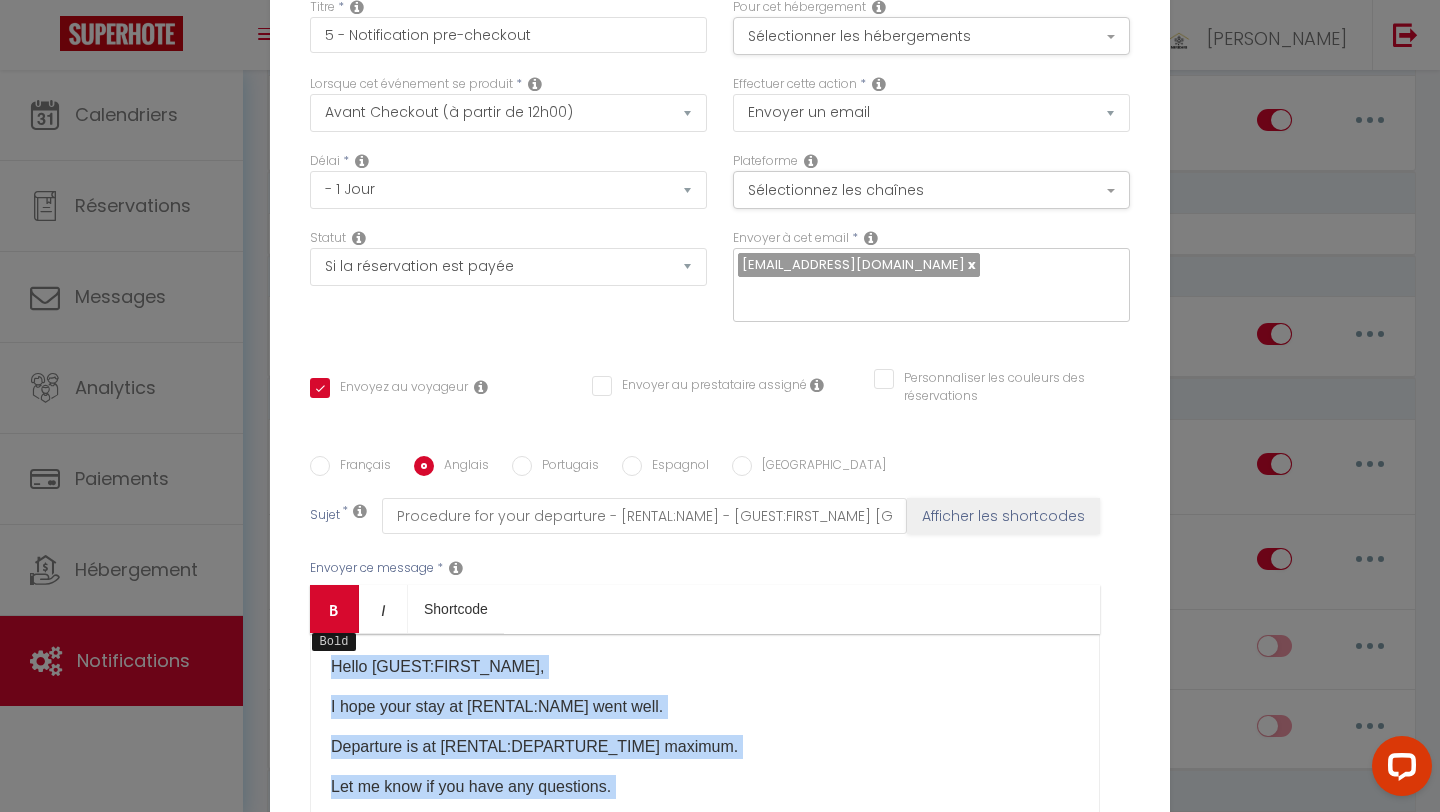 drag, startPoint x: 719, startPoint y: 750, endPoint x: 335, endPoint y: 607, distance: 409.76212 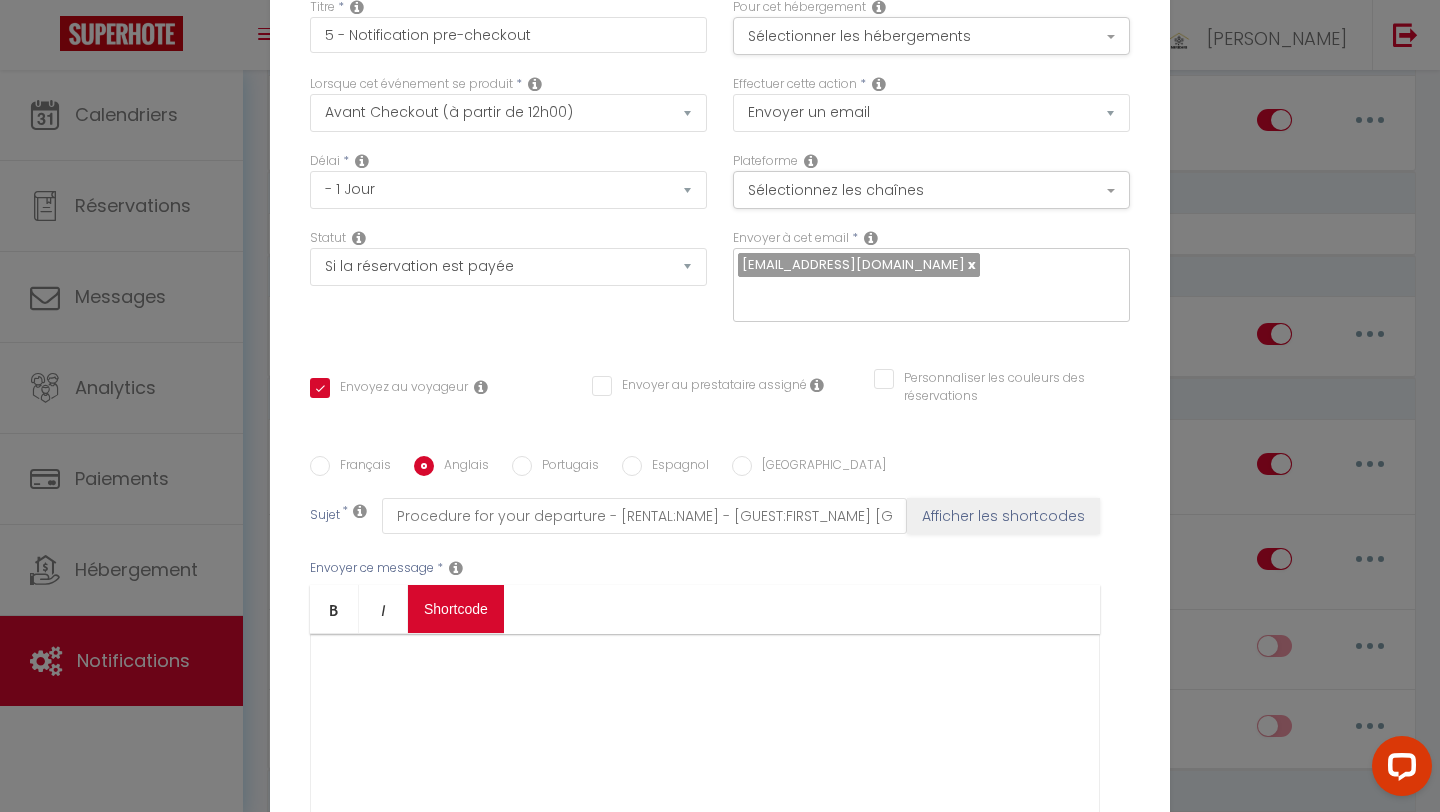 click on "Coaching SuperHote ce soir à 18h00, pour participer:  [URL][DOMAIN_NAME][SECURITY_DATA]   ×     Toggle navigation       Toggle Search     Toggle menubar     Chercher   BUTTON
Besoin d'aide ?
[PERSON_NAME]        Équipe     Résultat de la recherche   Aucun résultat     Calendriers     Réservations     Messages     Analytics      Paiements     Hébergement     Notifications                 Résultat de la recherche   Id   Appart   Voyageur    Checkin   Checkout   Nuits   Pers.   Plateforme   Statut     Résultat de la recherche   Aucun résultat          Notifications
Actions
Nouvelle Notification    Exporter    Importer    Tous les apparts    Appartement Rénové avec Style et Parking Sécurisé Studio Miramas Appart. Derrière Carré Éden Imi Ouaddar Villa TOUNAROUZ Résidence [PERSON_NAME][GEOGRAPHIC_DATA] Yakout [PERSON_NAME]         Notifications" at bounding box center [720, 996] 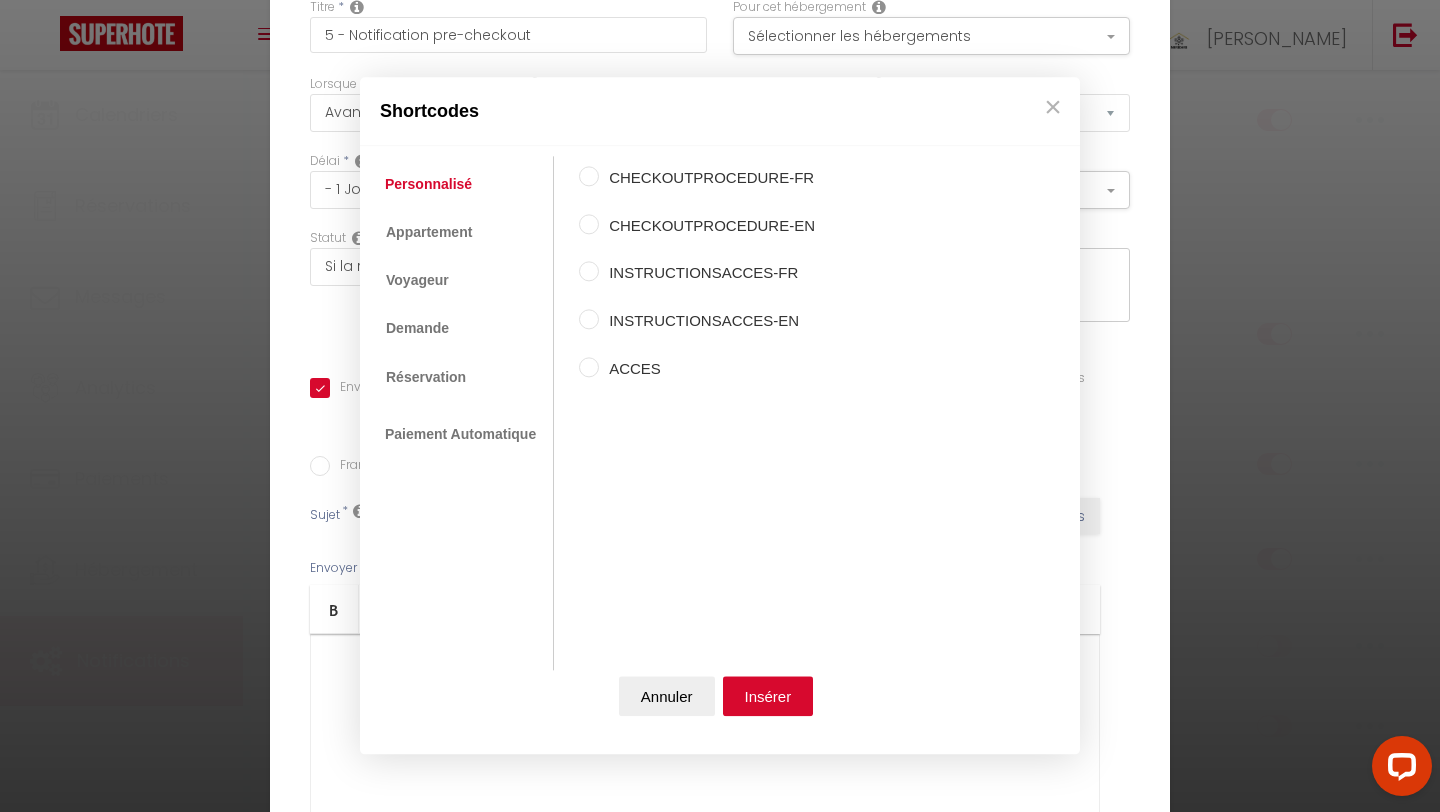 click on "CHECKOUTPROCEDURE-EN" at bounding box center (589, 224) 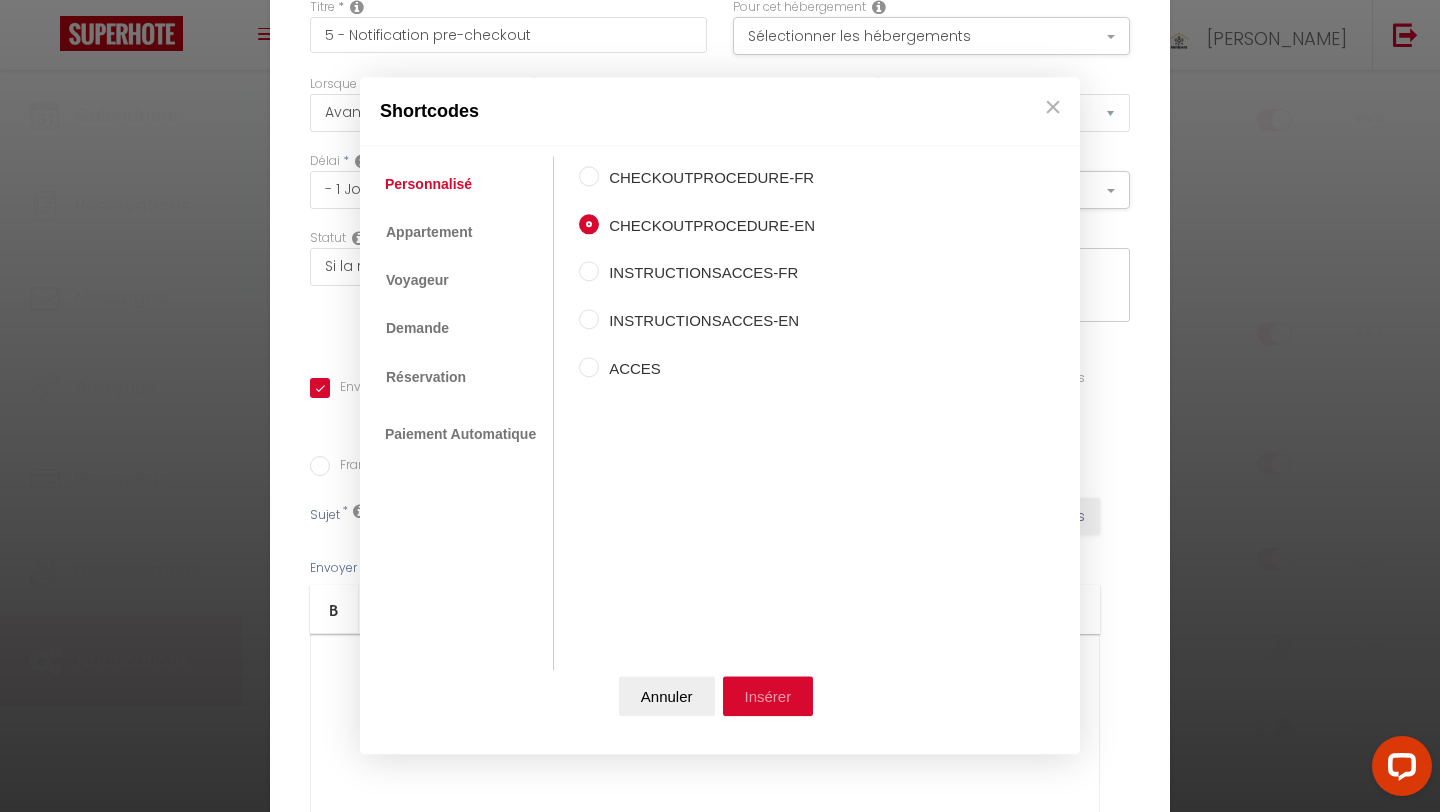 click on "Insérer" at bounding box center (768, 697) 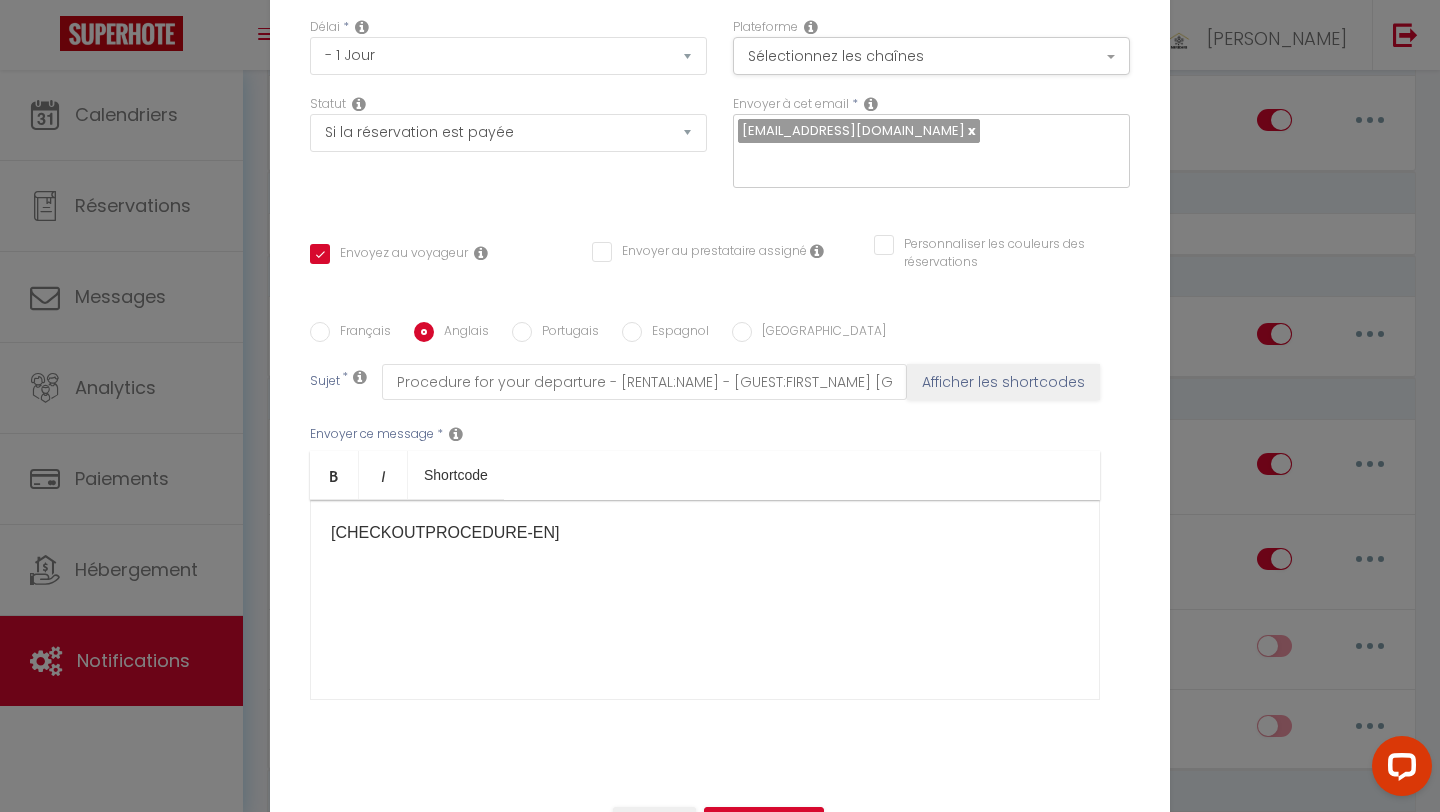 scroll, scrollTop: 169, scrollLeft: 0, axis: vertical 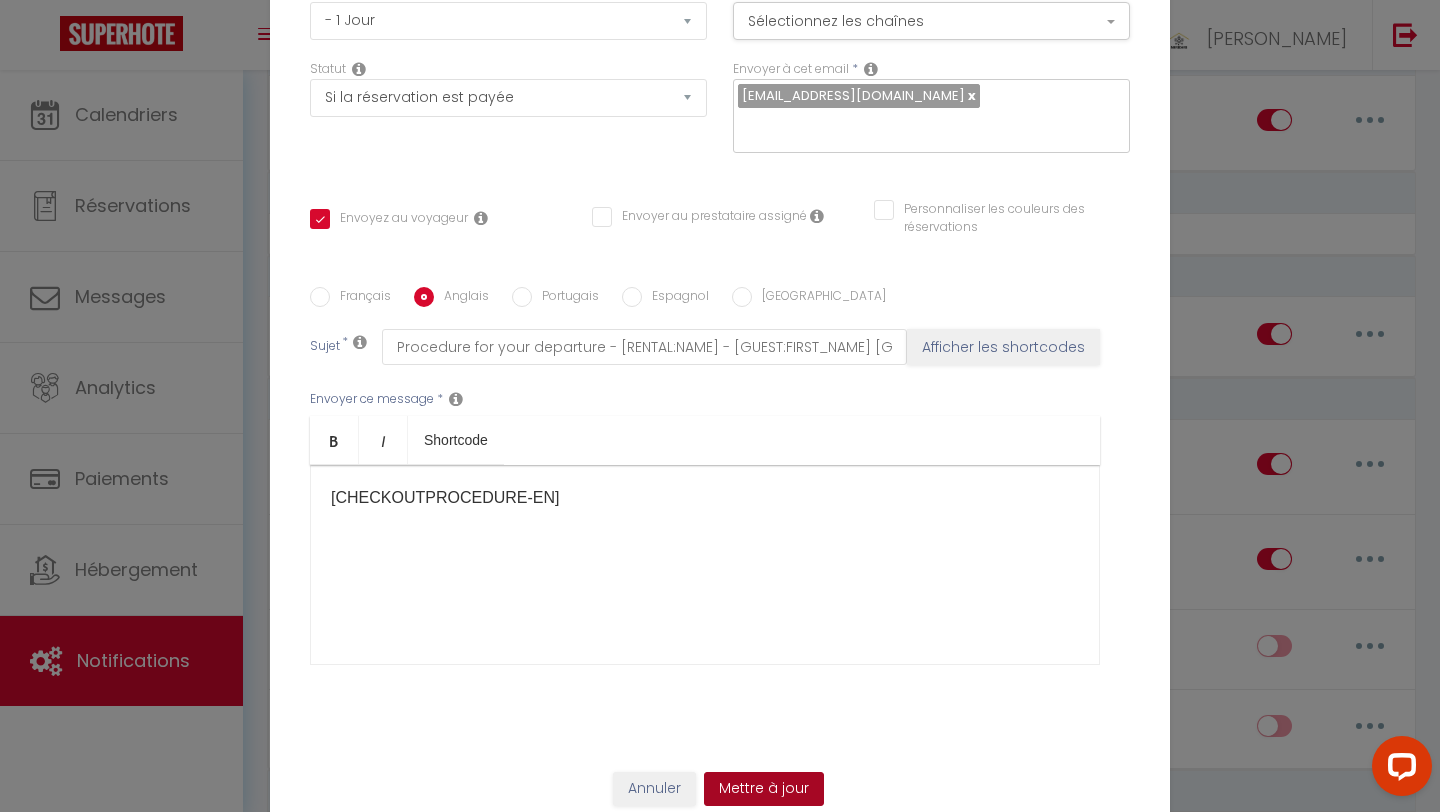 click on "Mettre à jour" at bounding box center (764, 789) 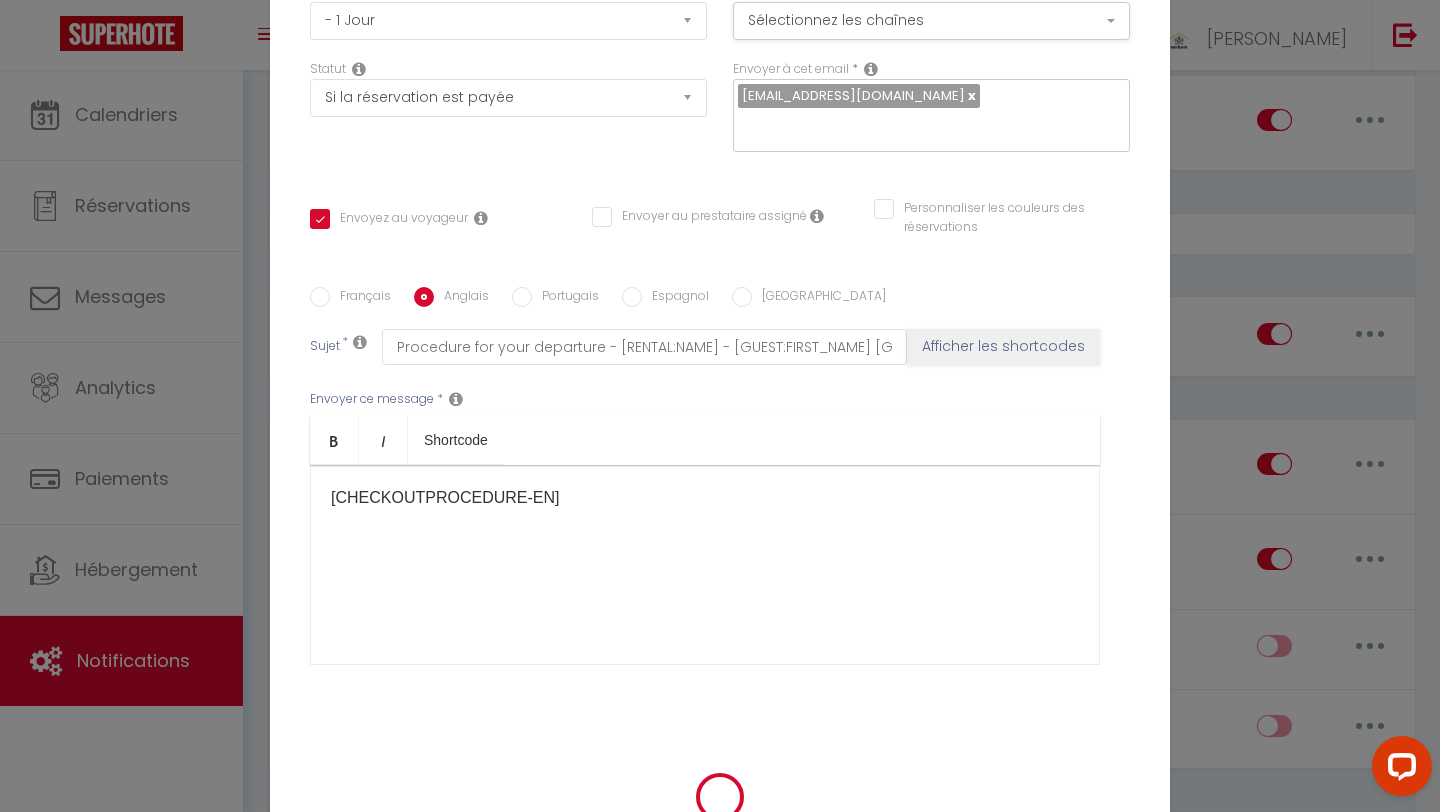 click on "Français" at bounding box center (320, 297) 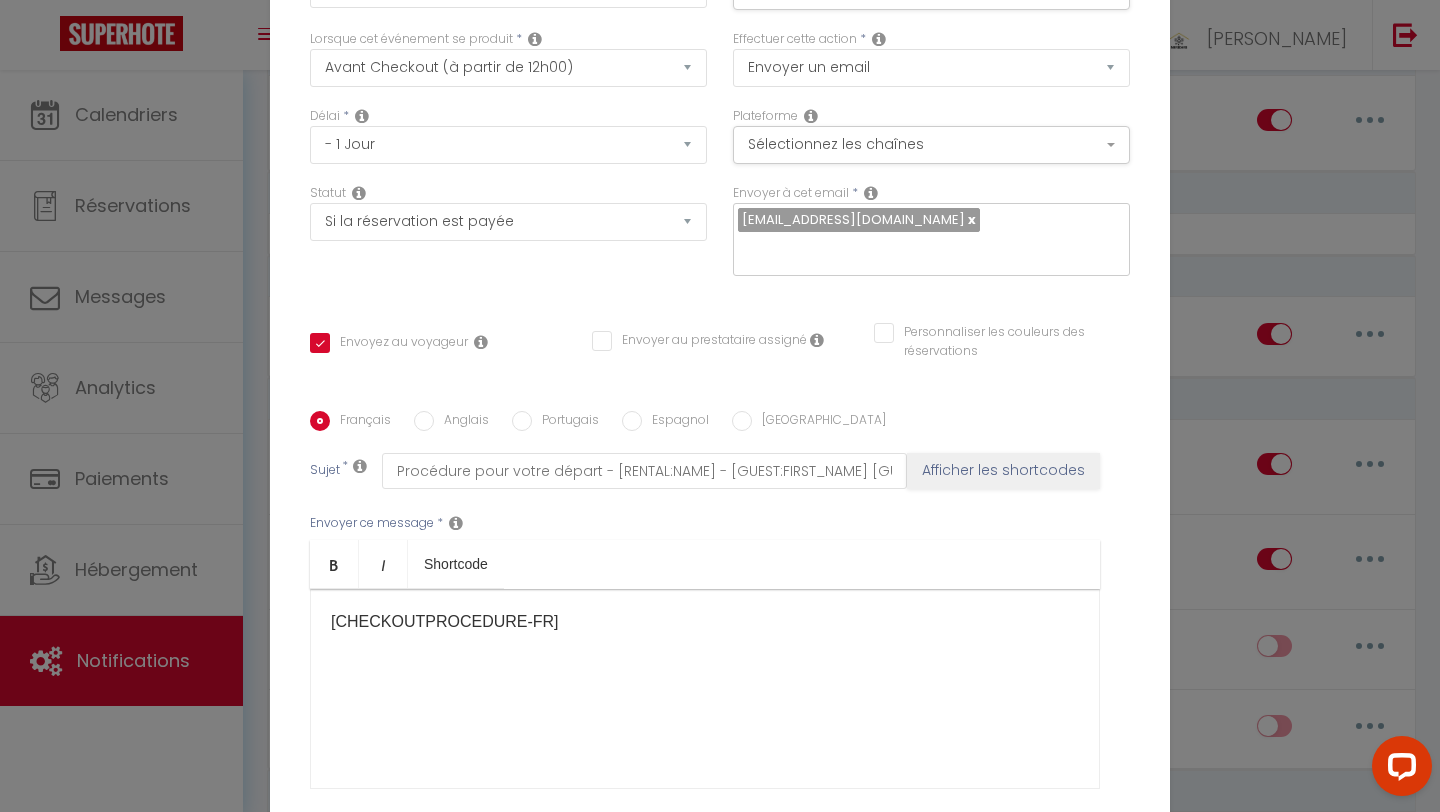 scroll, scrollTop: 182, scrollLeft: 0, axis: vertical 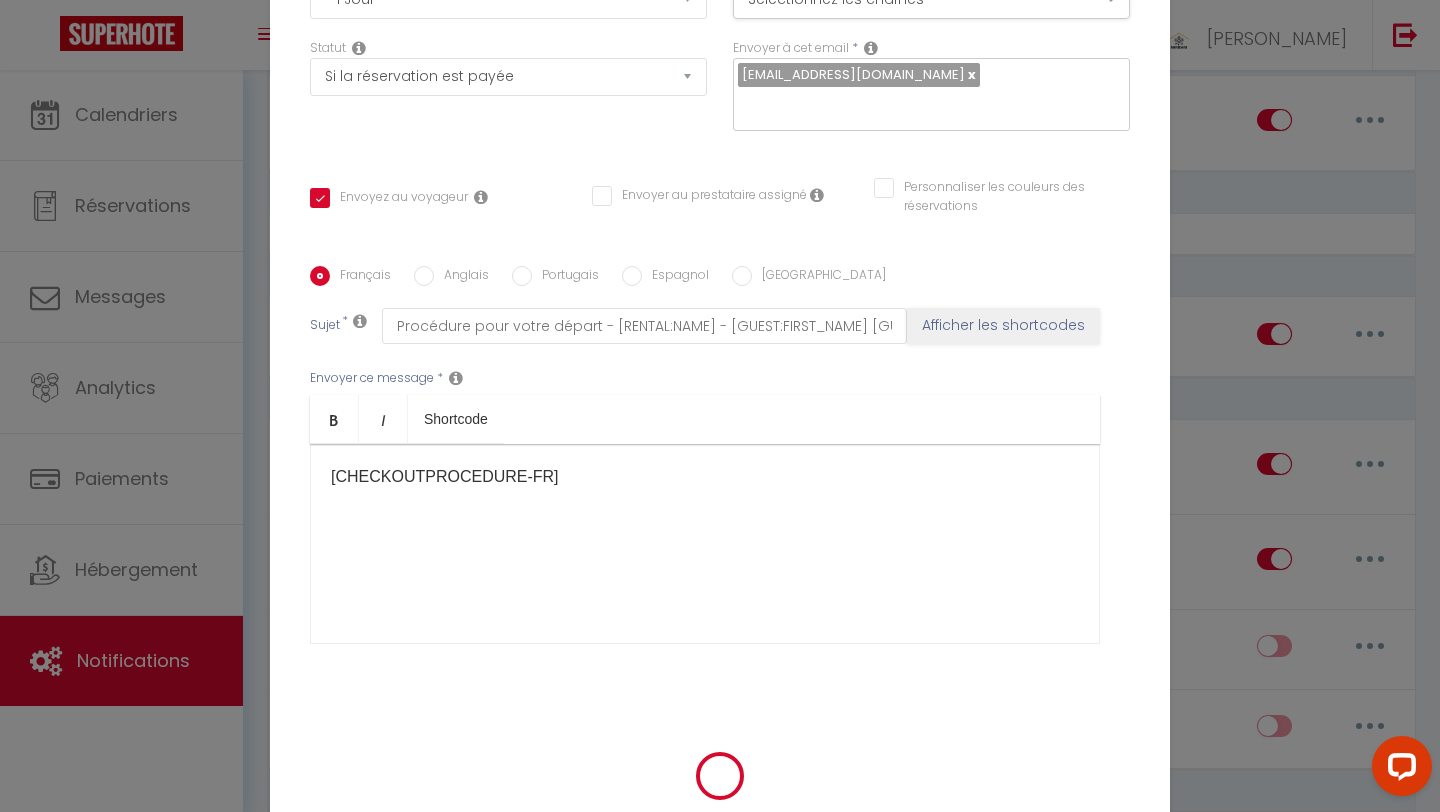 click at bounding box center [926, 105] 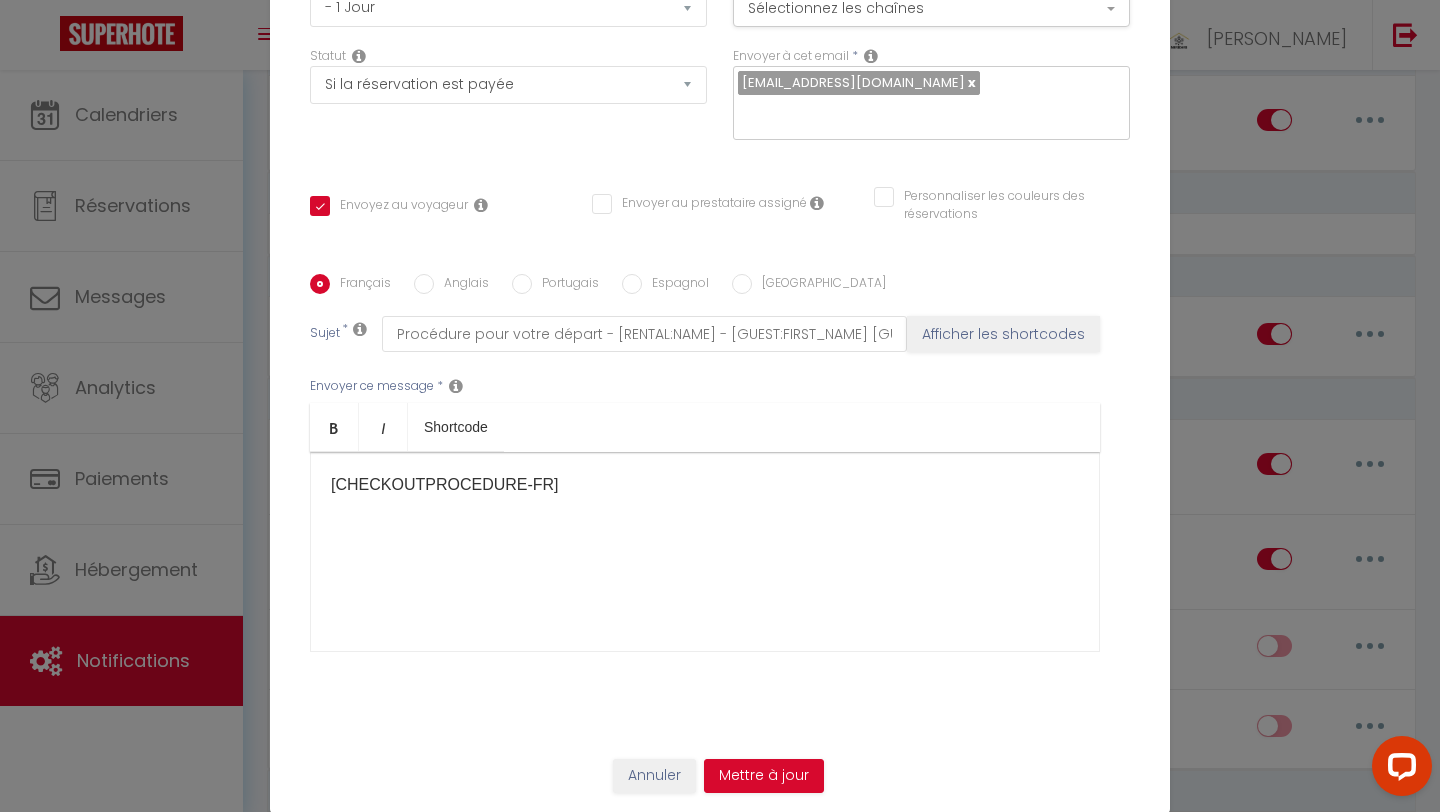 scroll, scrollTop: 169, scrollLeft: 0, axis: vertical 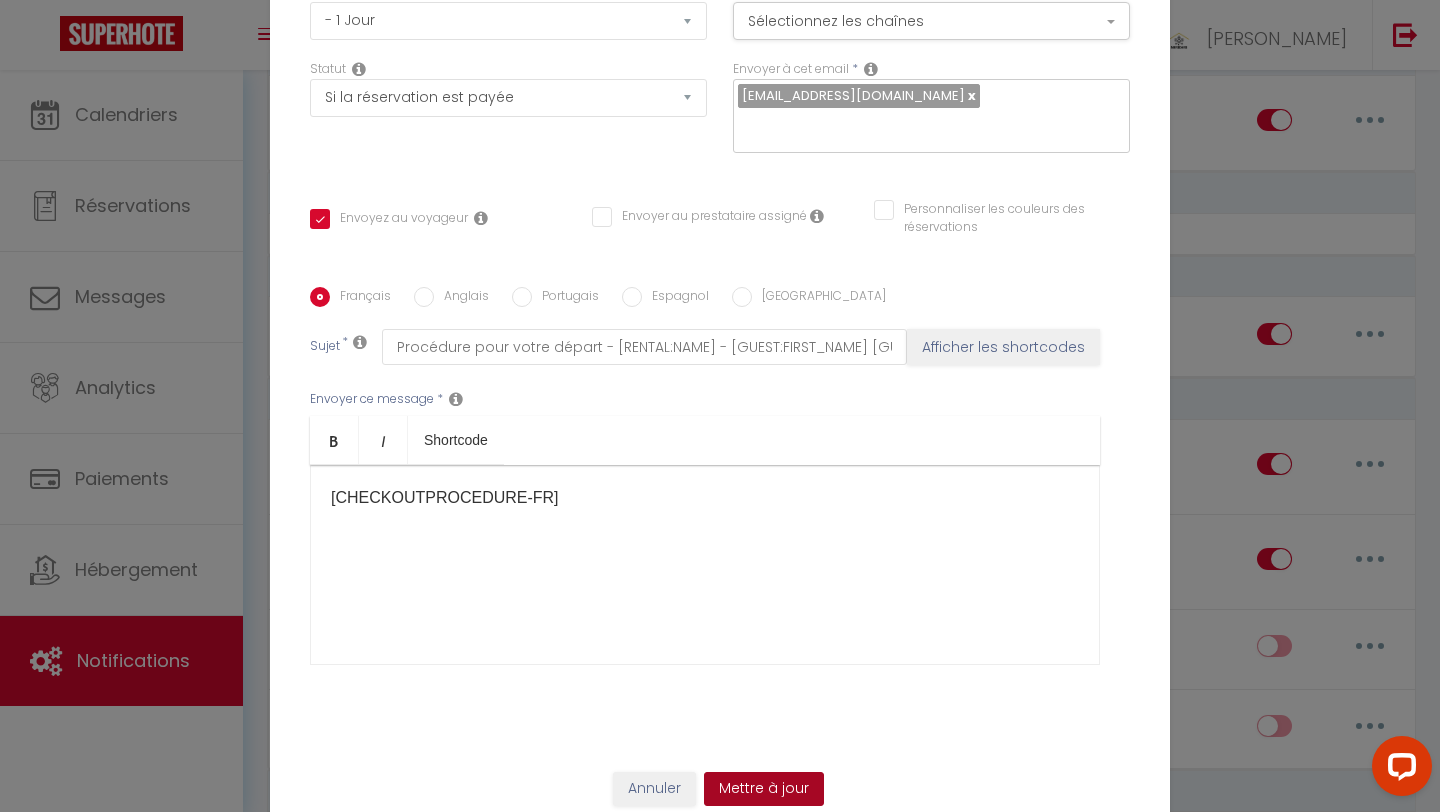 click on "Mettre à jour" at bounding box center (764, 789) 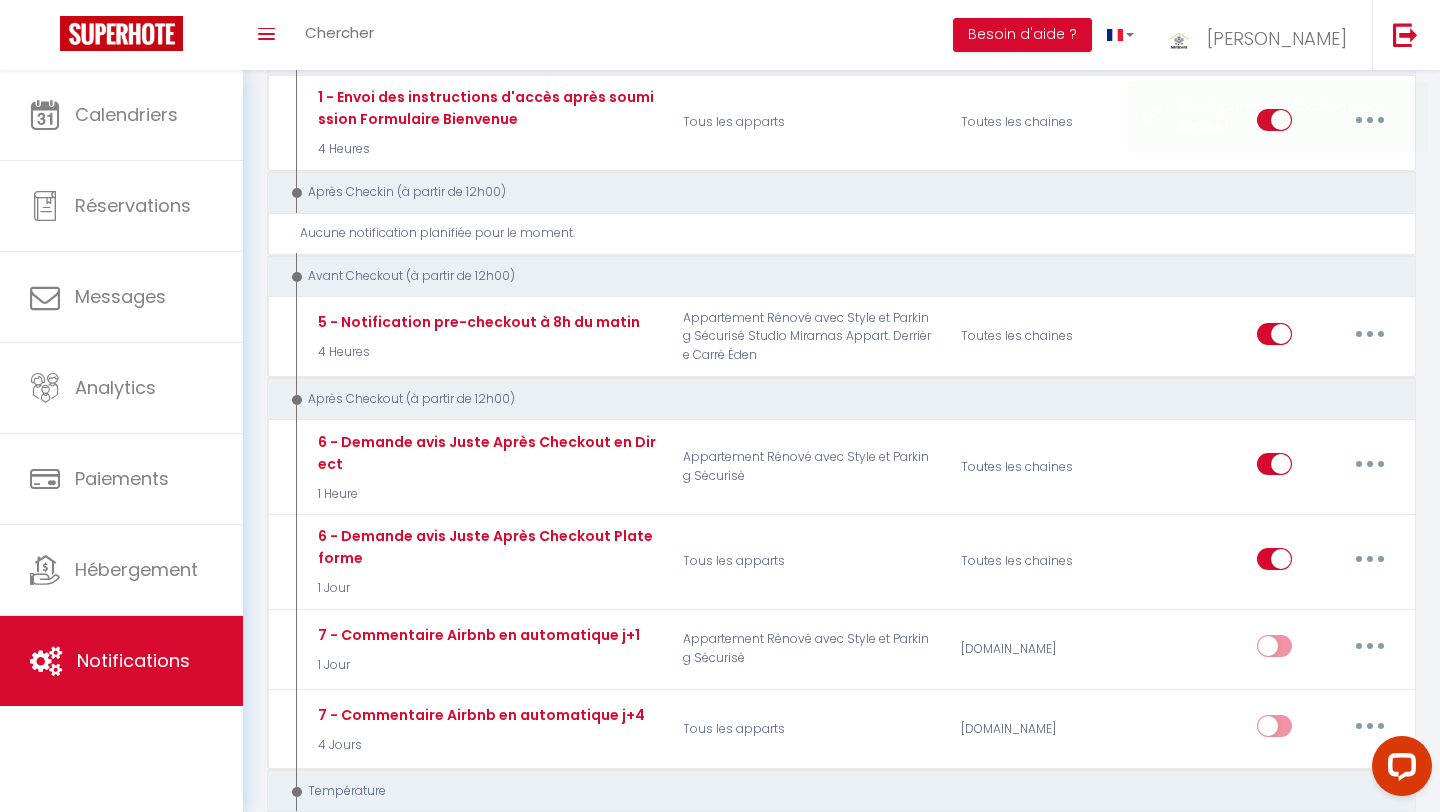 scroll, scrollTop: 0, scrollLeft: 0, axis: both 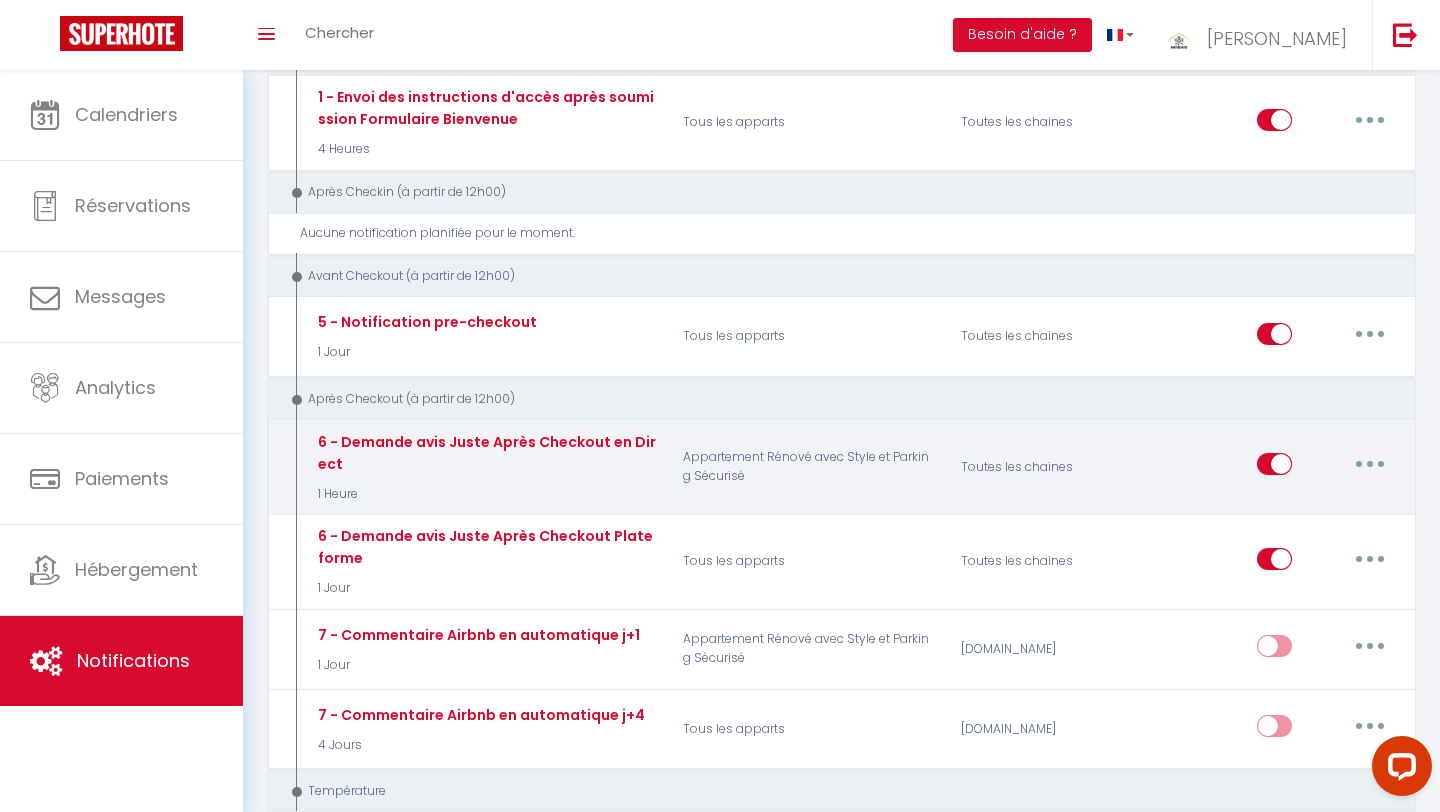 click at bounding box center (1370, 464) 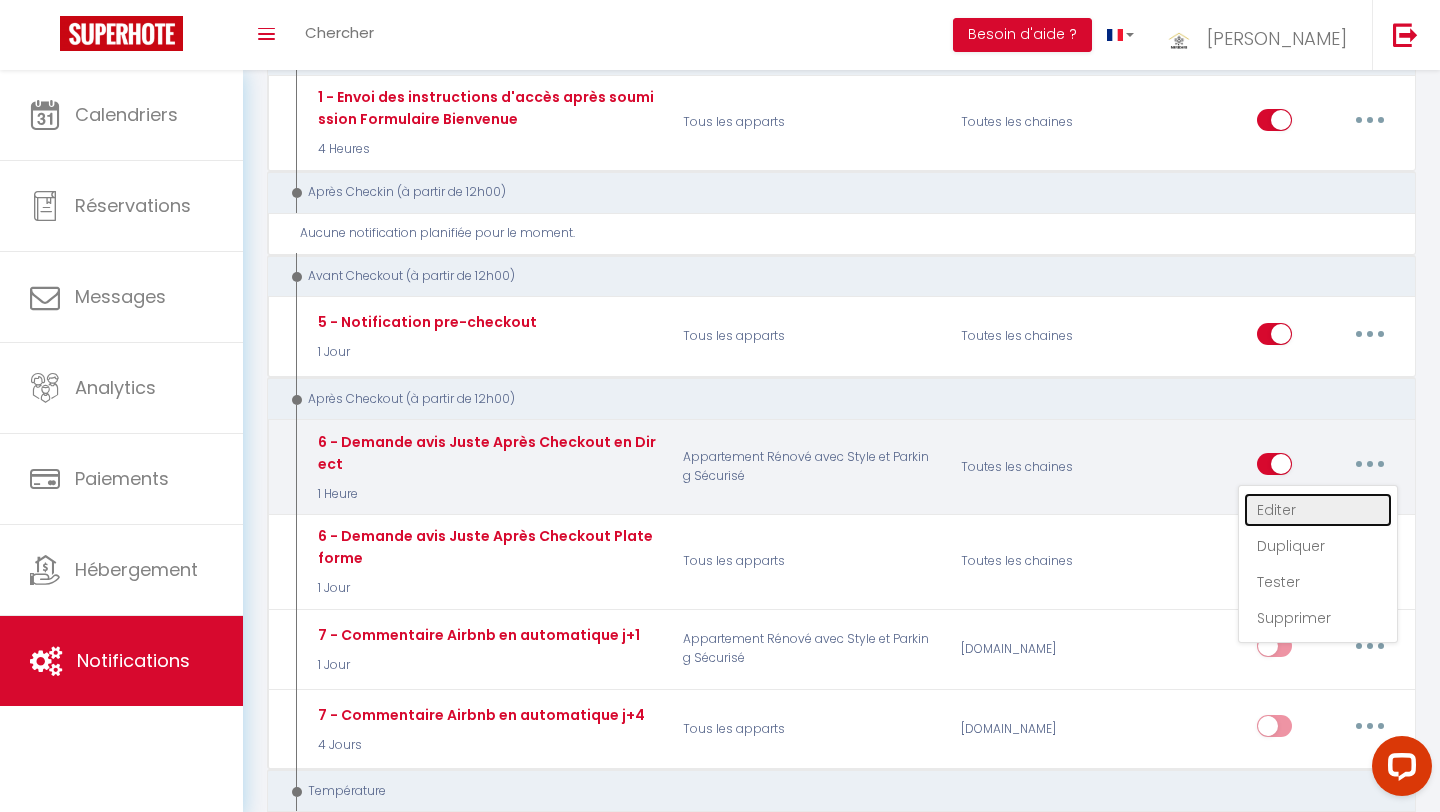 click on "Editer" at bounding box center (1318, 510) 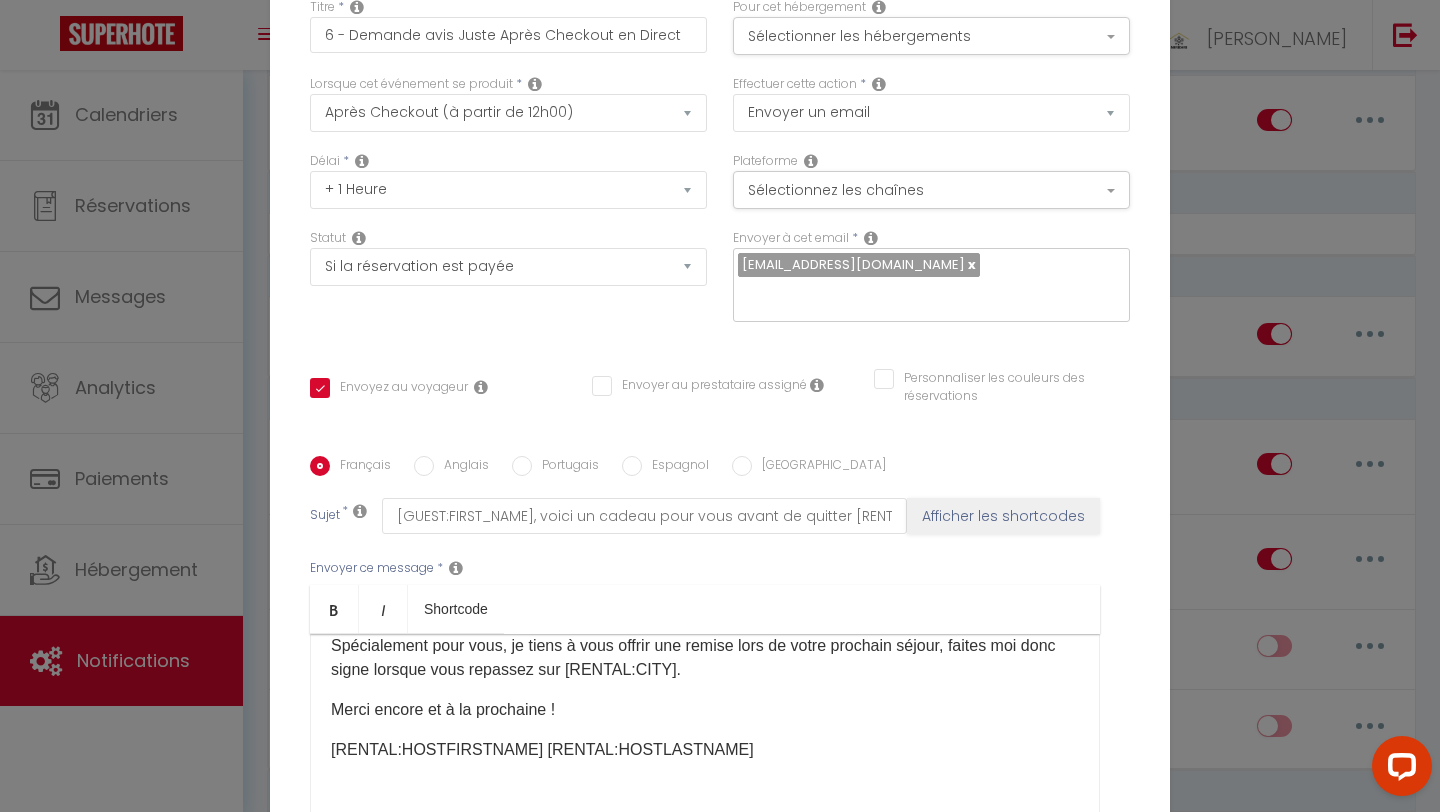 scroll, scrollTop: 182, scrollLeft: 0, axis: vertical 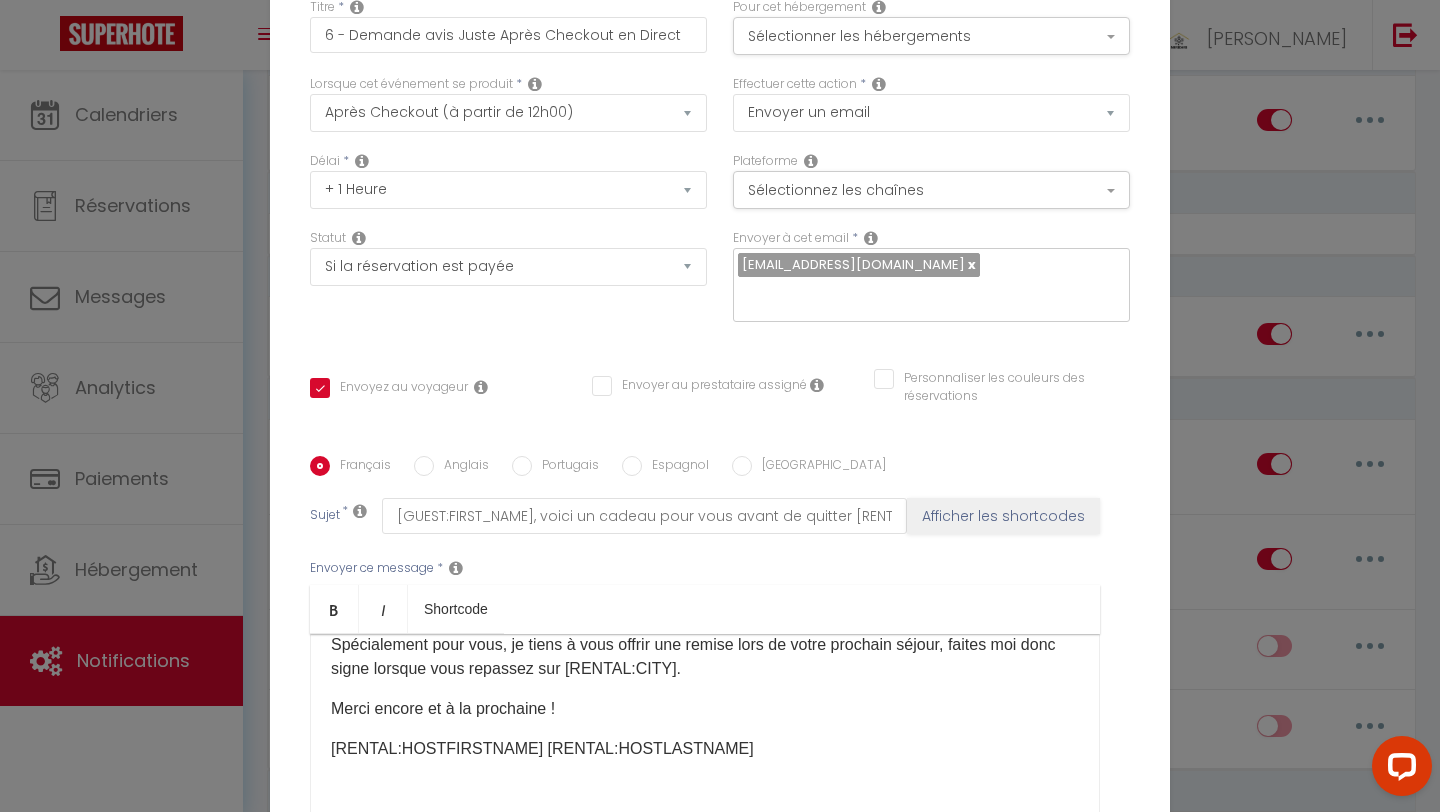 click on "[RENTAL:HOSTFIRSTNAME] [RENTAL:HOSTLASTNAME]" at bounding box center (705, 749) 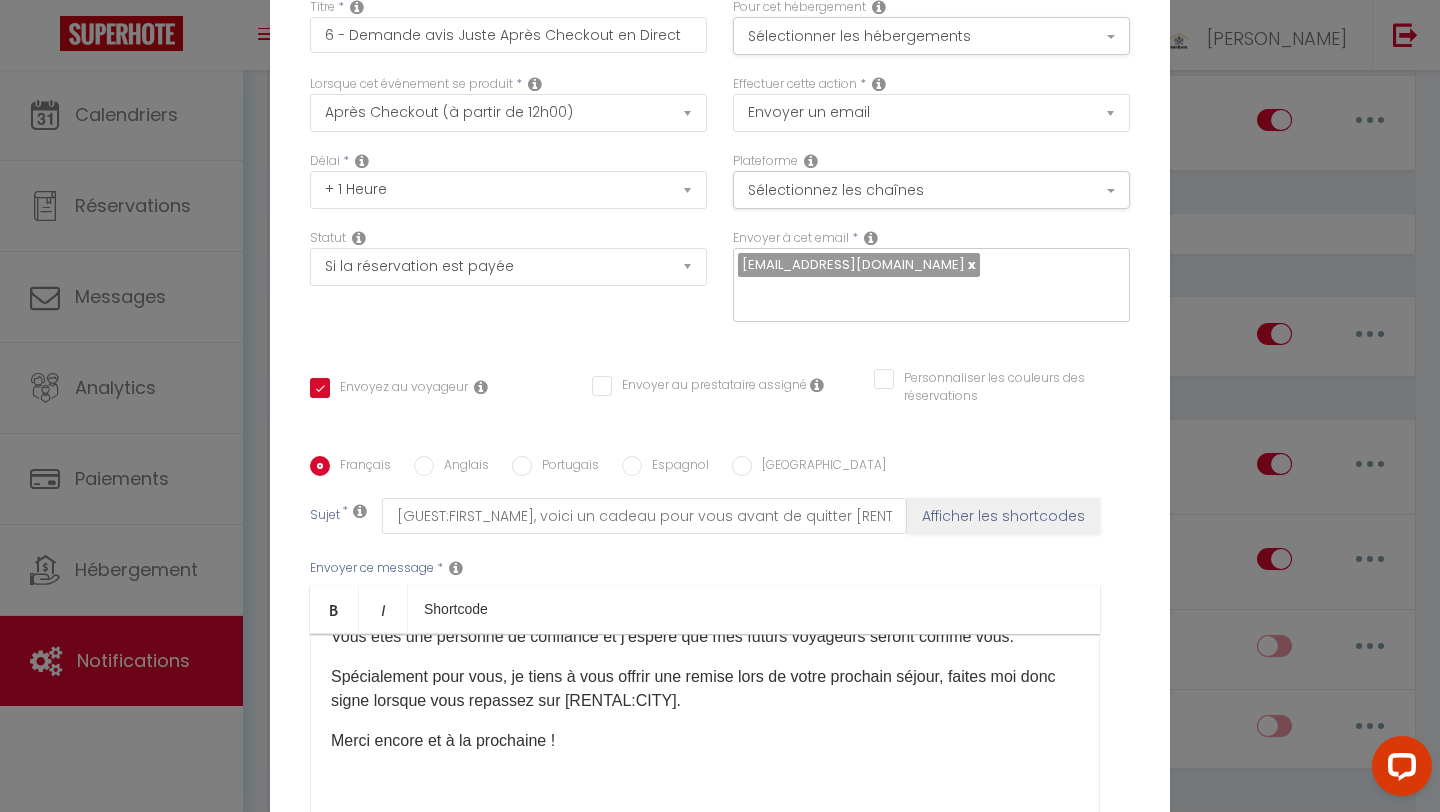 scroll, scrollTop: 182, scrollLeft: 0, axis: vertical 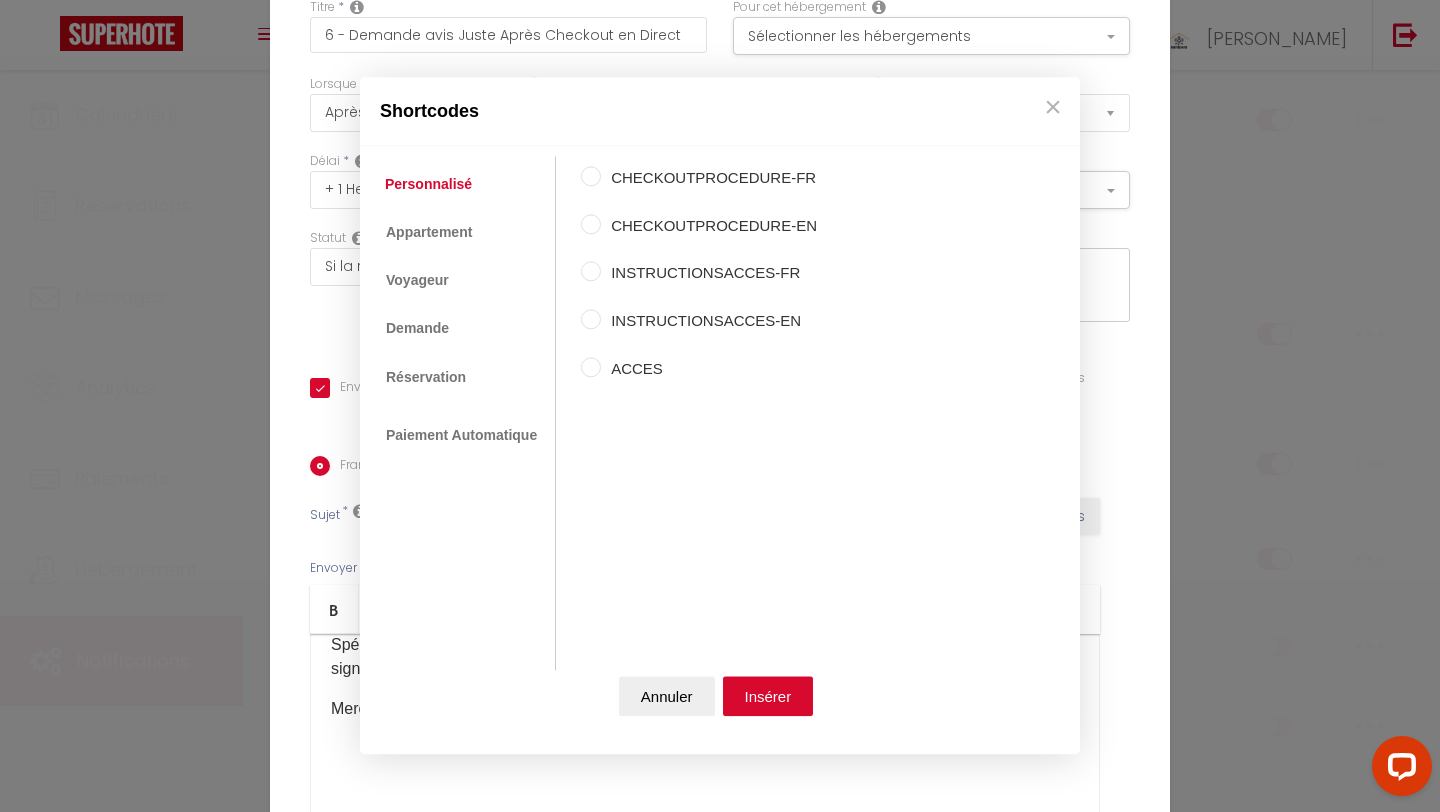 click on "Coaching SuperHote ce soir à 18h00, pour participer:  [URL][DOMAIN_NAME][SECURITY_DATA]   ×     Toggle navigation       Toggle Search     Toggle menubar     Chercher   BUTTON
Besoin d'aide ?
[PERSON_NAME]        Équipe     Résultat de la recherche   Aucun résultat     Calendriers     Réservations     Messages     Analytics      Paiements     Hébergement     Notifications                 Résultat de la recherche   Id   Appart   Voyageur    Checkin   Checkout   Nuits   Pers.   Plateforme   Statut     Résultat de la recherche   Aucun résultat          Notifications
Actions
Nouvelle Notification    Exporter    Importer    Tous les apparts    Appartement Rénové avec Style et Parking Sécurisé Studio Miramas Appart. Derrière Carré Éden Imi Ouaddar Villa TOUNAROUZ Résidence [PERSON_NAME][GEOGRAPHIC_DATA] Yakout [PERSON_NAME]         Notifications" at bounding box center (720, 996) 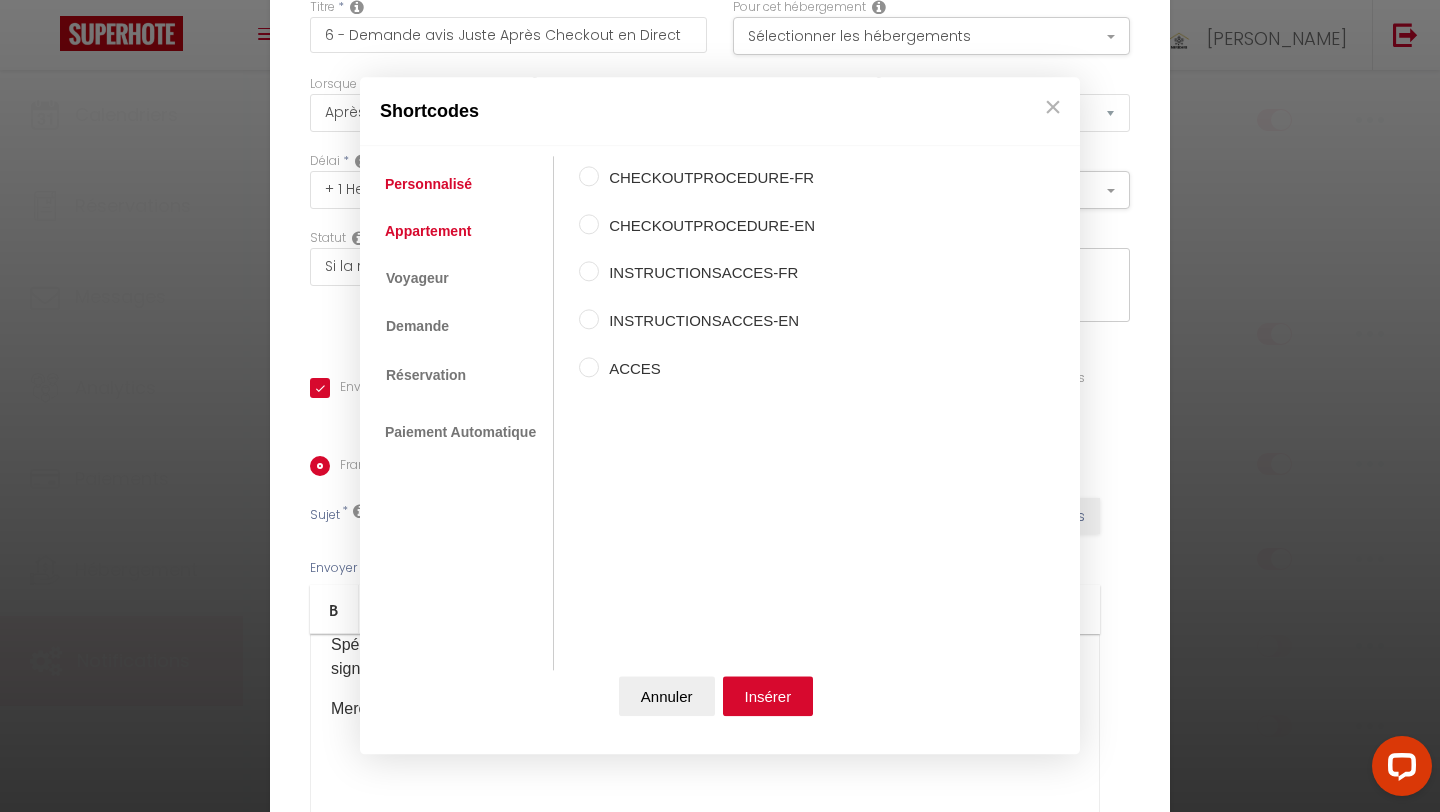 click on "Appartement" at bounding box center [428, 231] 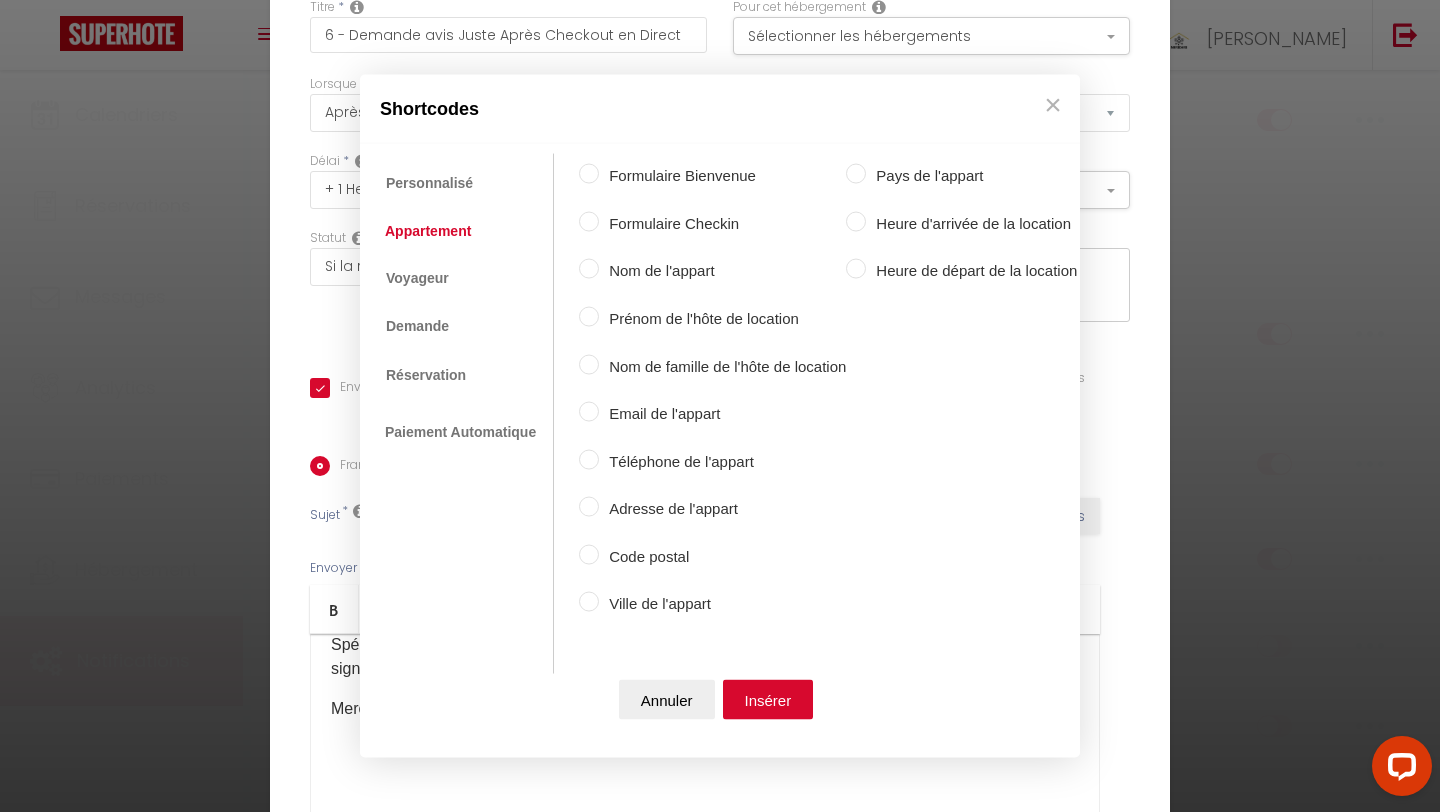 click on "Prénom de l'hôte de location" at bounding box center [589, 317] 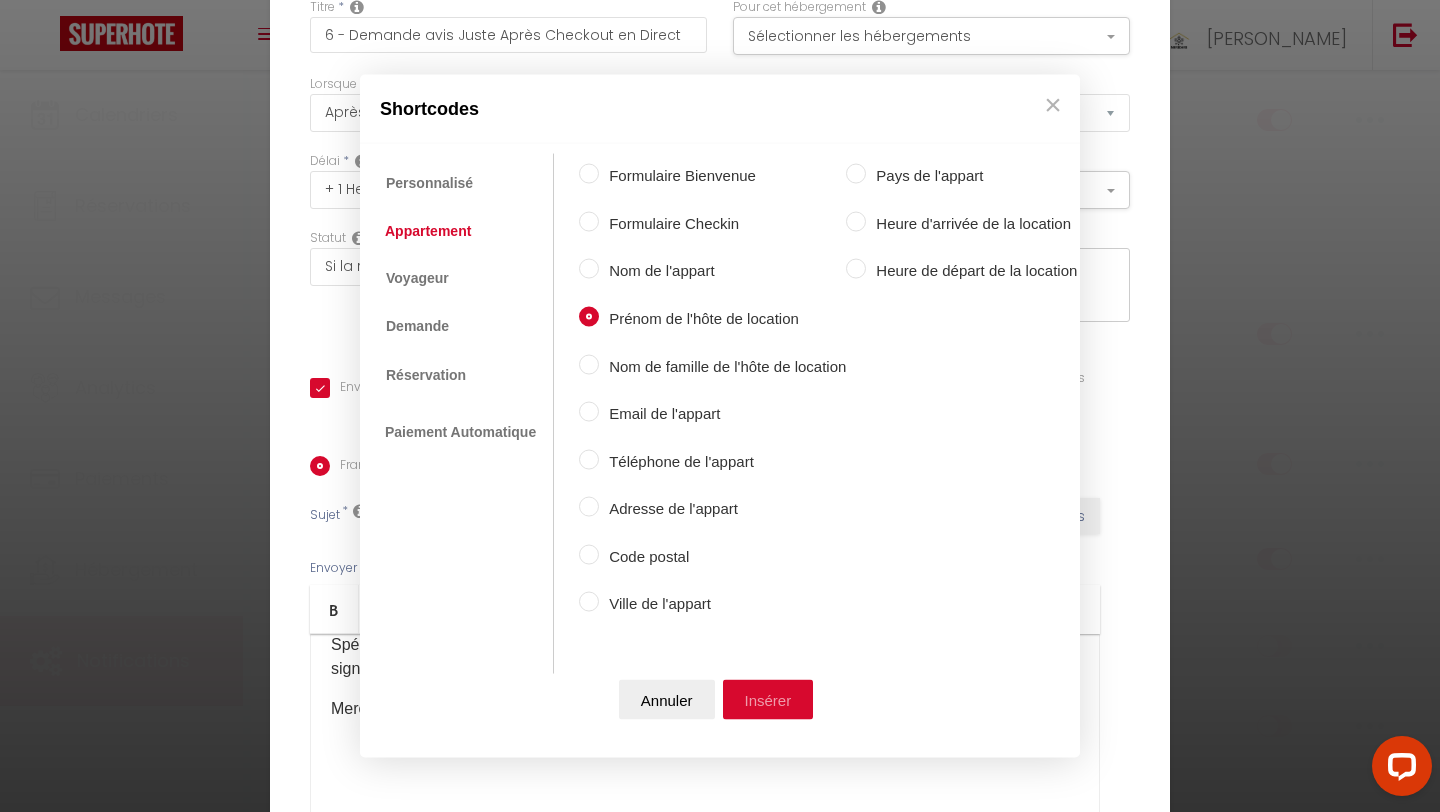 click on "Insérer" at bounding box center (768, 699) 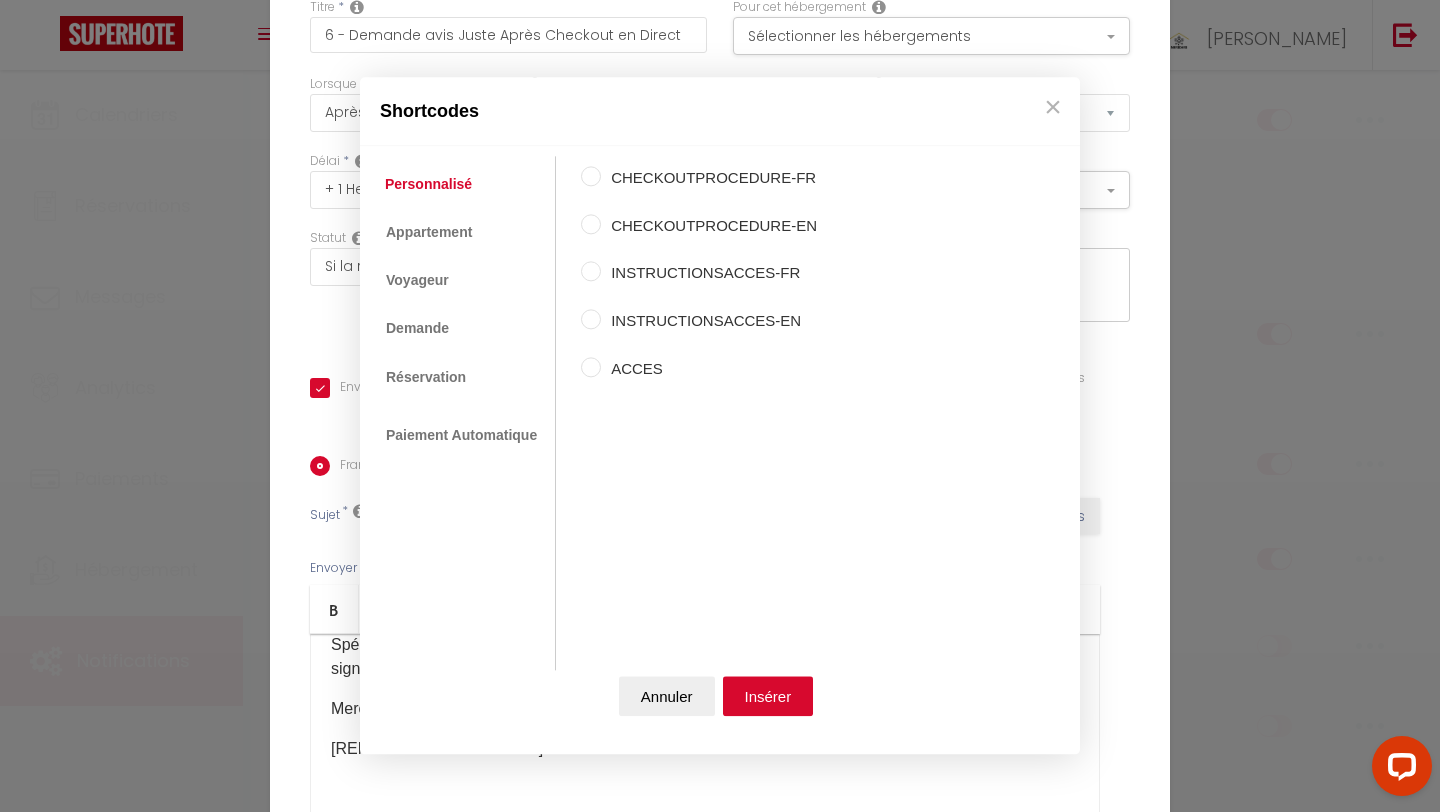 click on "Coaching SuperHote ce soir à 18h00, pour participer:  [URL][DOMAIN_NAME][SECURITY_DATA]   ×     Toggle navigation       Toggle Search     Toggle menubar     Chercher   BUTTON
Besoin d'aide ?
[PERSON_NAME]        Équipe     Résultat de la recherche   Aucun résultat     Calendriers     Réservations     Messages     Analytics      Paiements     Hébergement     Notifications                 Résultat de la recherche   Id   Appart   Voyageur    Checkin   Checkout   Nuits   Pers.   Plateforme   Statut     Résultat de la recherche   Aucun résultat          Notifications
Actions
Nouvelle Notification    Exporter    Importer    Tous les apparts    Appartement Rénové avec Style et Parking Sécurisé Studio Miramas Appart. Derrière Carré Éden Imi Ouaddar Villa TOUNAROUZ Résidence [PERSON_NAME][GEOGRAPHIC_DATA] Yakout [PERSON_NAME]         Notifications" at bounding box center [720, 996] 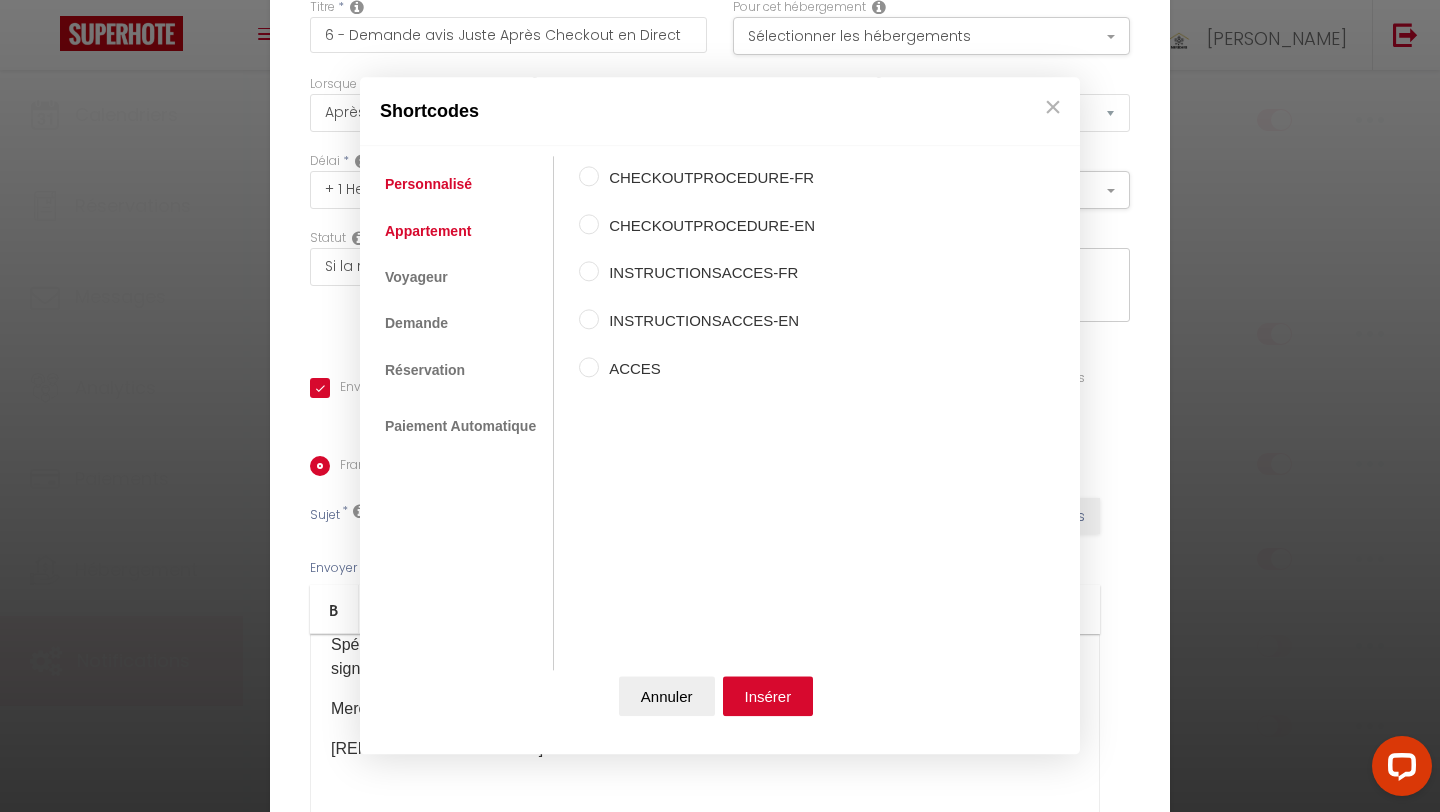 click on "Appartement" at bounding box center [428, 231] 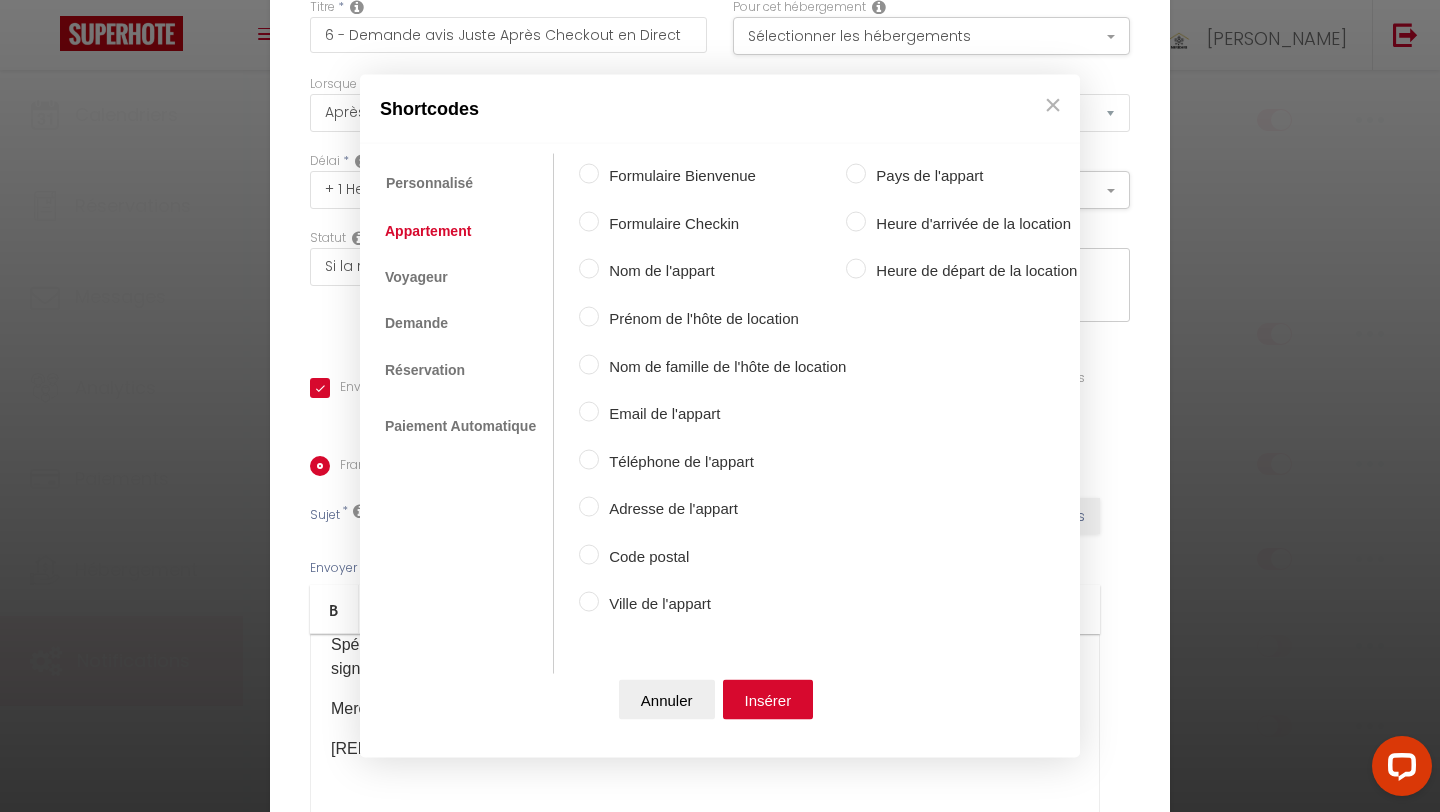 click on "Prénom de l'hôte de location" at bounding box center (589, 317) 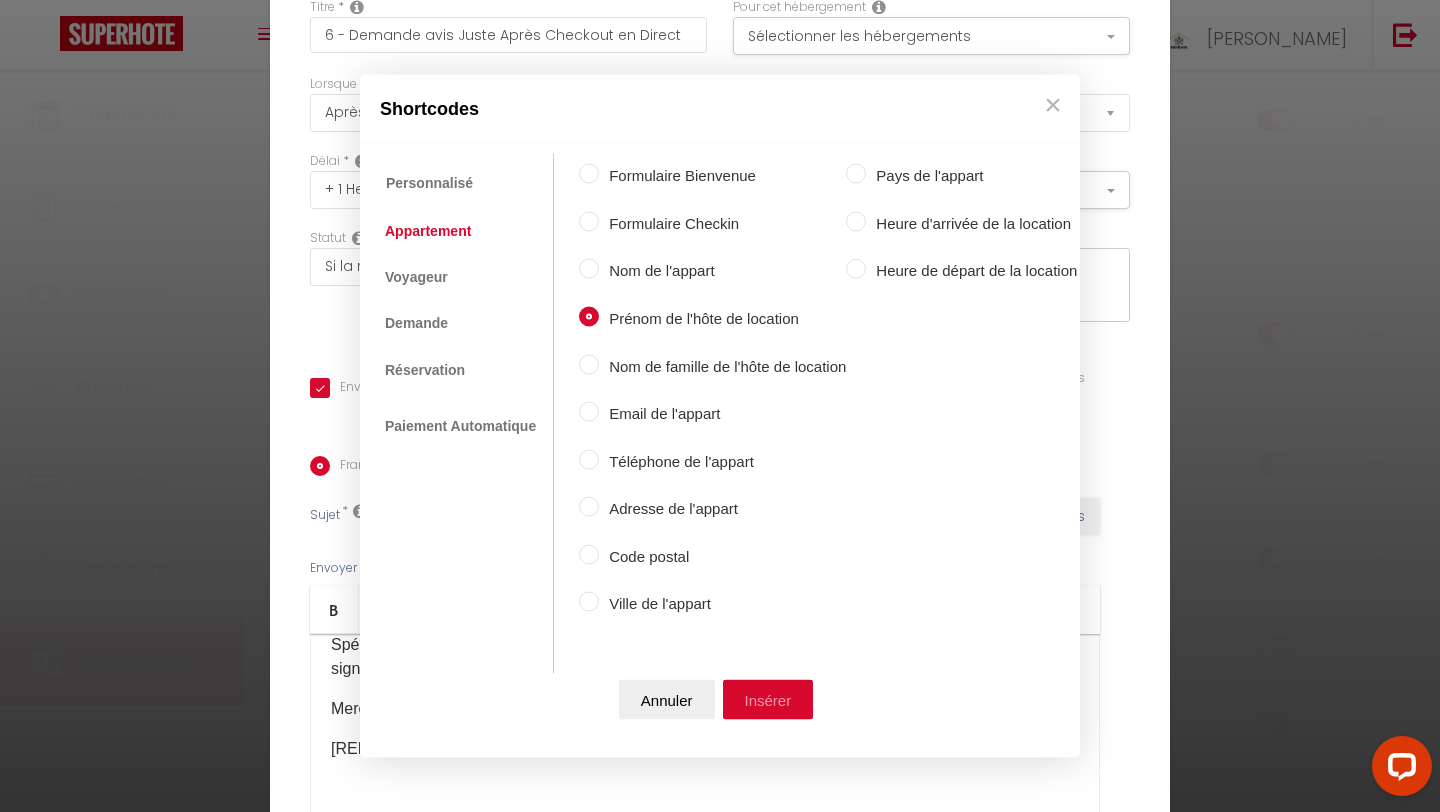 click on "Insérer" at bounding box center (768, 699) 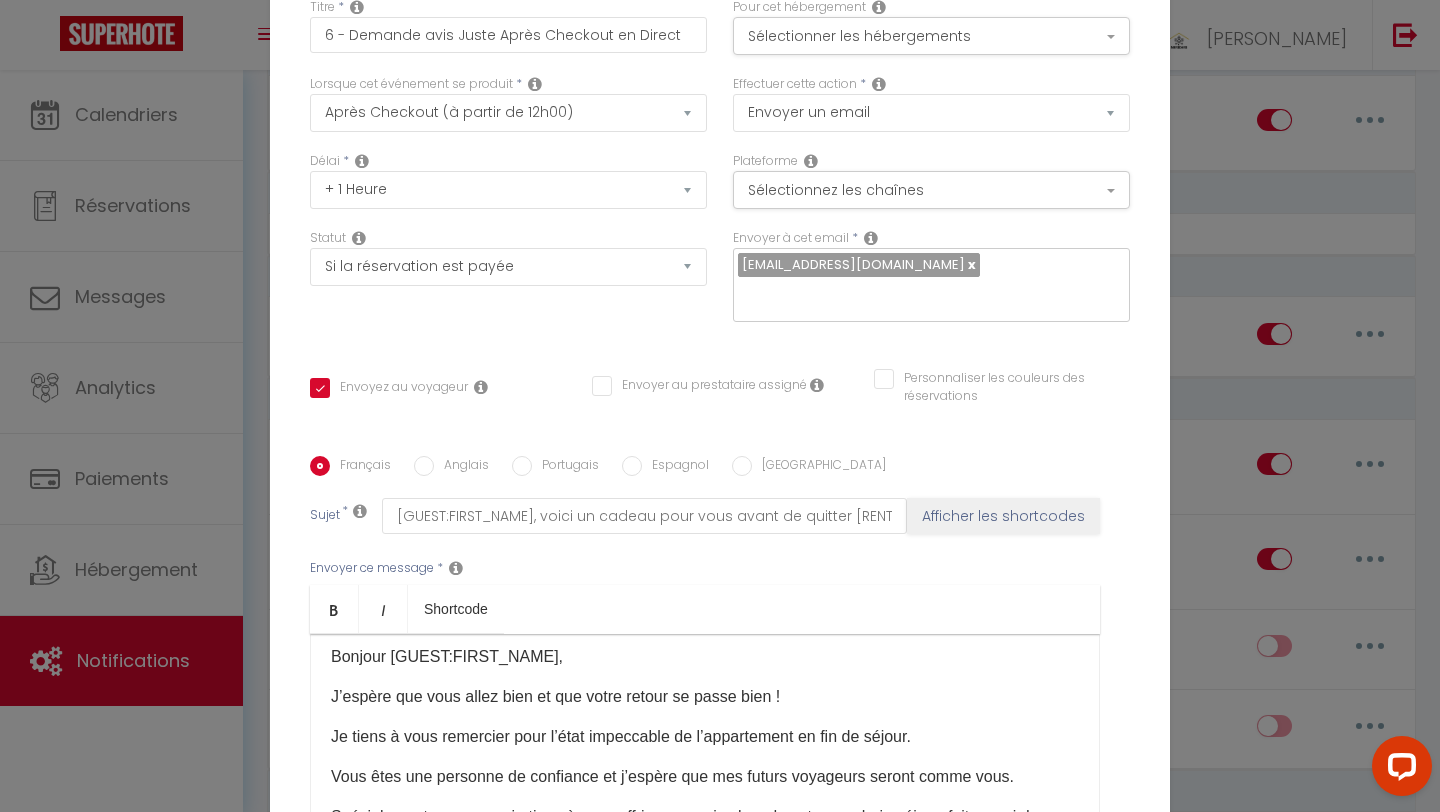 scroll, scrollTop: 0, scrollLeft: 0, axis: both 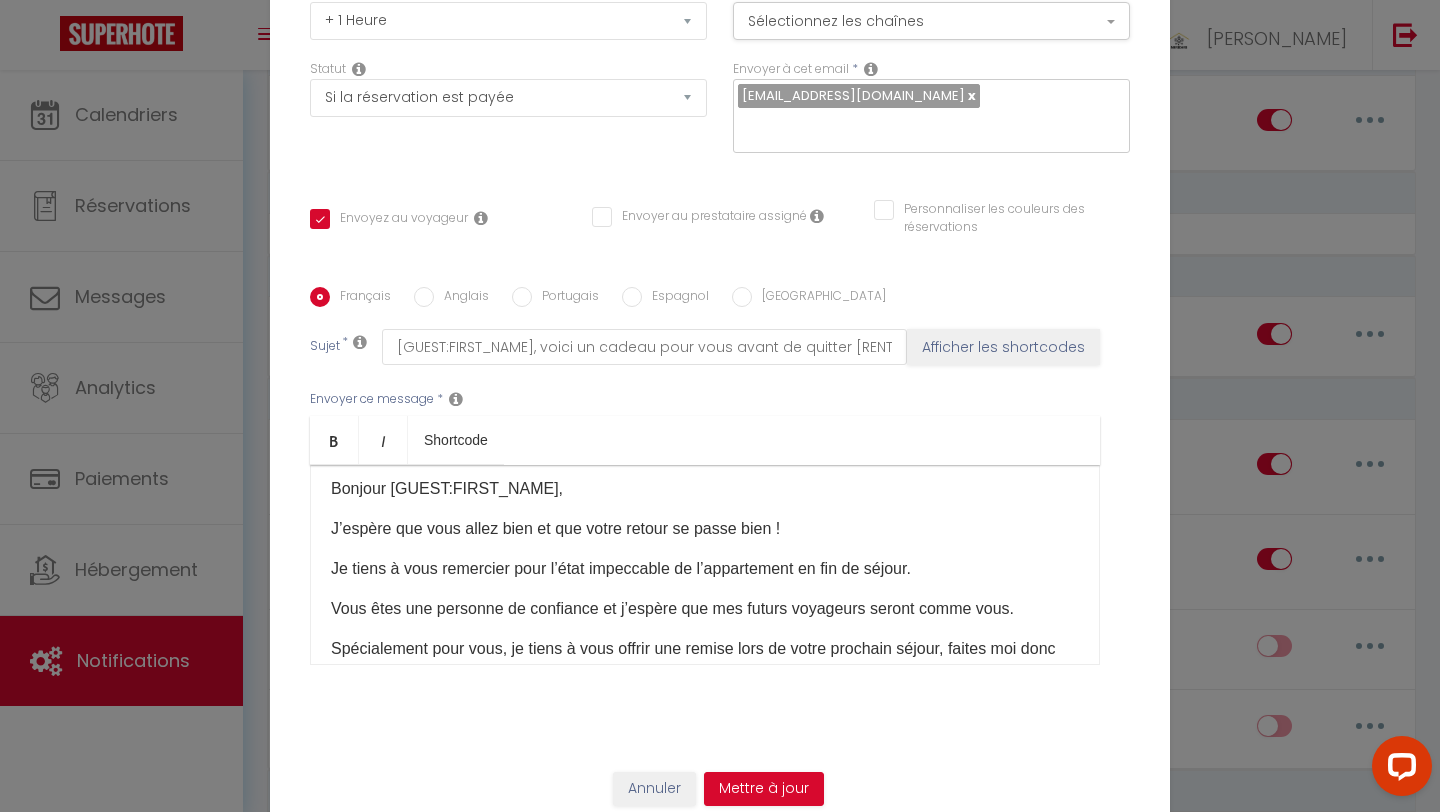 click on "Anglais" at bounding box center [424, 297] 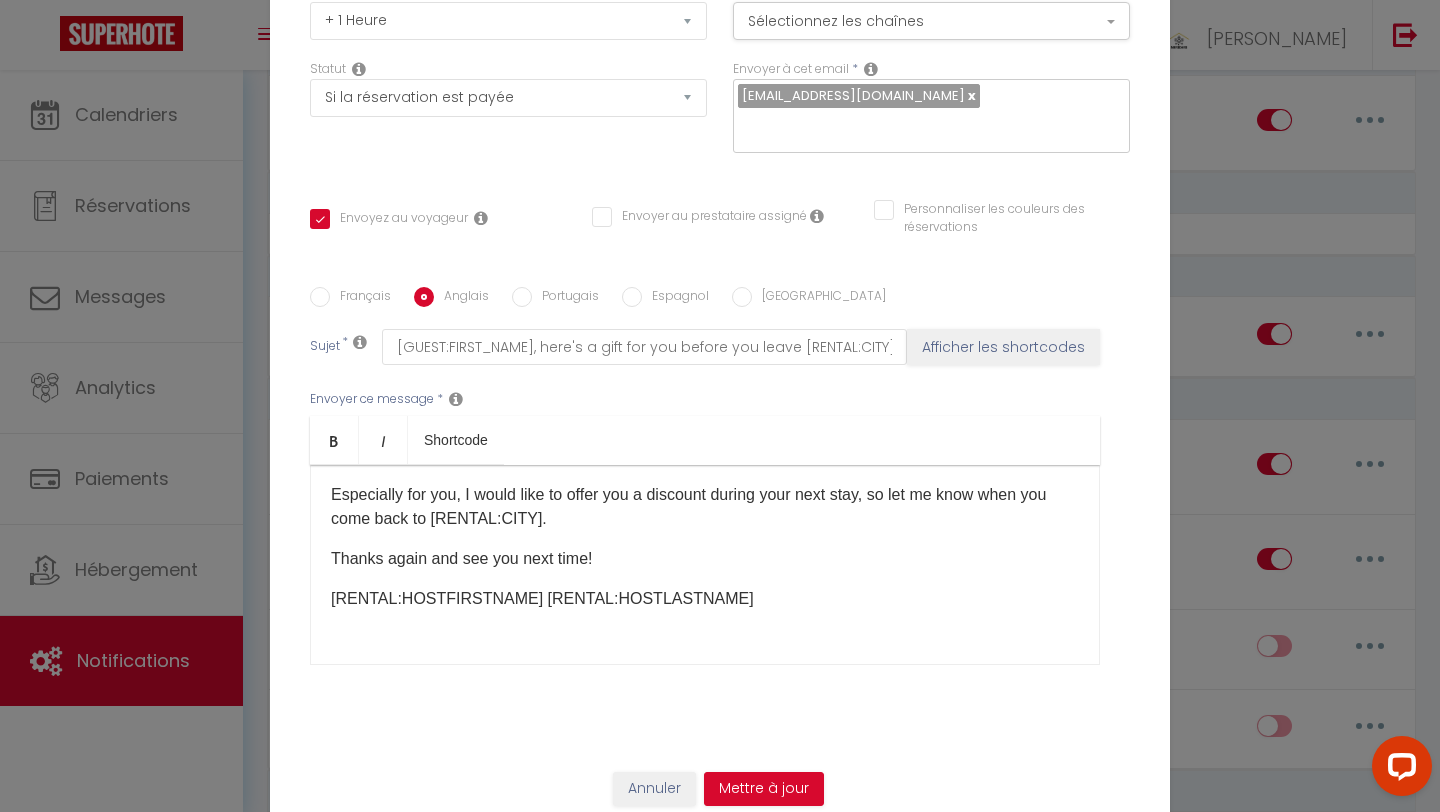 scroll, scrollTop: 174, scrollLeft: 0, axis: vertical 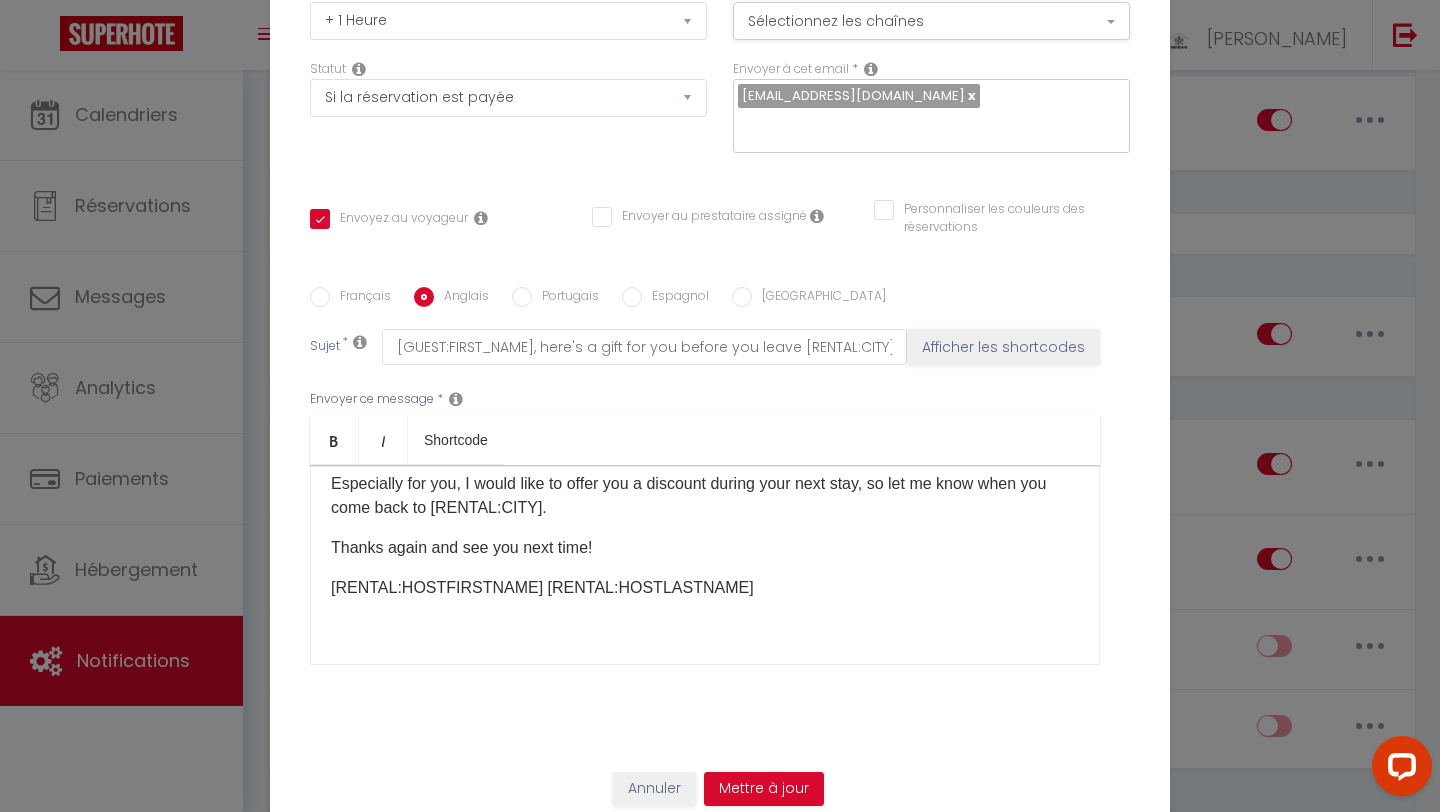 click on "Français" at bounding box center (320, 297) 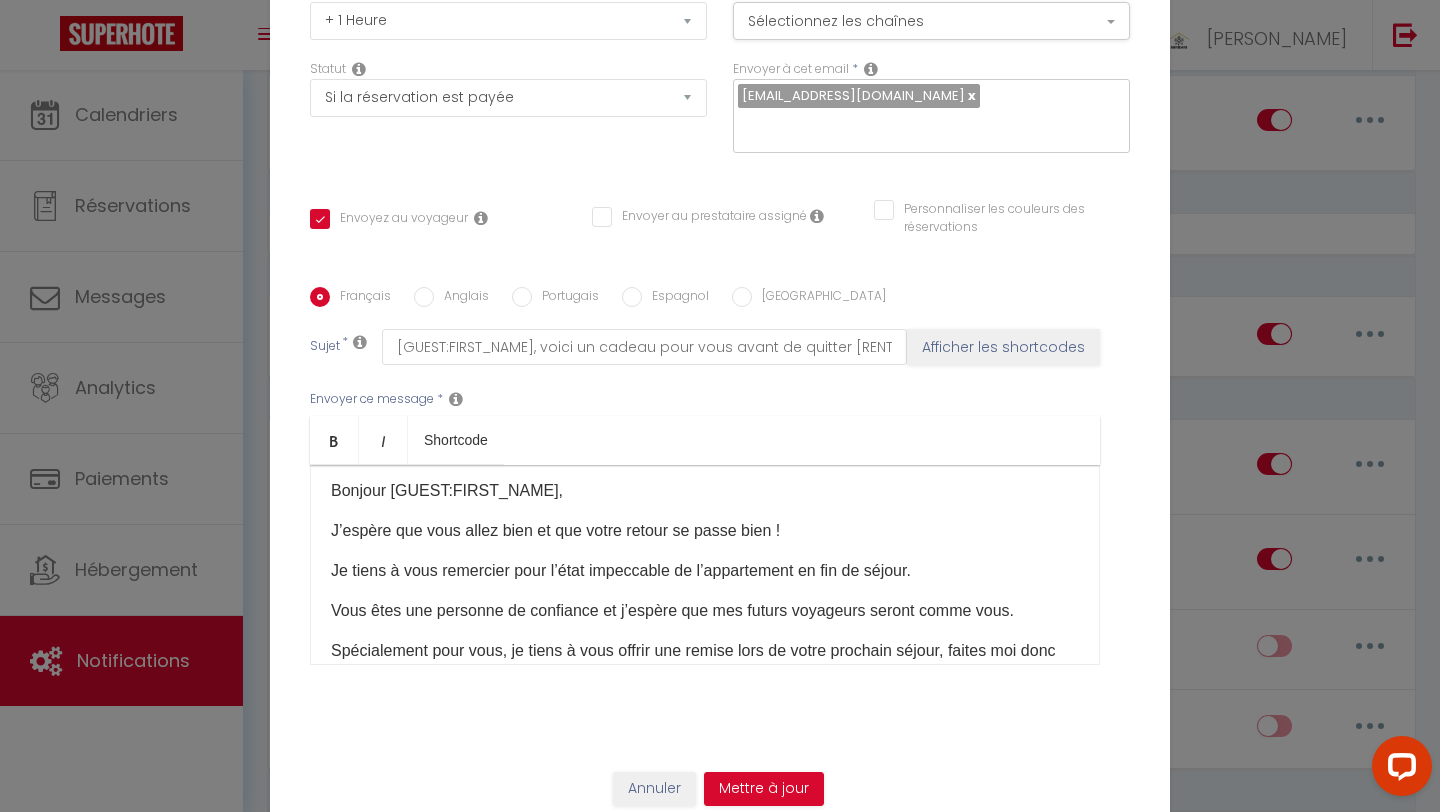 scroll, scrollTop: 0, scrollLeft: 0, axis: both 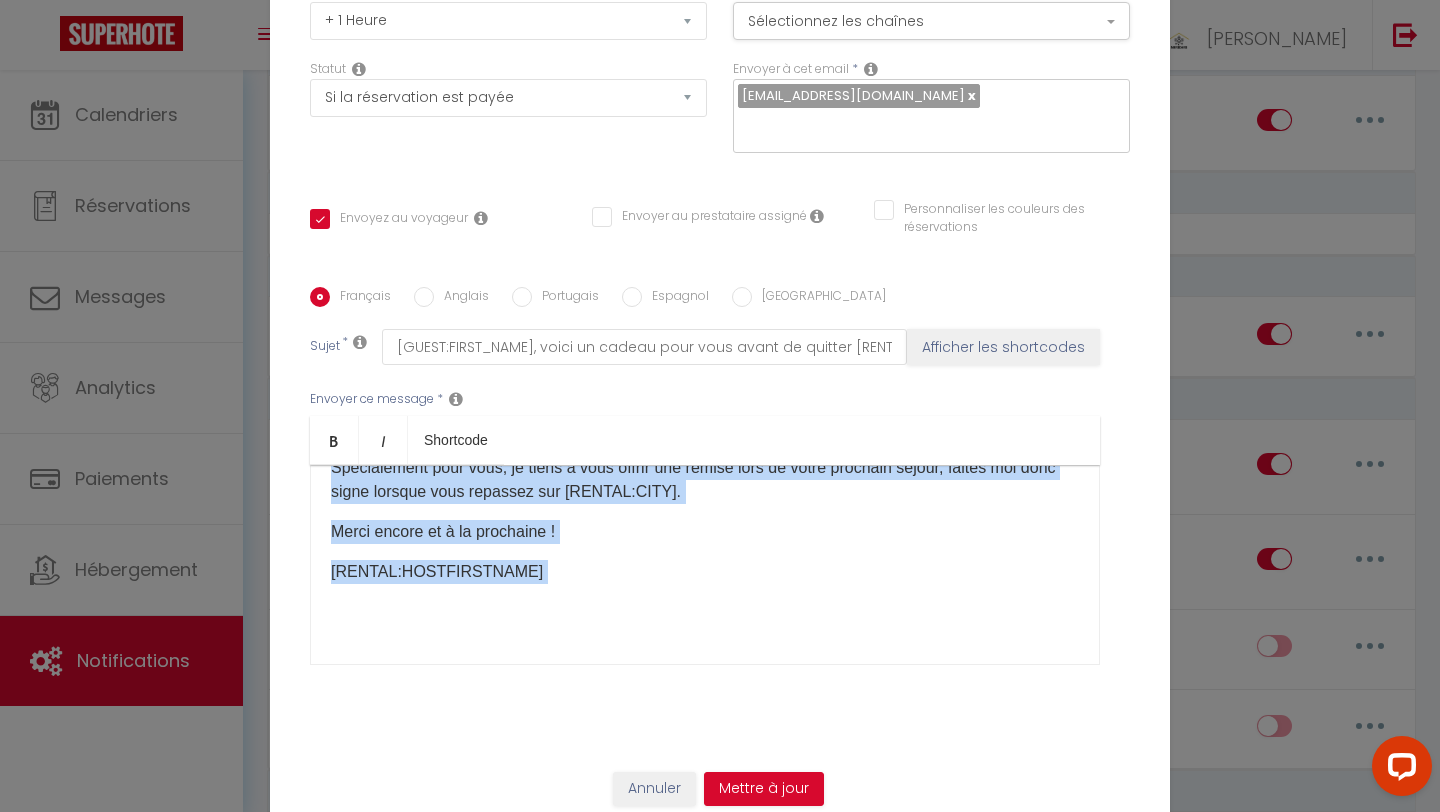 drag, startPoint x: 330, startPoint y: 481, endPoint x: 734, endPoint y: 590, distance: 418.44592 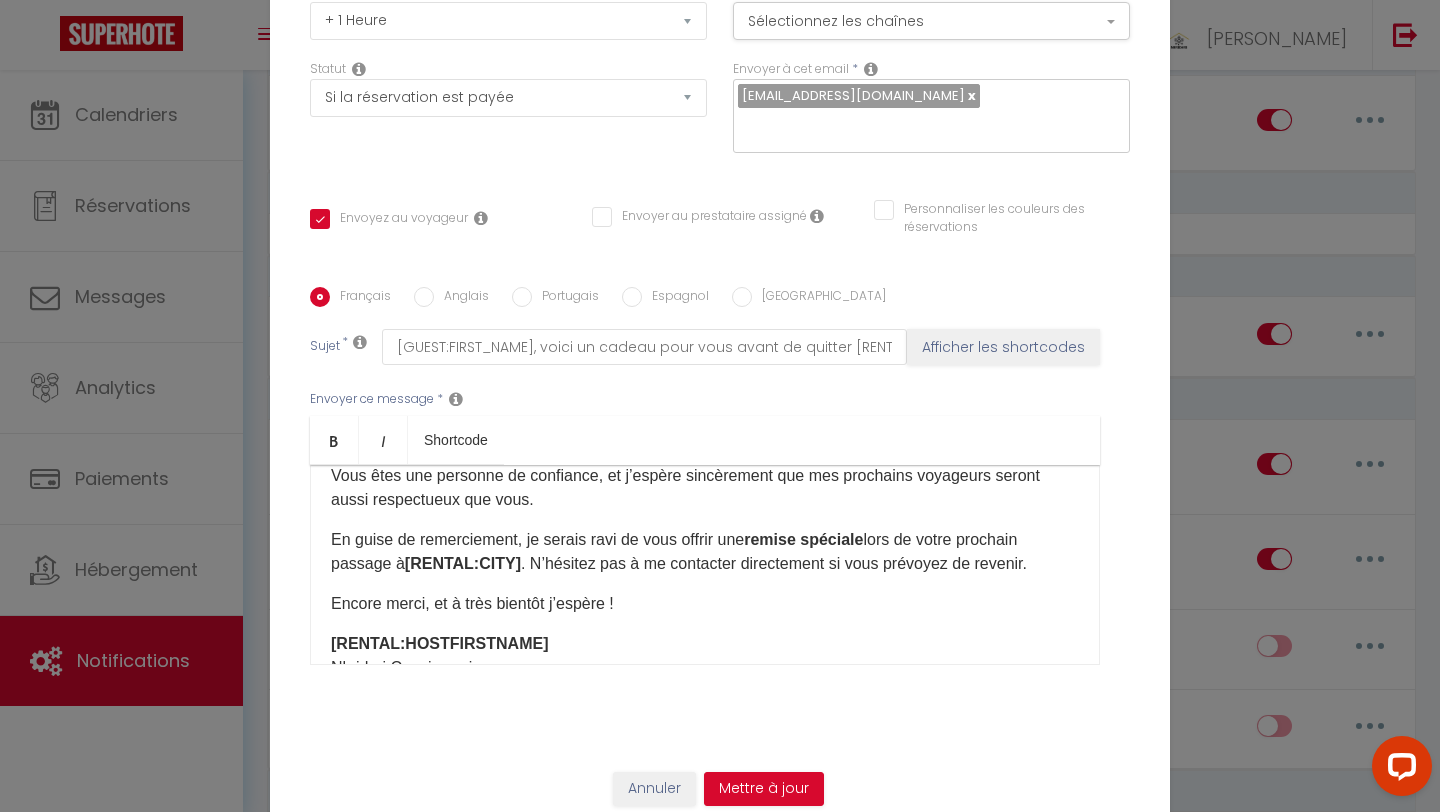 scroll, scrollTop: 0, scrollLeft: 0, axis: both 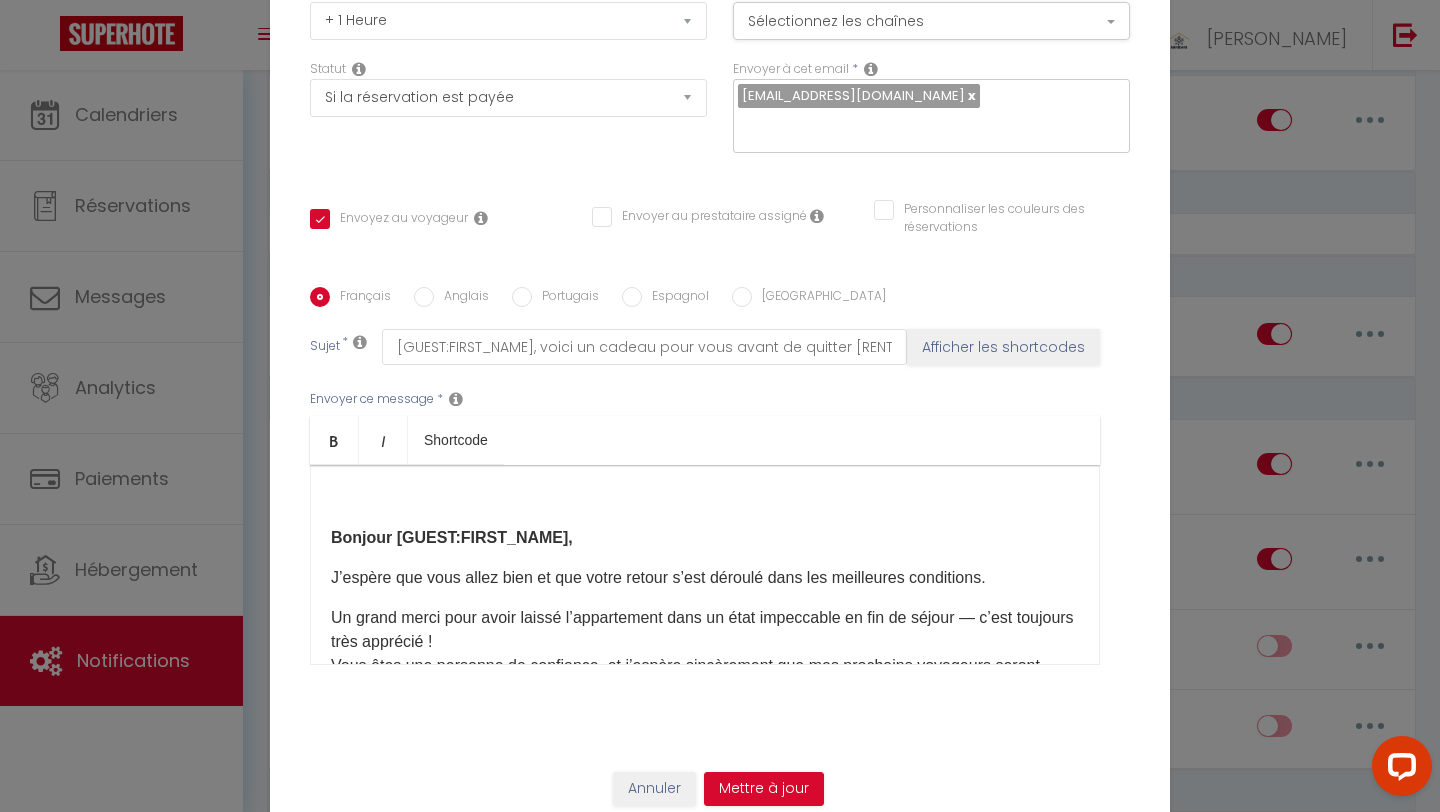 click on "Bonjour [GUEST:FIRST_NAME],
J’espère que vous allez bien et que votre retour s’est déroulé dans les meilleures conditions.
Un grand merci pour avoir laissé l’appartement dans un état impeccable en fin de séjour — c’est toujours très apprécié !
Vous êtes une personne de confiance, et j’espère sincèrement que mes prochains voyageurs seront aussi respectueux que vous.
En guise de remerciement, je serais ravi de vous offrir une  [PERSON_NAME]  lors de votre prochain passage à  [RENTAL:CITY] . N’hésitez pas à me contacter directement si vous prévoyez de revenir.
Encore merci, et à très bientôt j’espère !
[RENTAL:HOSTFIRSTNAME]
Nkridari Conciergerie ​" at bounding box center [705, 565] 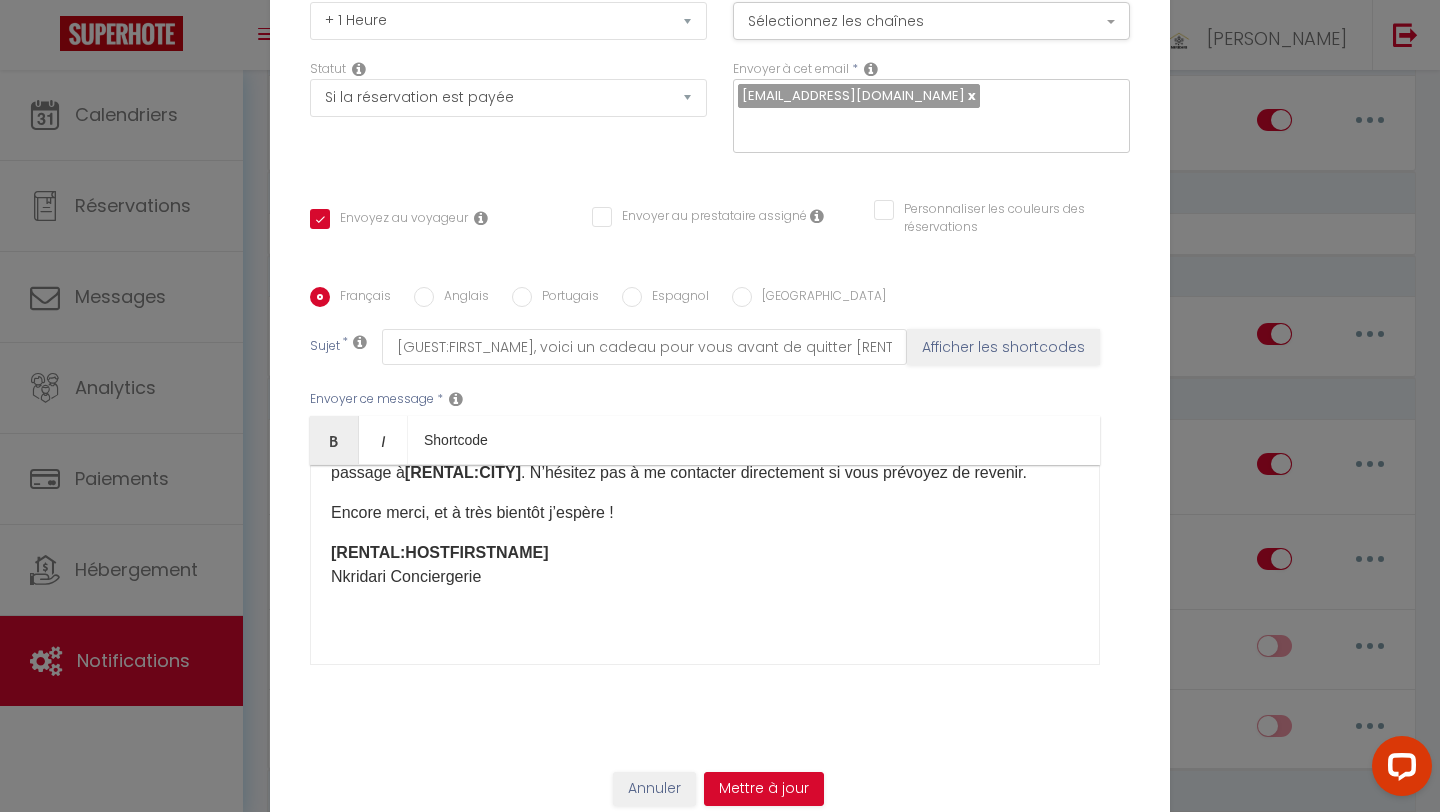 scroll, scrollTop: 248, scrollLeft: 0, axis: vertical 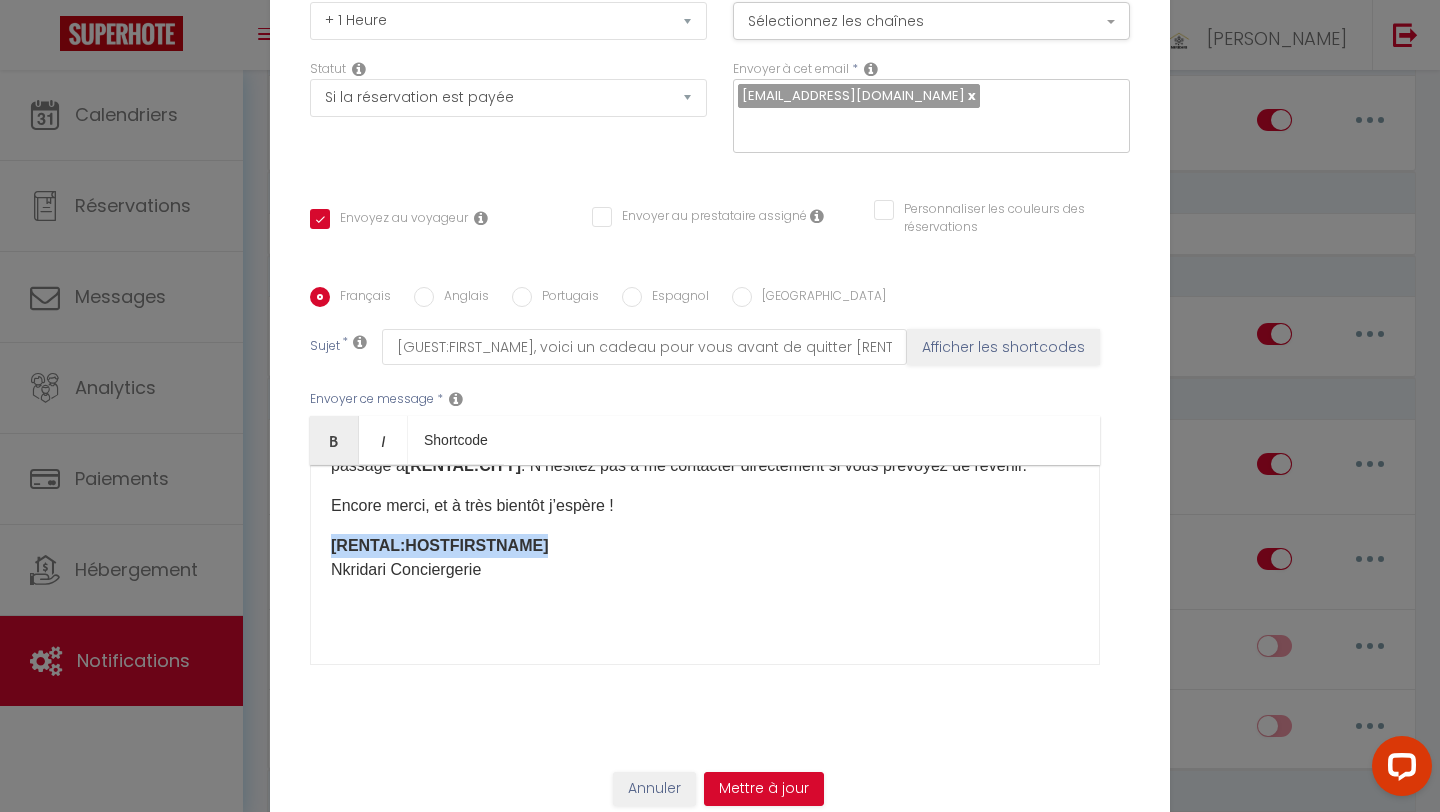drag, startPoint x: 544, startPoint y: 534, endPoint x: 330, endPoint y: 527, distance: 214.11446 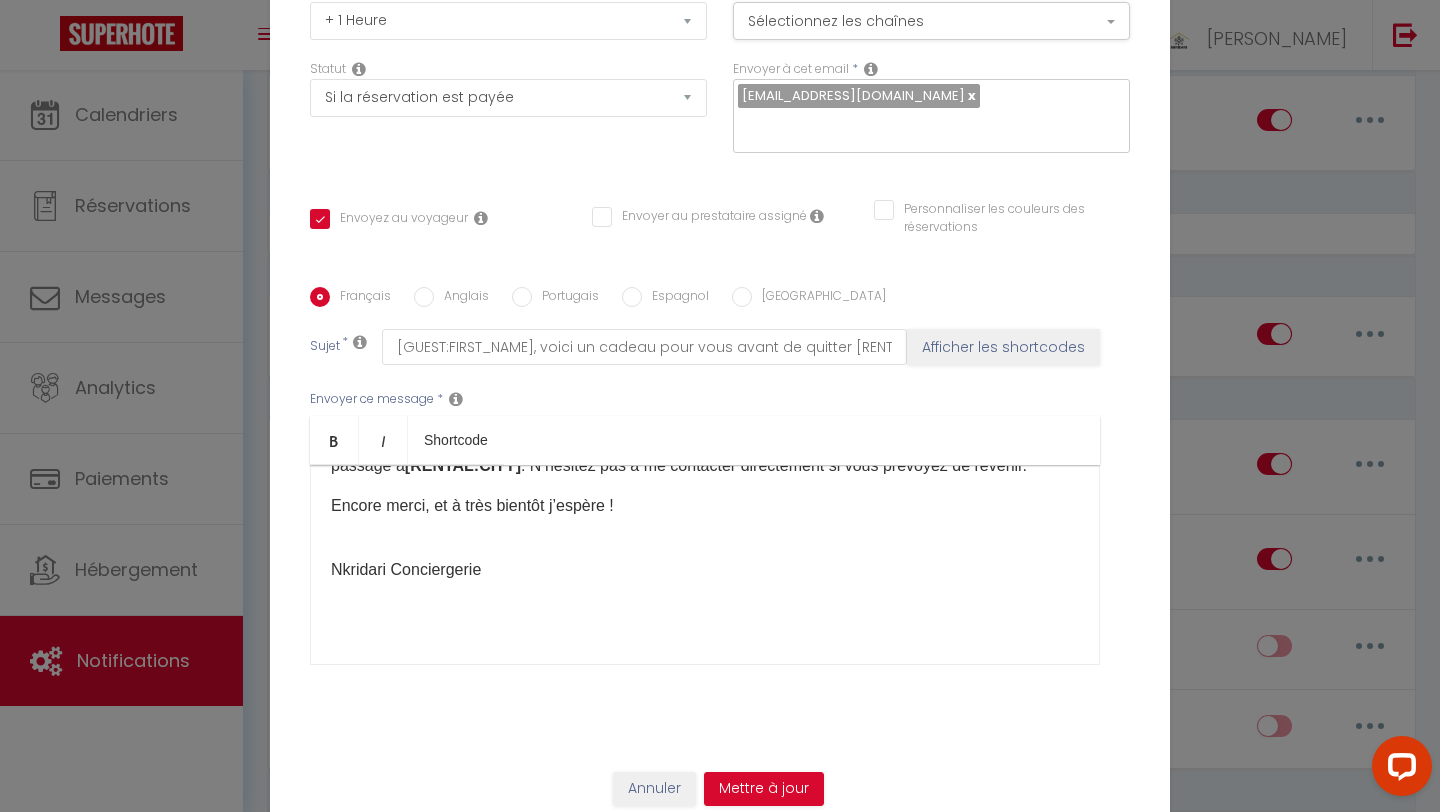 click on "Anglais" at bounding box center (424, 297) 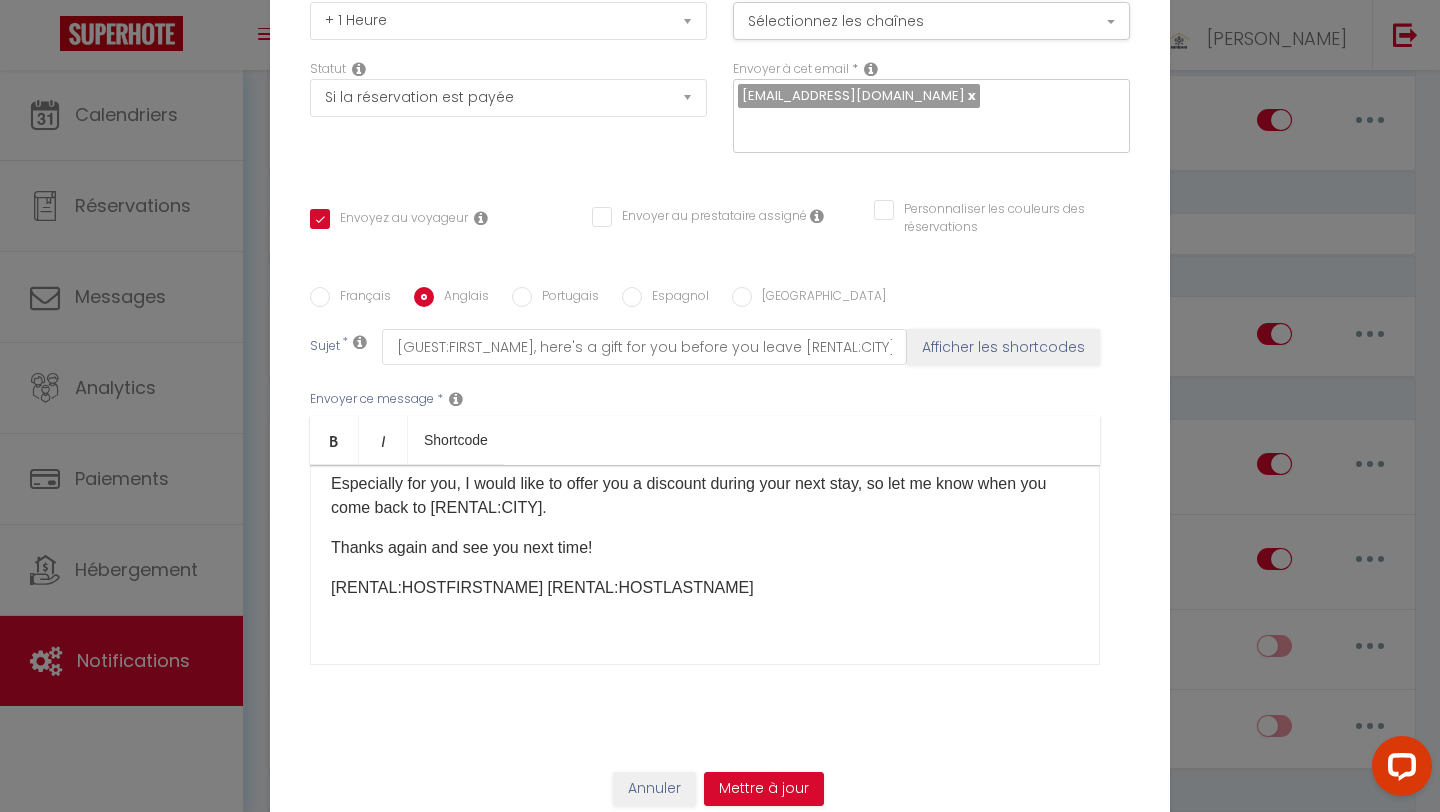 scroll, scrollTop: 174, scrollLeft: 0, axis: vertical 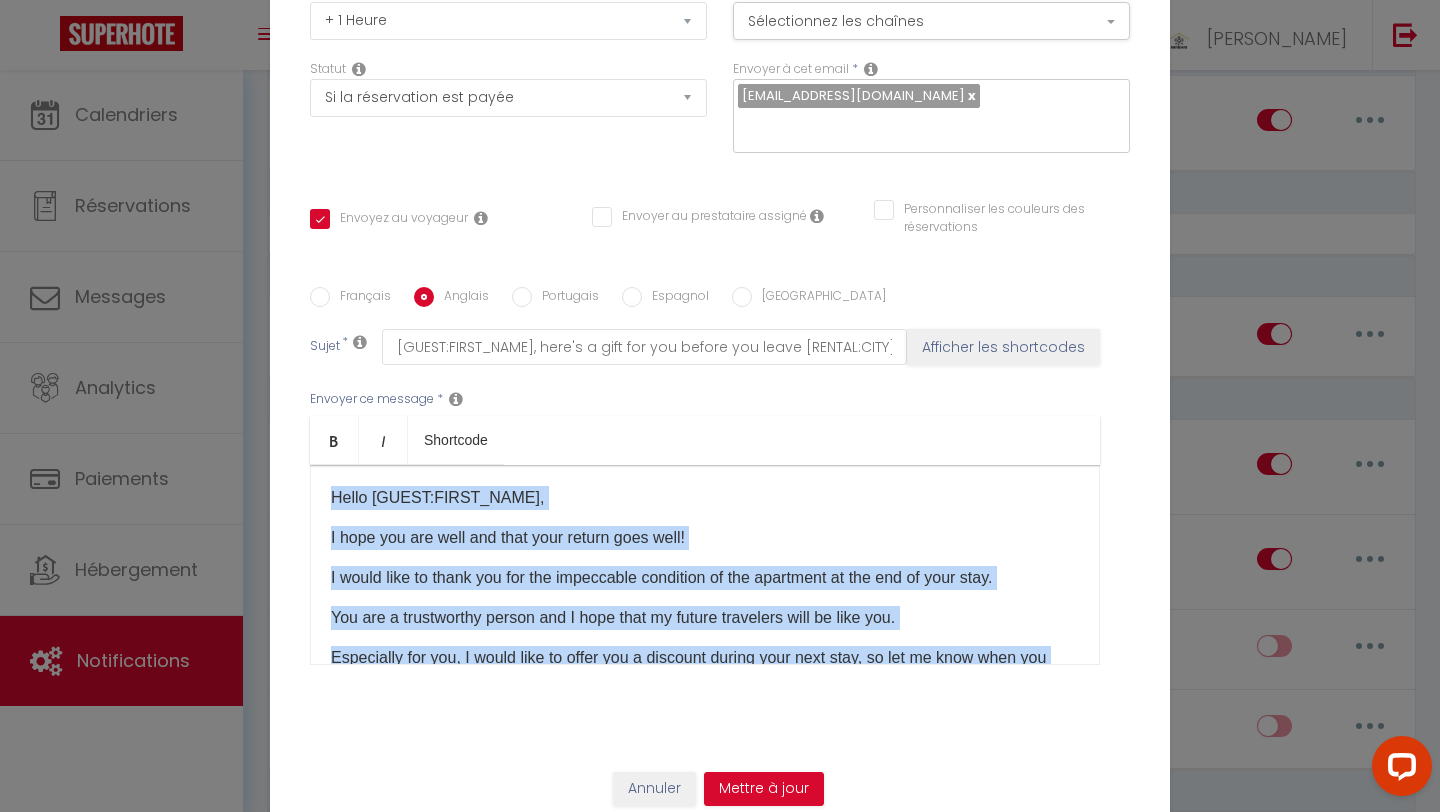 drag, startPoint x: 729, startPoint y: 583, endPoint x: 329, endPoint y: 478, distance: 413.5517 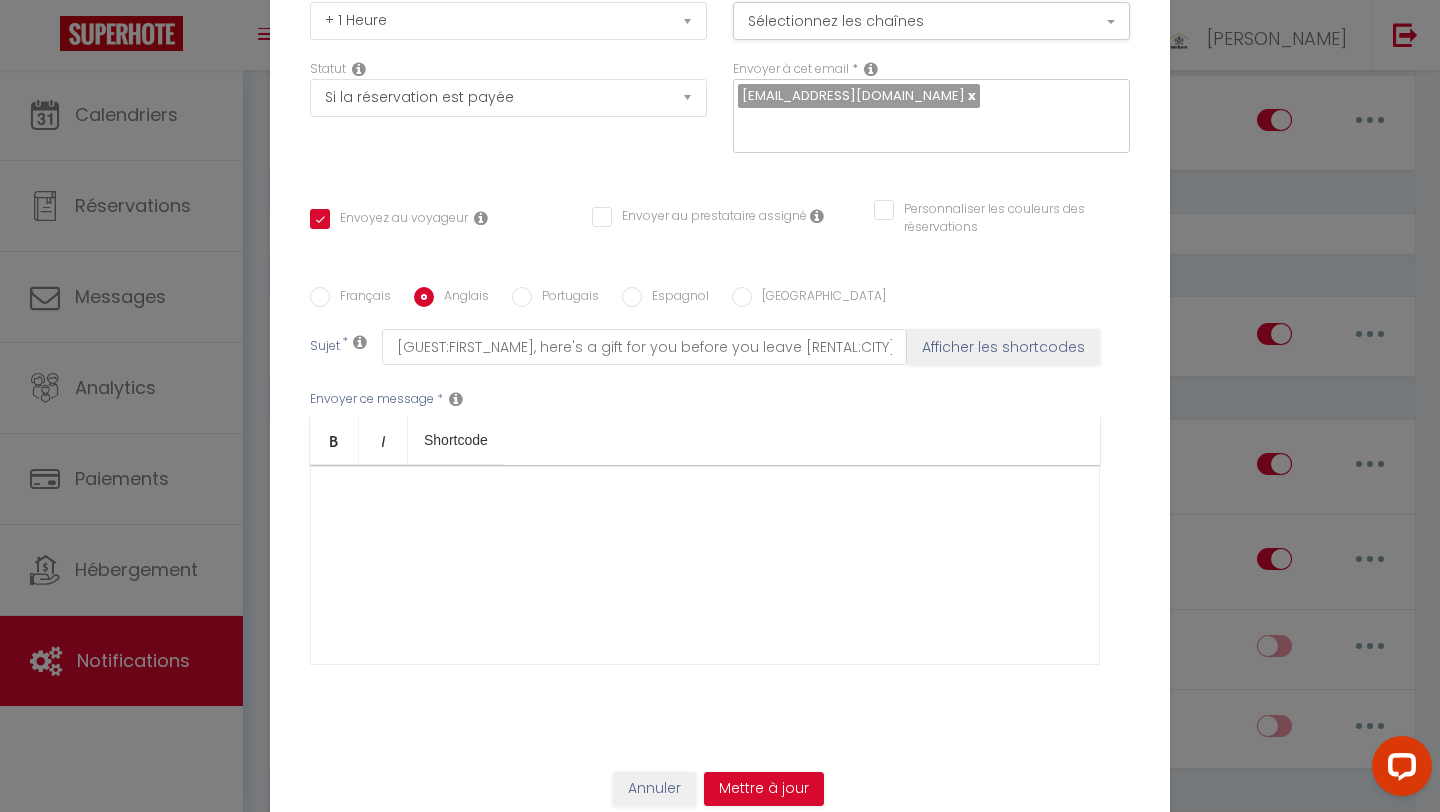 click on "​" at bounding box center [705, 565] 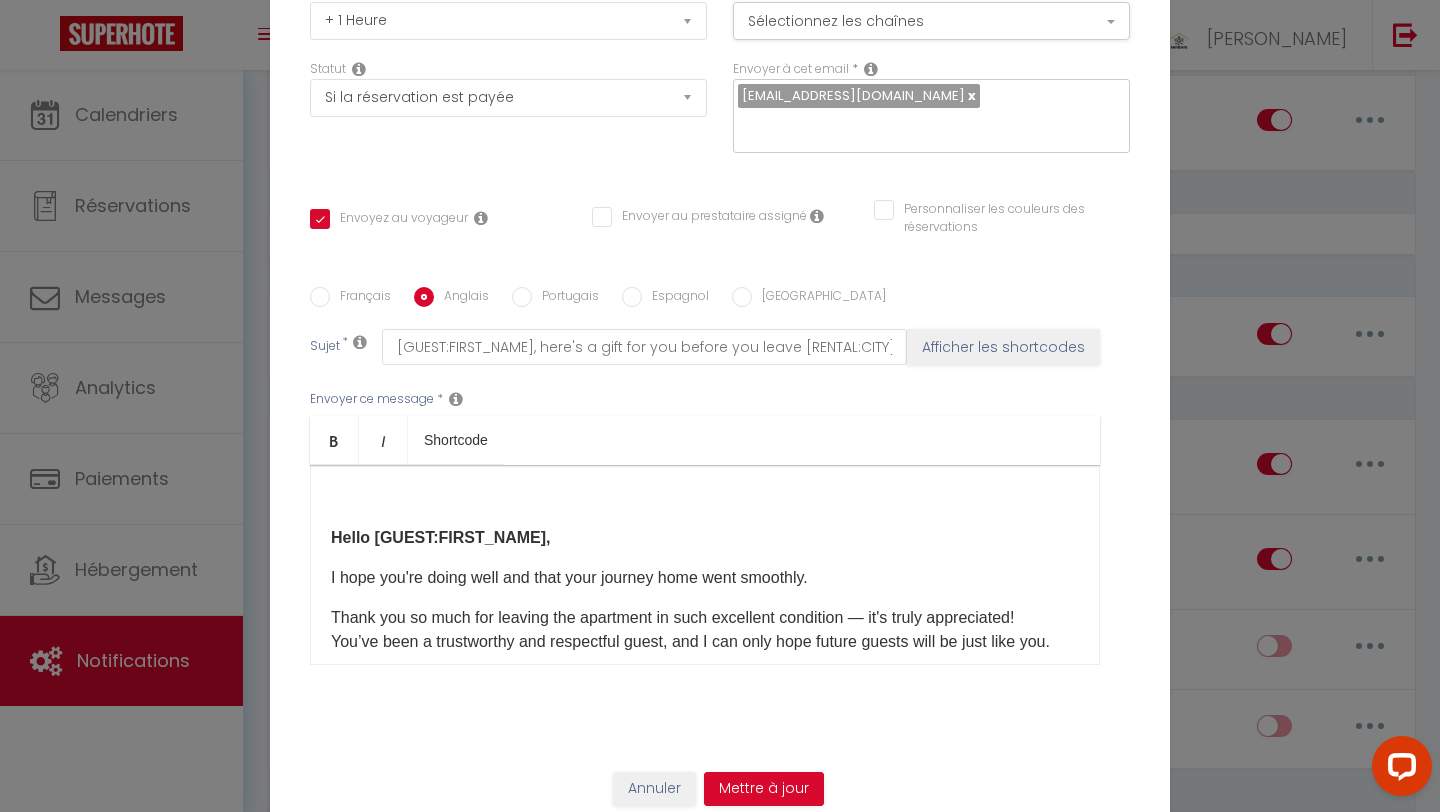 click on "Hello [GUEST:FIRST_NAME]," at bounding box center [441, 537] 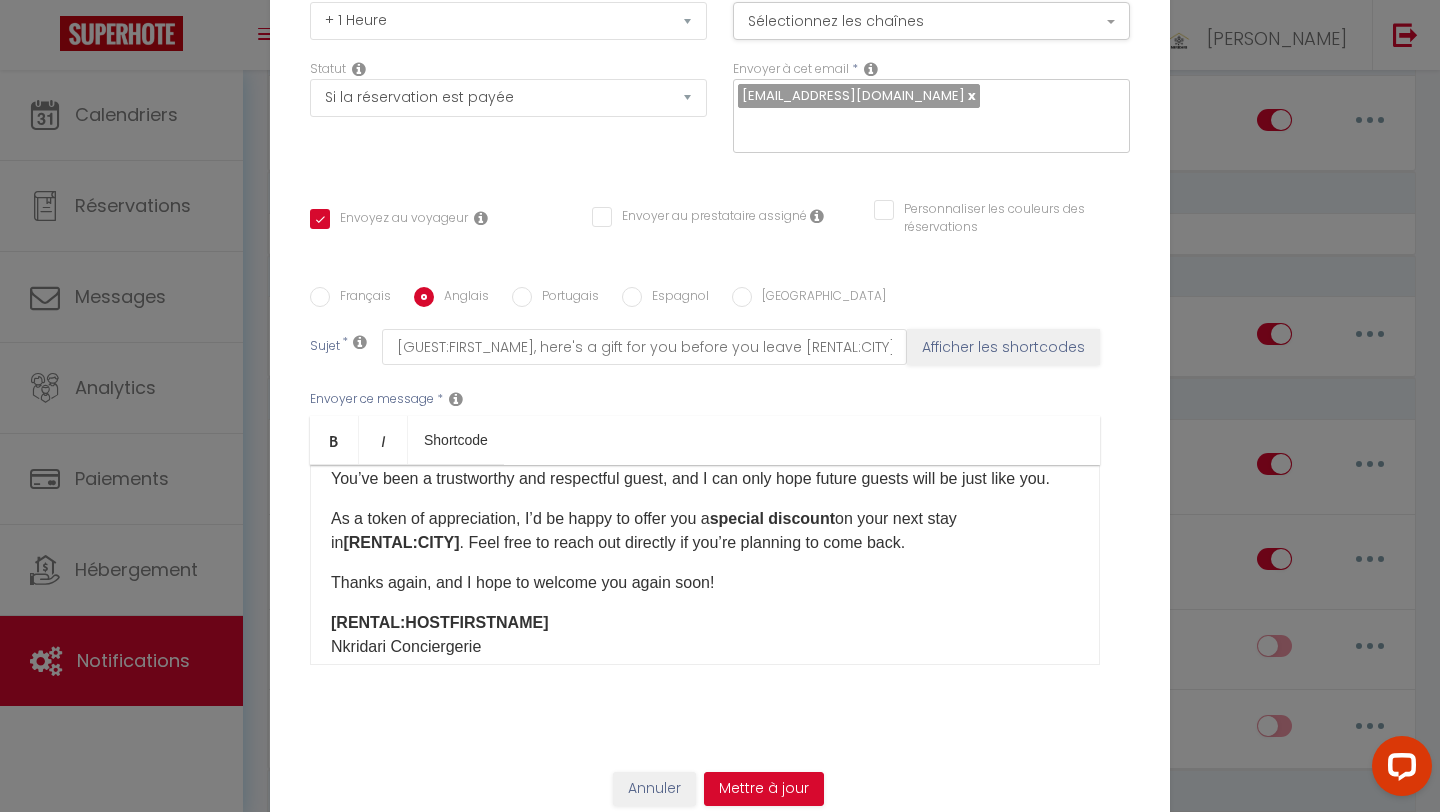 scroll, scrollTop: 158, scrollLeft: 0, axis: vertical 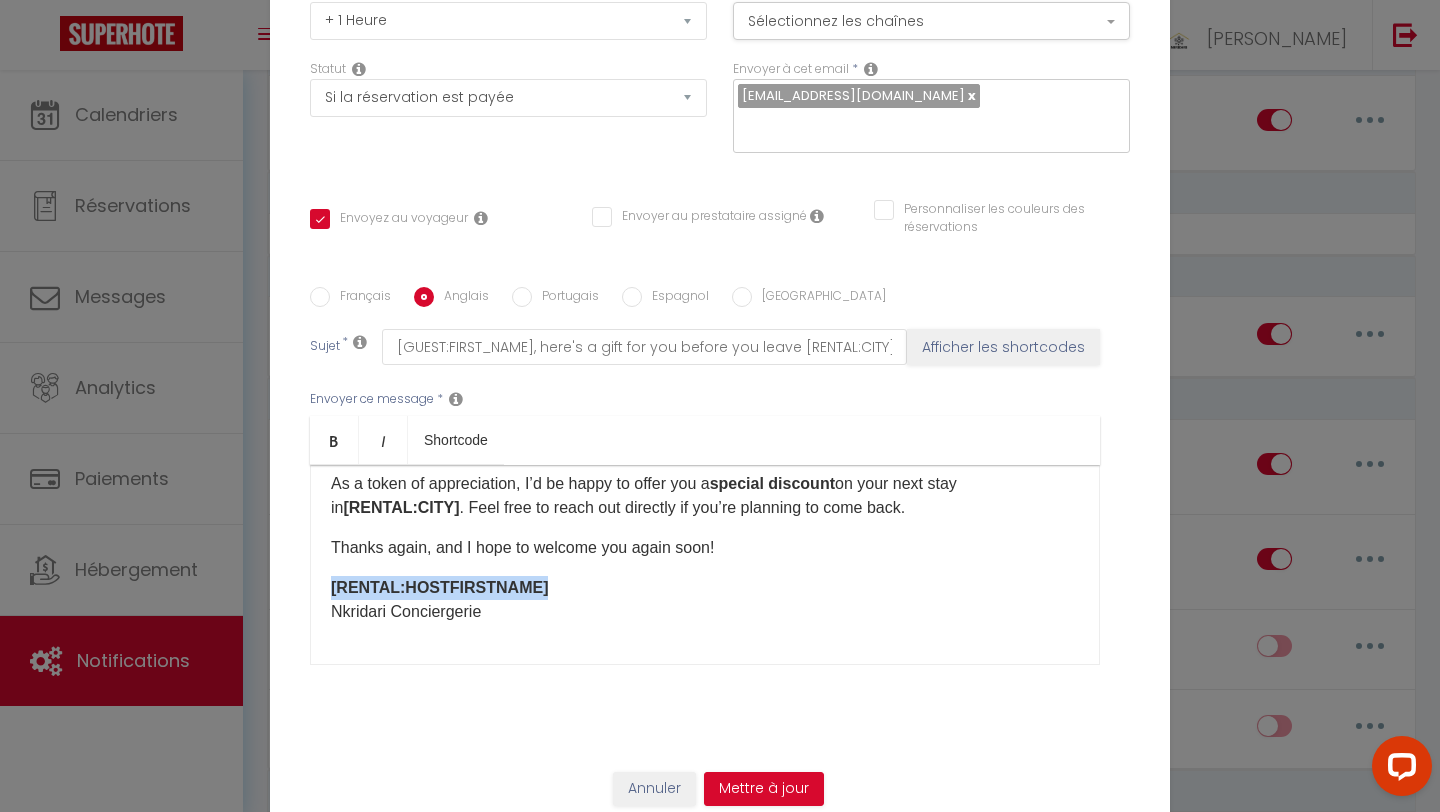 drag, startPoint x: 533, startPoint y: 573, endPoint x: 329, endPoint y: 576, distance: 204.02206 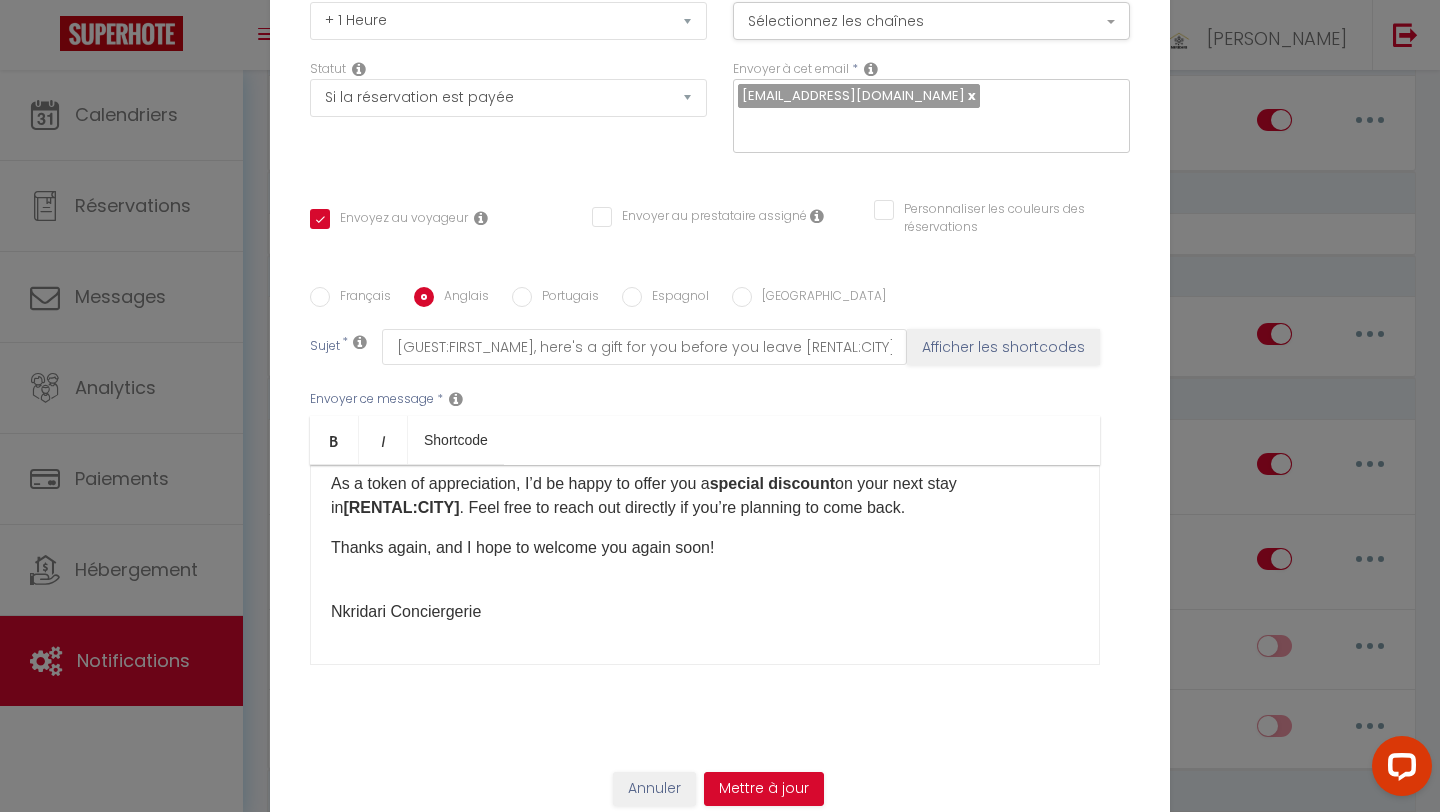 scroll, scrollTop: 0, scrollLeft: 0, axis: both 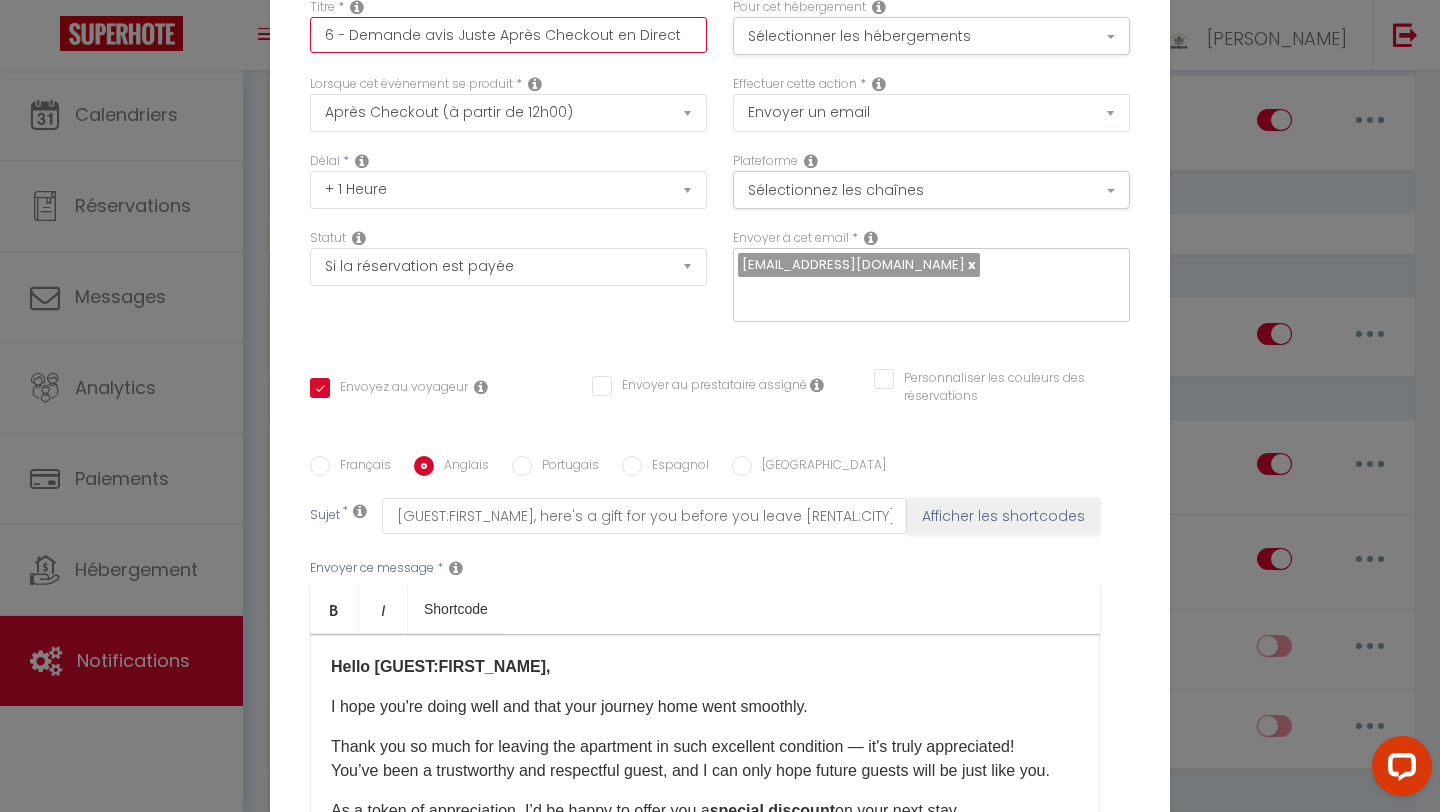 drag, startPoint x: 671, startPoint y: 49, endPoint x: 352, endPoint y: 53, distance: 319.0251 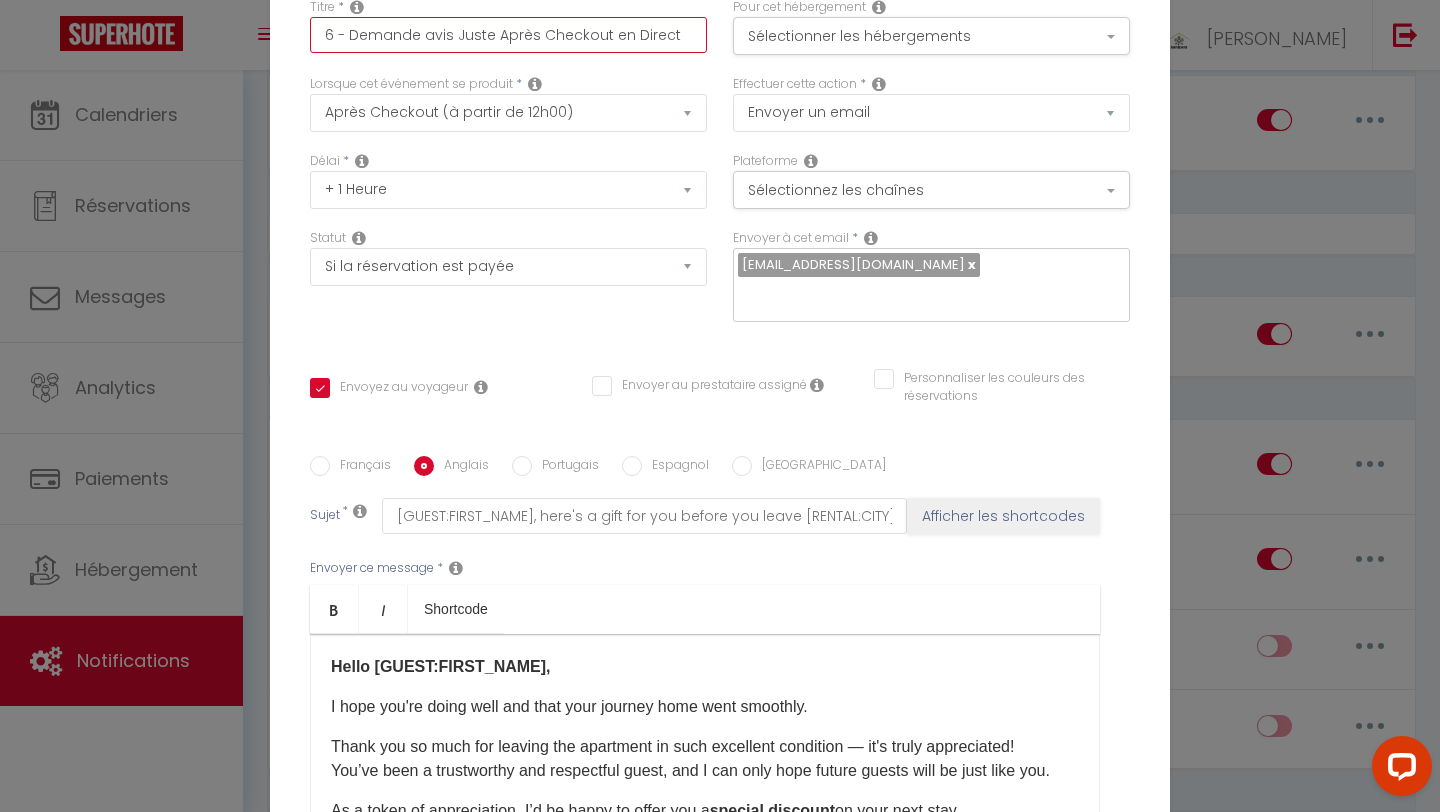 paste on "Suivi après départ – Remerciement + Promo" 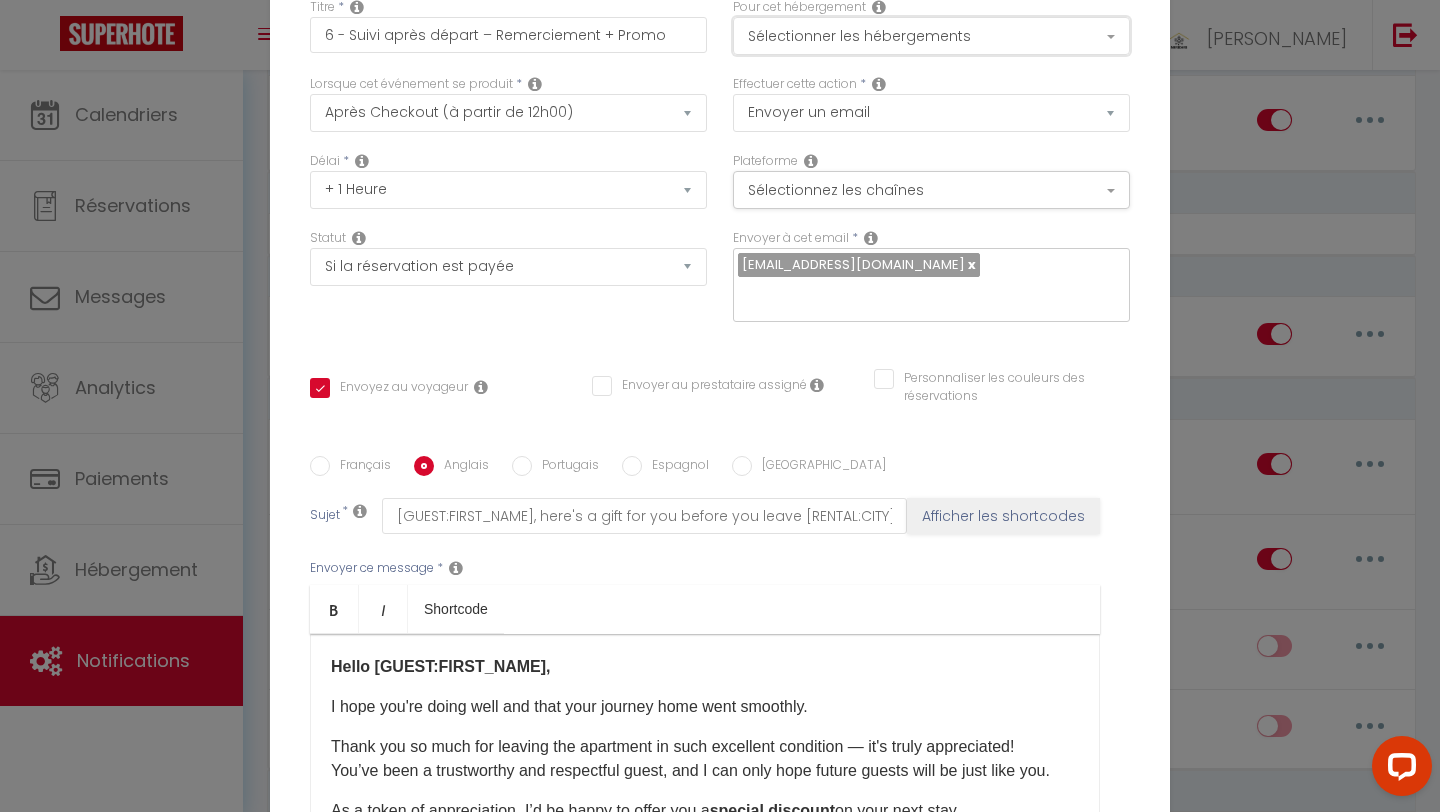 click on "Sélectionner les hébergements" at bounding box center (931, 36) 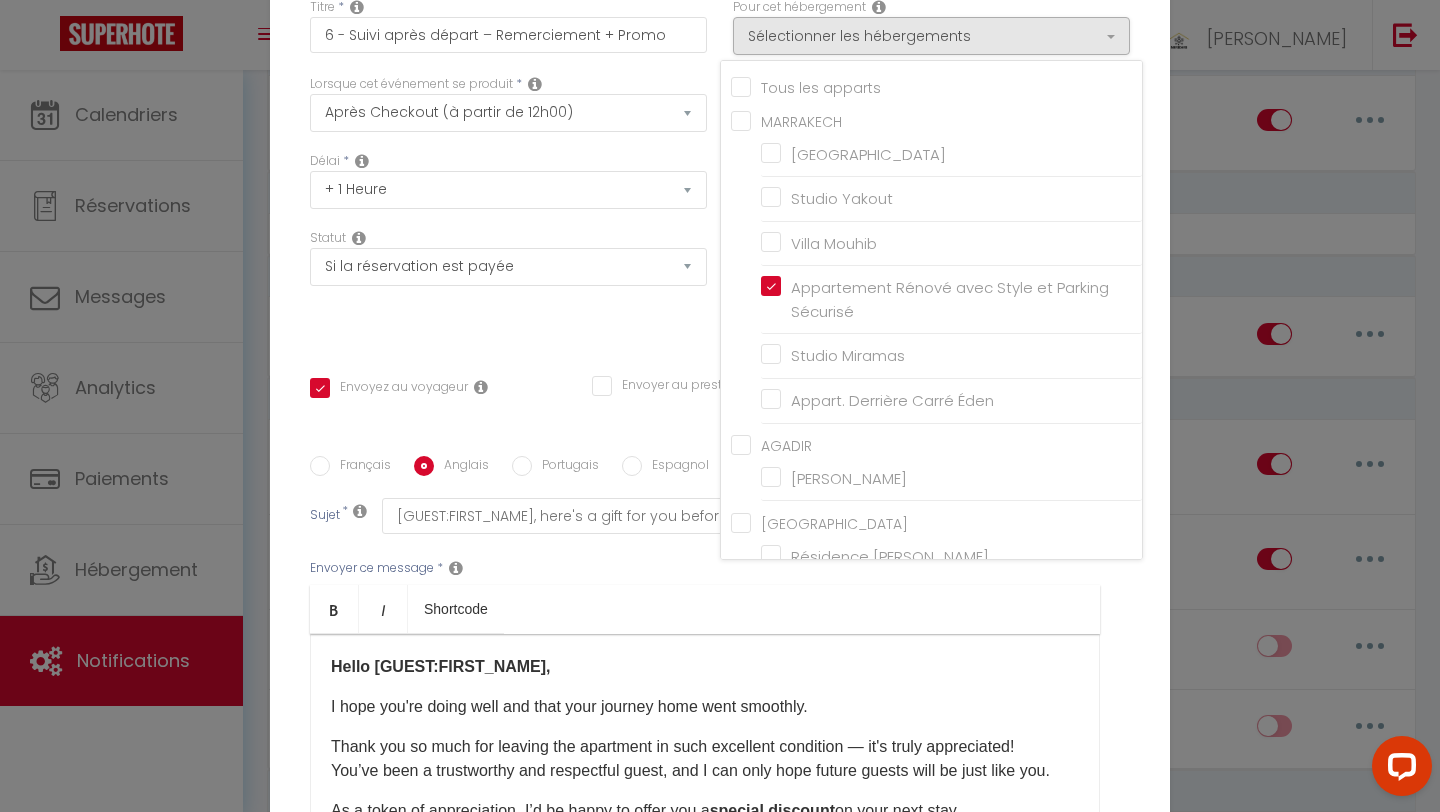 click on "Tous les apparts" at bounding box center [936, 86] 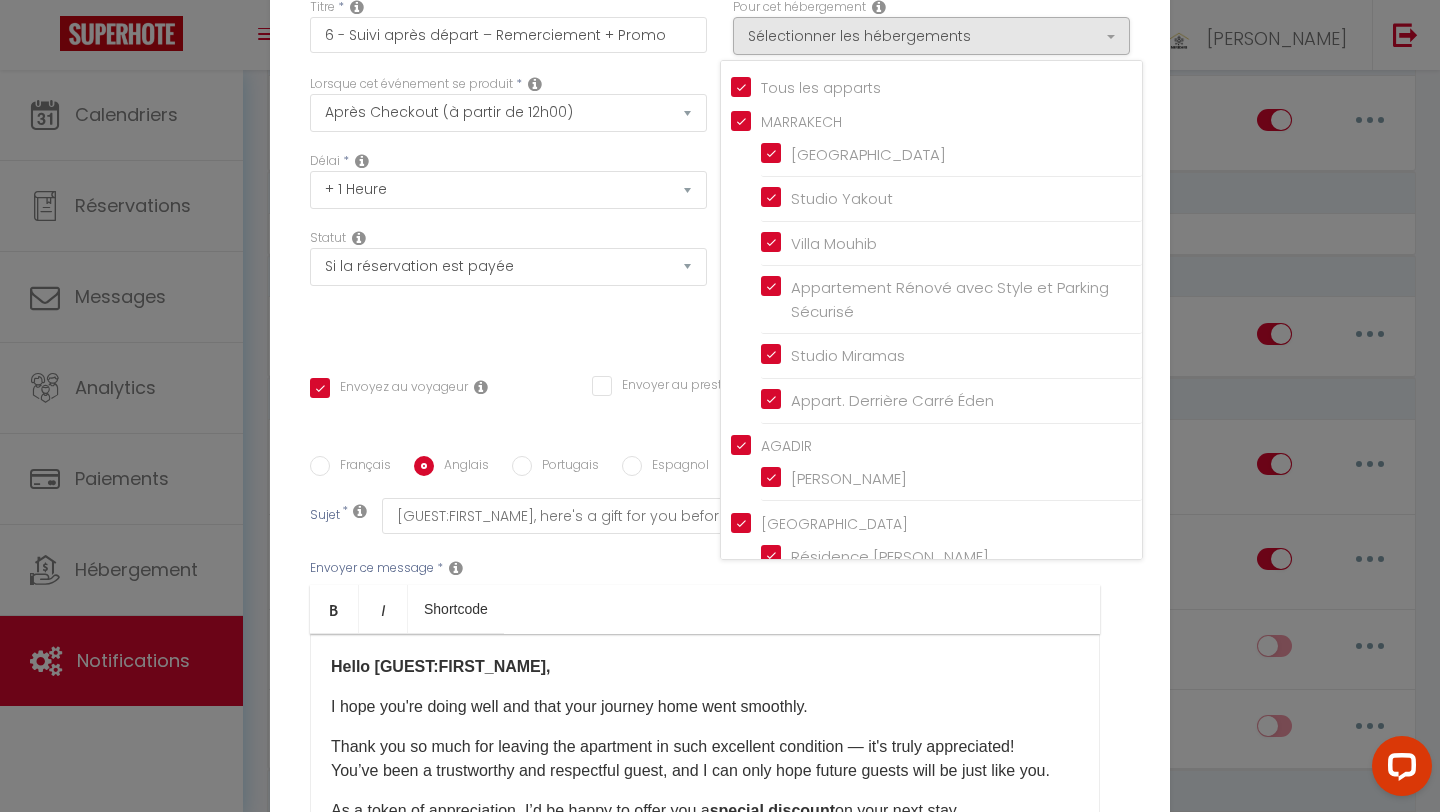 click on "Titre   *     6 - Suivi après départ – Remerciement + Promo   Pour cet hébergement
Sélectionner les hébergements
Tous les apparts
MARRAKECH
[GEOGRAPHIC_DATA]
Studio Yakout
[PERSON_NAME]
Appartement Rénové avec Style et Parking Sécurisé
Studio Miramas
Appart. Derrière Carré Éden
[GEOGRAPHIC_DATA]" at bounding box center (720, 456) 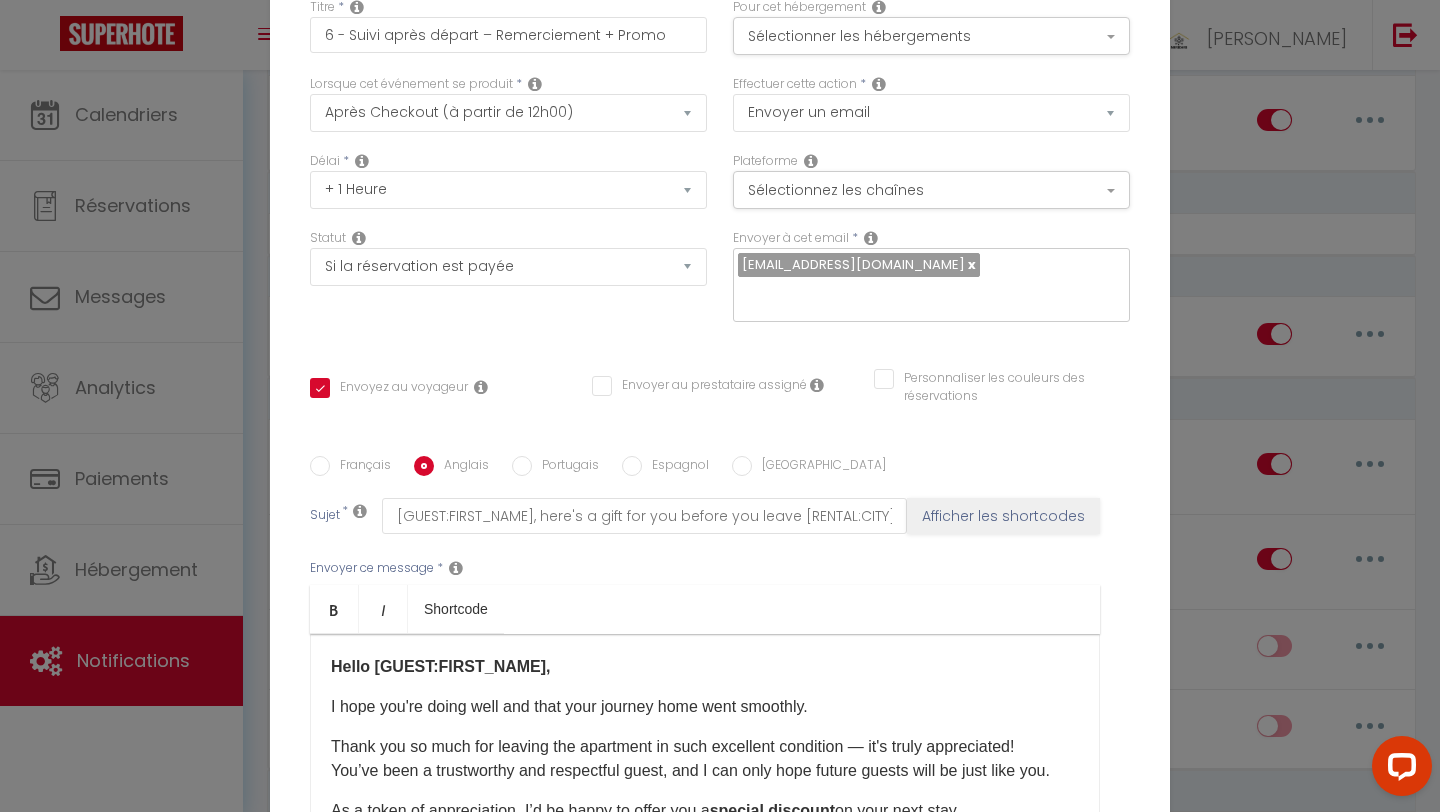 click on "Français" at bounding box center [320, 466] 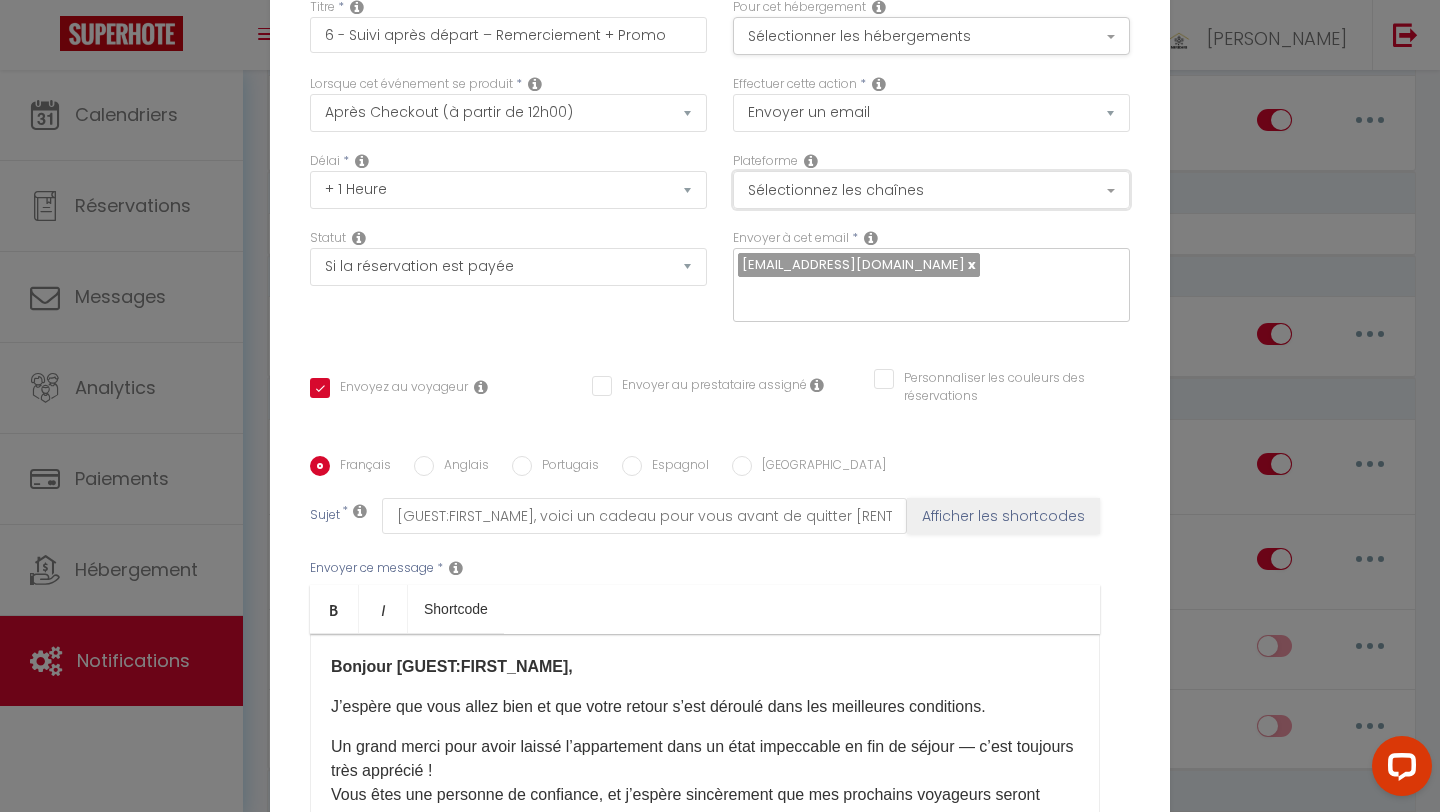 click on "Sélectionnez les chaînes" at bounding box center [931, 190] 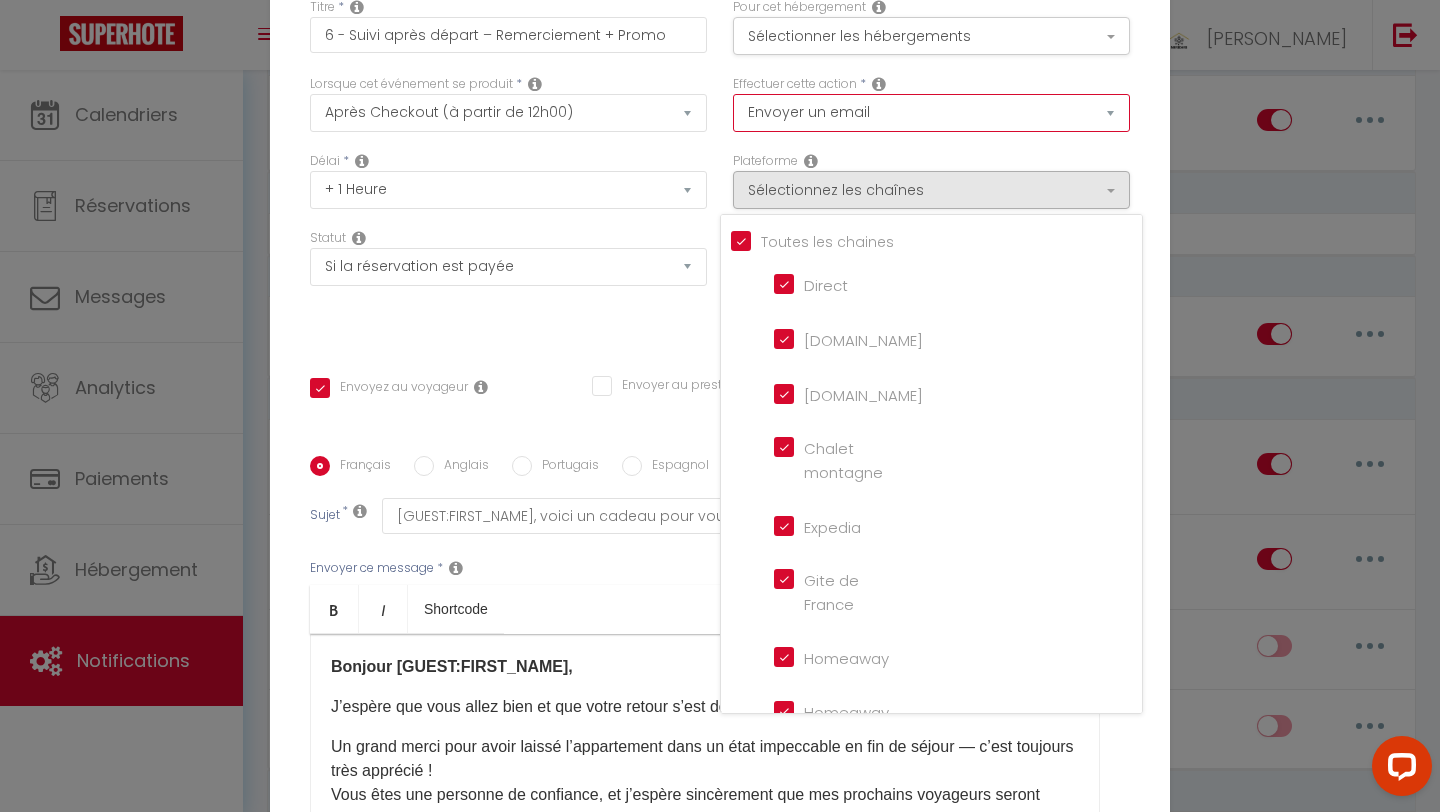 click on "Envoyer un email   Envoyer un SMS   Envoyer une notification push   Envoyer l'avis au client" at bounding box center (931, 113) 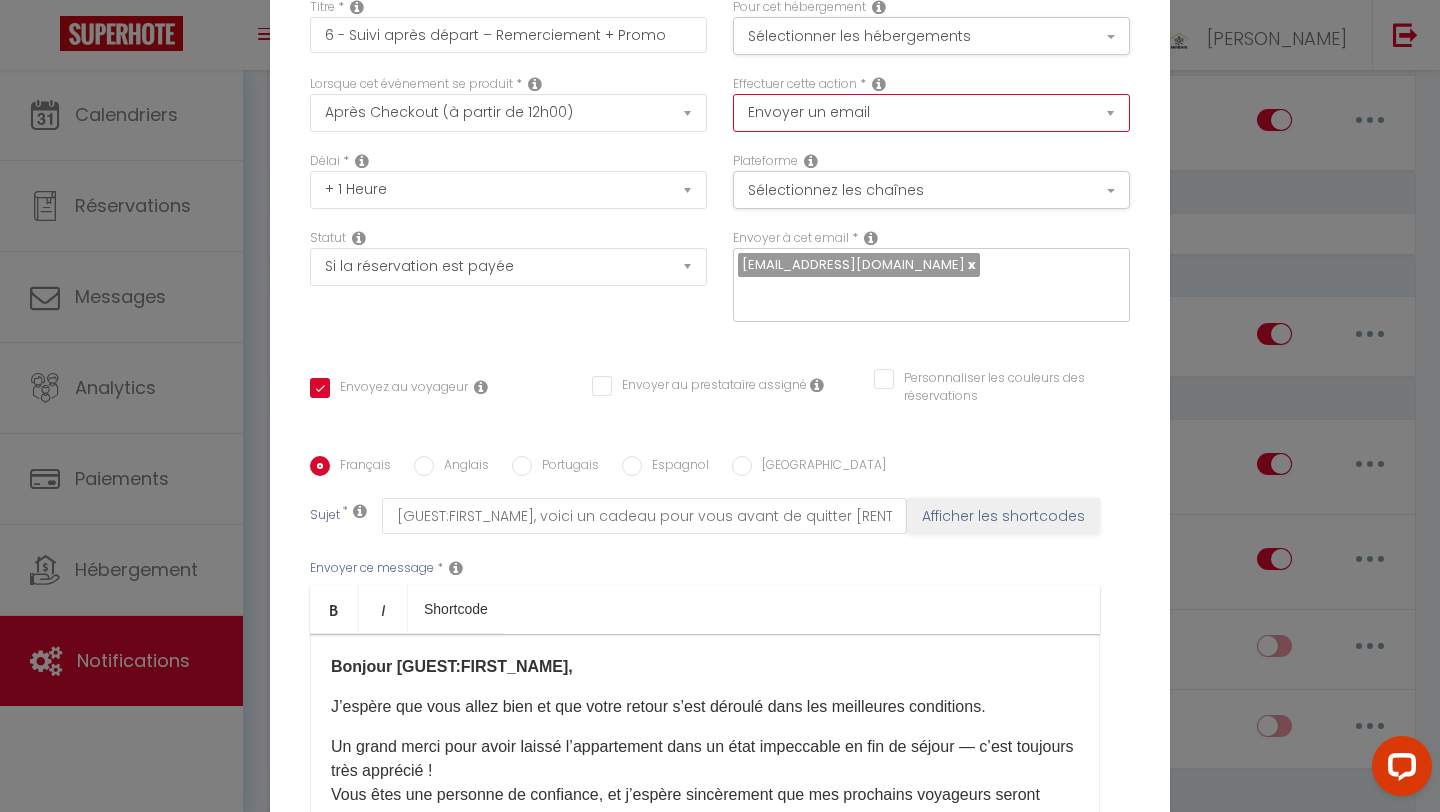 click on "Envoyer un email   Envoyer un SMS   Envoyer une notification push   Envoyer l'avis au client" at bounding box center (931, 113) 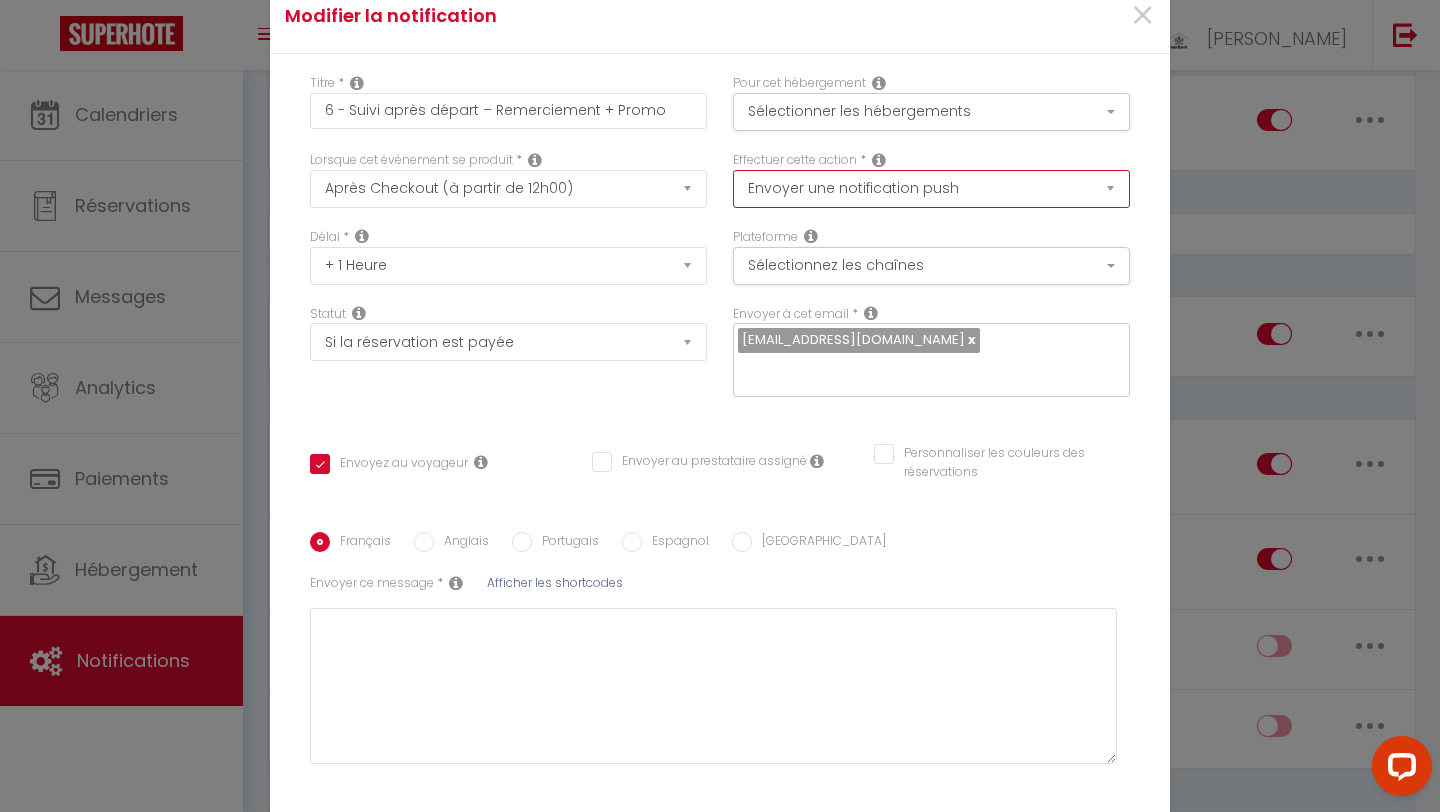 click on "Envoyer un email   Envoyer un SMS   Envoyer une notification push   Envoyer l'avis au client" at bounding box center [931, 189] 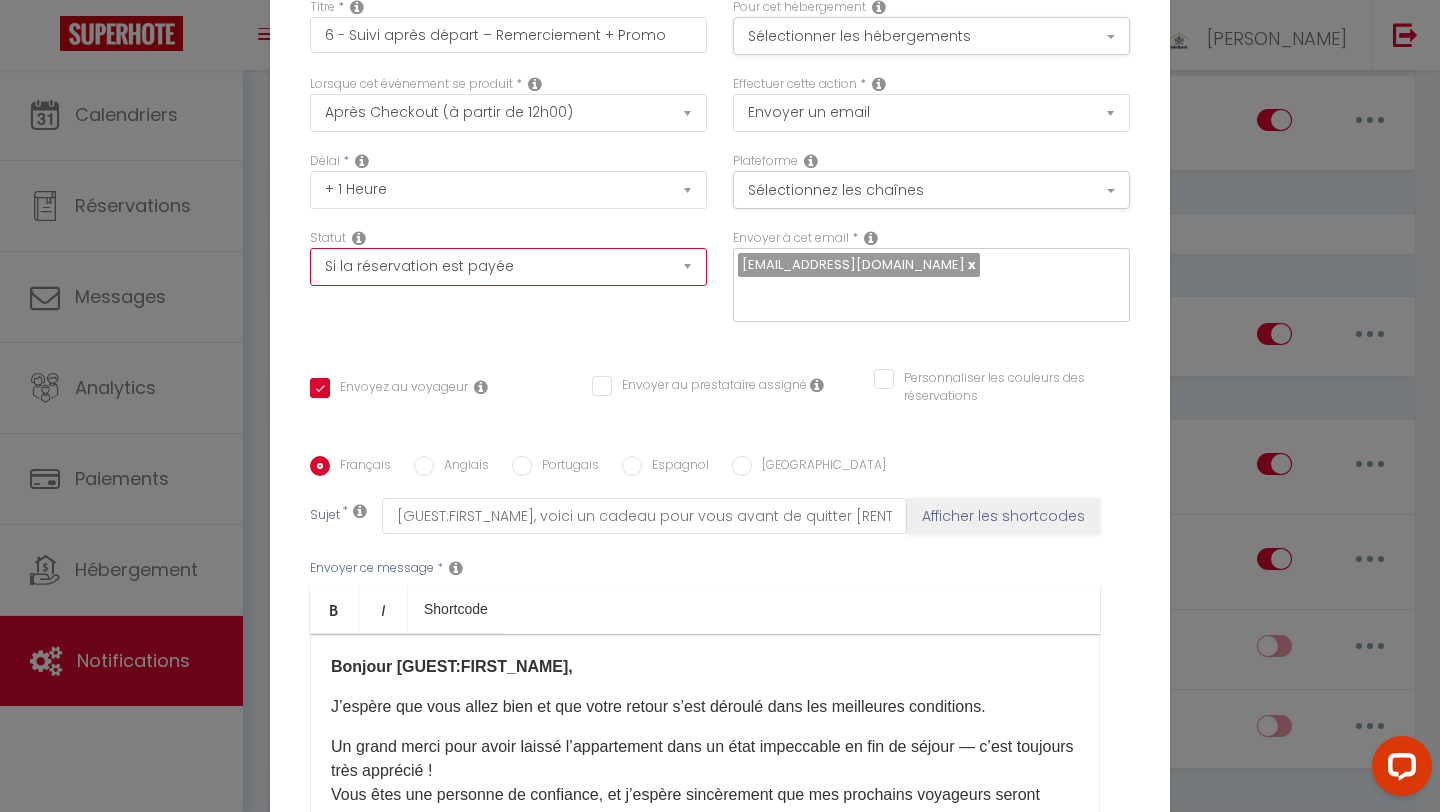 click on "Aucun   Si la réservation est payée   Si réservation non payée   Si la caution a été prise   Si caution non payée" at bounding box center (508, 267) 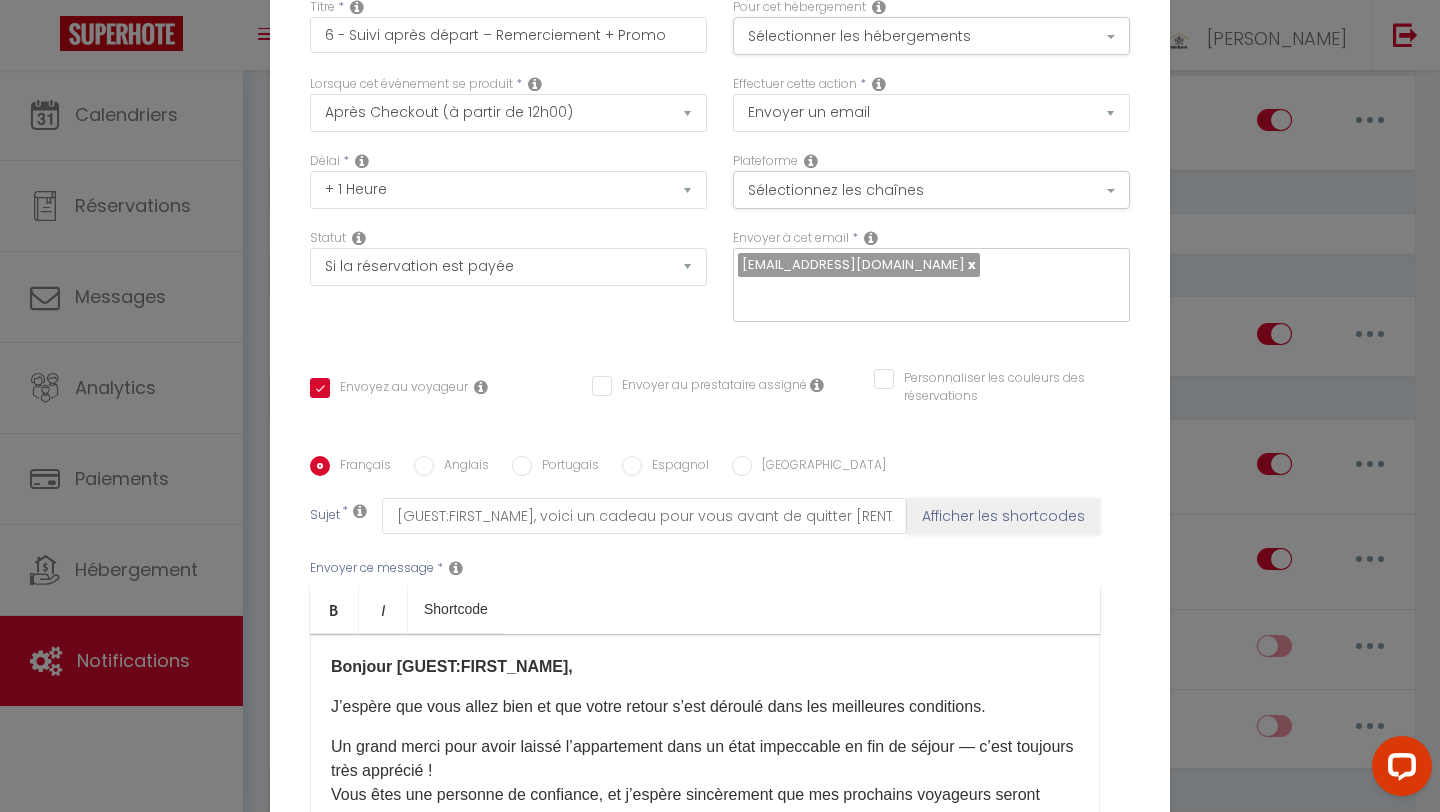 click on "Délai   *     Immédiat + 10 Minutes + 1 Heure + 2 Heures + 3 Heures + 4 Heures + 5 Heures + 6 Heures + 7 Heures + 8 Heures + 9 Heures + 10 Heures + 11 Heures + 12 Heures + 13 Heures + 14 Heures + 15 Heures + 16 Heures + 17 Heures + 18 Heures + 19 Heures + 20 Heures + 21 Heures + 22 Heures + 23 Heures   + 1 Jour + 2 Jours + 3 Jours + 4 Jours + 5 Jours + 6 Jours + 7 Jours + 8 Jours + 9 Jours + 10 Jours + 11 Jours + 12 Jours + 13 Jours + 14 Jours + 15 Jours + 16 Jours + 17 Jours + 18 Jours + 19 Jours + 20 Jours + 21 Jours + 22 Jours + 23 Jours + 24 Jours + 25 Jours + 26 Jours + 27 Jours + 28 Jours + 29 Jours + 30 Jours + 31 Jours + 32 Jours + 33 Jours + 34 Jours + 35 Jours + 36 Jours + 37 Jours + 38 Jours + 39 Jours + 40 Jours + 41 Jours + 42 Jours + 43 Jours + 44 Jours + 45 Jours + 46 Jours + 47 Jours + 48 Jours + 49 Jours + 50 Jours + 51 Jours + 52 Jours + 53 Jours + 54 Jours + 55 Jours + 56 Jours + 57 Jours + 58 Jours + 59 Jours + 60 Jours + 61 Jours + 62 Jours + 63 Jours + 64 Jours + 65 Jours + 66 Jours" at bounding box center (508, 180) 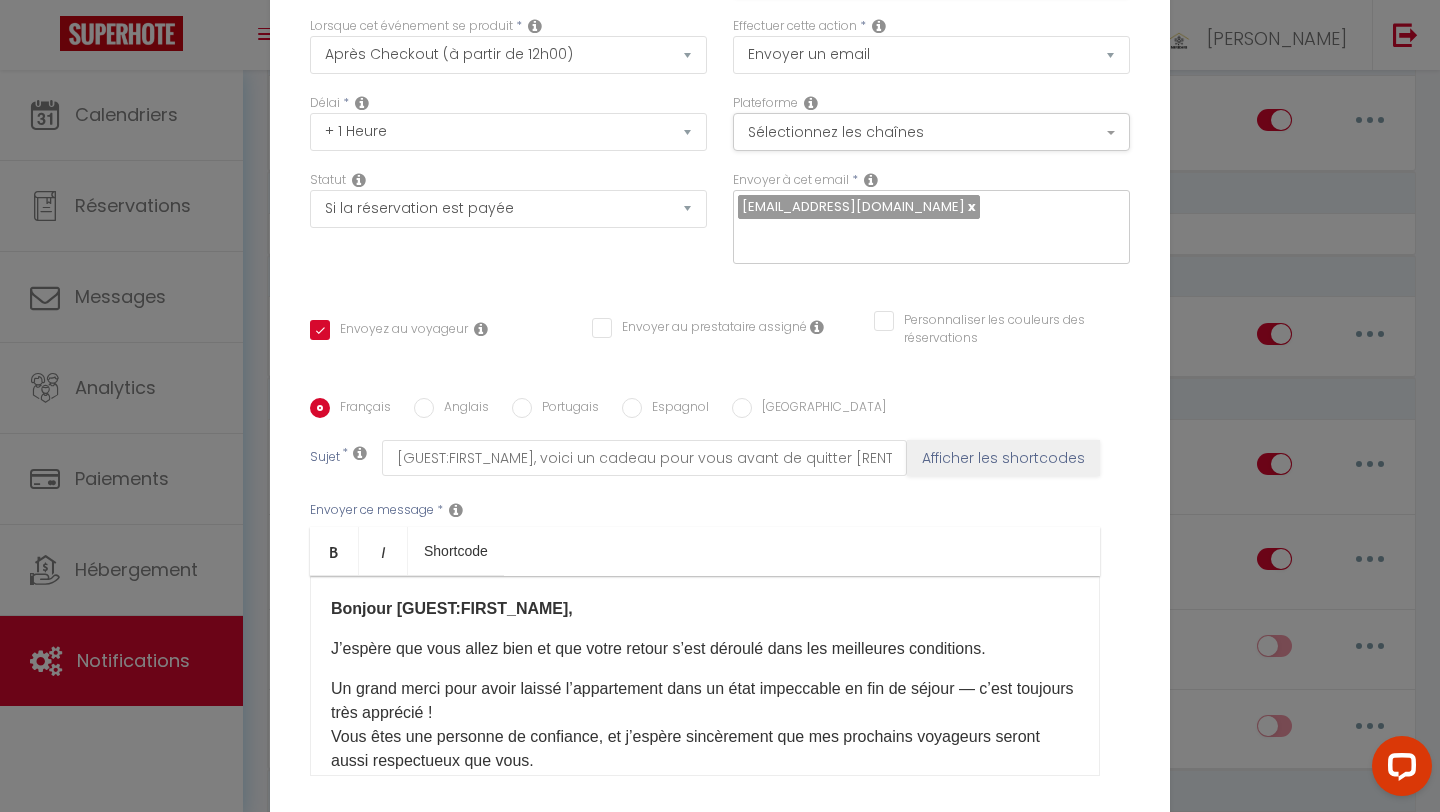 scroll, scrollTop: 169, scrollLeft: 0, axis: vertical 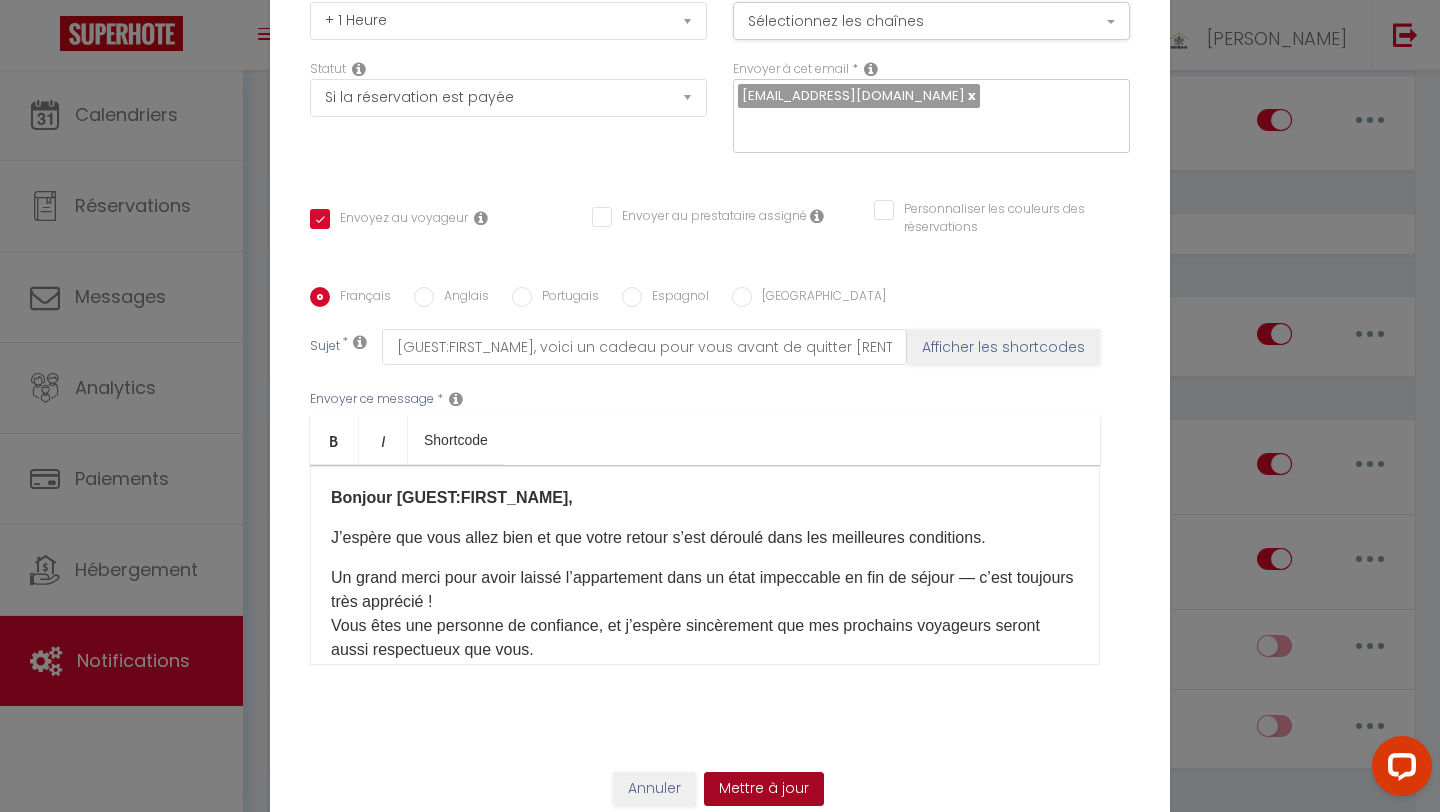 click on "Mettre à jour" at bounding box center [764, 789] 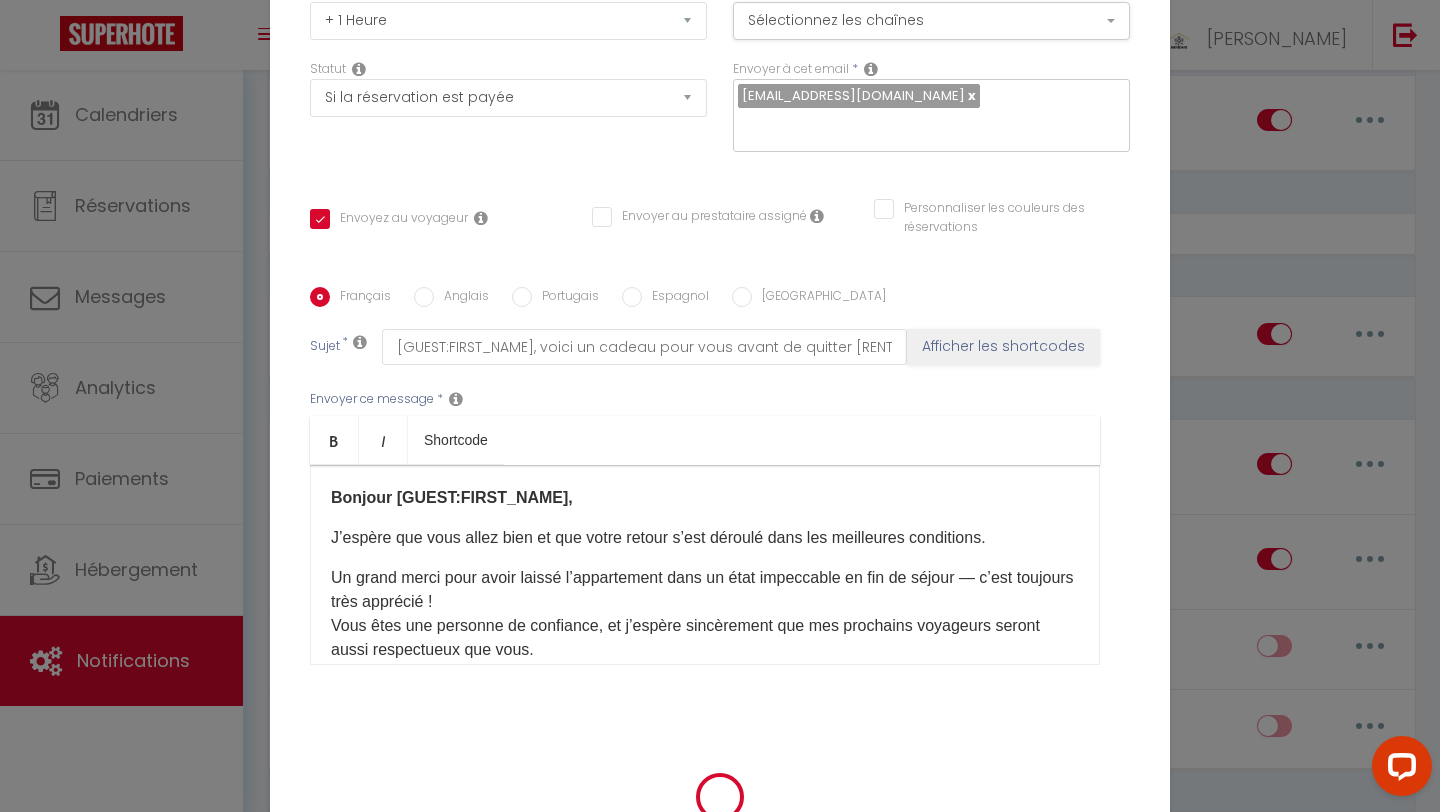 scroll, scrollTop: 169, scrollLeft: 0, axis: vertical 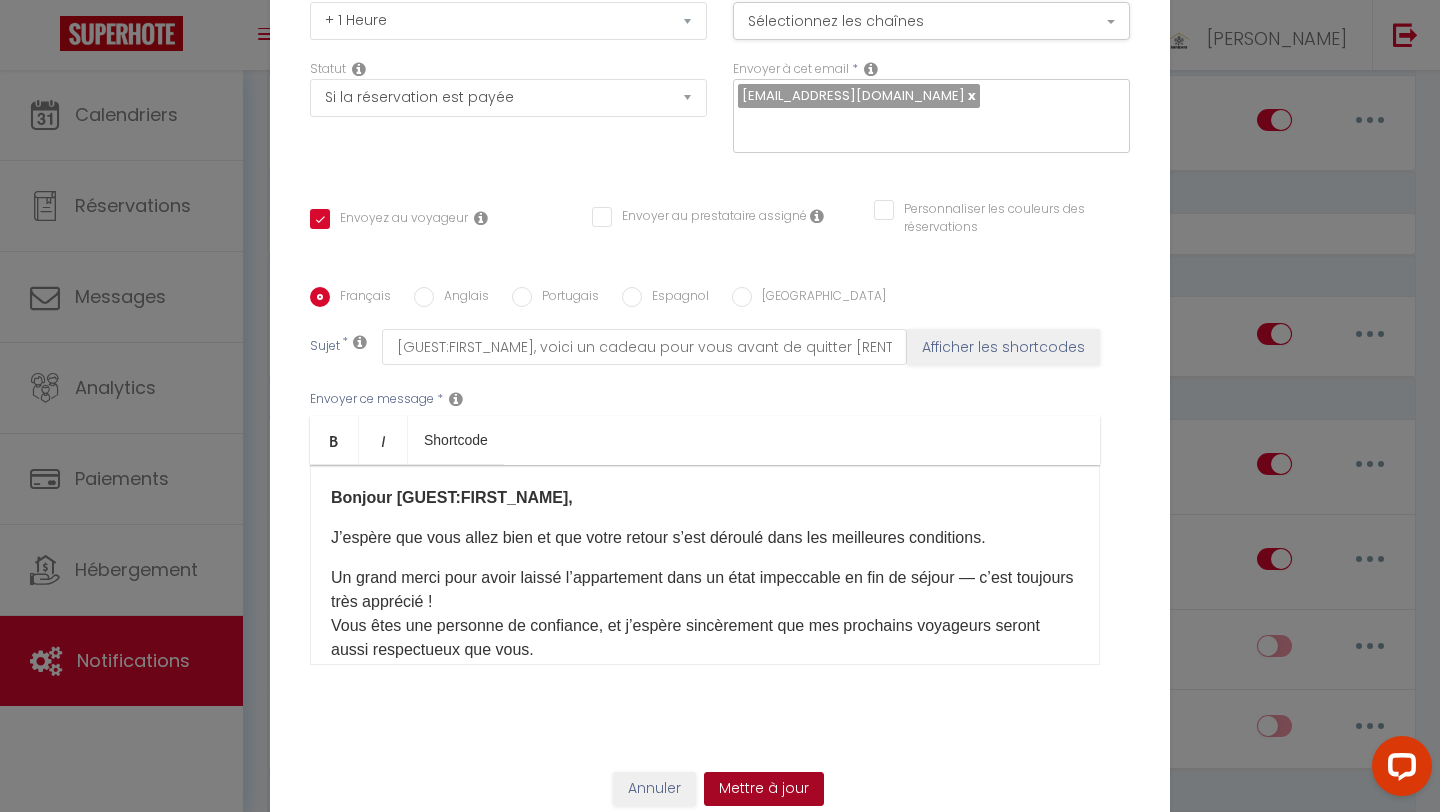 click on "Mettre à jour" at bounding box center (764, 789) 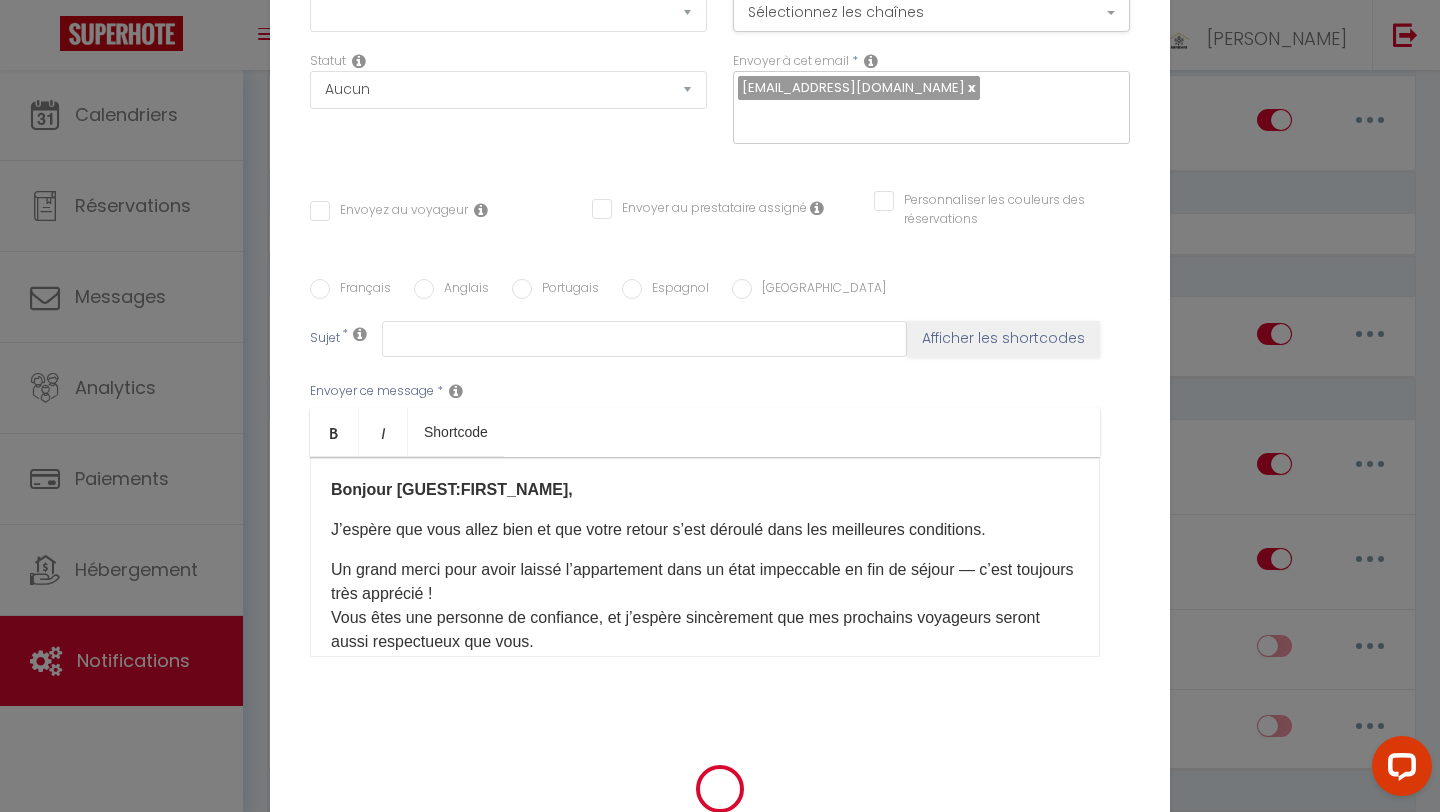 scroll, scrollTop: 0, scrollLeft: 0, axis: both 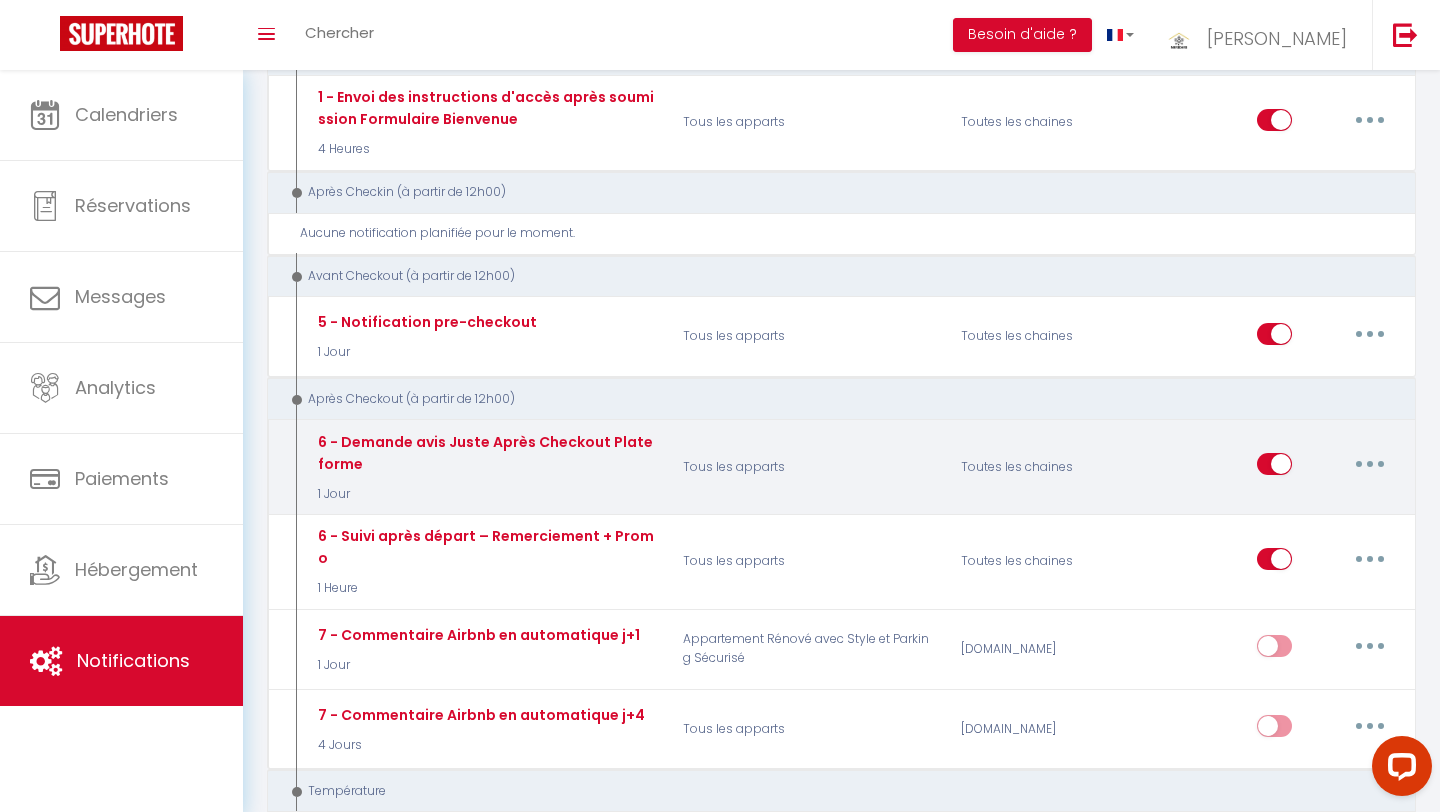 click at bounding box center [1370, 464] 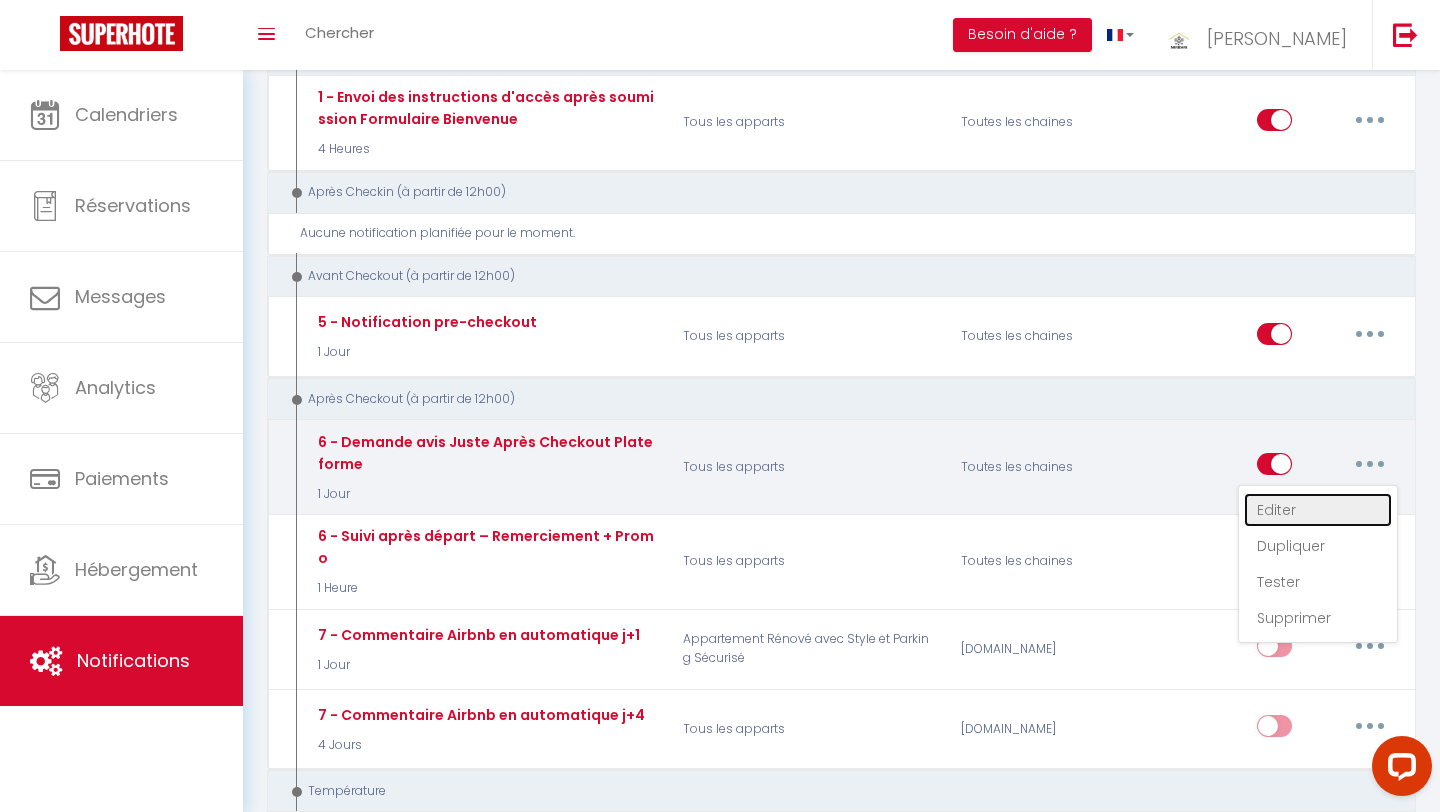 click on "Editer" at bounding box center [1318, 510] 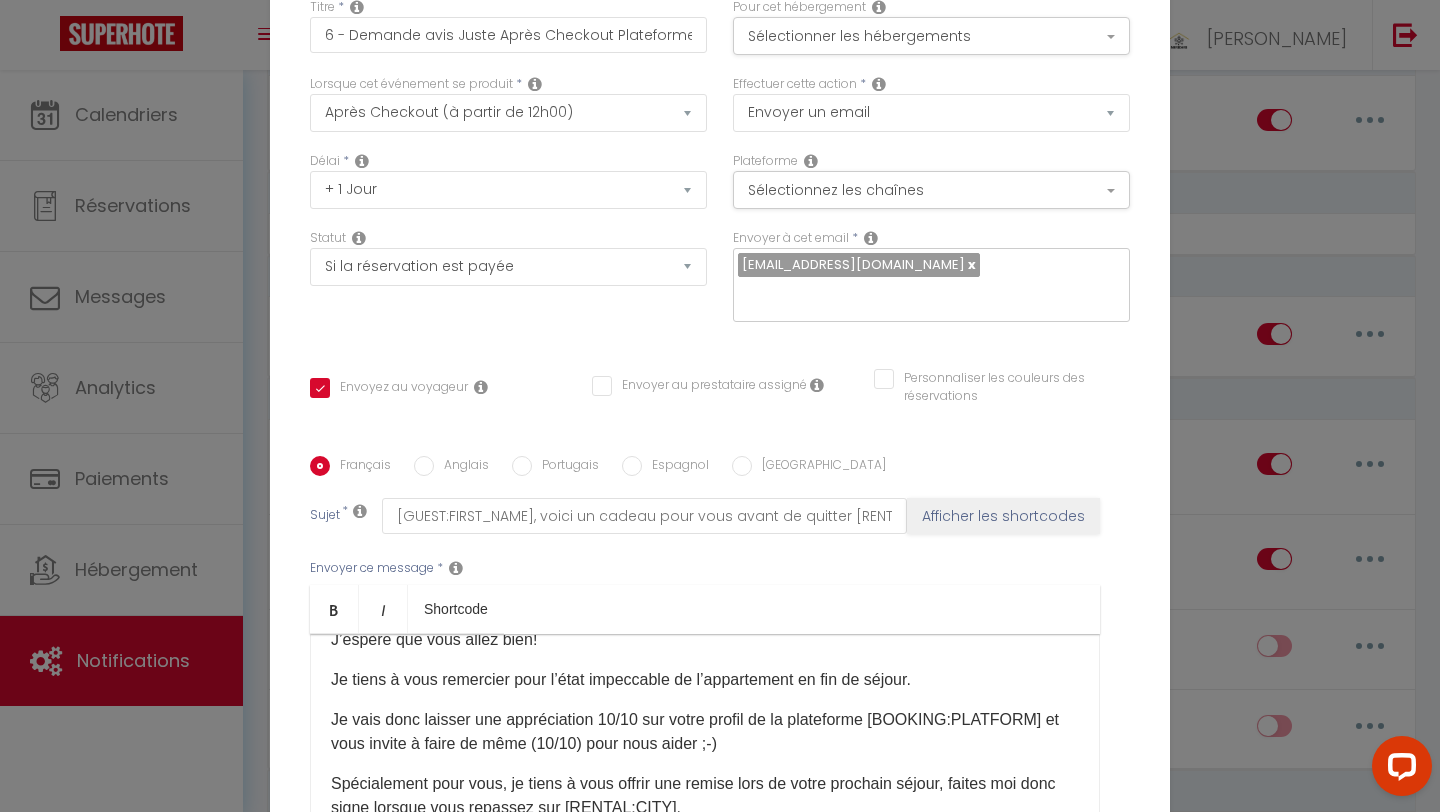 scroll, scrollTop: 0, scrollLeft: 0, axis: both 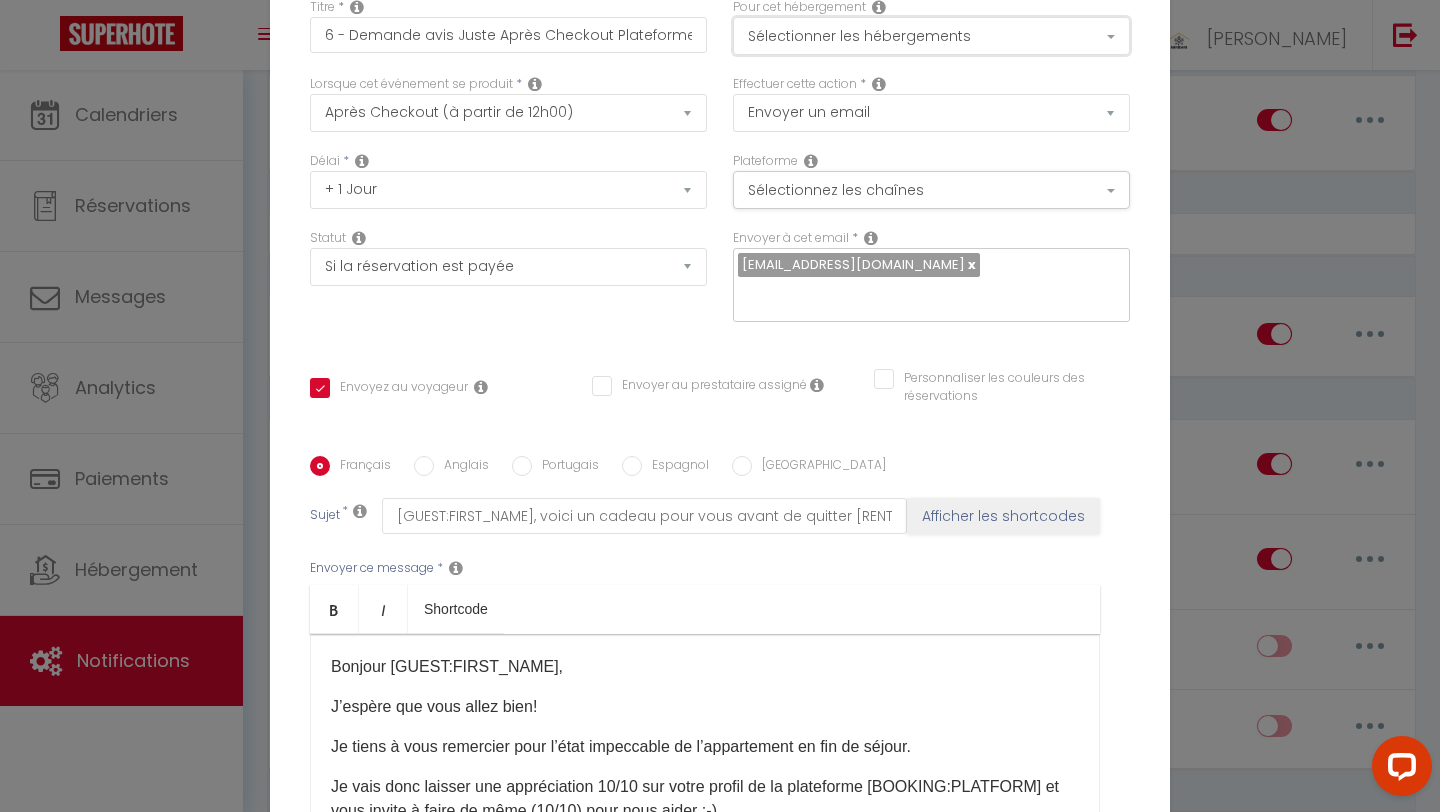 click on "Sélectionner les hébergements" at bounding box center [931, 36] 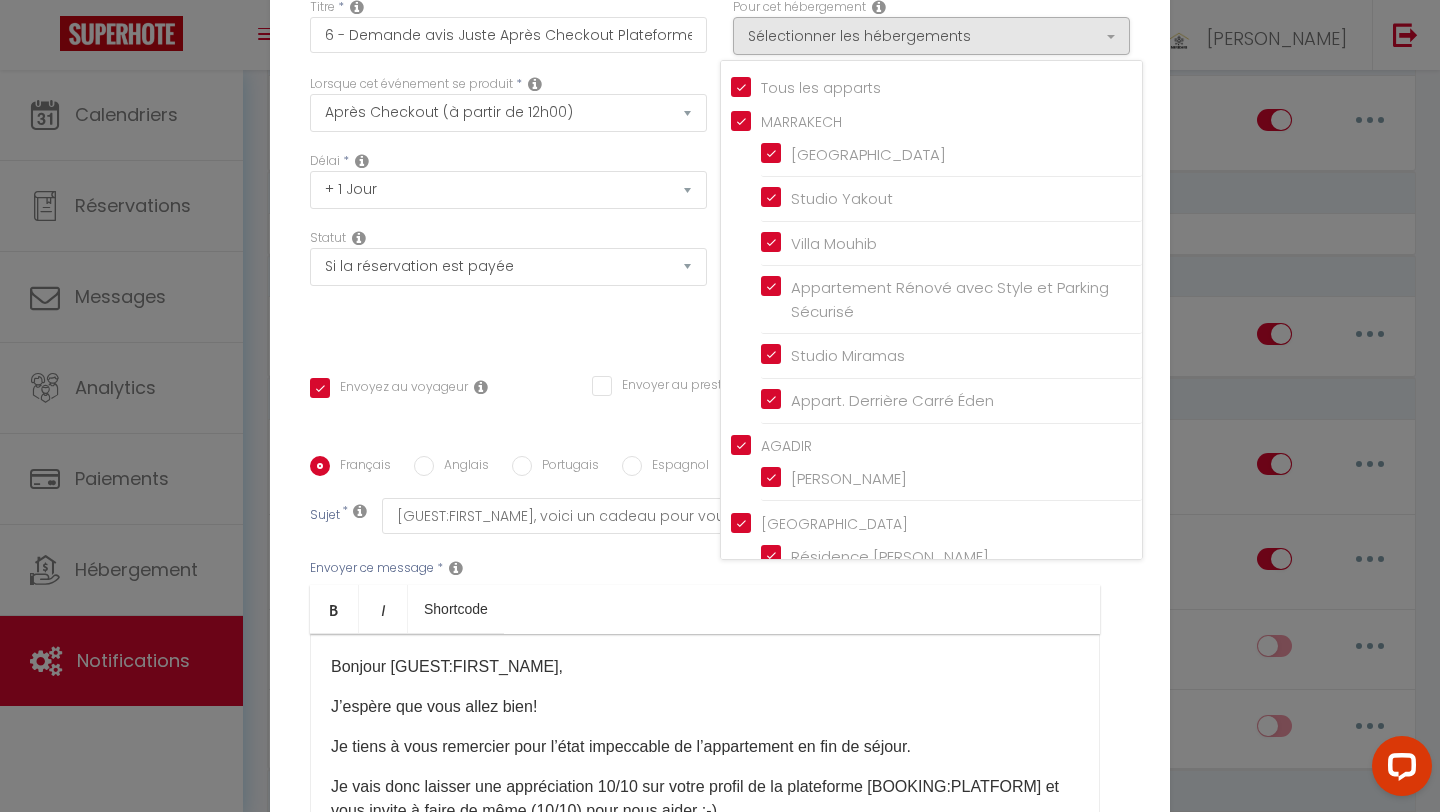 click on "Modifier la notification   ×   Titre   *     6 - Demande [PERSON_NAME] Après Checkout Plateforme   Pour cet hébergement
Sélectionner les hébergements
Tous les apparts
MARRAKECH
[GEOGRAPHIC_DATA]
Studio Yakout
[PERSON_NAME]
Appartement Rénové avec Style et Parking Sécurisé
Studio Miramas
Appart. Derrière Carré Éden
Lorsque cet événement se produit   *" at bounding box center (720, 406) 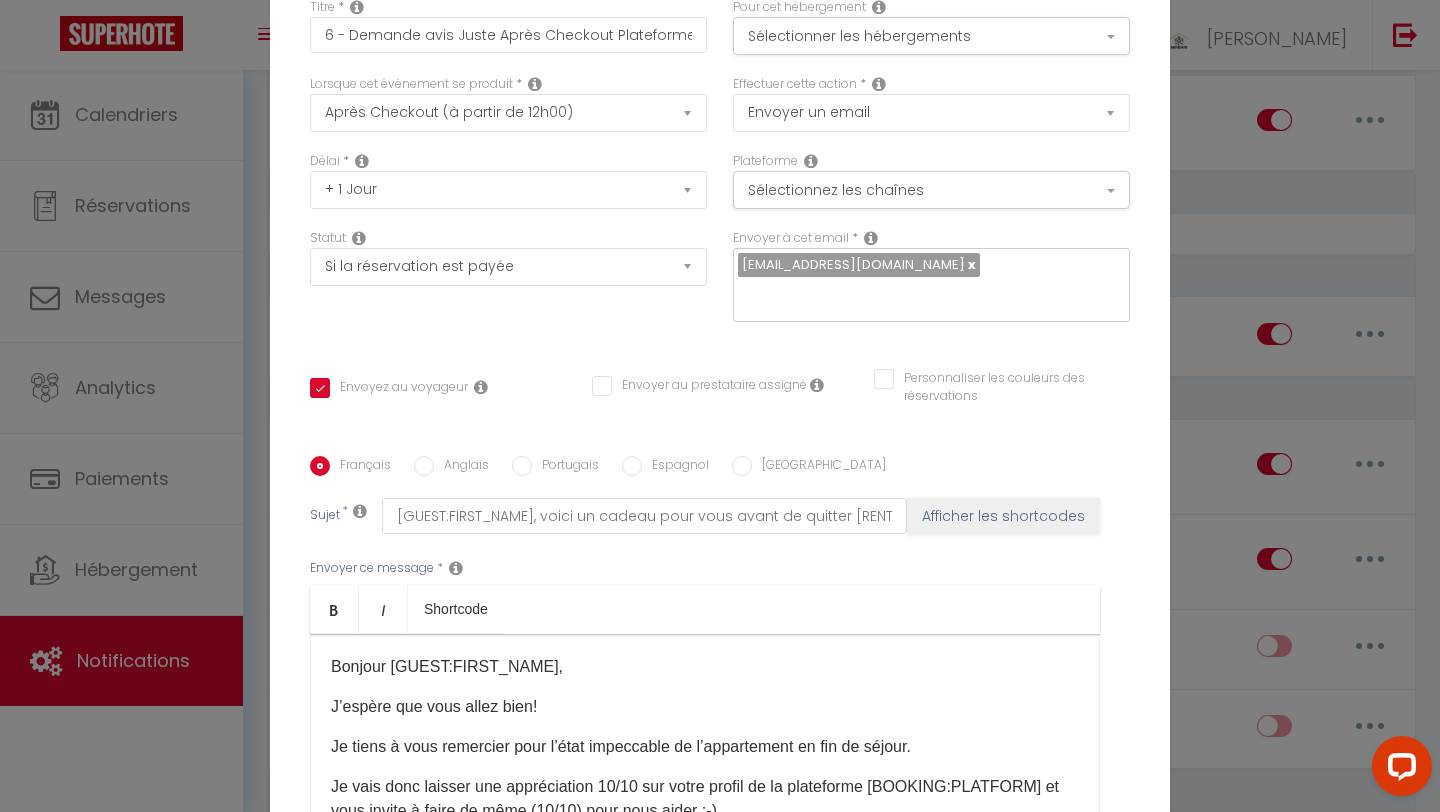 click on "Modifier la notification   ×   Titre   *     6 - Demande [PERSON_NAME] Après Checkout Plateforme   Pour cet hébergement
Sélectionner les hébergements
Tous les apparts
MARRAKECH
[GEOGRAPHIC_DATA]
Studio Yakout
[PERSON_NAME]
Appartement Rénové avec Style et Parking Sécurisé
Studio Miramas
Appart. Derrière Carré Éden
Lorsque cet événement se produit   *" at bounding box center (720, 406) 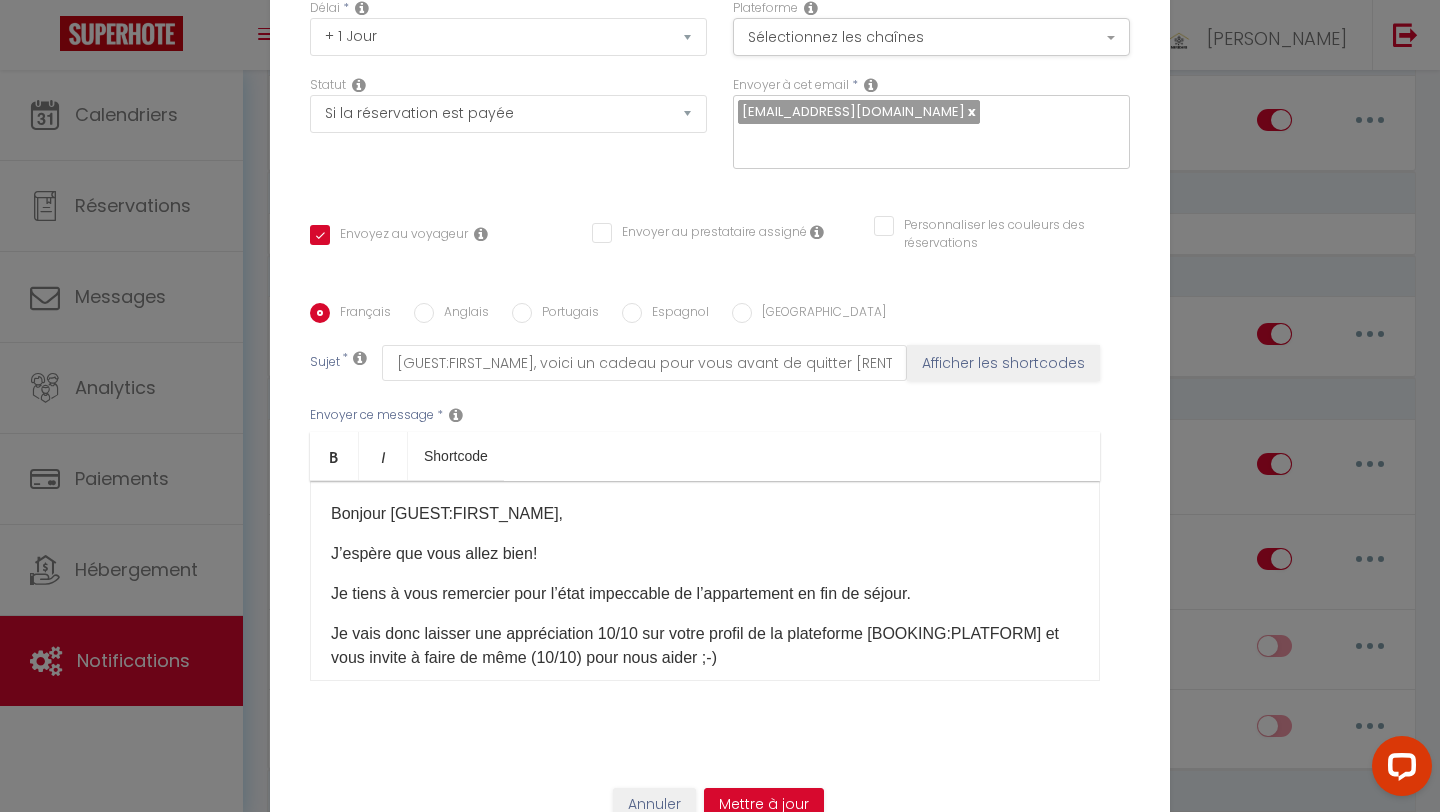 scroll, scrollTop: 169, scrollLeft: 0, axis: vertical 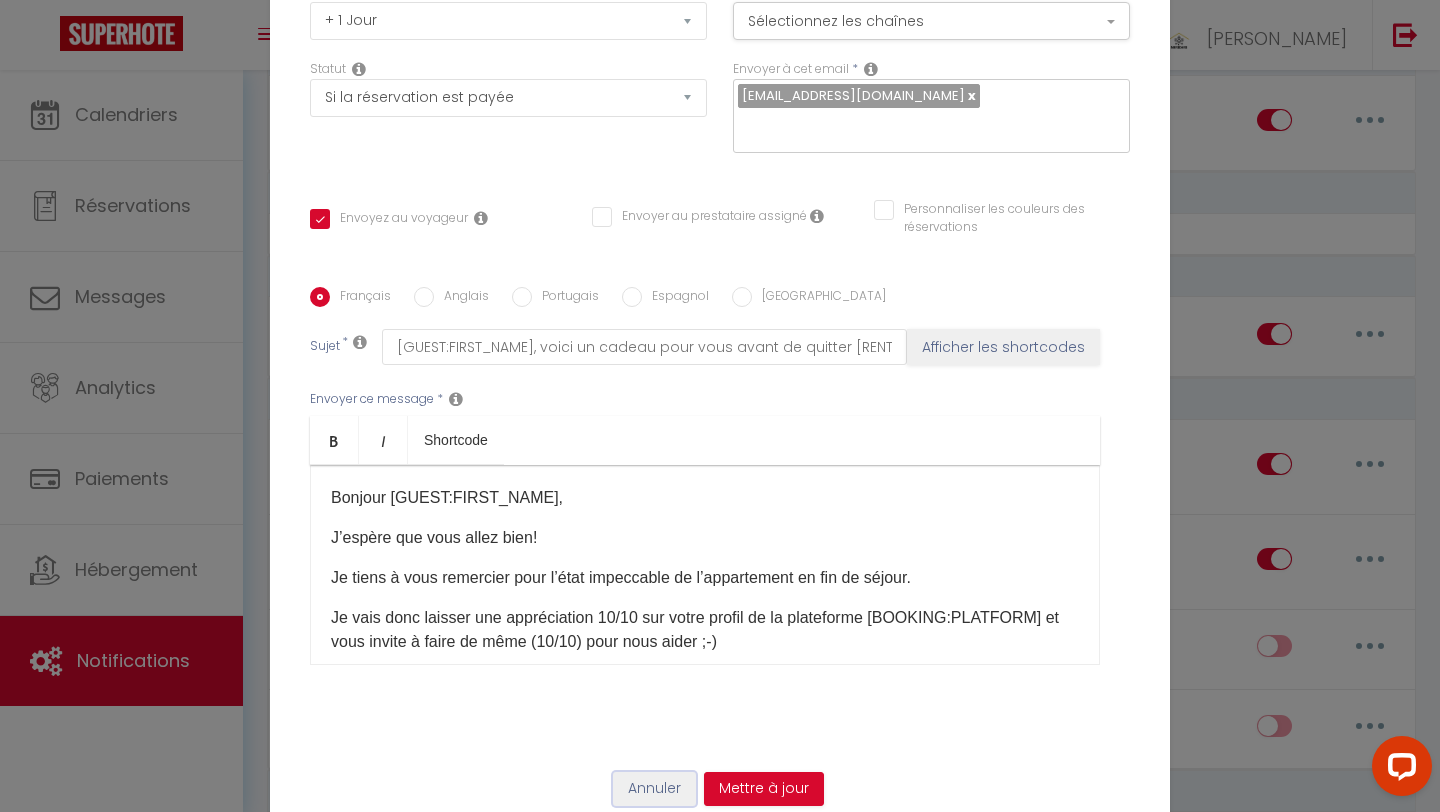 click on "Annuler" at bounding box center (654, 789) 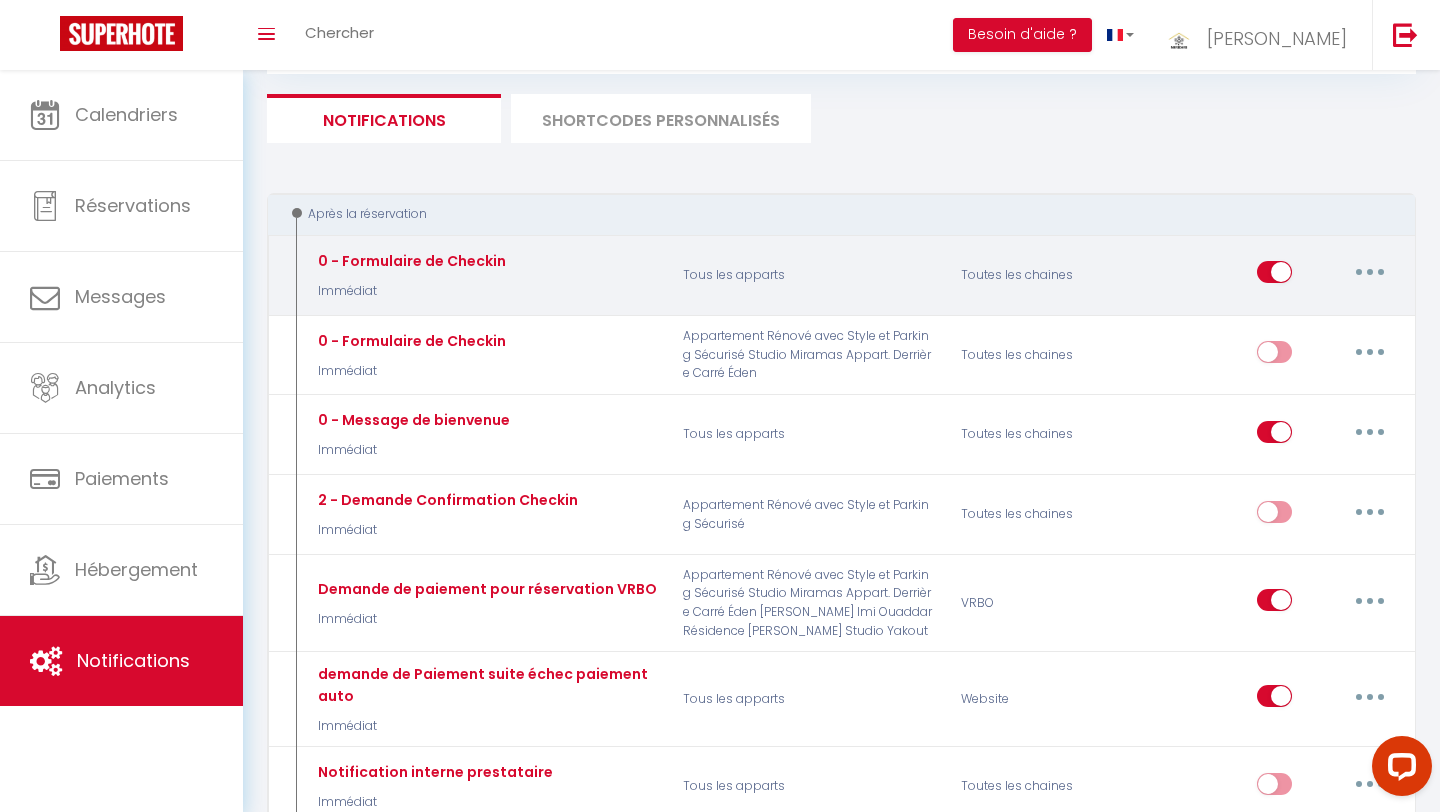 scroll, scrollTop: 63, scrollLeft: 0, axis: vertical 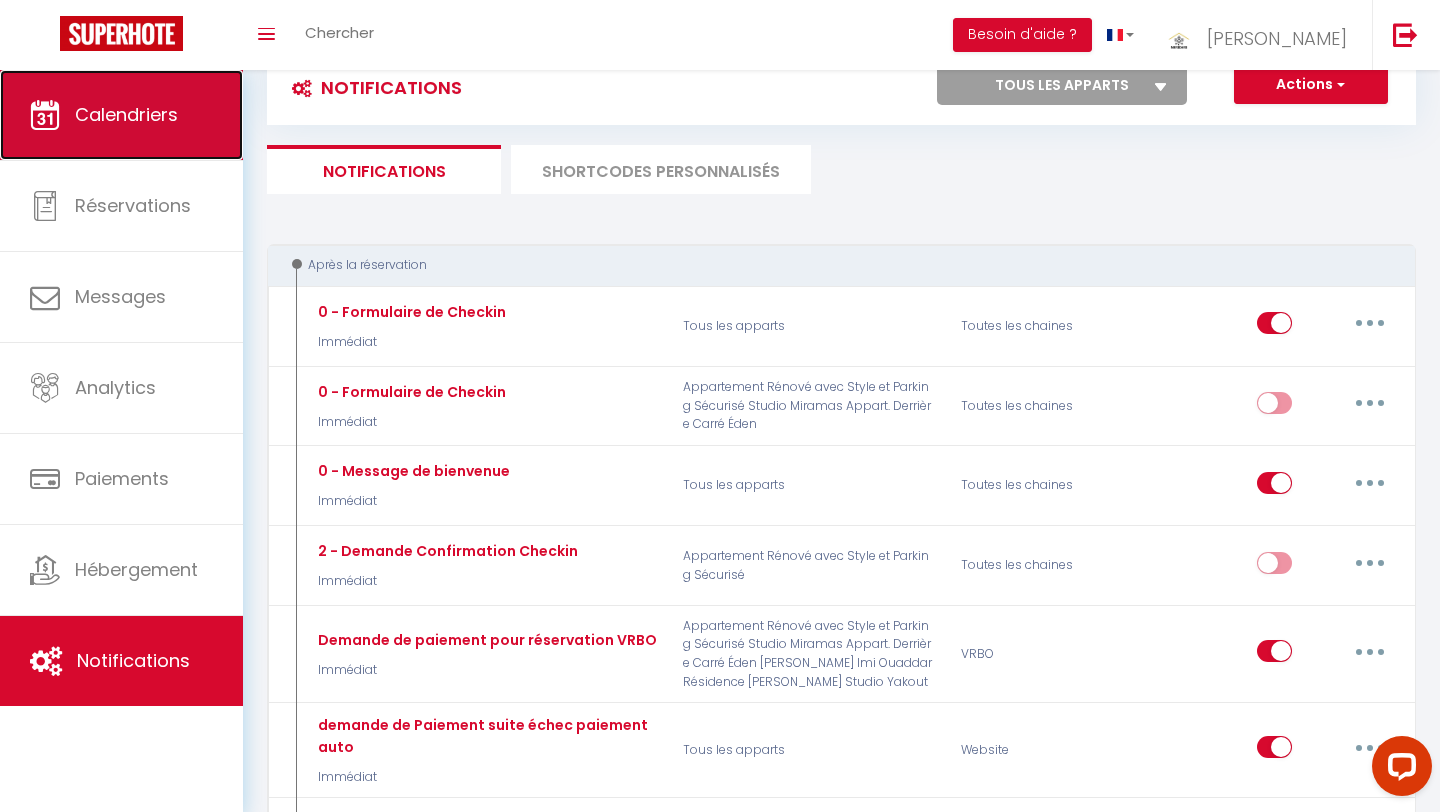 click on "Calendriers" at bounding box center (126, 114) 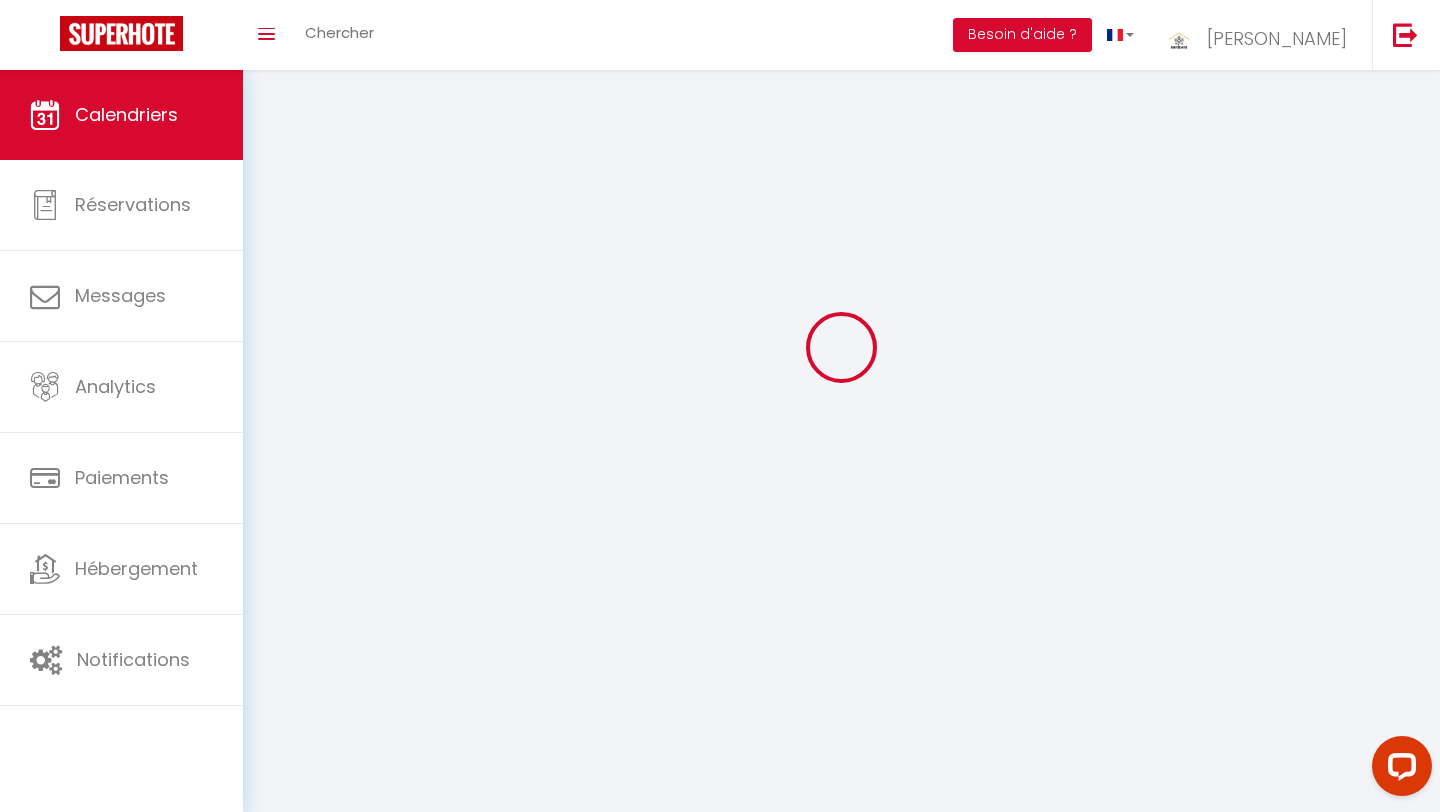scroll, scrollTop: 0, scrollLeft: 0, axis: both 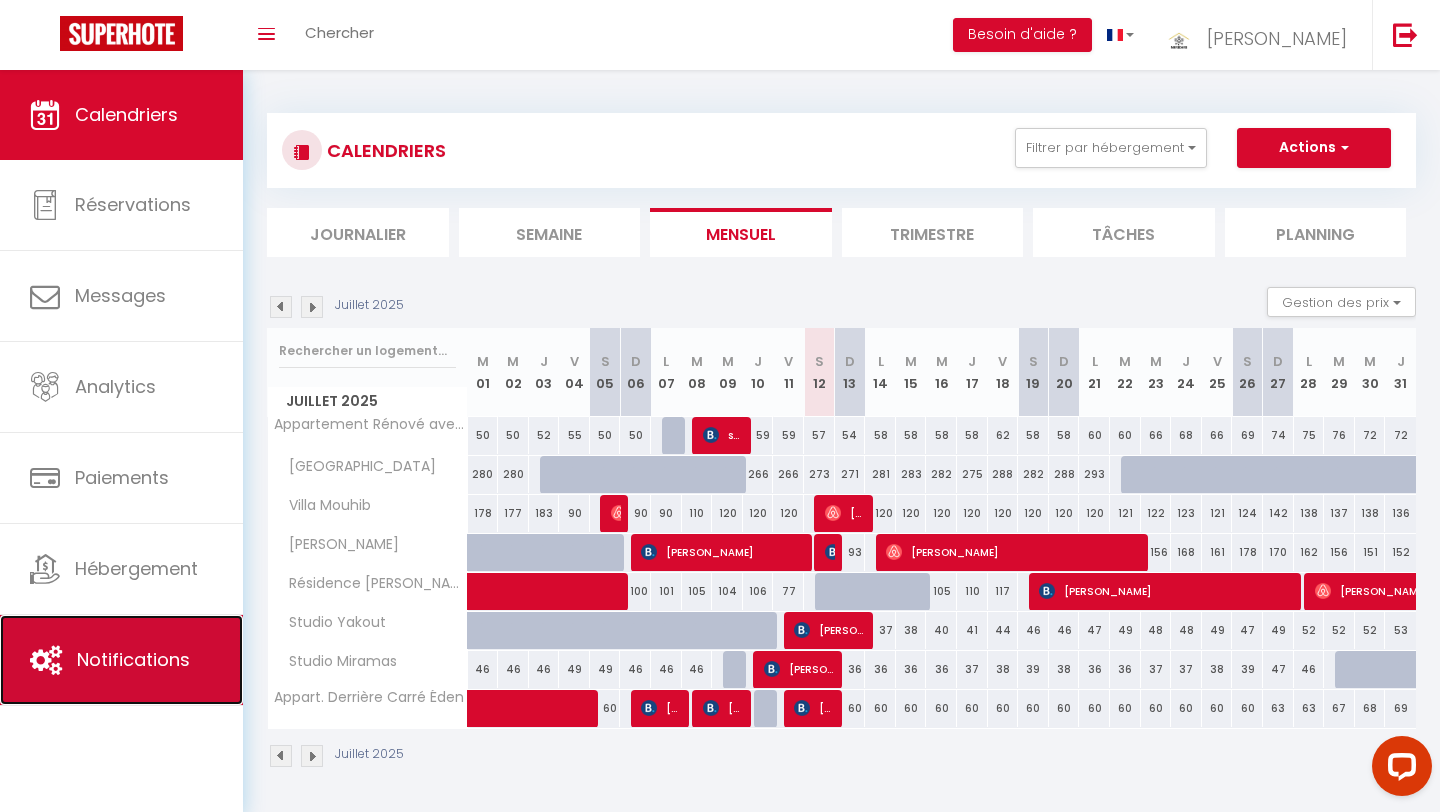 click on "Notifications" at bounding box center (121, 660) 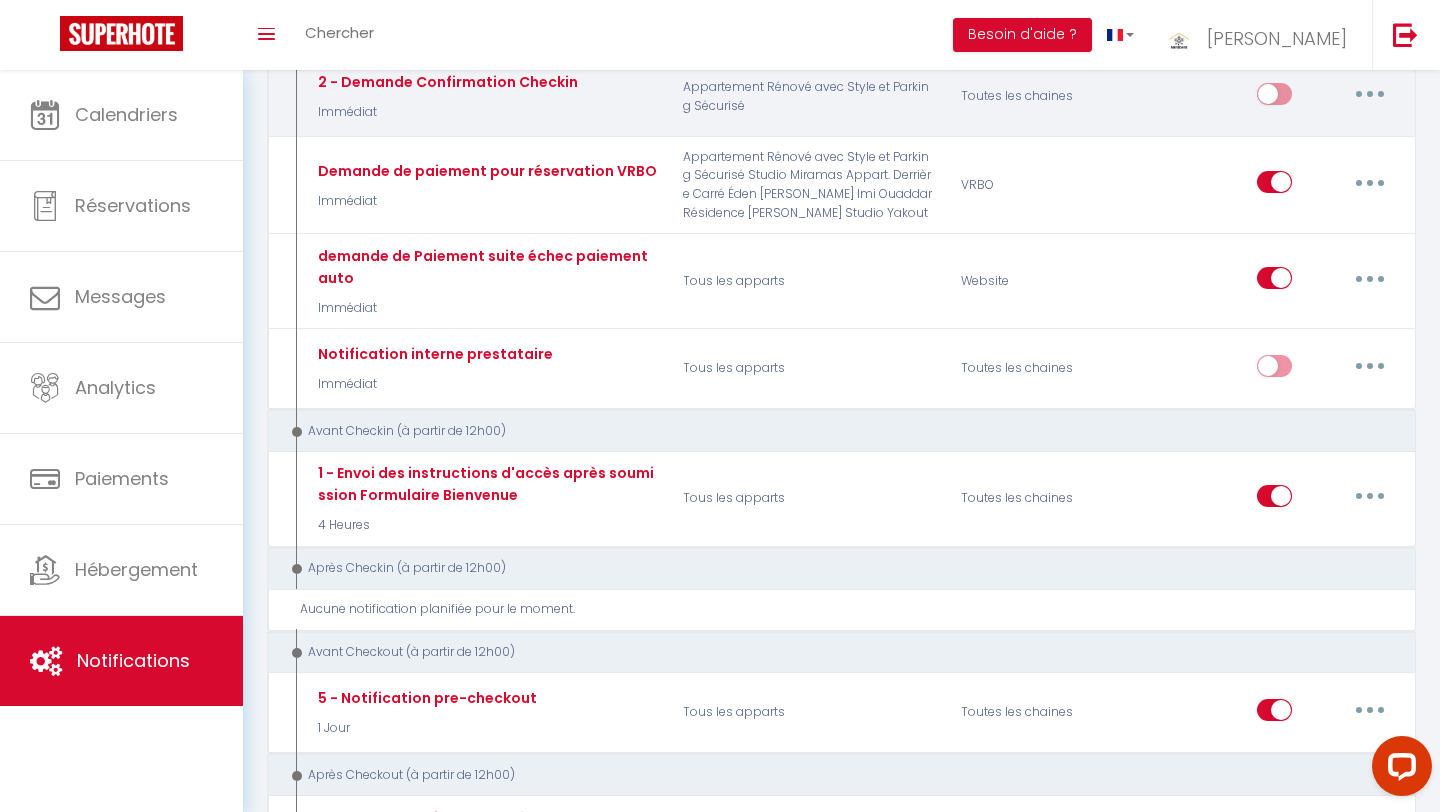 scroll, scrollTop: 548, scrollLeft: 0, axis: vertical 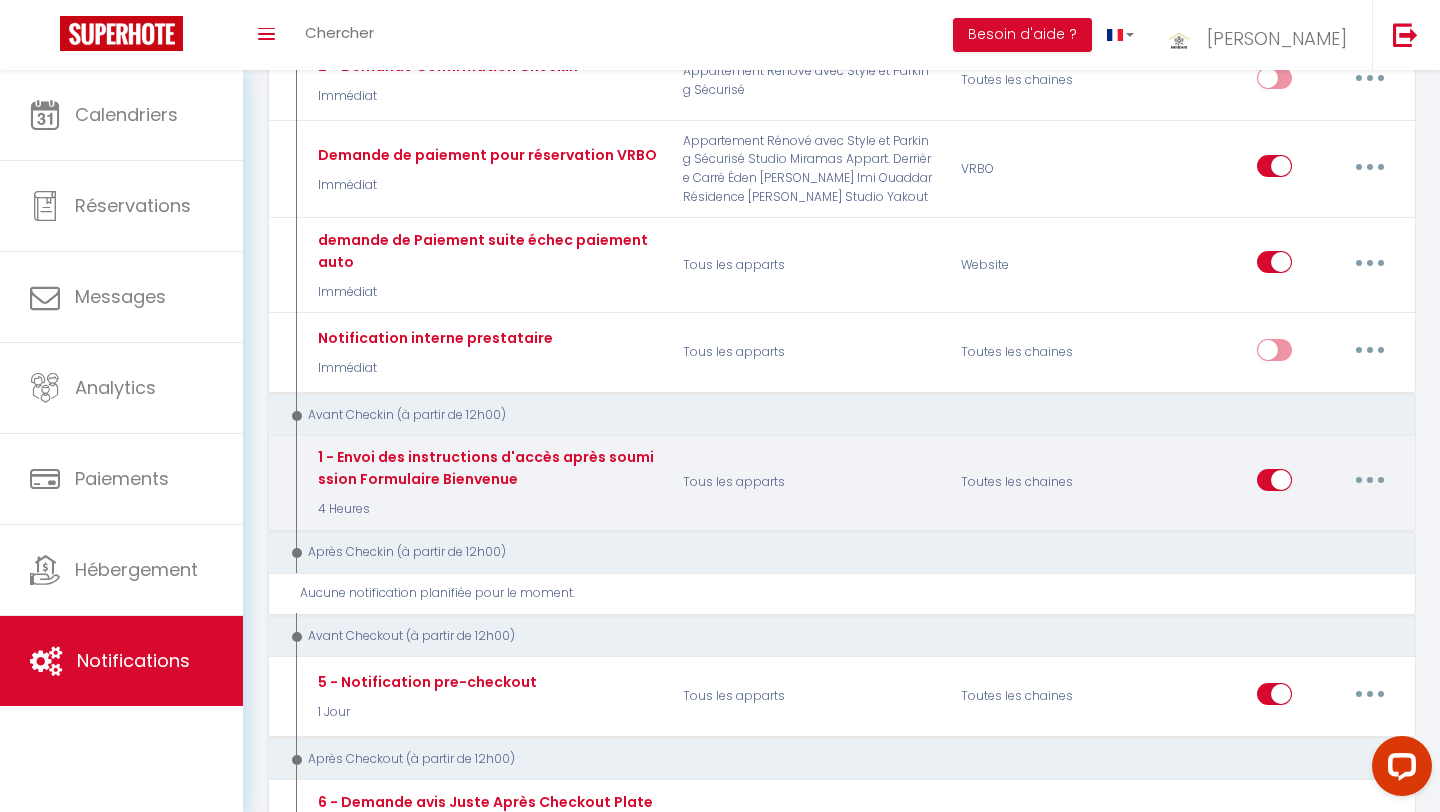 click at bounding box center [1370, 480] 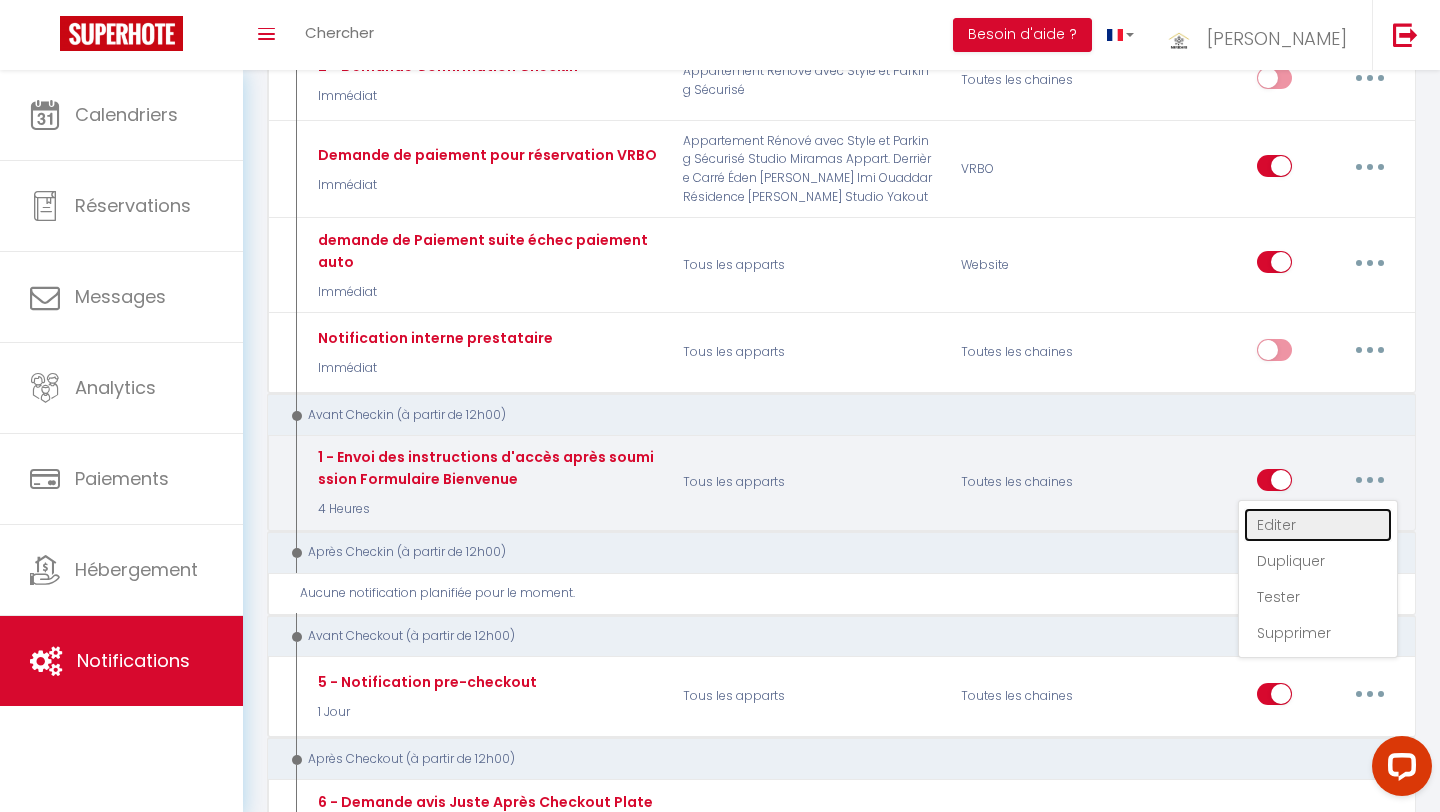 click on "Editer" at bounding box center [1318, 525] 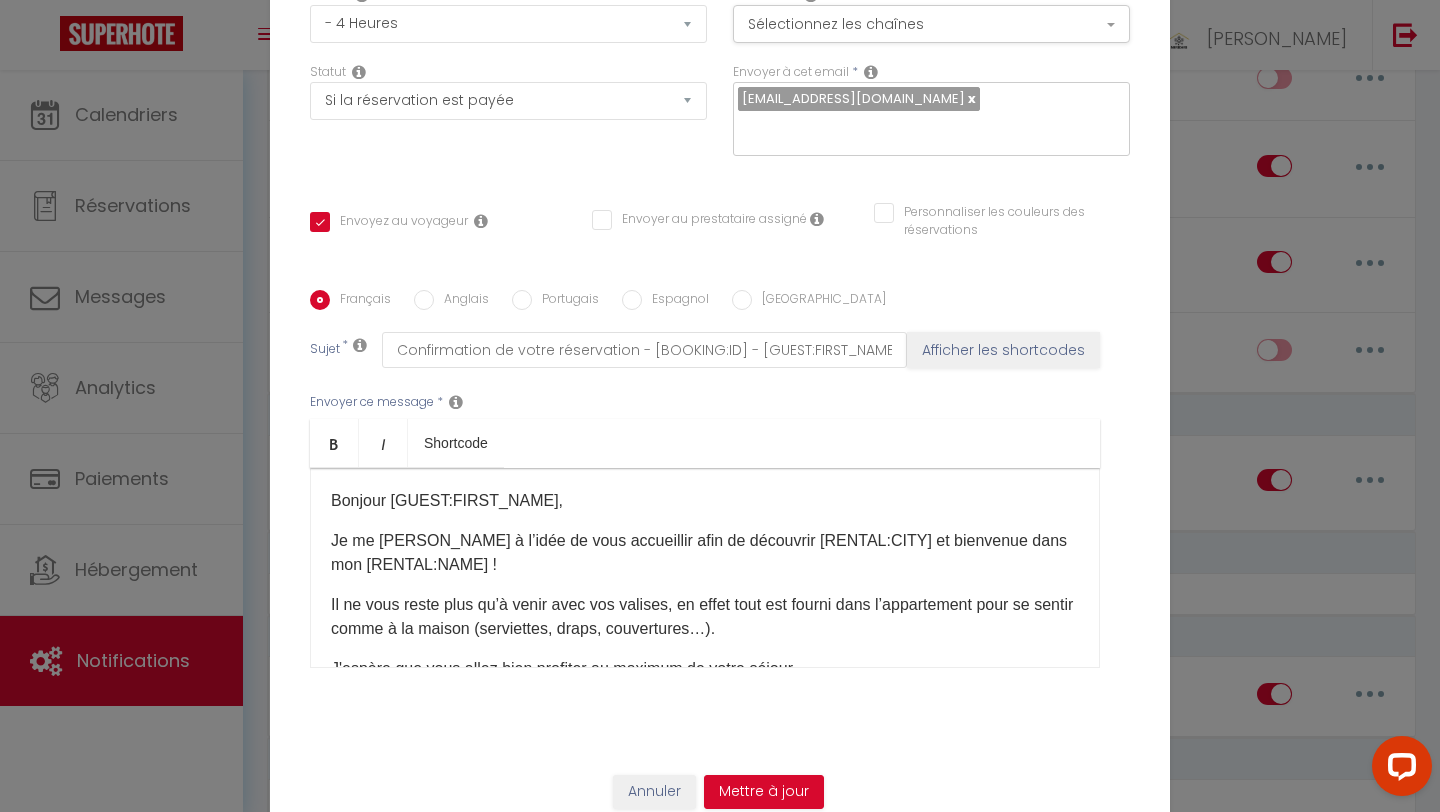 scroll, scrollTop: 169, scrollLeft: 0, axis: vertical 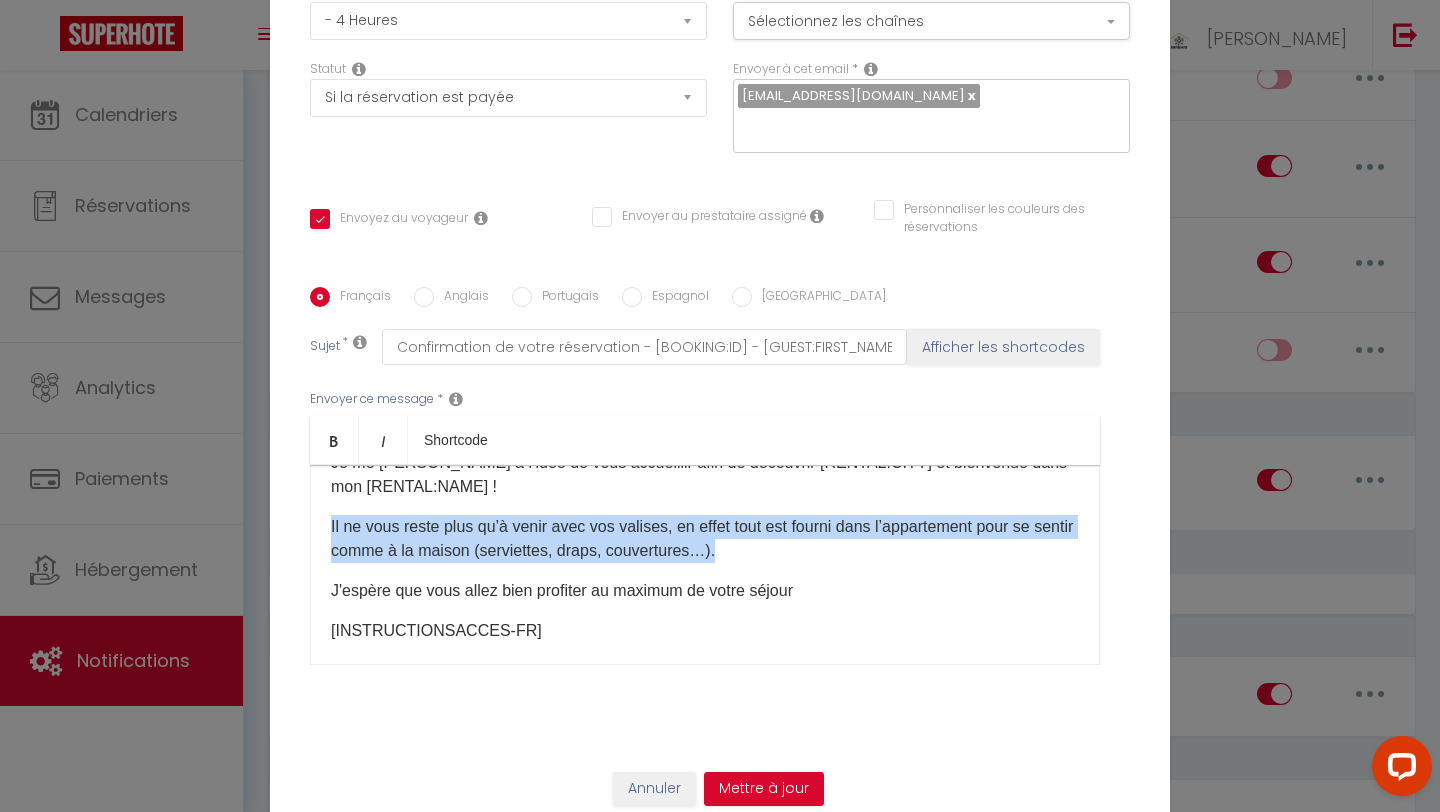 drag, startPoint x: 769, startPoint y: 547, endPoint x: 330, endPoint y: 519, distance: 439.89203 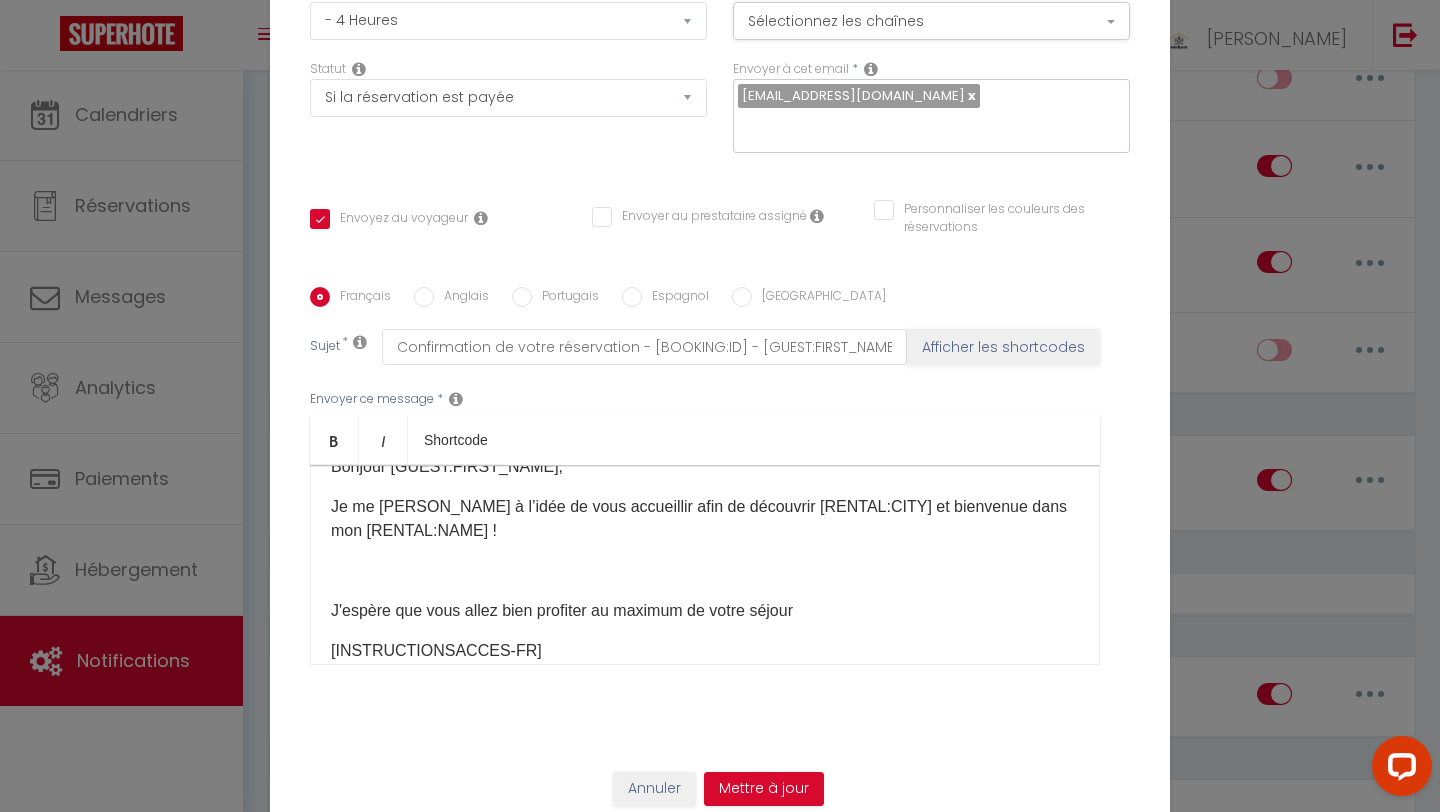 scroll, scrollTop: 0, scrollLeft: 0, axis: both 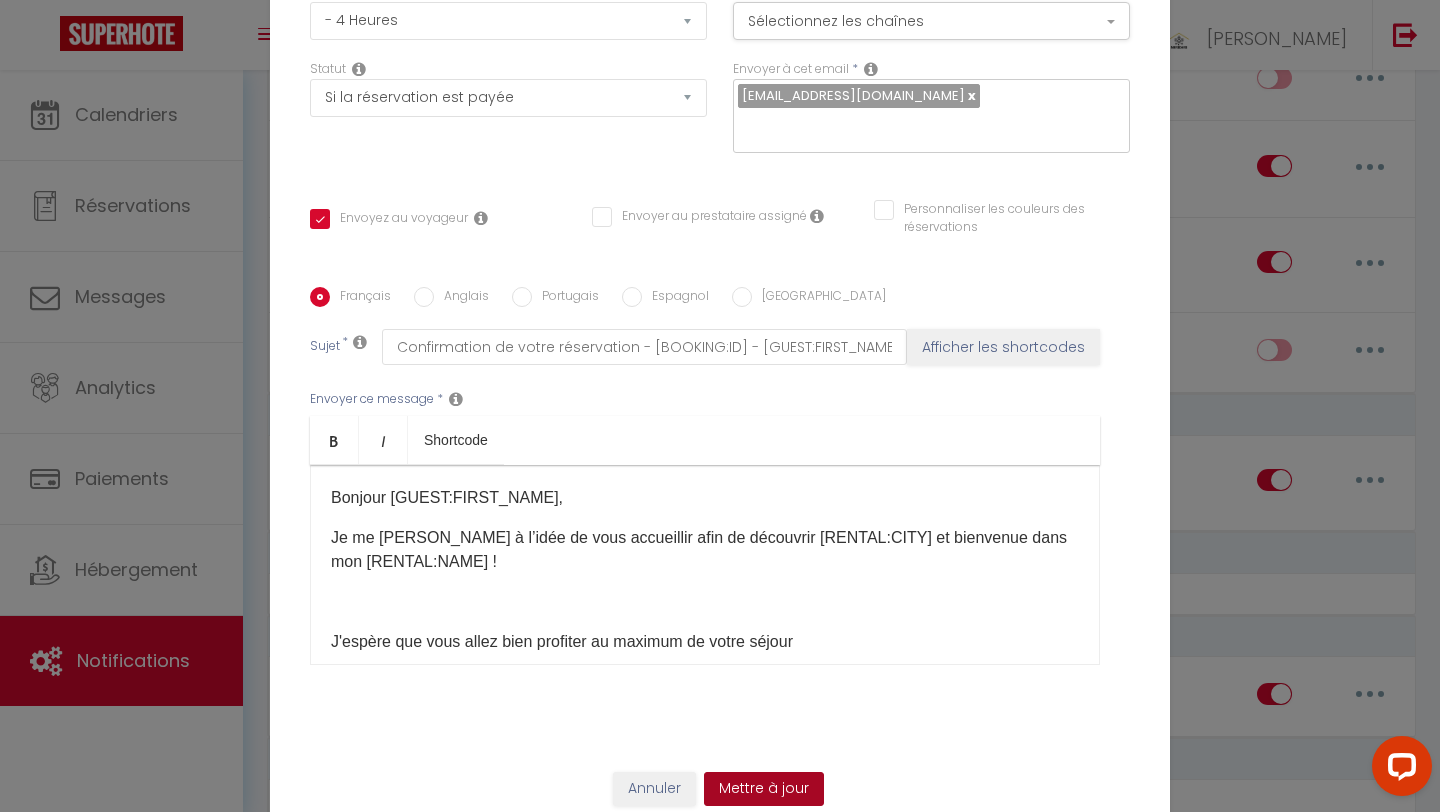 click on "Mettre à jour" at bounding box center [764, 789] 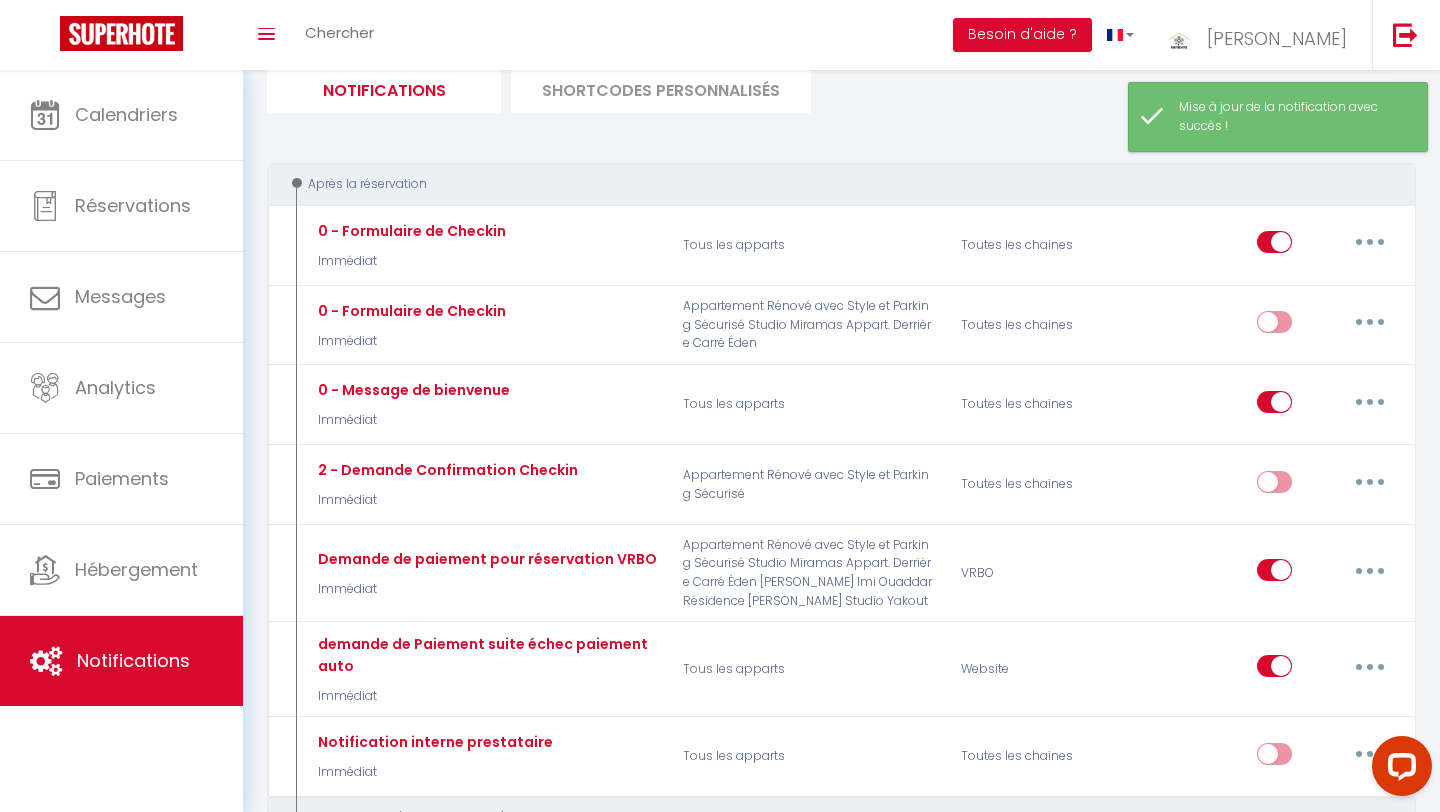 scroll, scrollTop: 0, scrollLeft: 0, axis: both 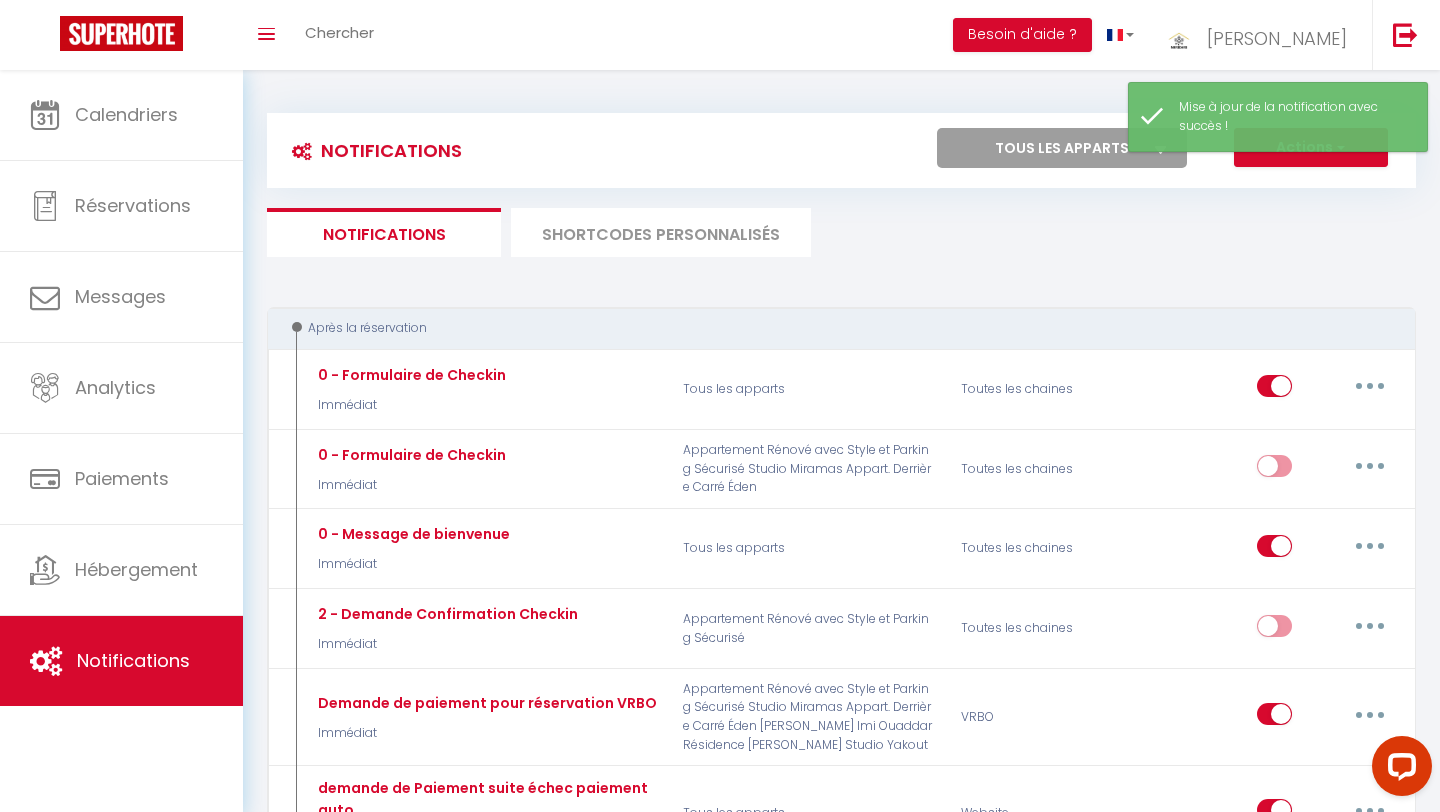 click on "SHORTCODES PERSONNALISÉS" at bounding box center [661, 232] 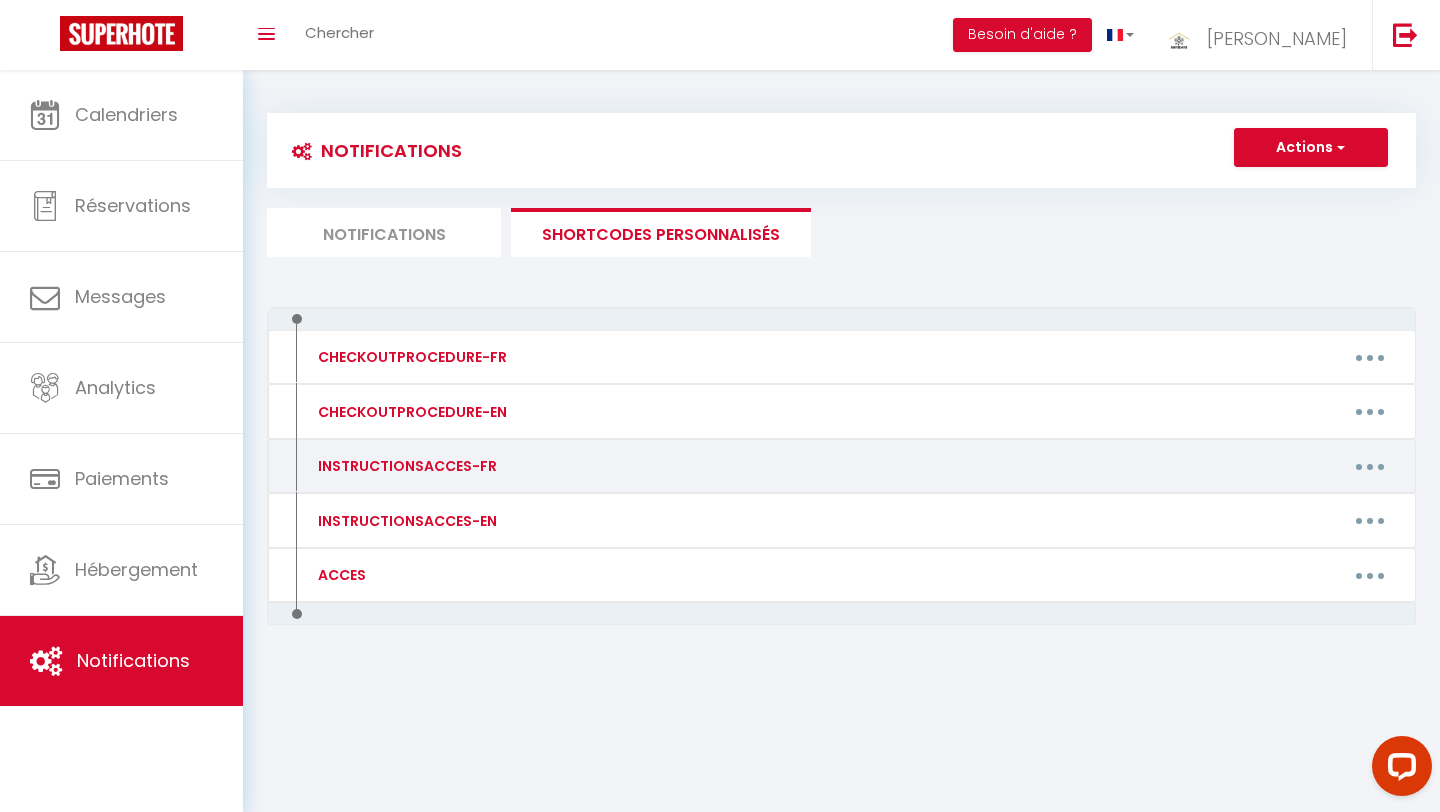 click at bounding box center (1370, 466) 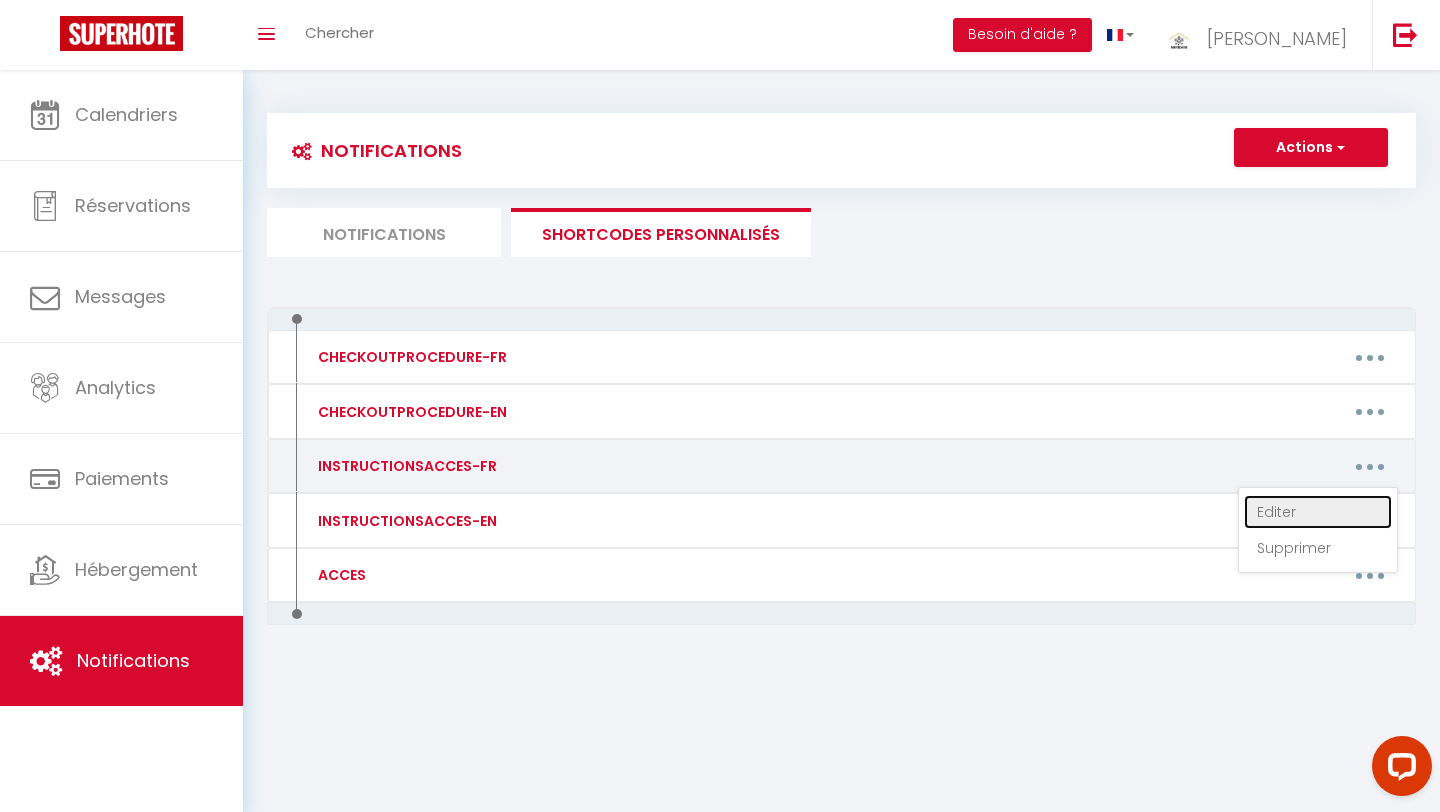 click on "Editer" at bounding box center [1318, 512] 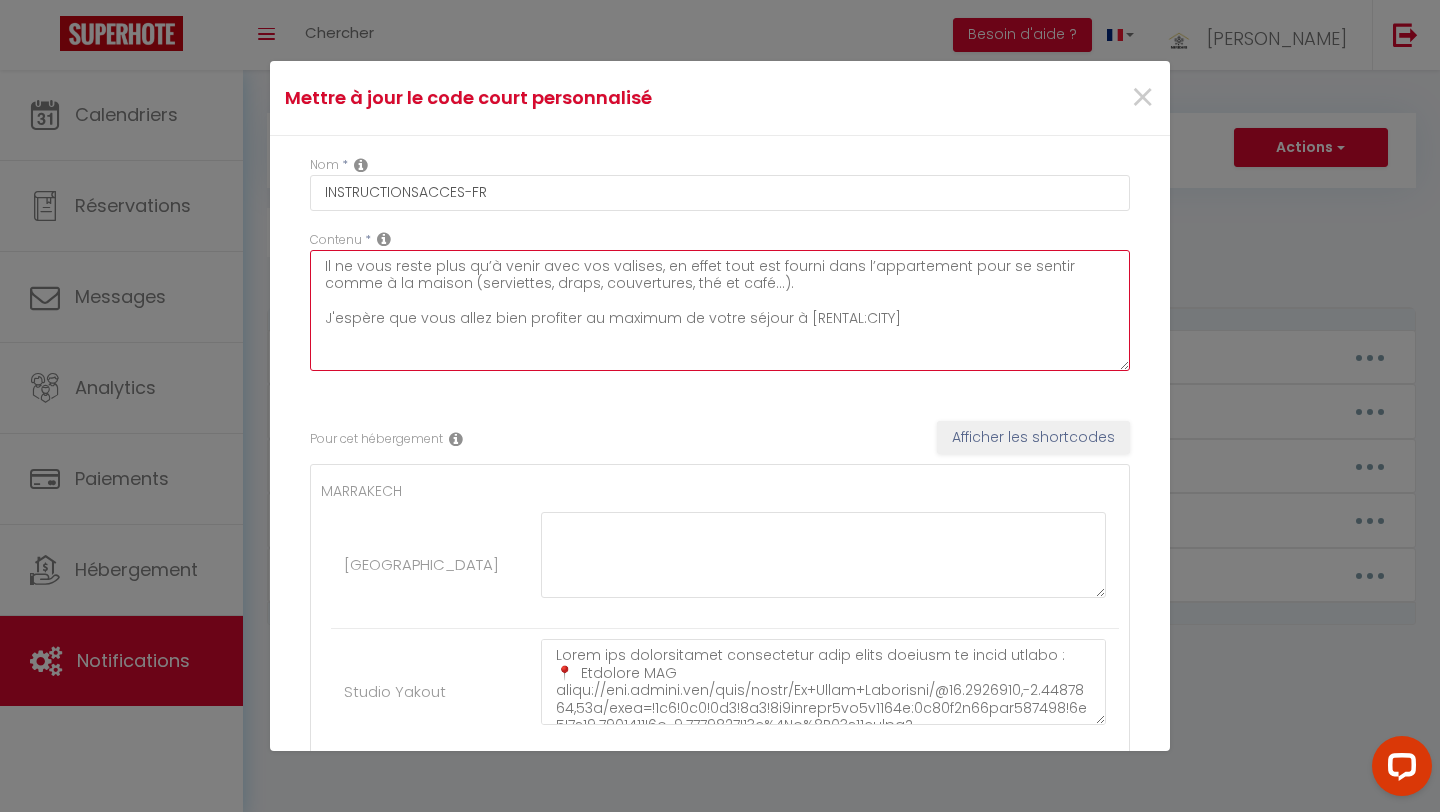 click on "Il ne vous reste plus qu’à venir avec vos valises, en effet tout est fourni dans l’appartement pour se sentir comme à la maison (serviettes, draps, couvertures, thé et café…).
J'espère que vous allez bien profiter au maximum de votre séjour à [RENTAL:CITY]" at bounding box center [720, 310] 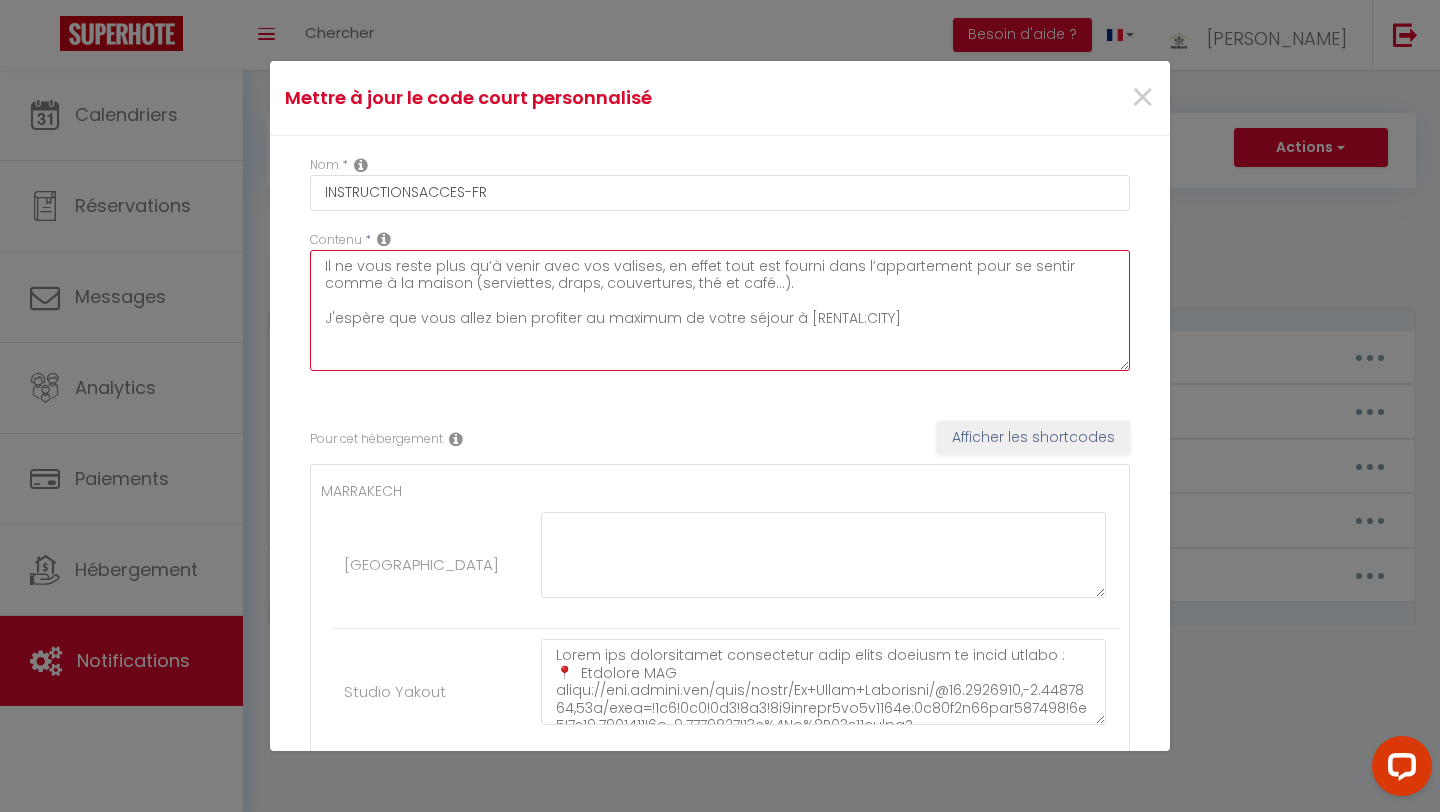 click on "Il ne vous reste plus qu’à venir avec vos valises, en effet tout est fourni dans l’appartement pour se sentir comme à la maison (serviettes, draps, couvertures, thé et café…).
J'espère que vous allez bien profiter au maximum de votre séjour à [RENTAL:CITY]" at bounding box center [720, 310] 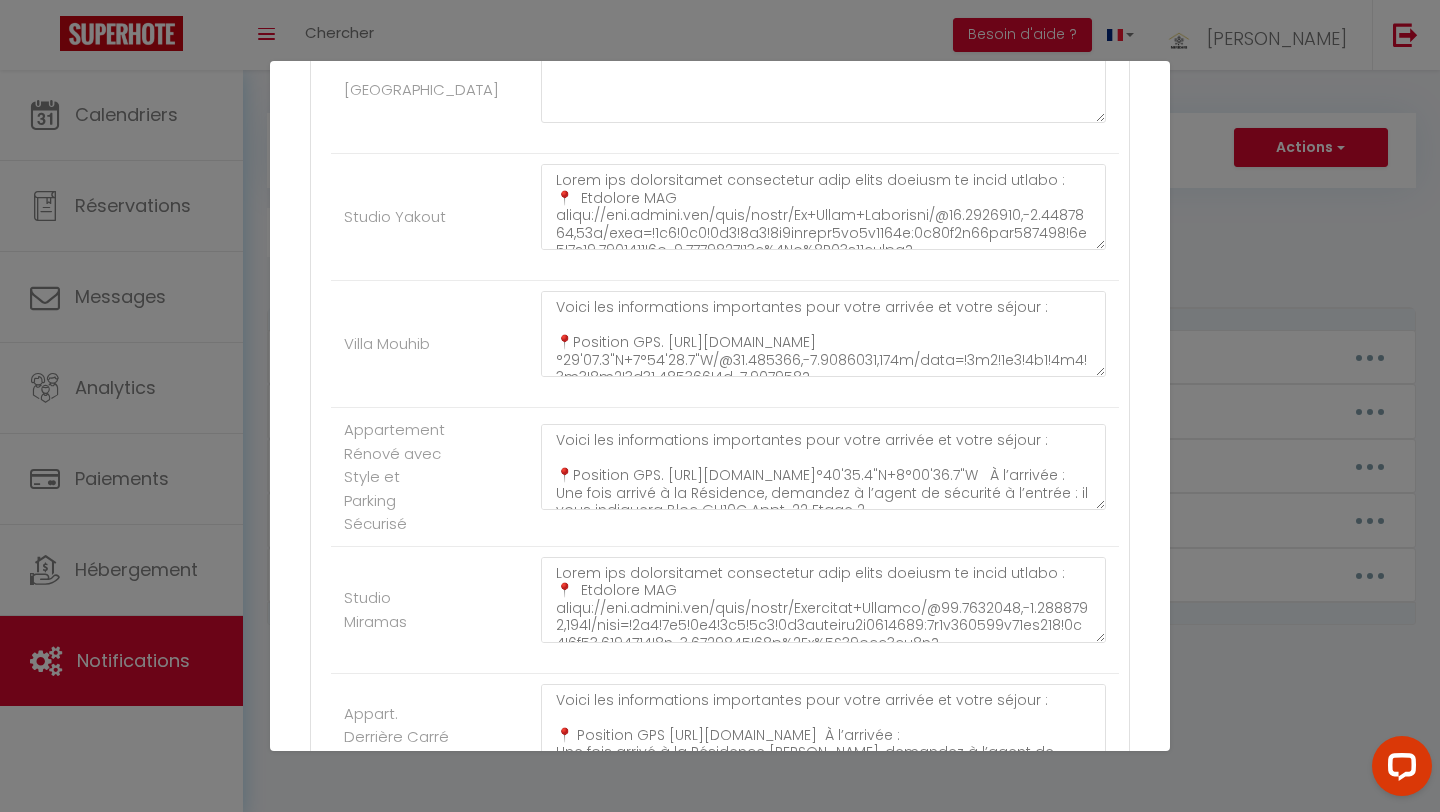 scroll, scrollTop: 478, scrollLeft: 0, axis: vertical 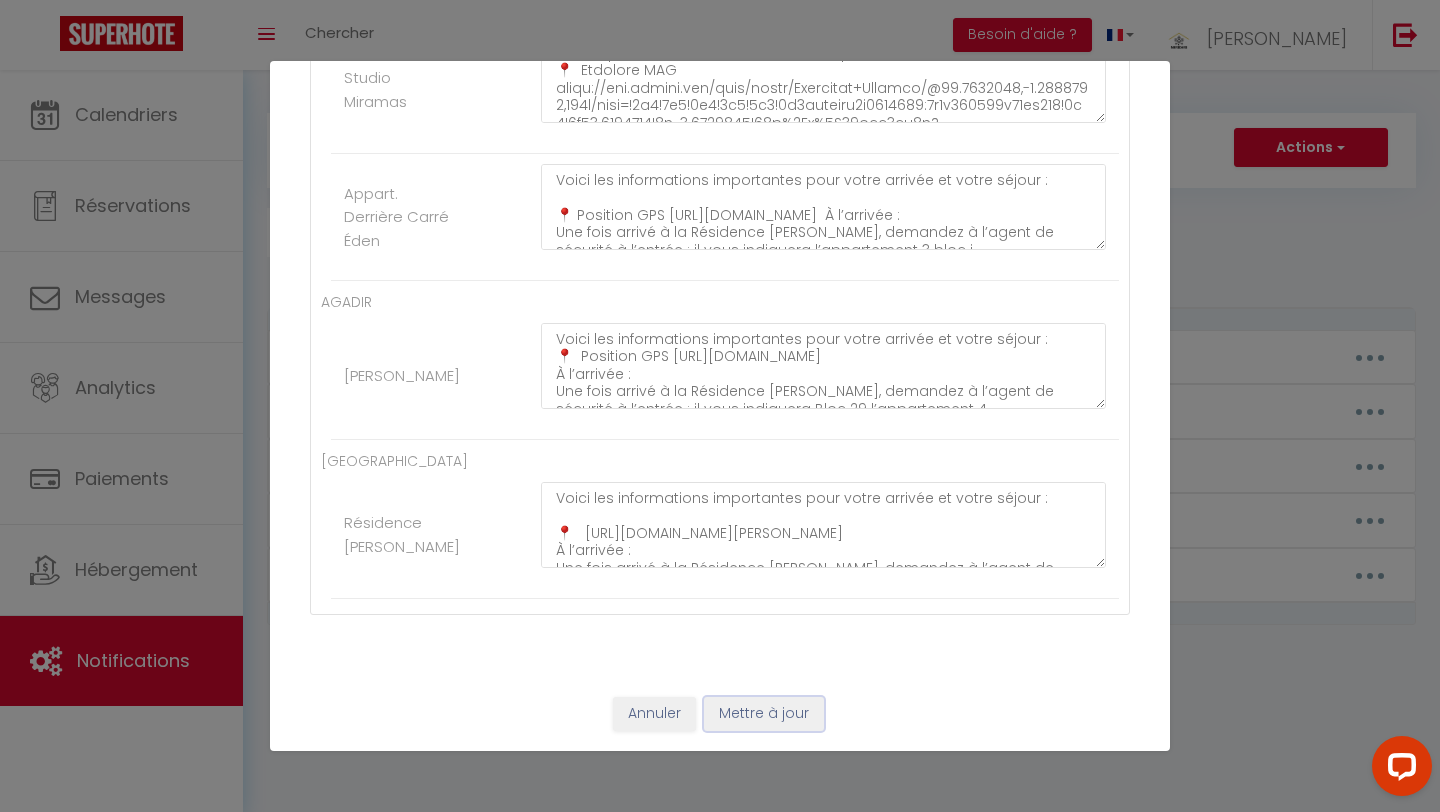 click on "Mettre à jour" at bounding box center (764, 714) 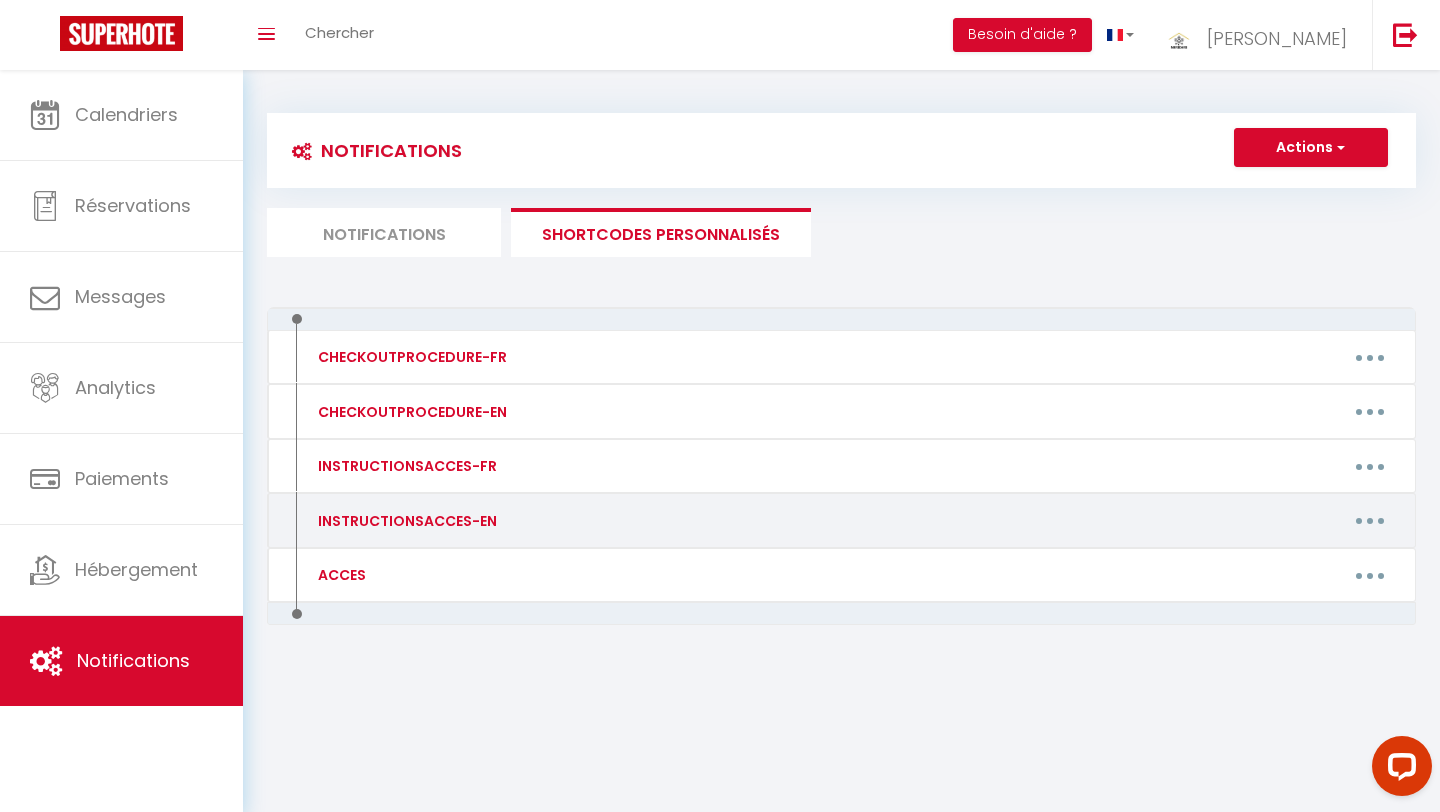 click at bounding box center (1370, 521) 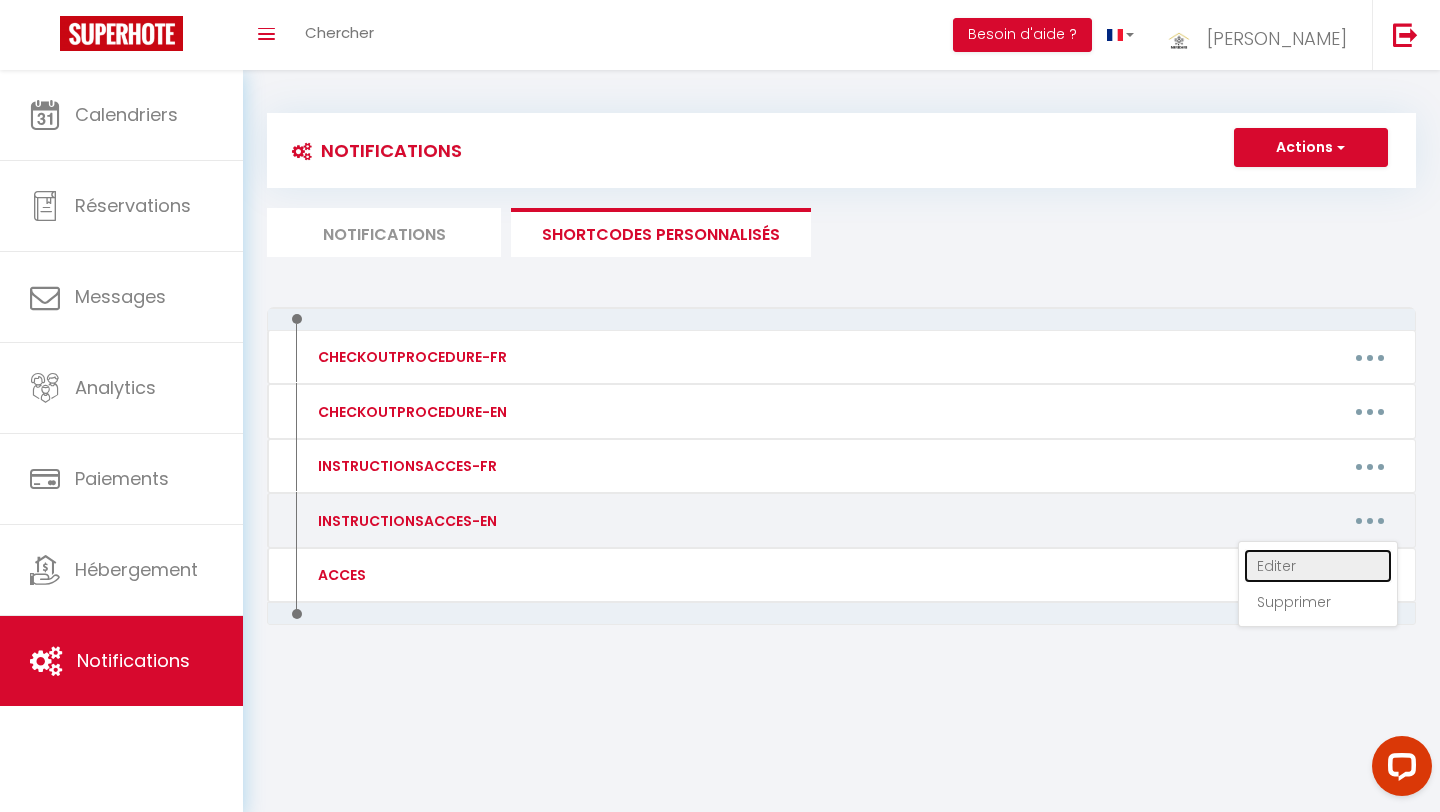 click on "Editer" at bounding box center (1318, 566) 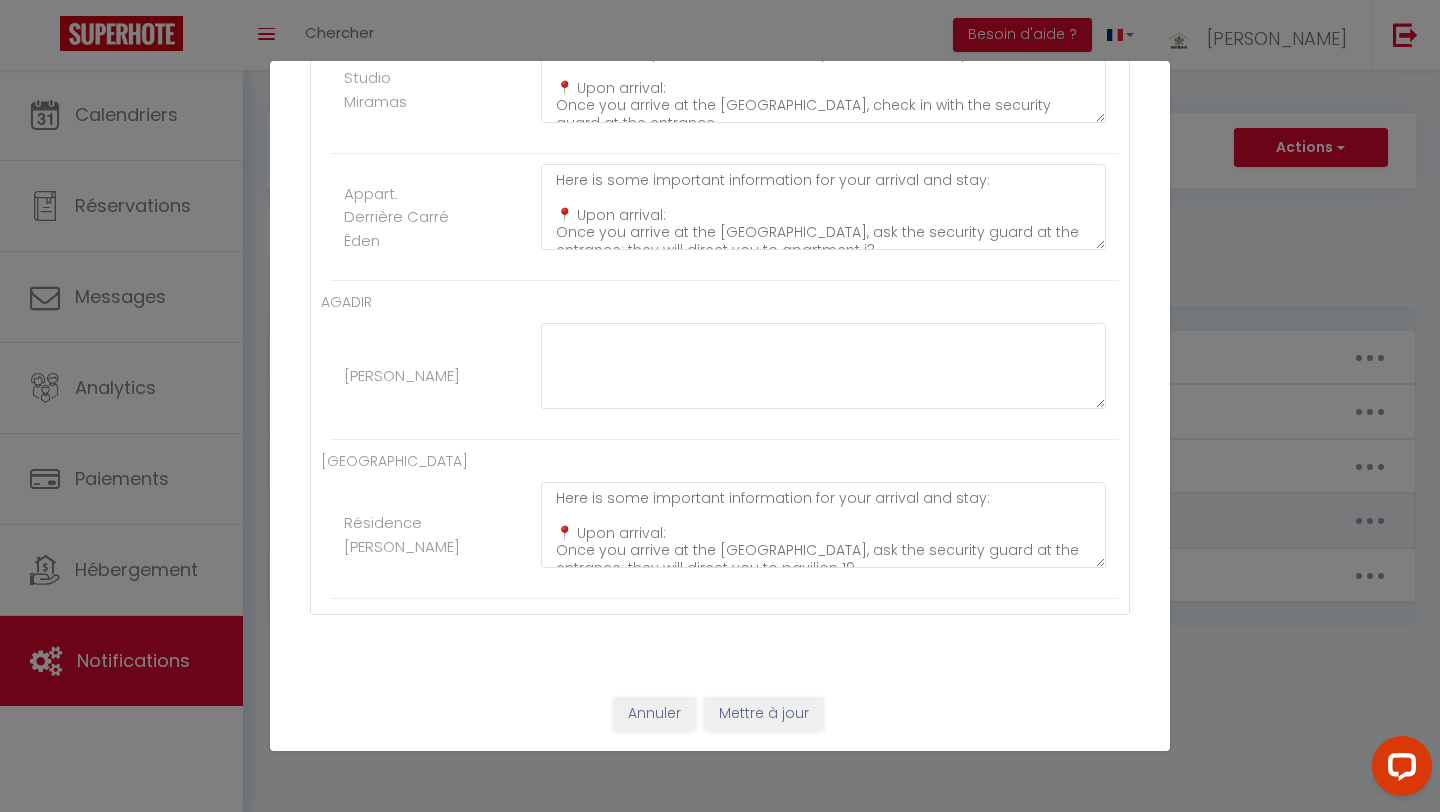 scroll, scrollTop: 0, scrollLeft: 0, axis: both 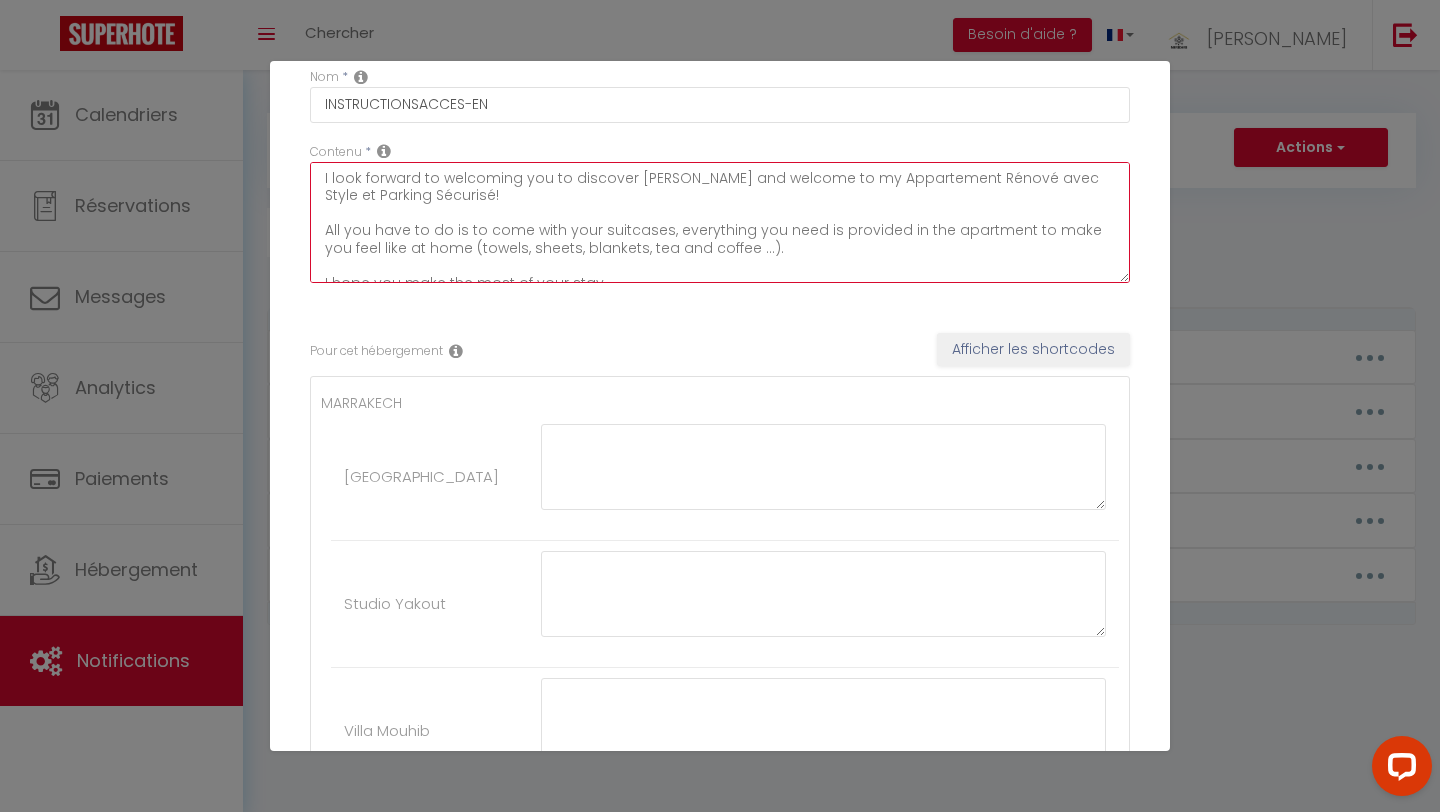click on "I look forward to welcoming you to discover [PERSON_NAME] and welcome to my Appartement Rénové avec Style et Parking Sécurisé!
All you have to do is to come with your suitcases, everything you need is provided in the apartment to make you feel like at home (towels, sheets, blankets, tea and coffee ...).
I hope you make the most of your stay." at bounding box center [720, 222] 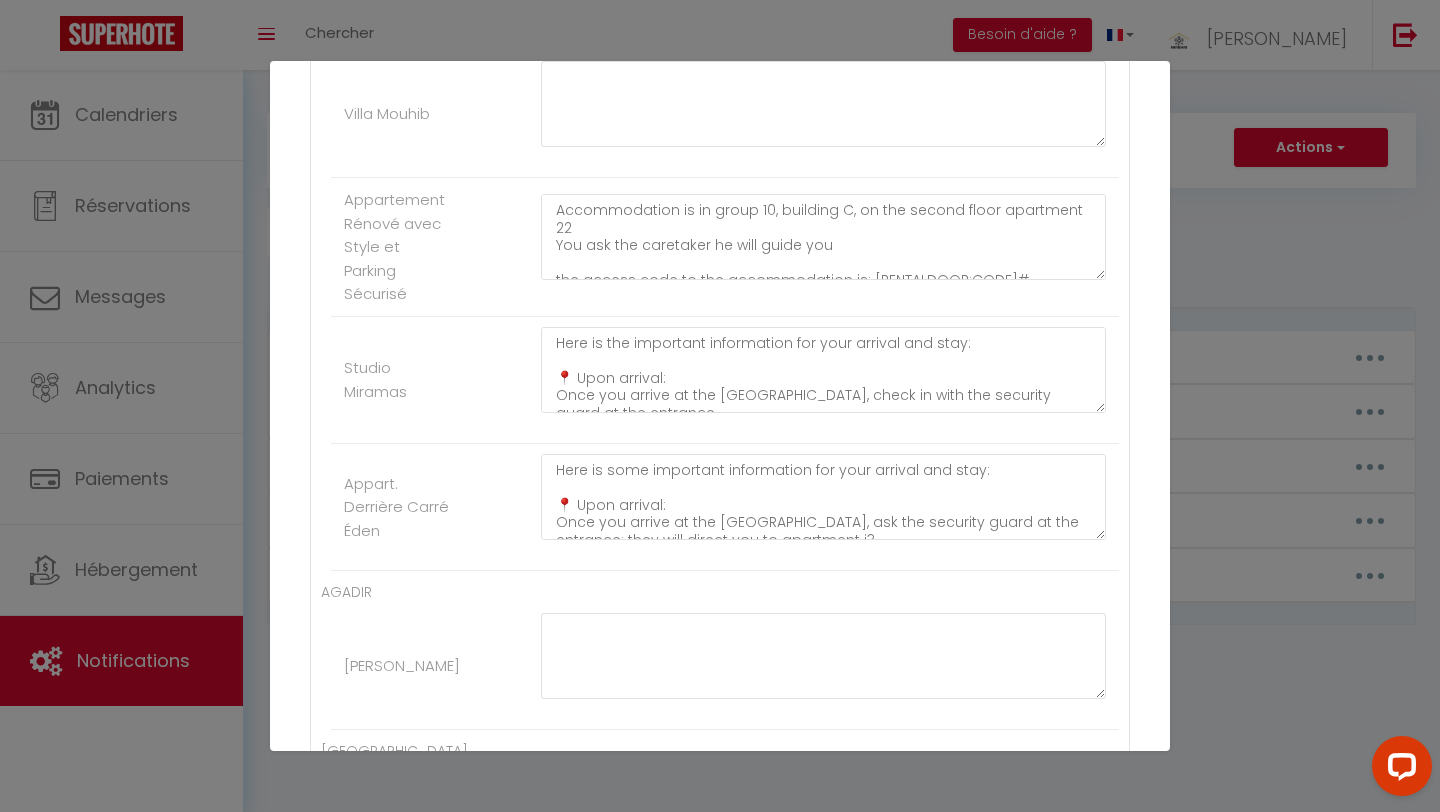 scroll, scrollTop: 995, scrollLeft: 0, axis: vertical 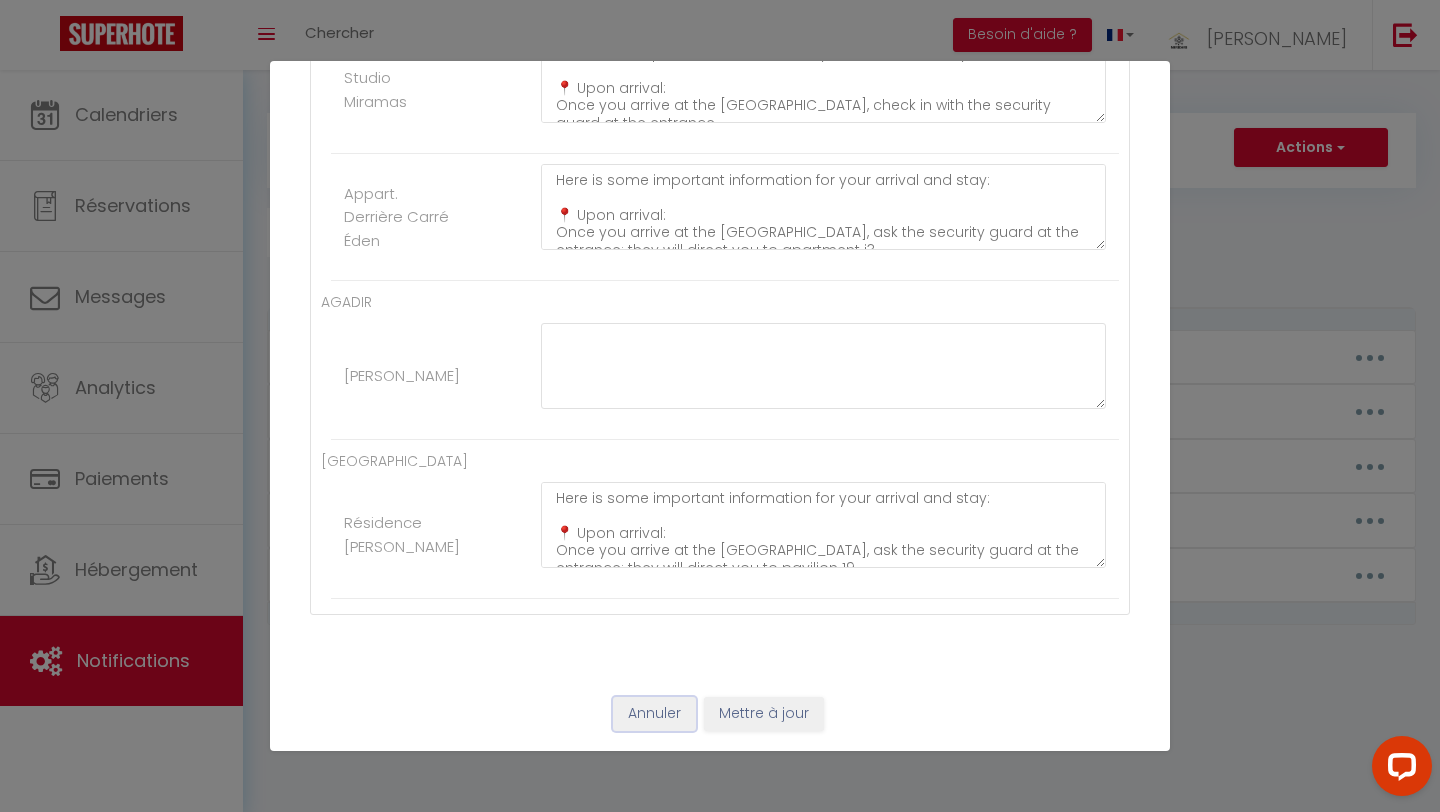 click on "Annuler" at bounding box center (654, 714) 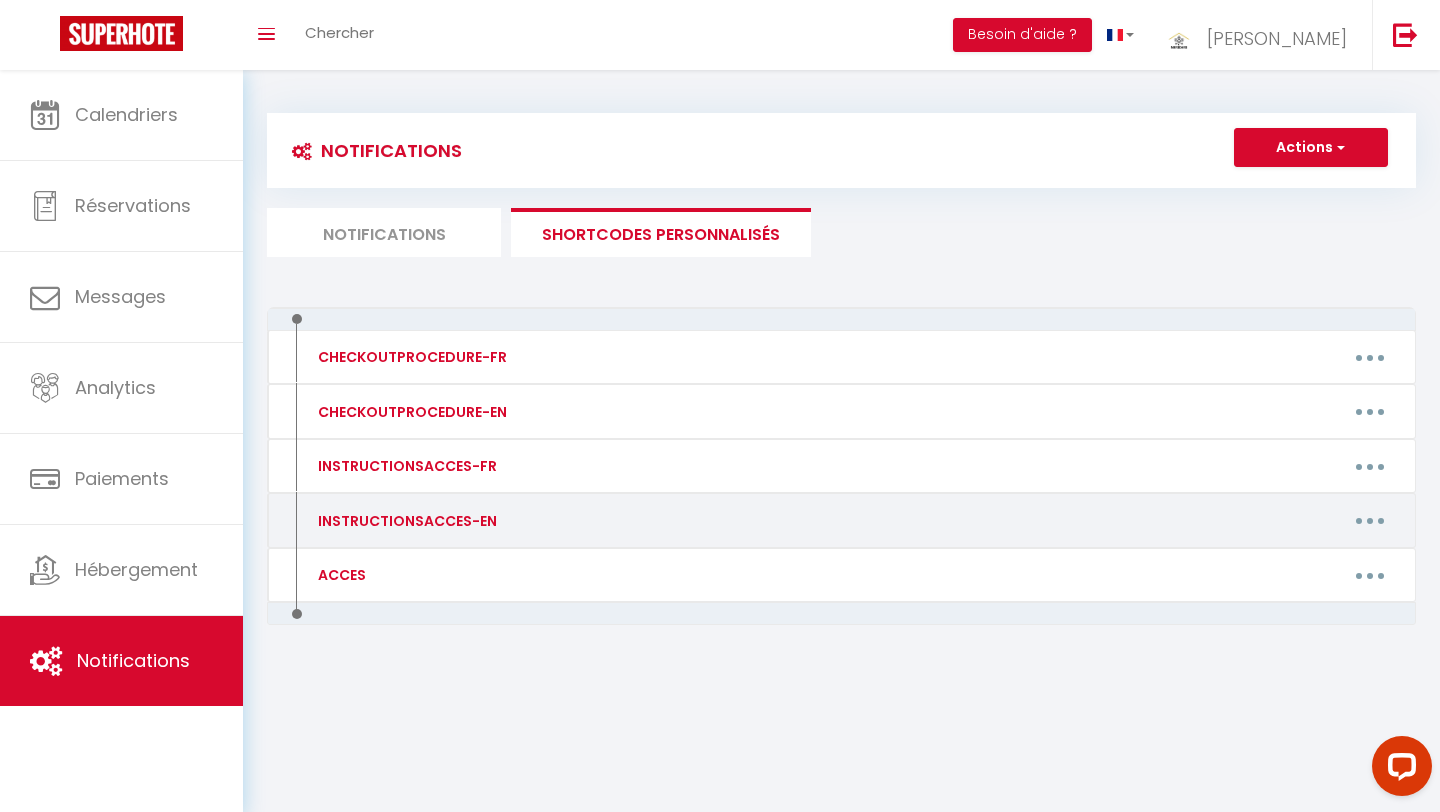 click at bounding box center (1370, 521) 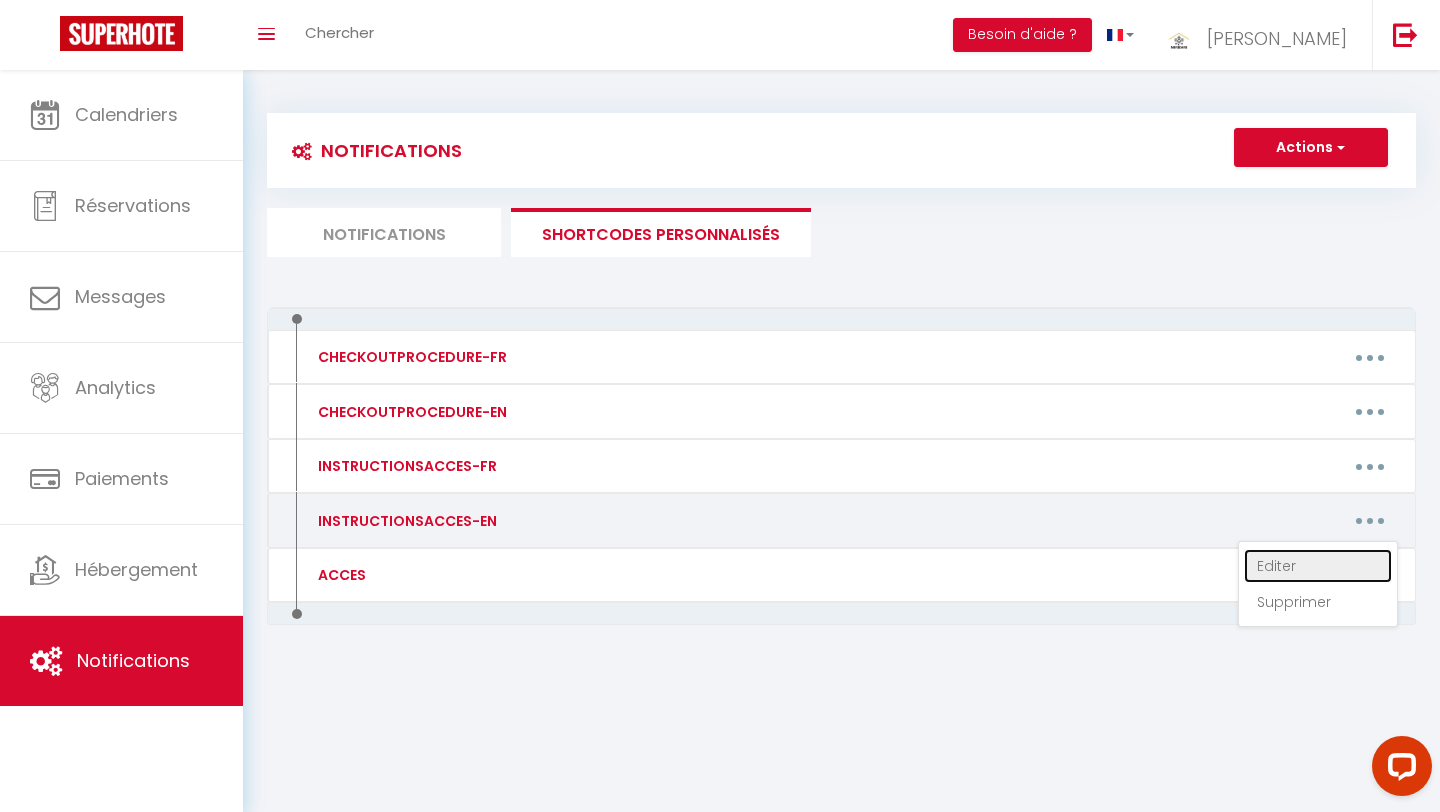 click on "Editer" at bounding box center [1318, 566] 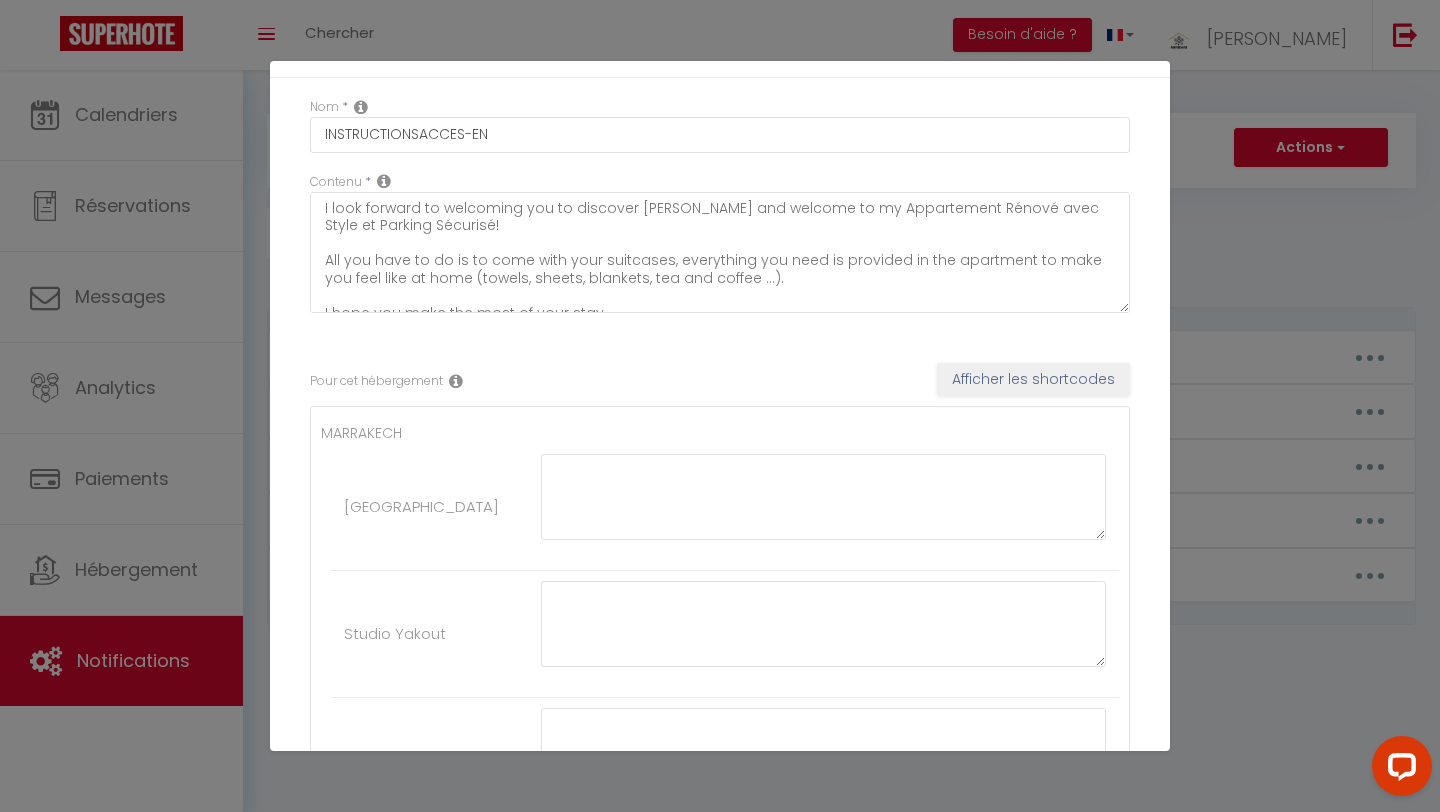 scroll, scrollTop: 0, scrollLeft: 0, axis: both 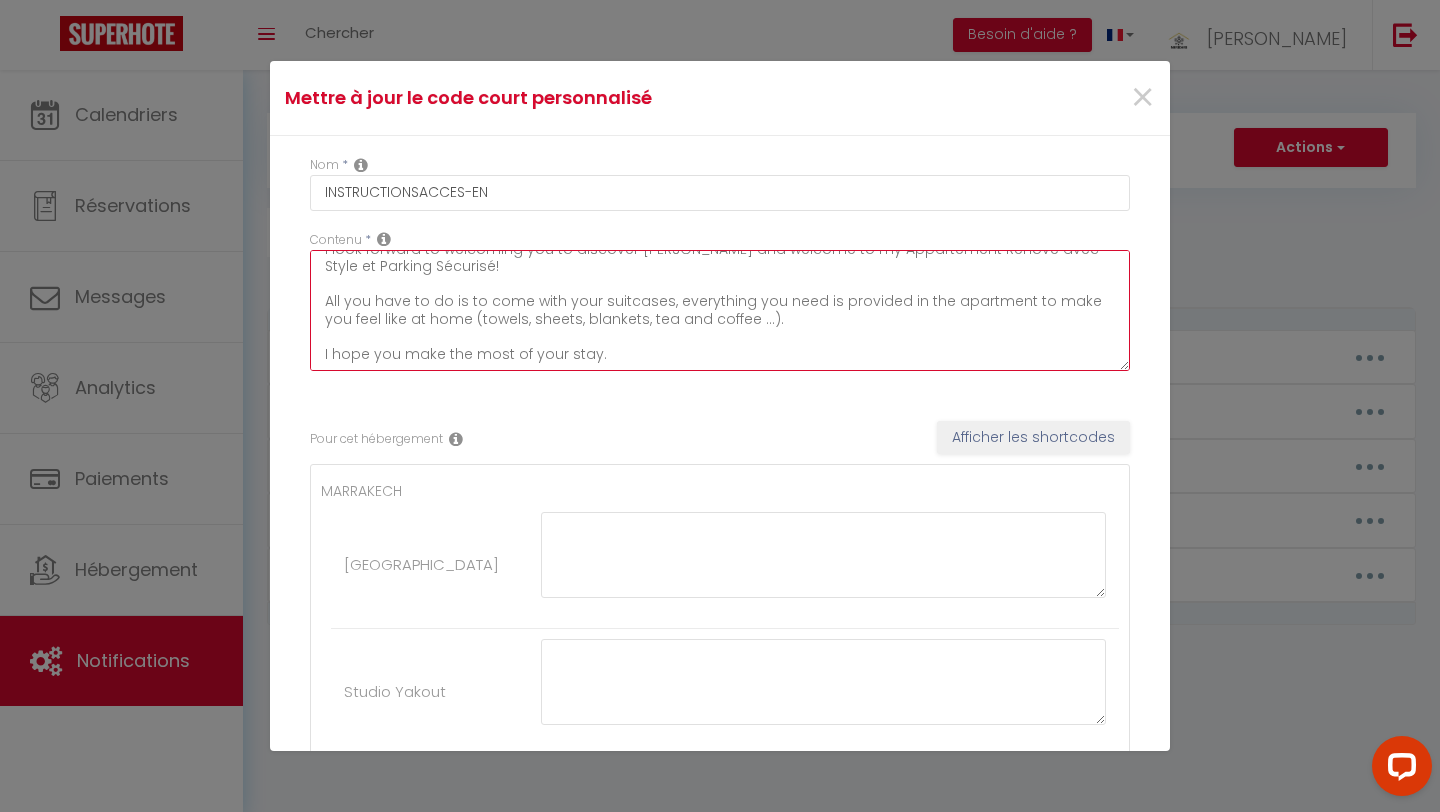 drag, startPoint x: 609, startPoint y: 324, endPoint x: 722, endPoint y: 323, distance: 113.004425 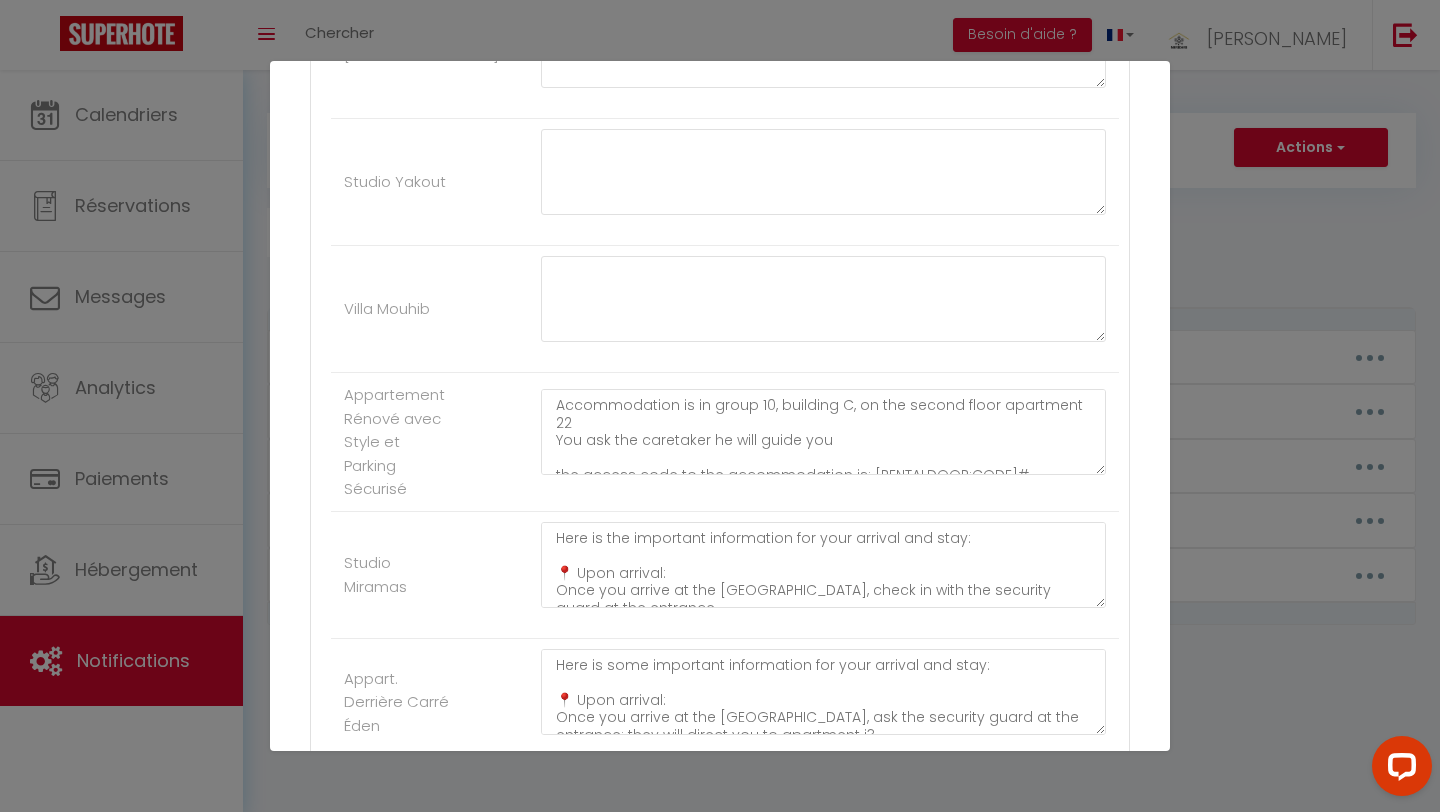 scroll, scrollTop: 506, scrollLeft: 0, axis: vertical 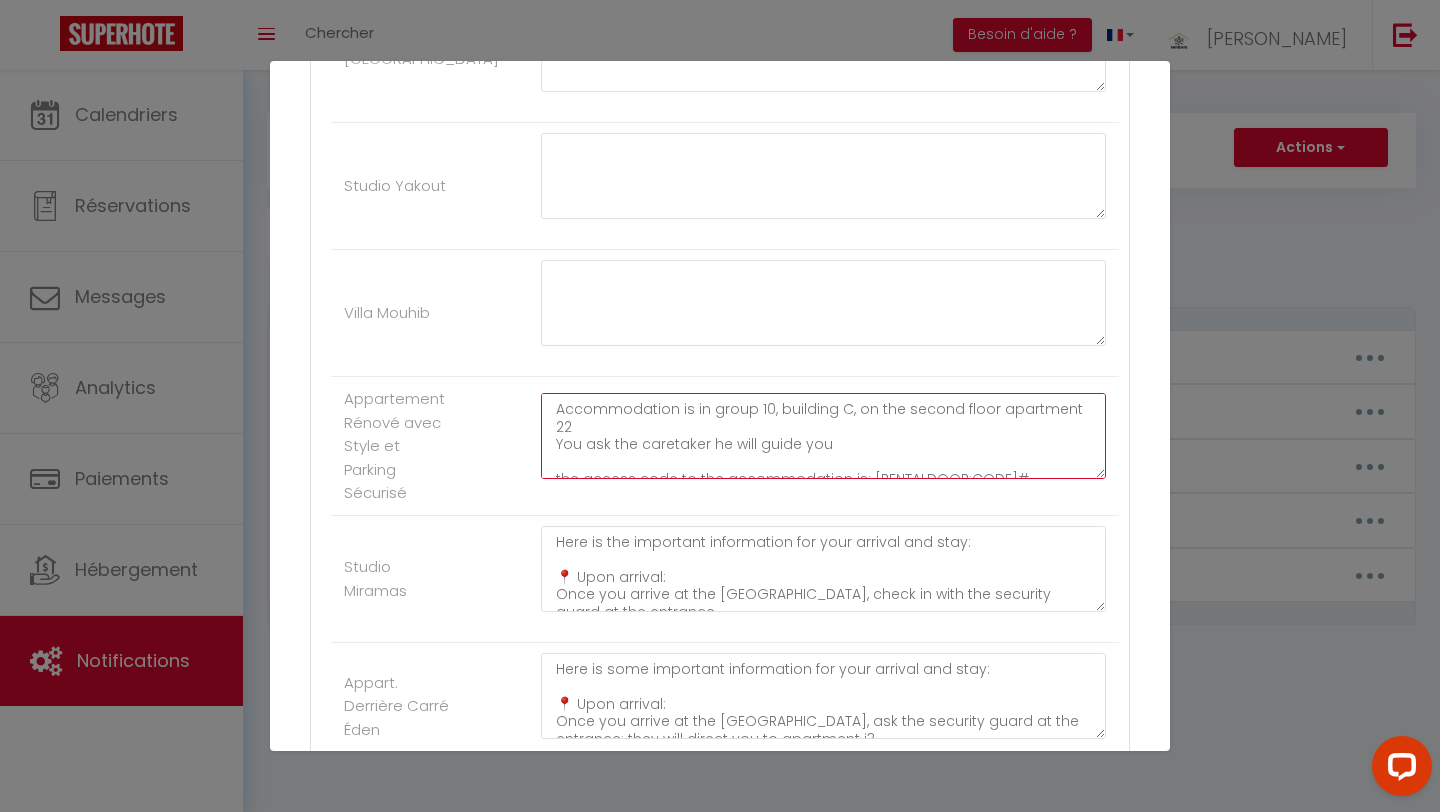 drag, startPoint x: 1025, startPoint y: 460, endPoint x: 553, endPoint y: 409, distance: 474.7473 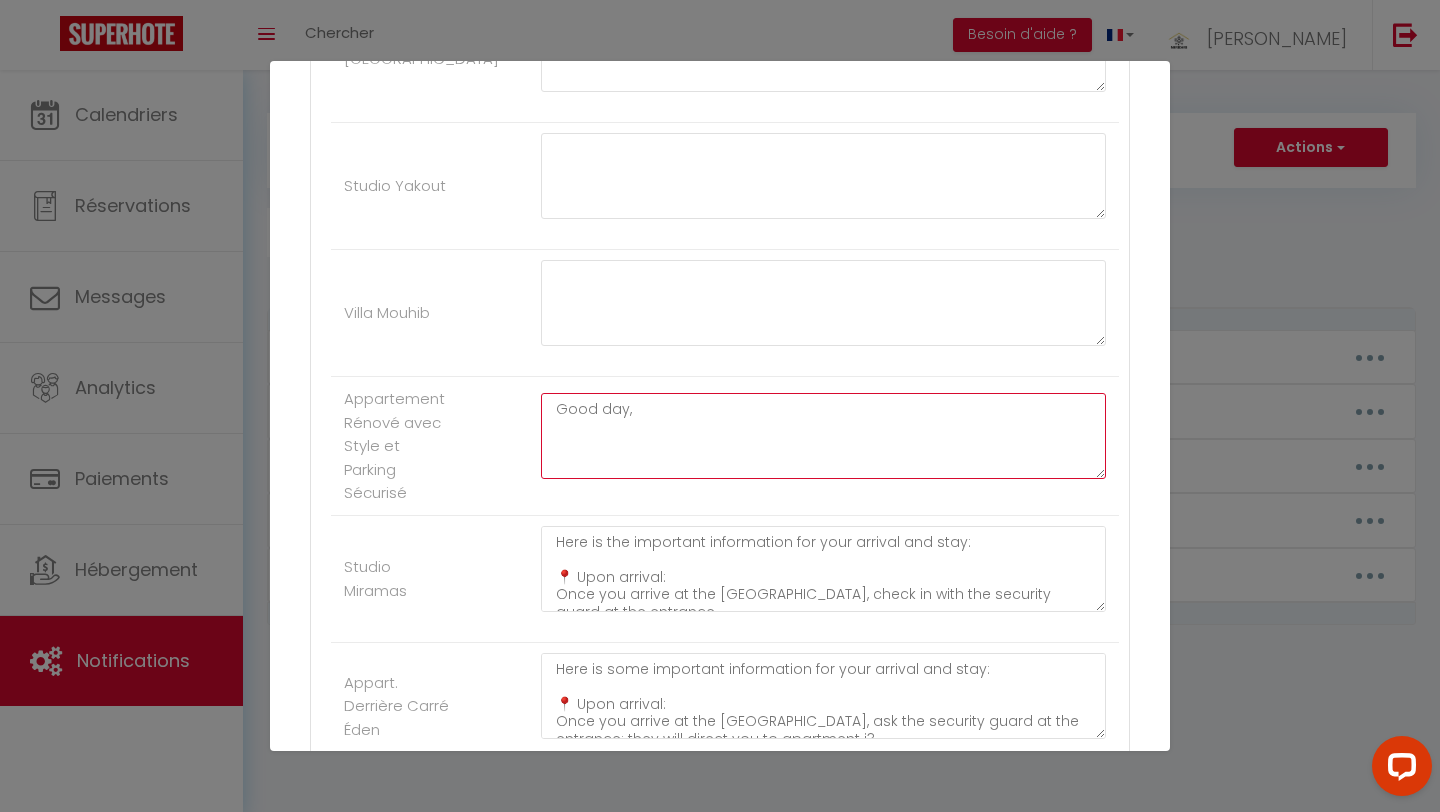 drag, startPoint x: 553, startPoint y: 410, endPoint x: 740, endPoint y: 498, distance: 206.67123 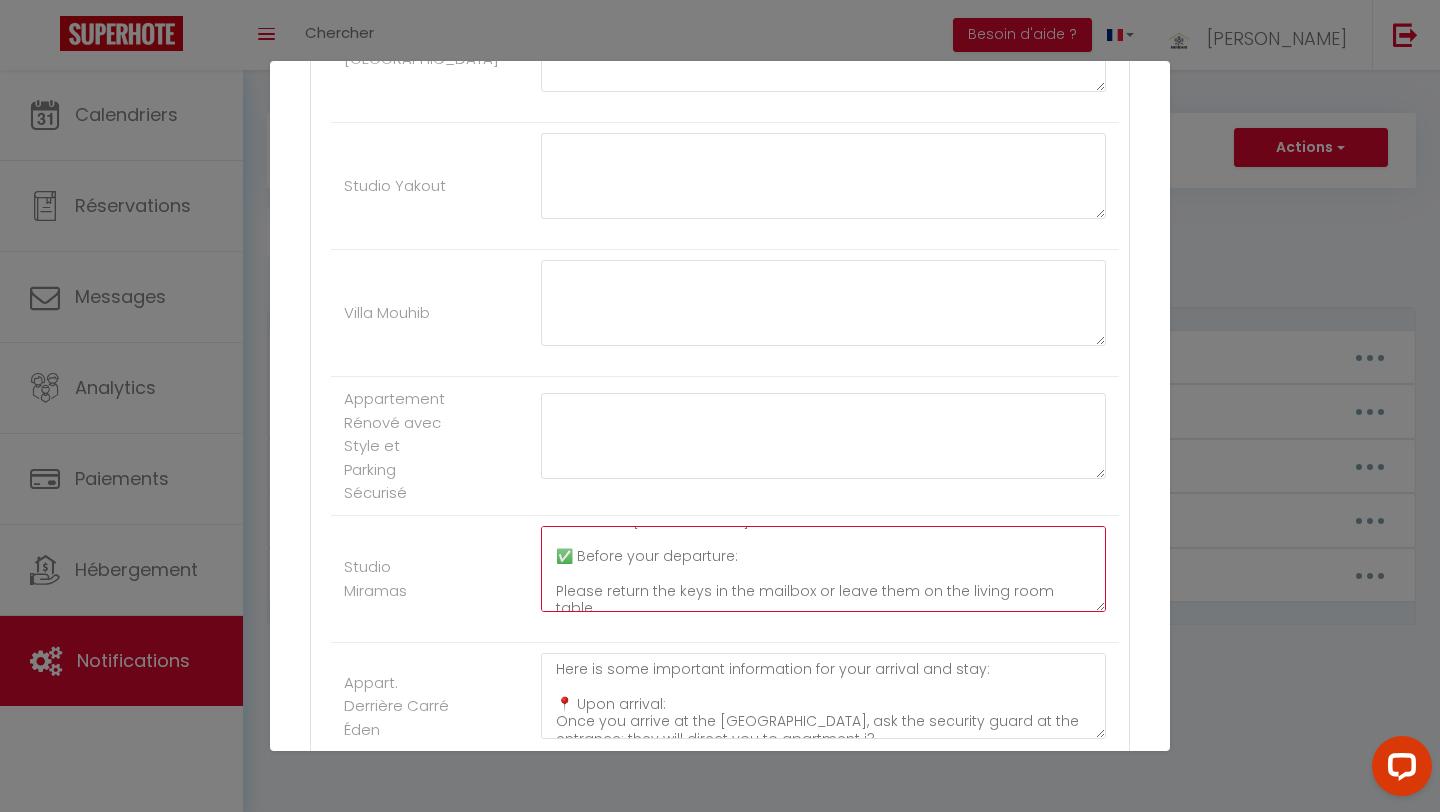 scroll, scrollTop: 297, scrollLeft: 0, axis: vertical 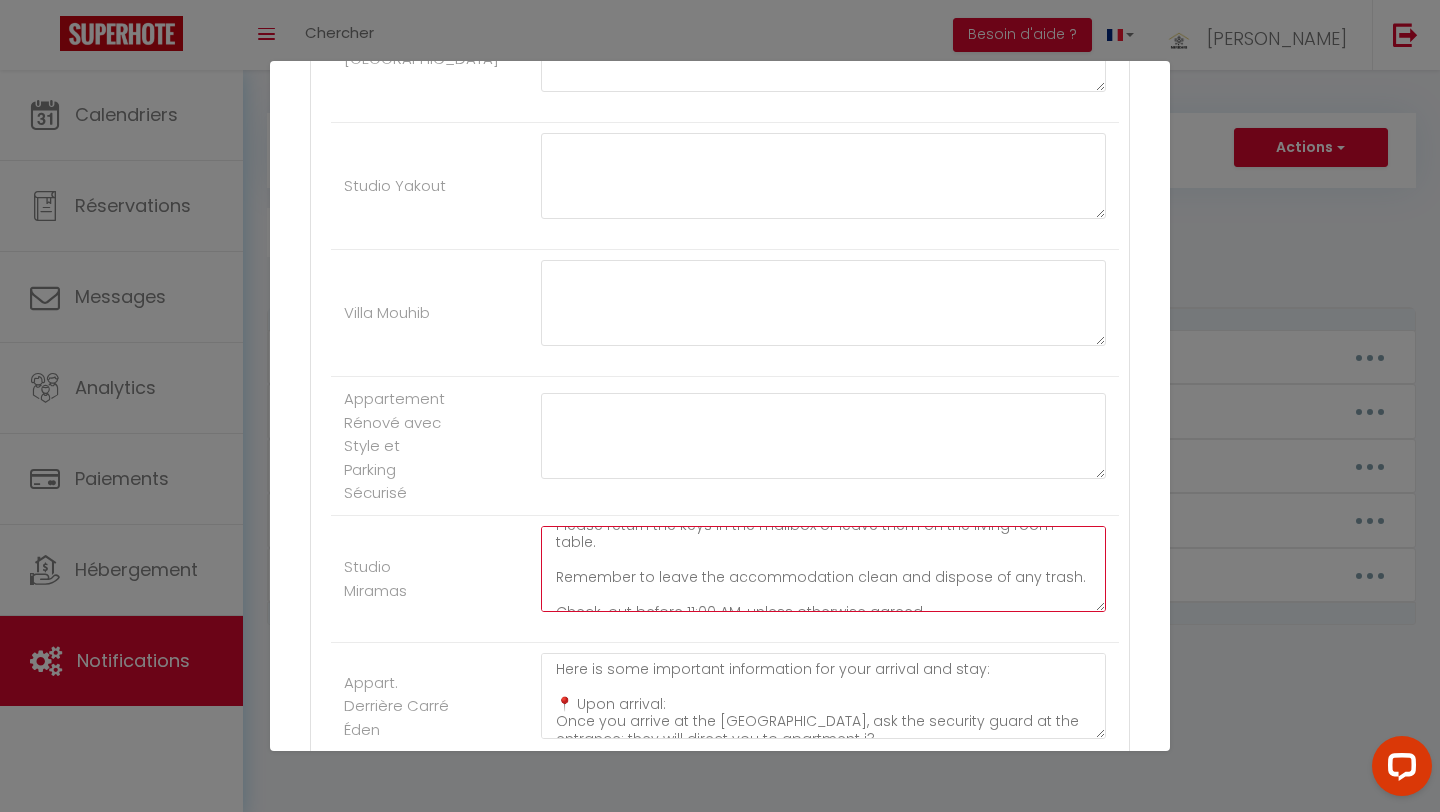 drag, startPoint x: 554, startPoint y: 541, endPoint x: 675, endPoint y: 621, distance: 145.05516 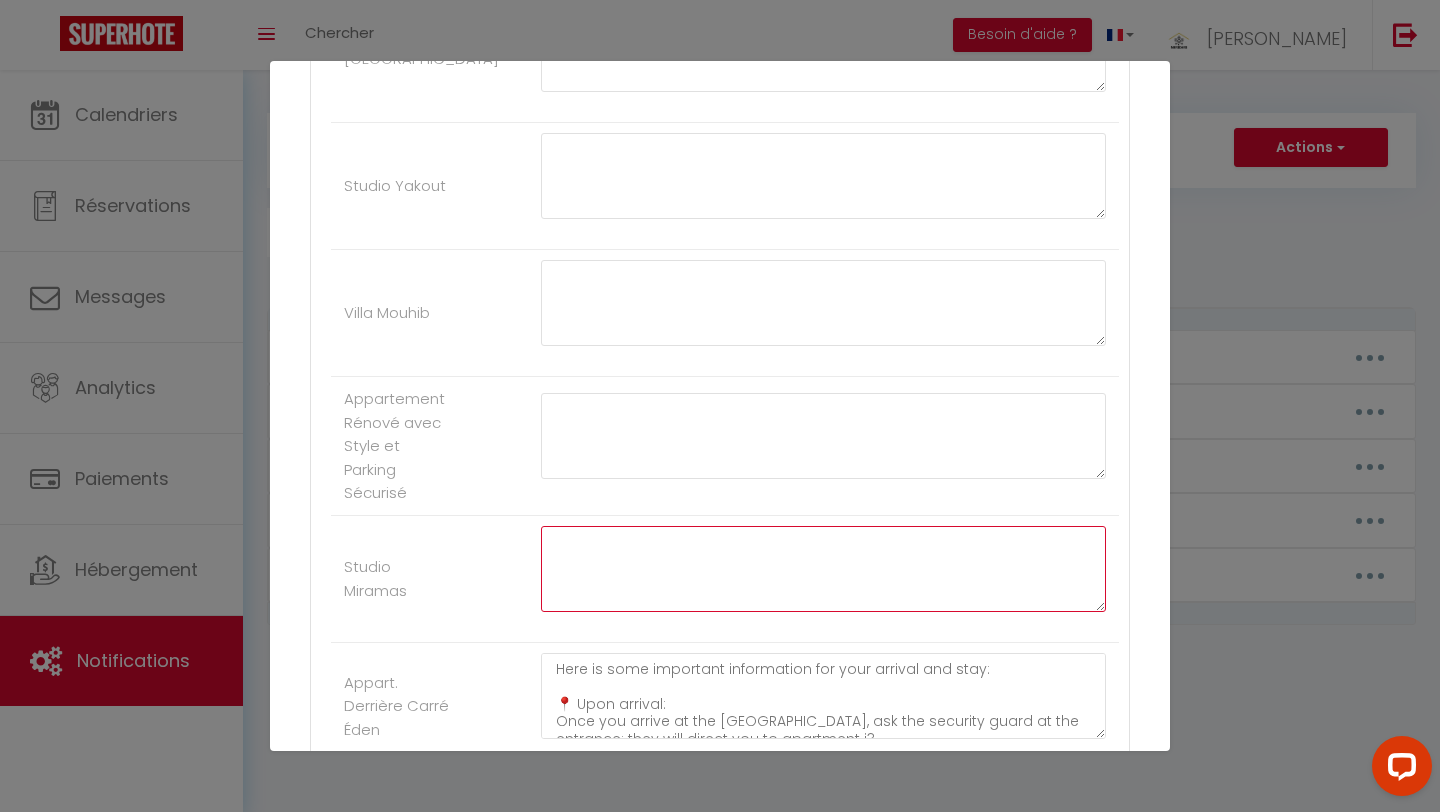 scroll, scrollTop: 0, scrollLeft: 0, axis: both 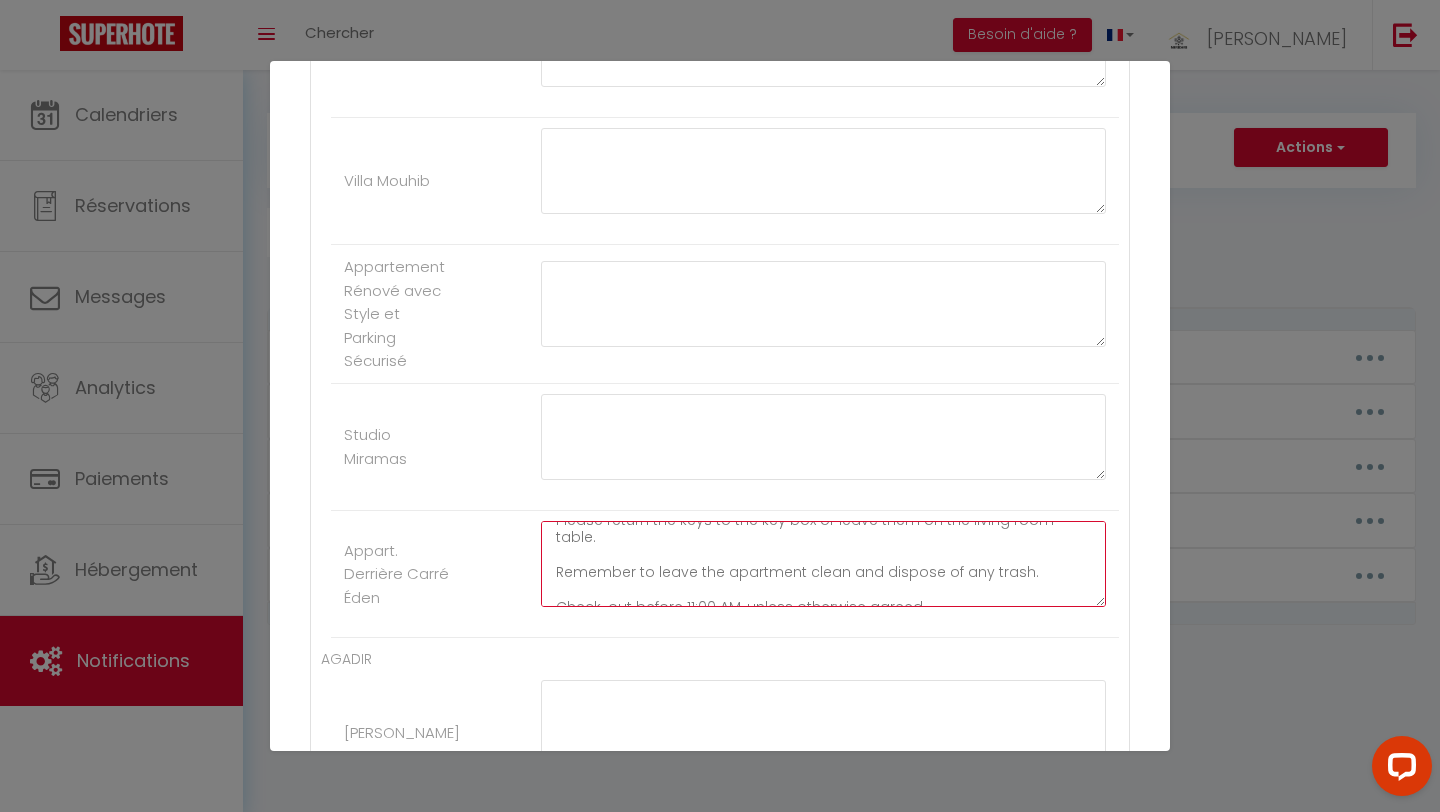 drag, startPoint x: 554, startPoint y: 538, endPoint x: 703, endPoint y: 678, distance: 204.45293 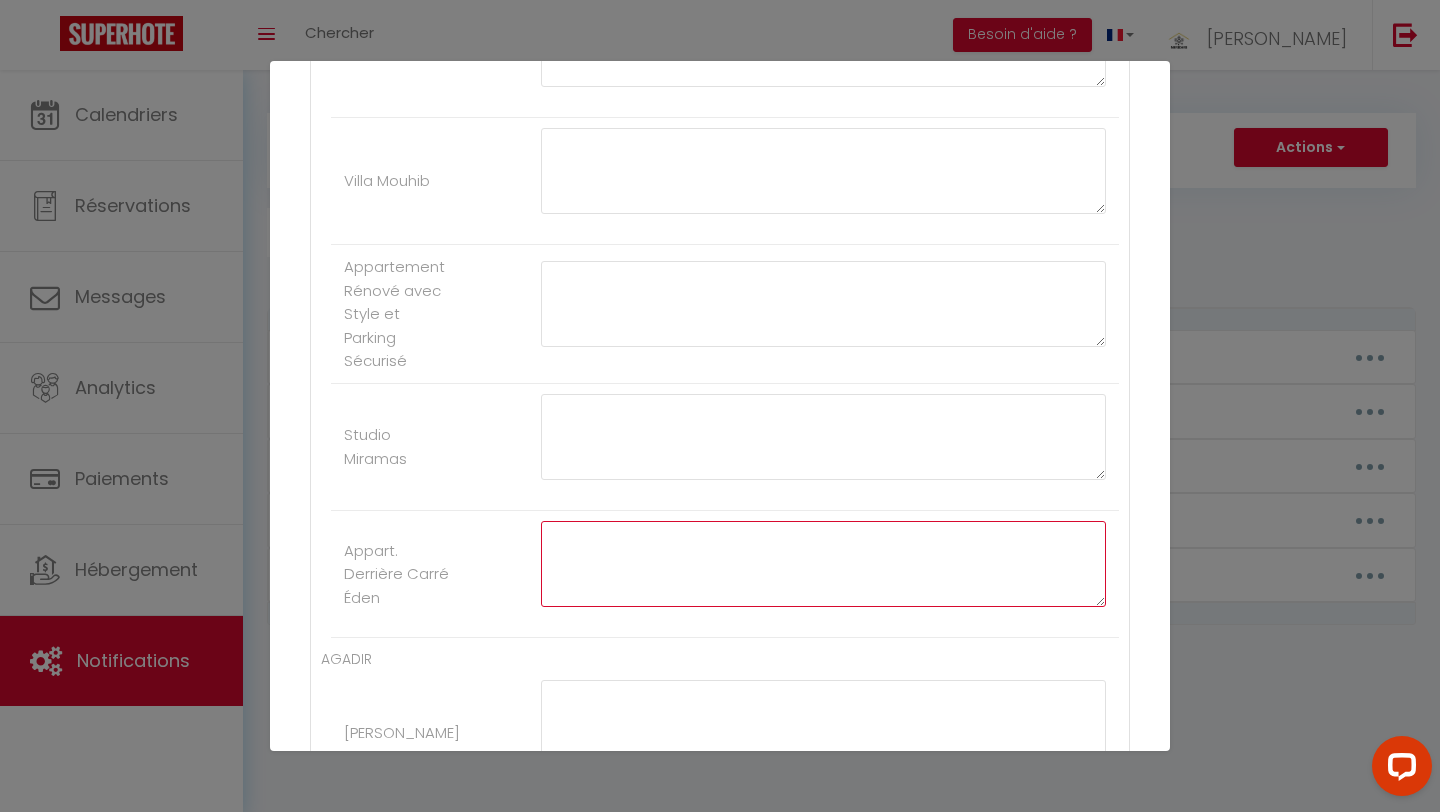 scroll, scrollTop: 0, scrollLeft: 0, axis: both 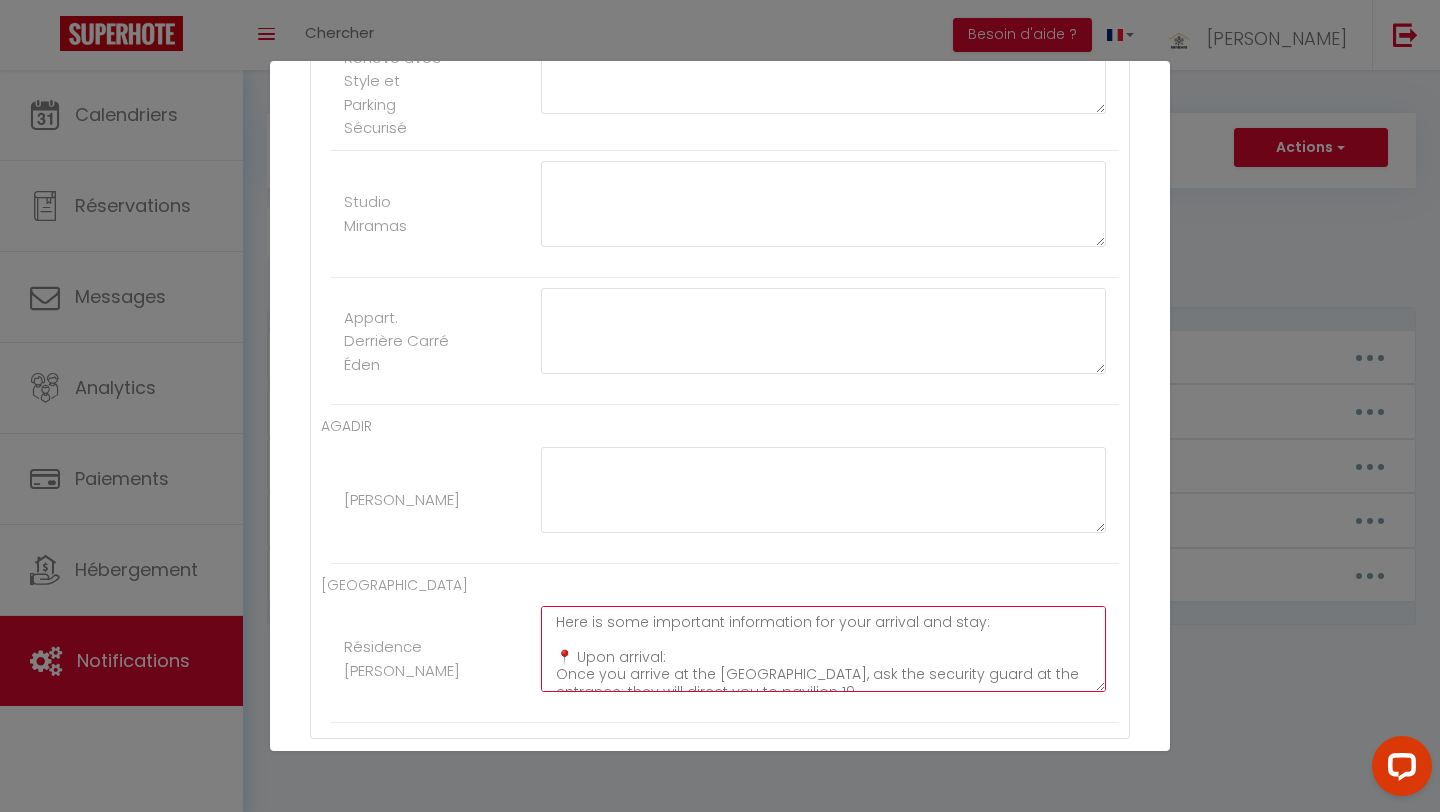 click on "Here is some important information for your arrival and stay:
📍 Upon arrival:
Once you arrive at the [GEOGRAPHIC_DATA], ask the security guard at the entrance: they will direct you to pavilion 19.
Next to the entrance door, you will find a secure key box.
📦 Code: 2106
The keys are inside. Check-in is free from 3 p.m.
📶 Wi-Fi:
Network name: Inwi Home 4G 36F645
Password: [SECURITY_DATA]
✅ Before your departure:
Please return the keys to the key box or leave them on the living room table.
Remember to leave the accommodation clean and dispose of any trash.
Check-out before 11:00 a.m., unless otherwise agreed." at bounding box center [823, -316] 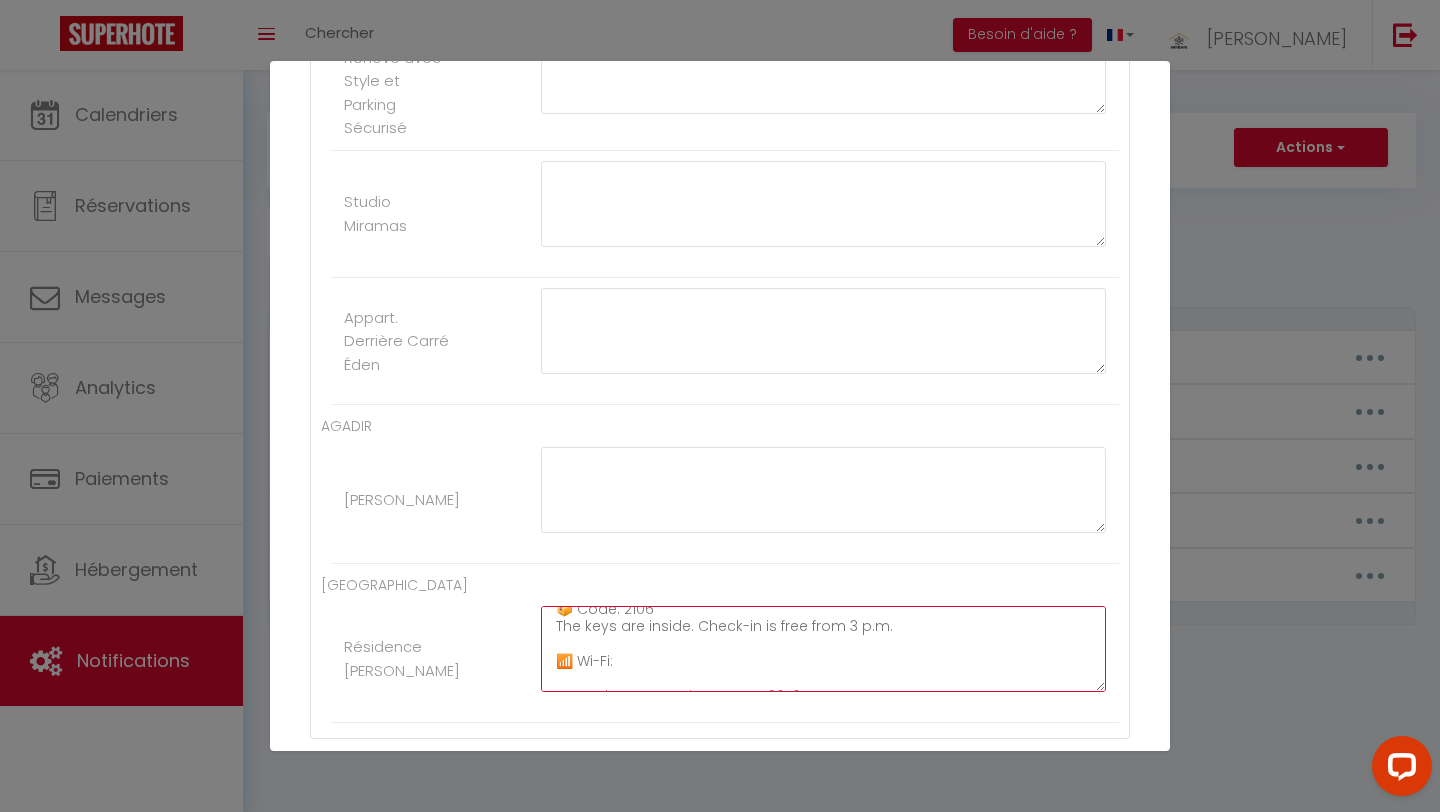 scroll, scrollTop: 315, scrollLeft: 0, axis: vertical 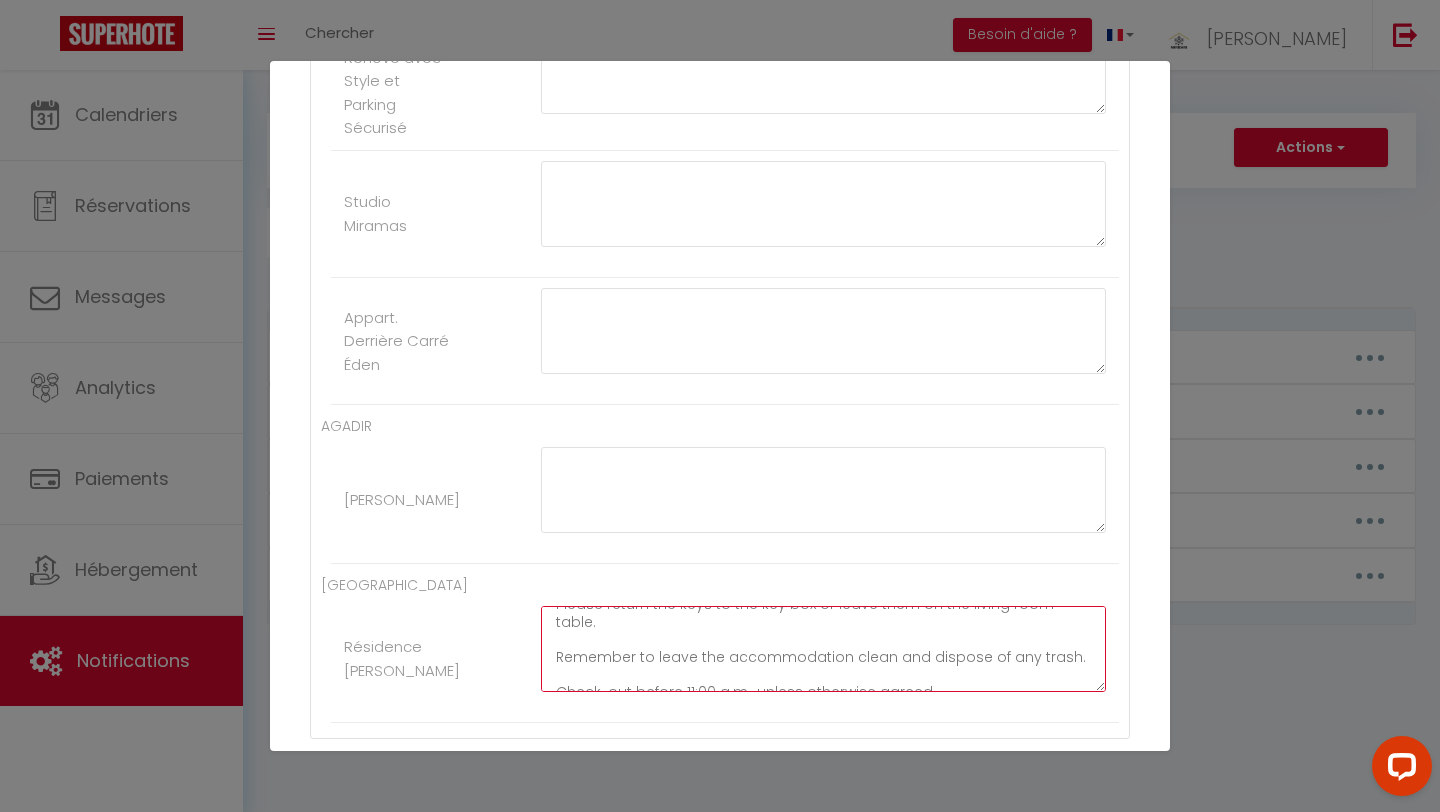 drag, startPoint x: 554, startPoint y: 626, endPoint x: 748, endPoint y: 712, distance: 212.20744 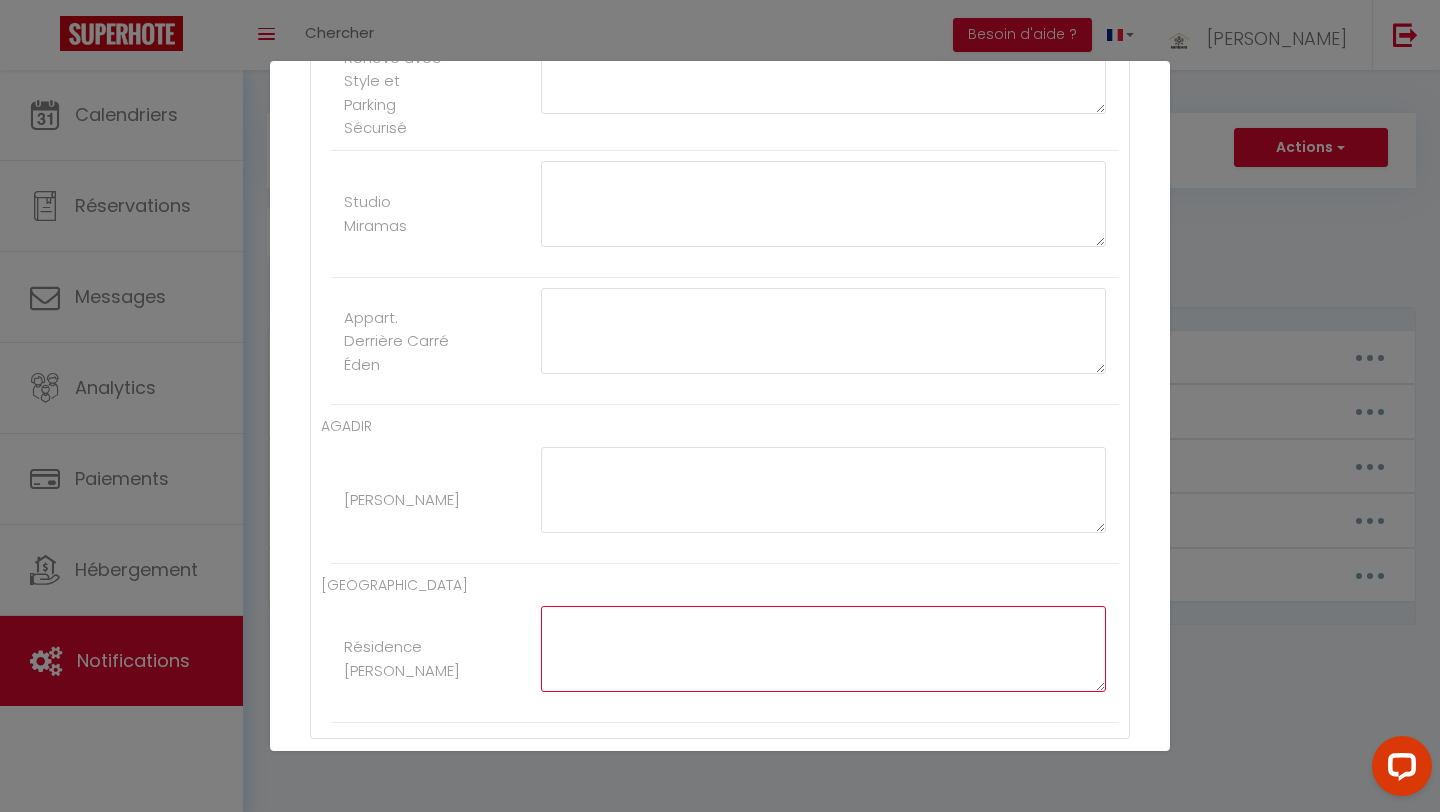 scroll, scrollTop: 0, scrollLeft: 0, axis: both 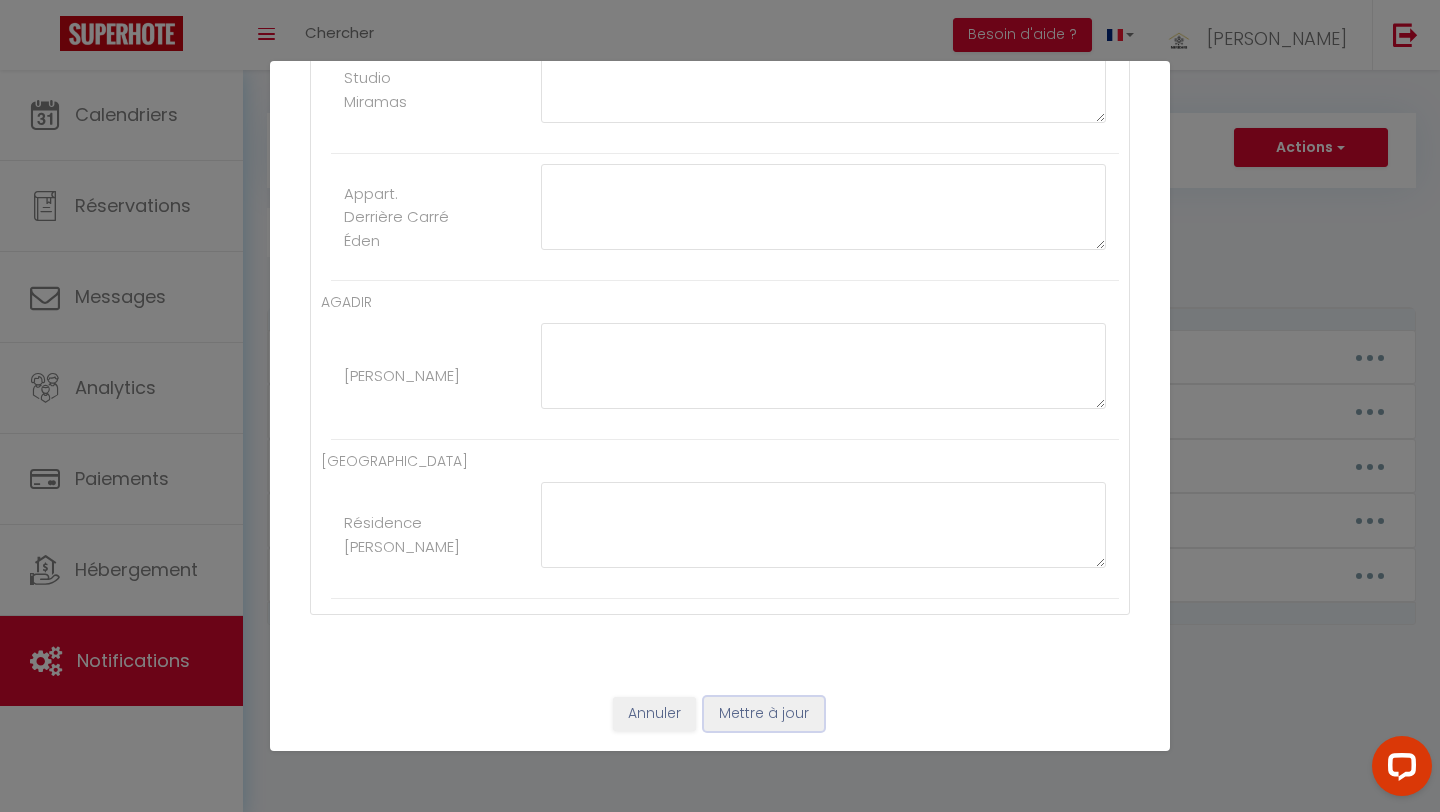 click on "Mettre à jour" at bounding box center [764, 714] 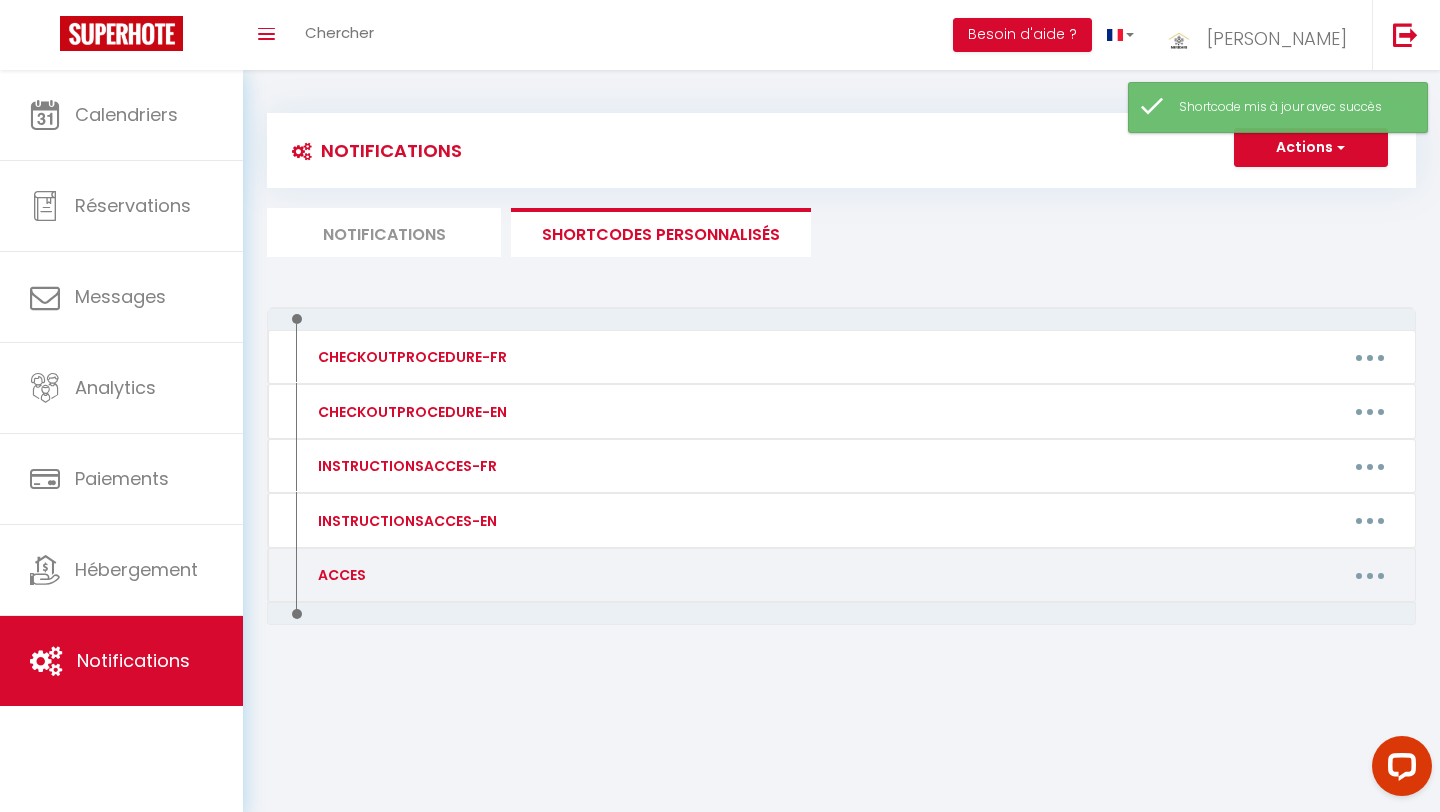 click at bounding box center [1370, 575] 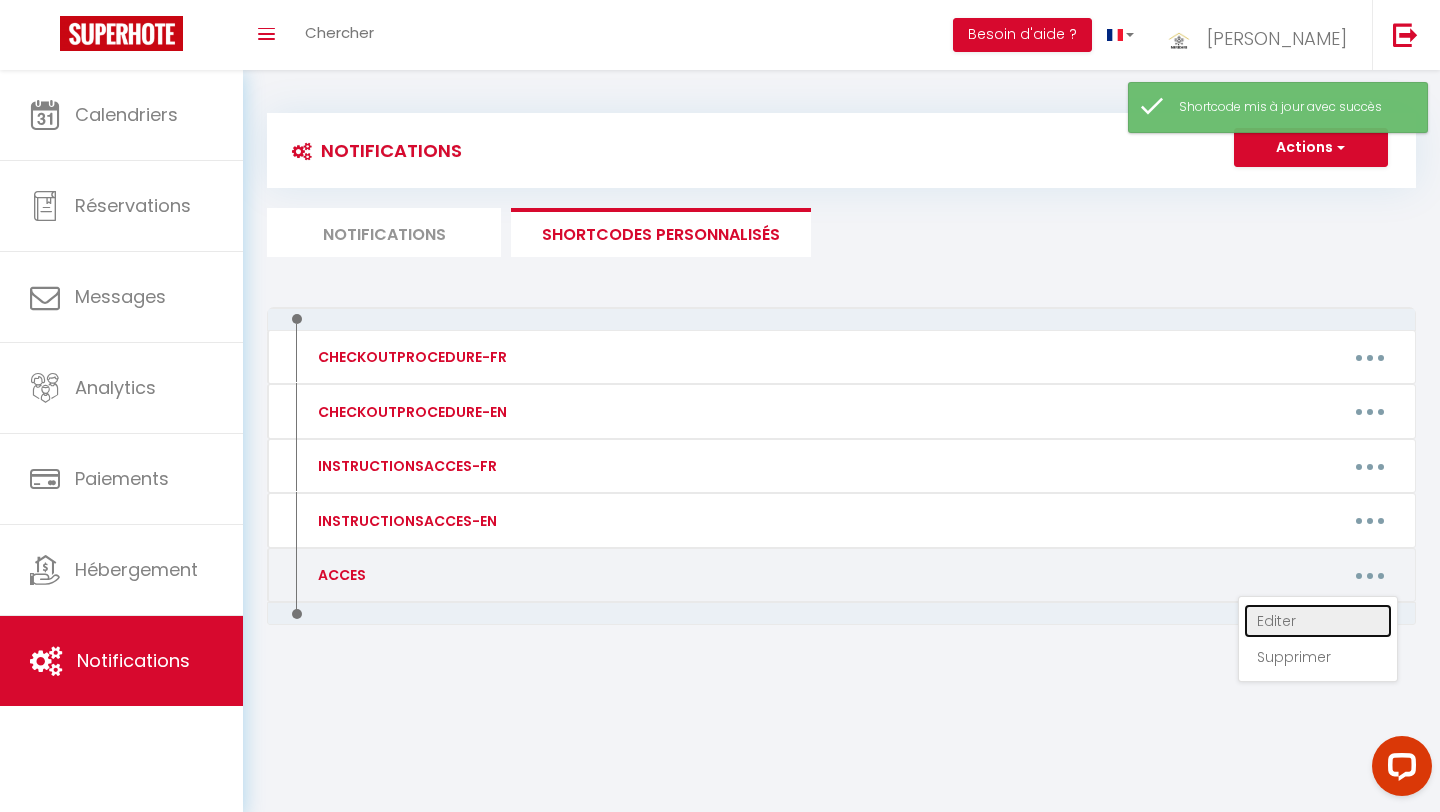 click on "Editer" at bounding box center (1318, 621) 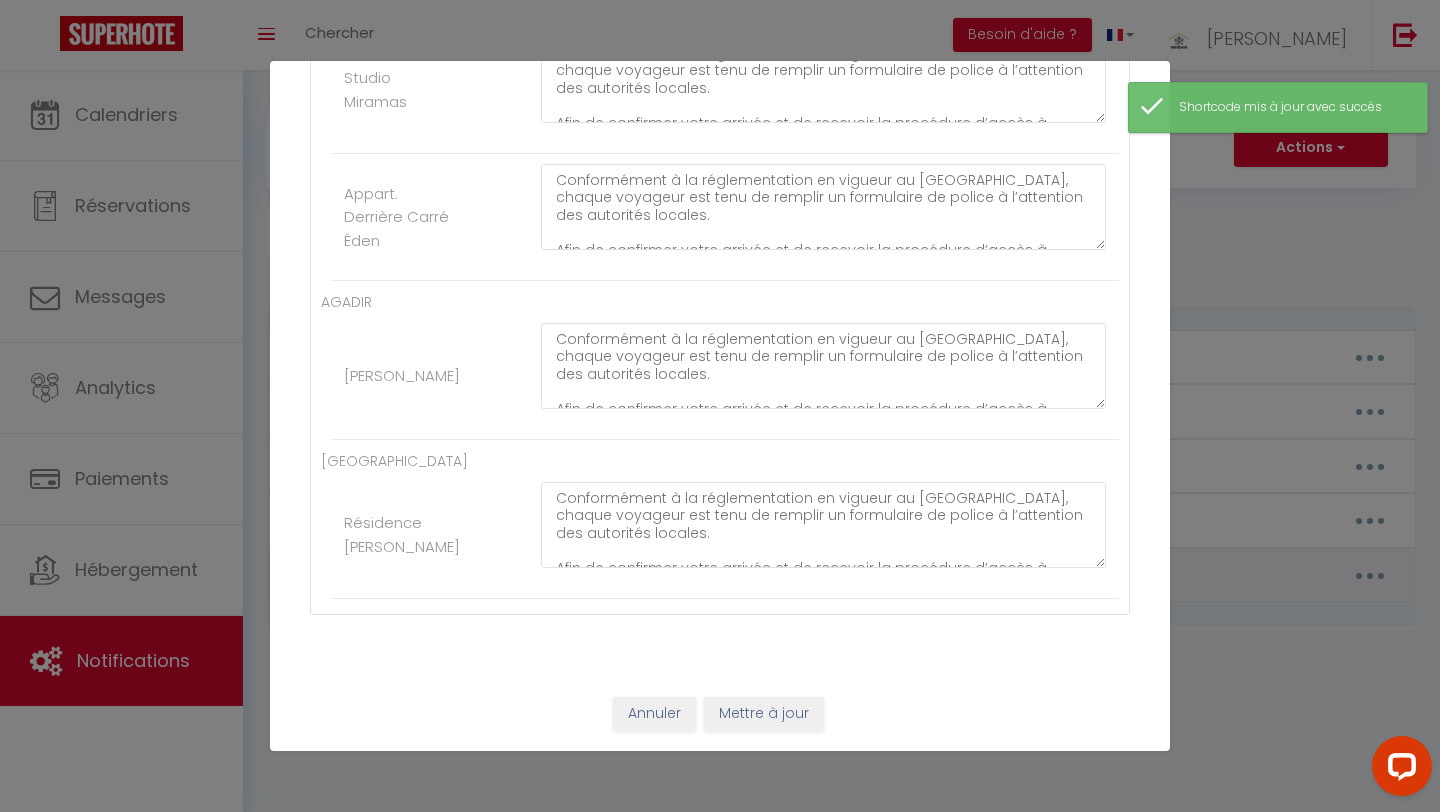scroll, scrollTop: 0, scrollLeft: 0, axis: both 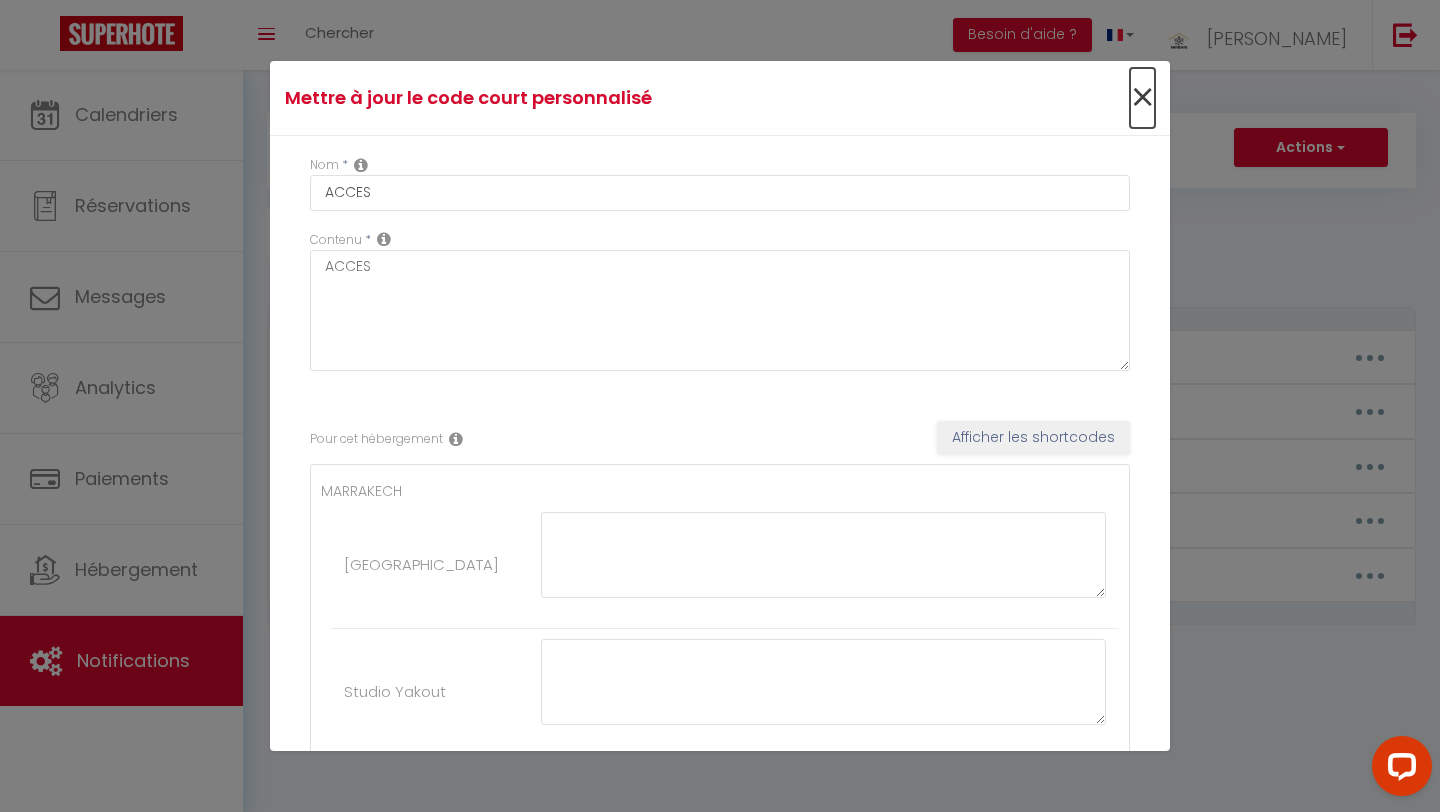 click on "×" at bounding box center (1142, 98) 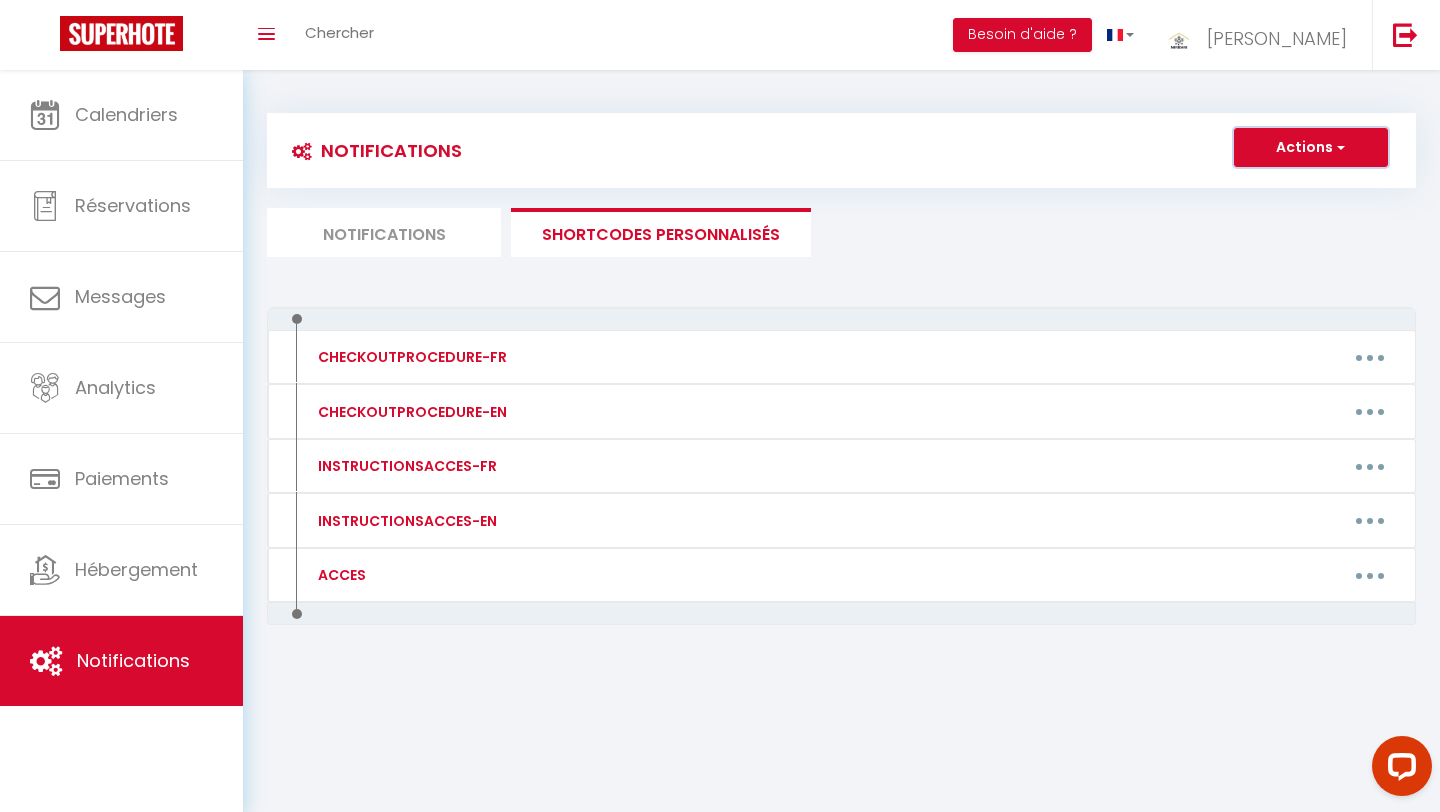 click on "Actions" at bounding box center [1311, 148] 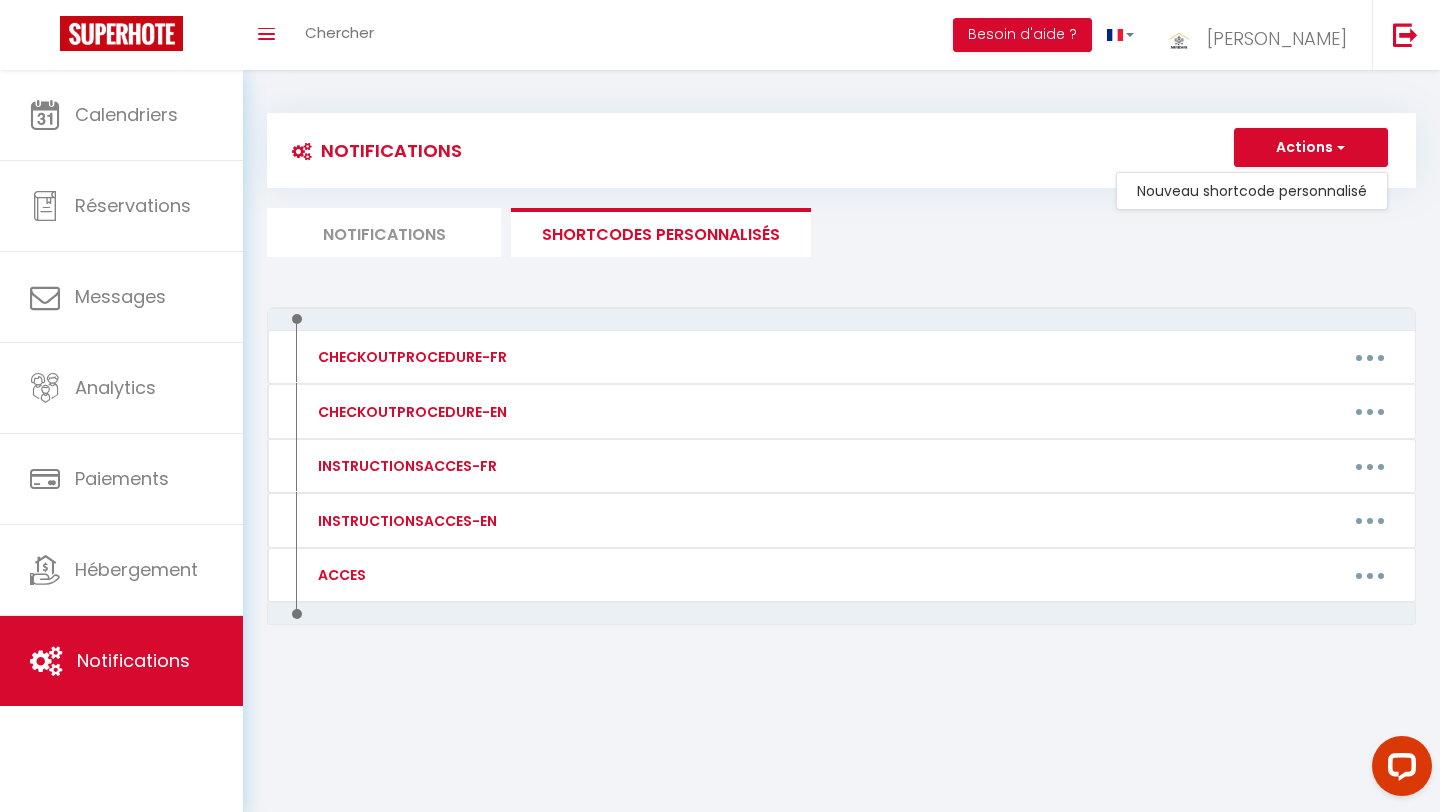 click on "Notifications   SHORTCODES PERSONNALISÉS" at bounding box center (841, 232) 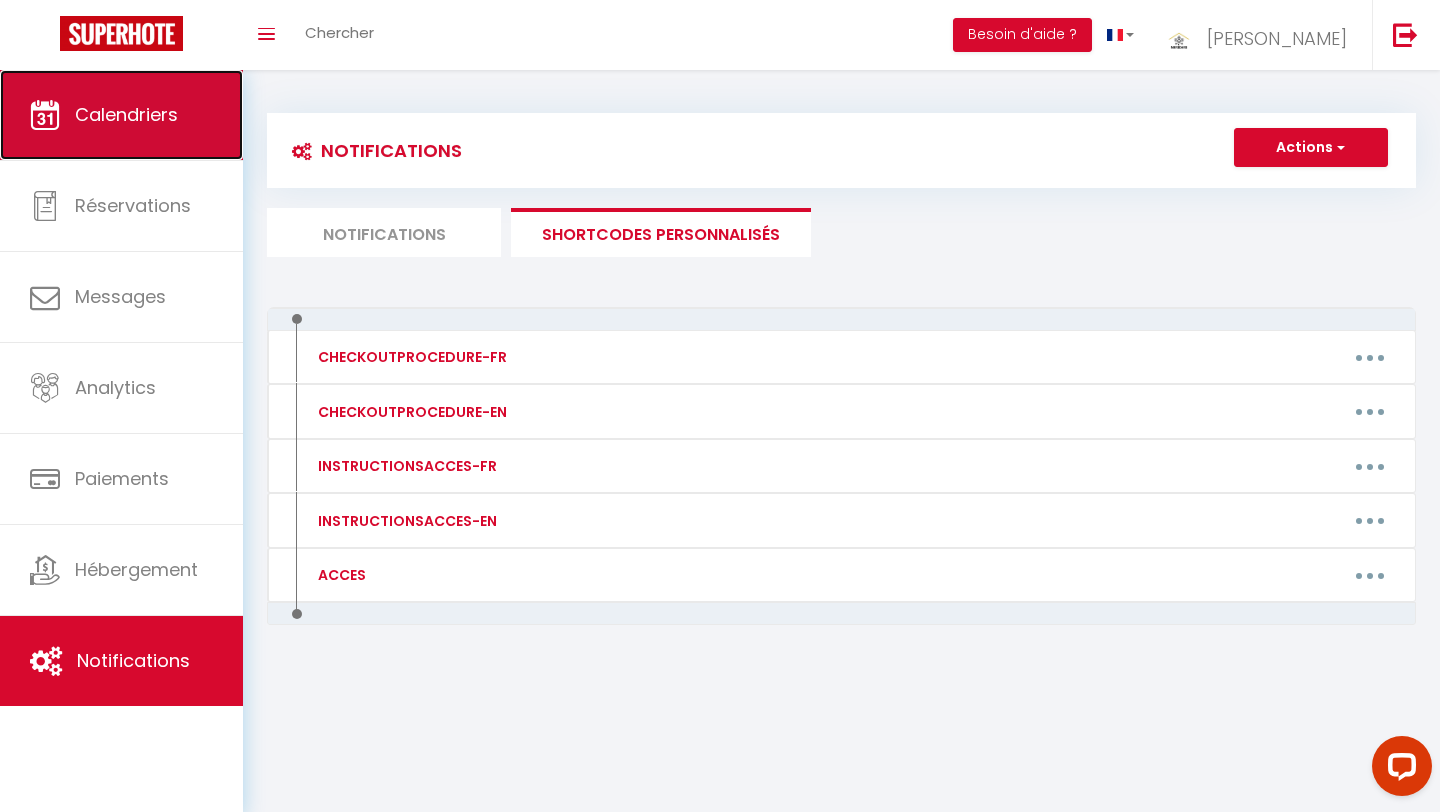 click on "Calendriers" at bounding box center [121, 115] 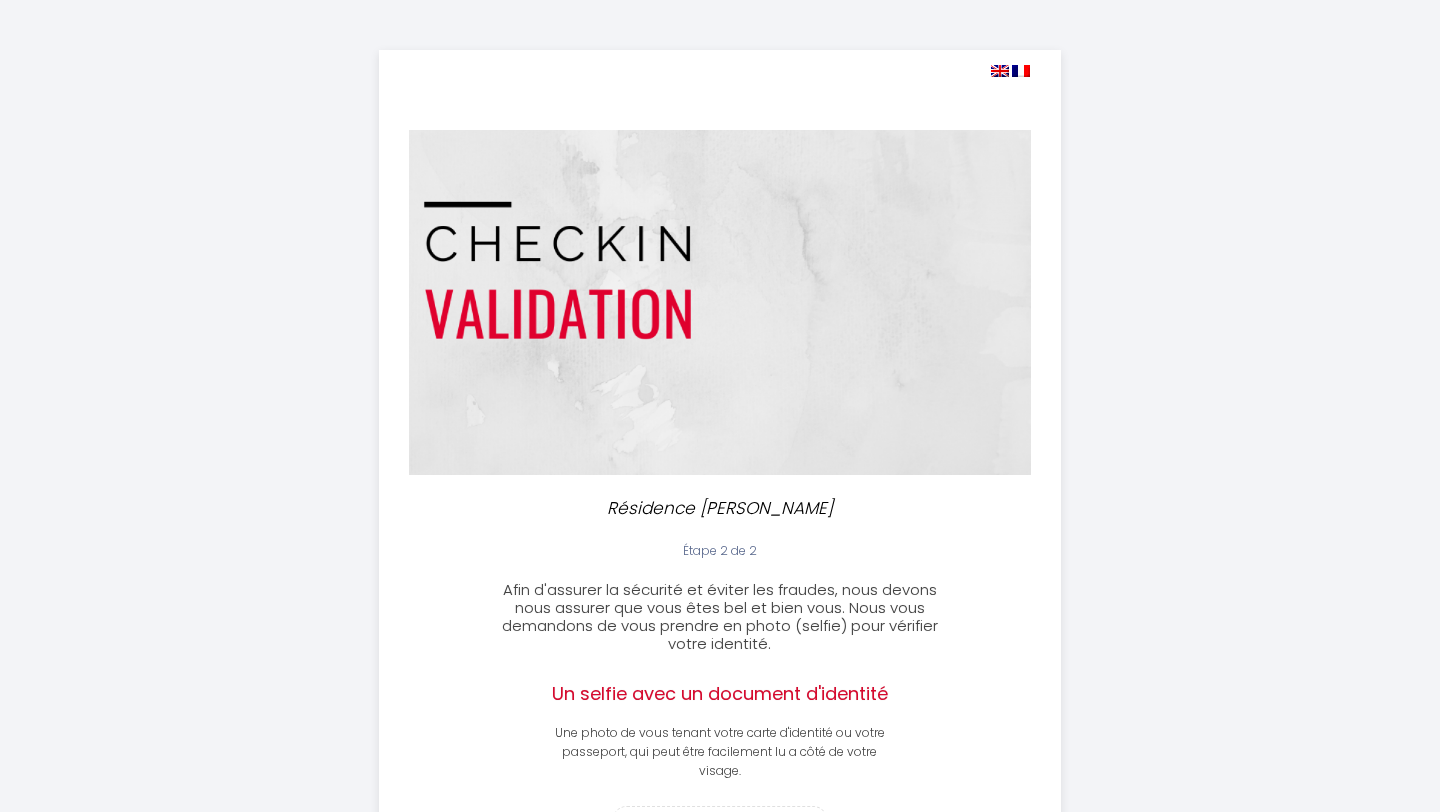 scroll, scrollTop: 320, scrollLeft: 0, axis: vertical 